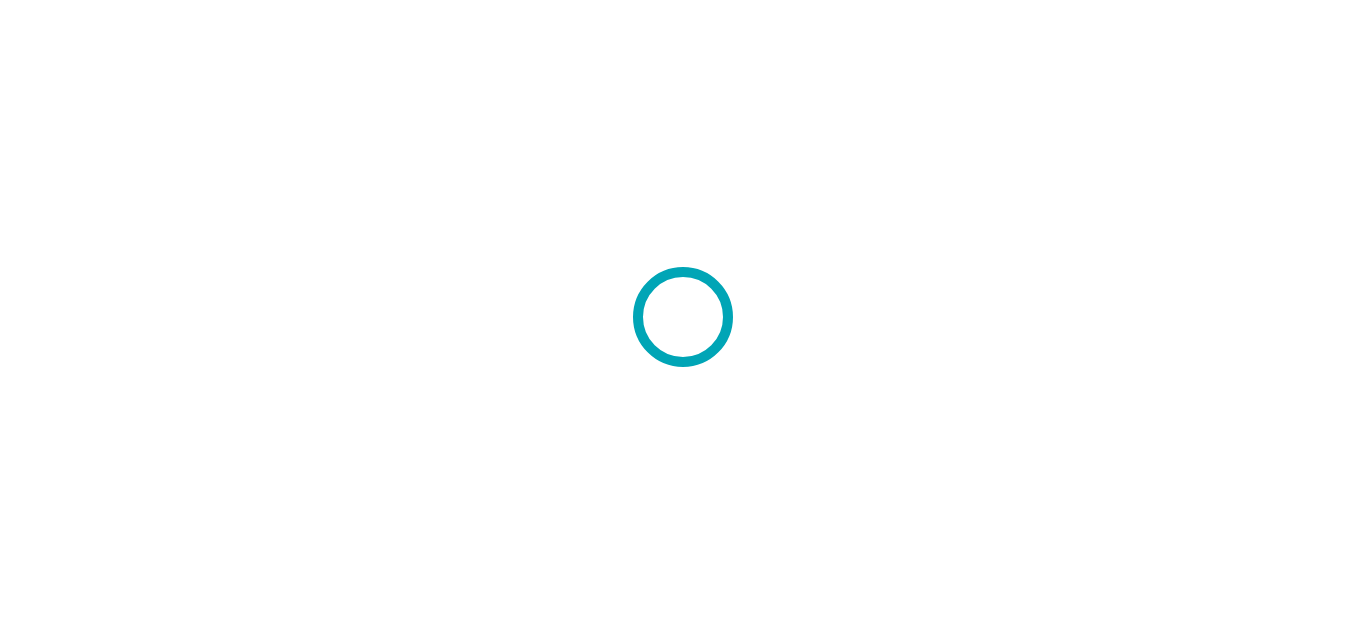 scroll, scrollTop: 0, scrollLeft: 0, axis: both 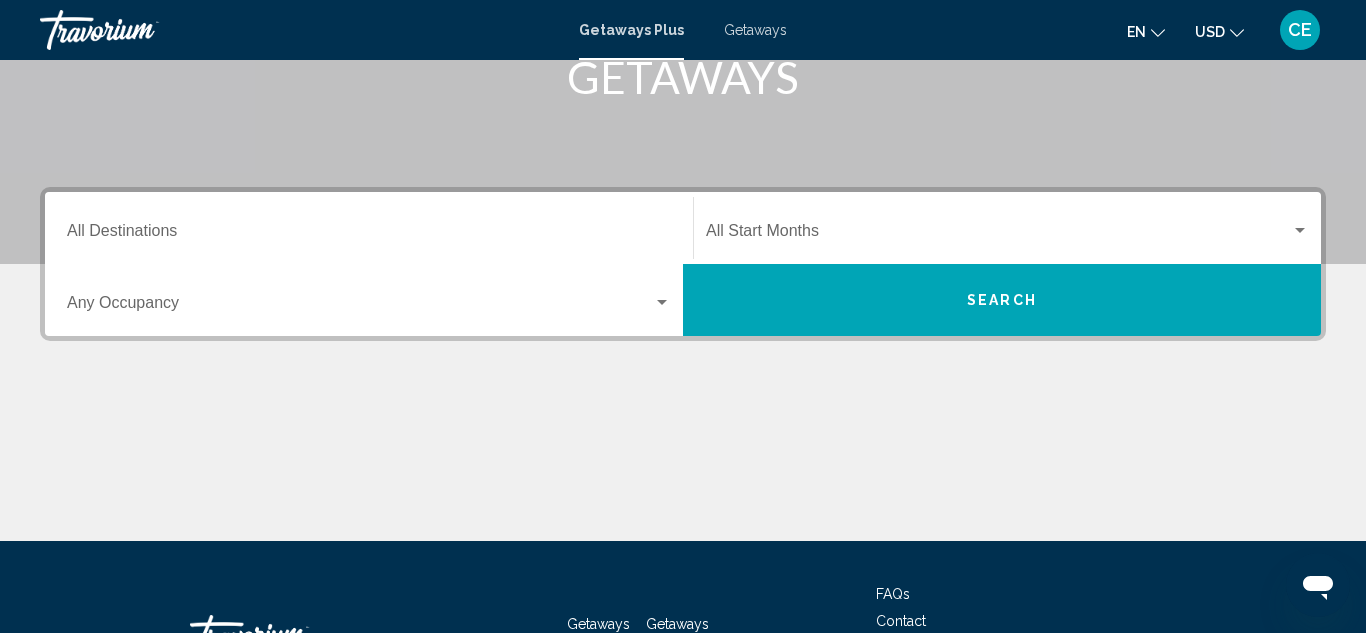 click on "Destination All Destinations" at bounding box center [369, 235] 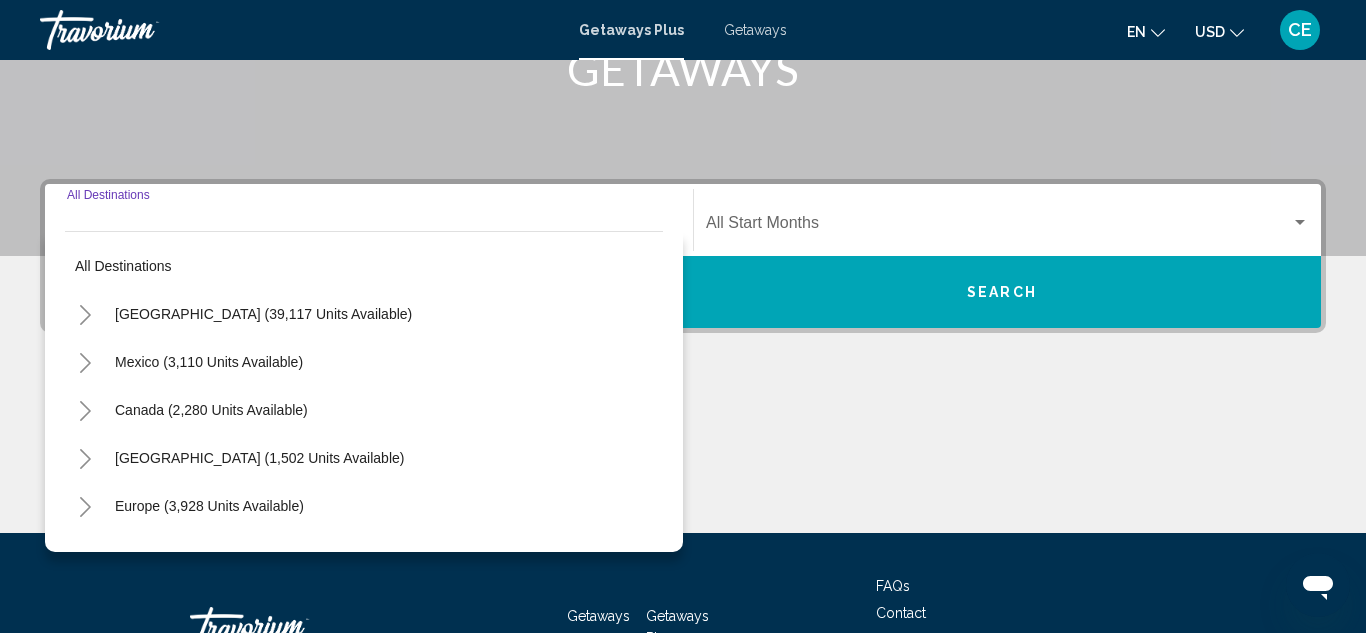 scroll, scrollTop: 458, scrollLeft: 0, axis: vertical 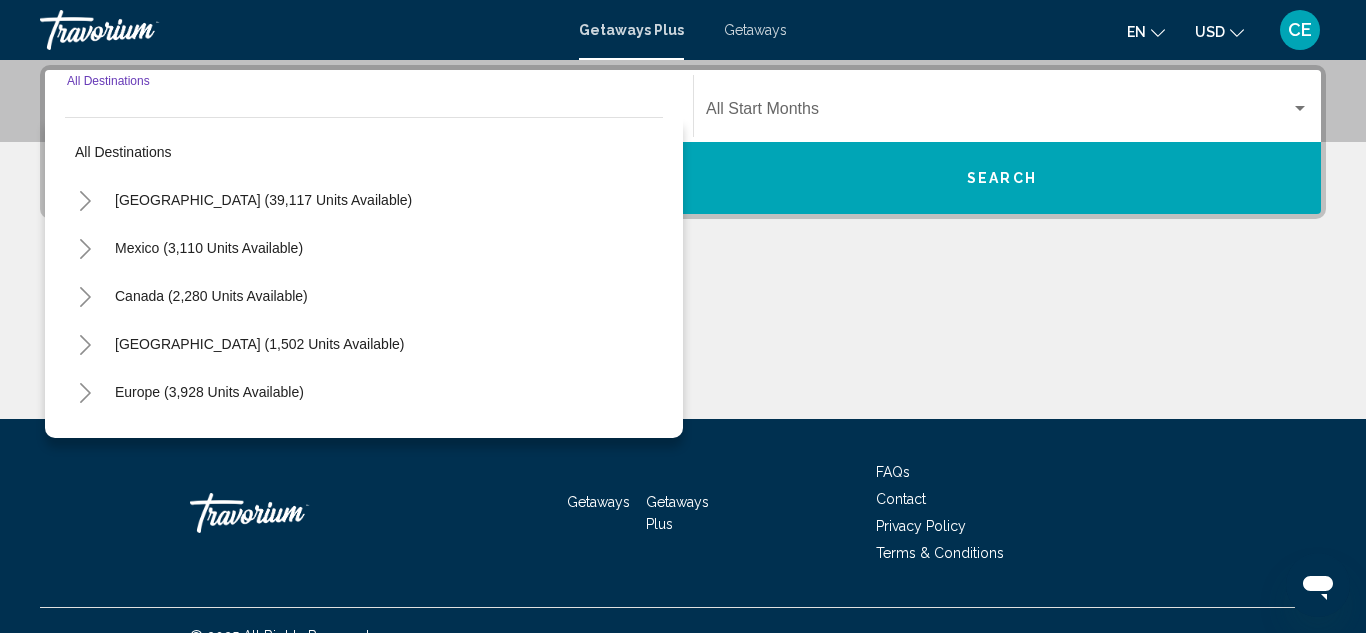 click 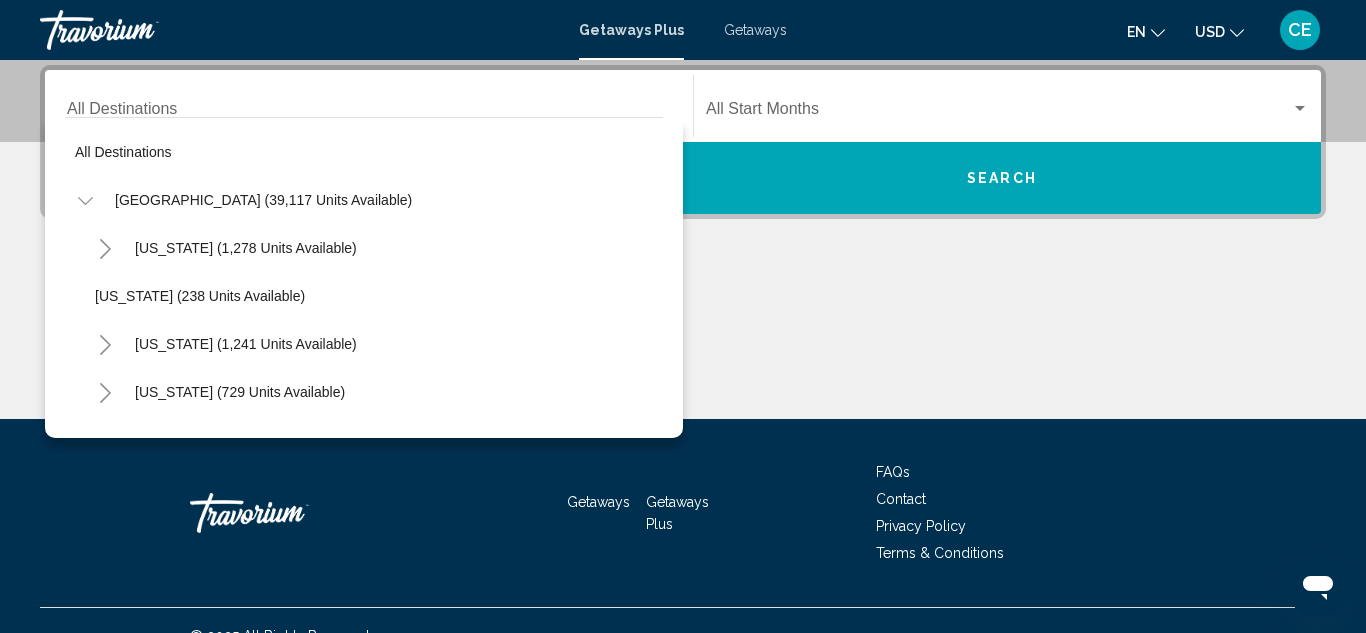 click 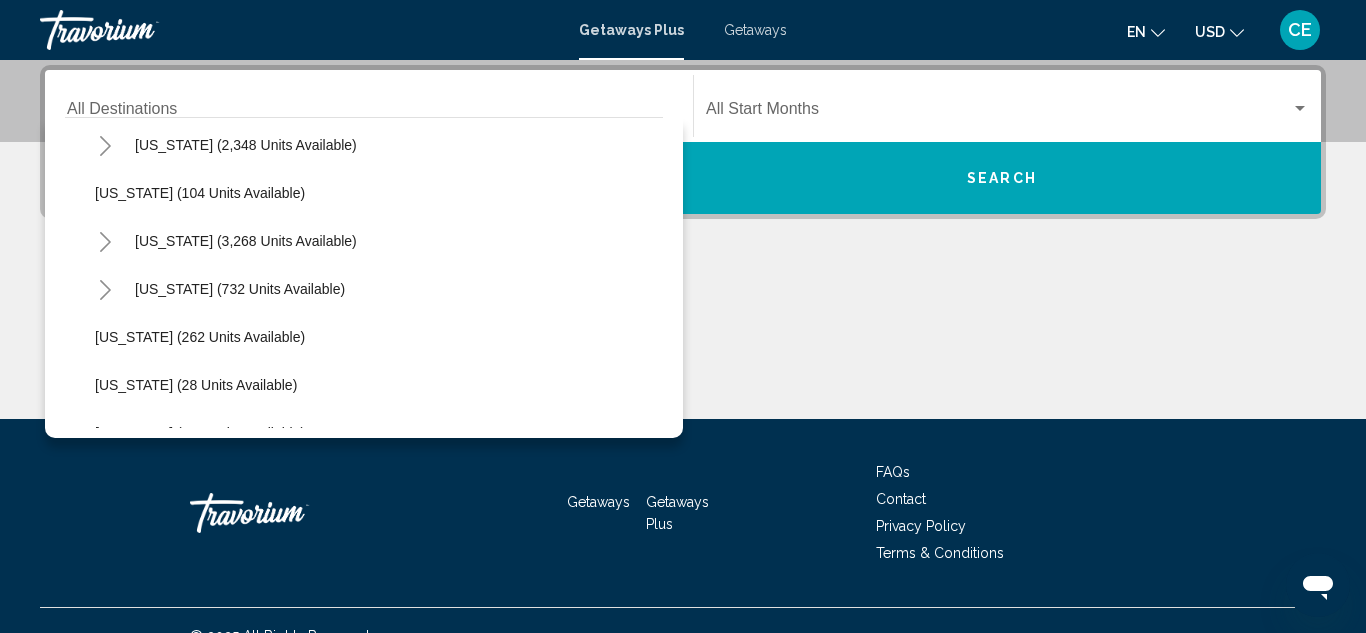 scroll, scrollTop: 1156, scrollLeft: 0, axis: vertical 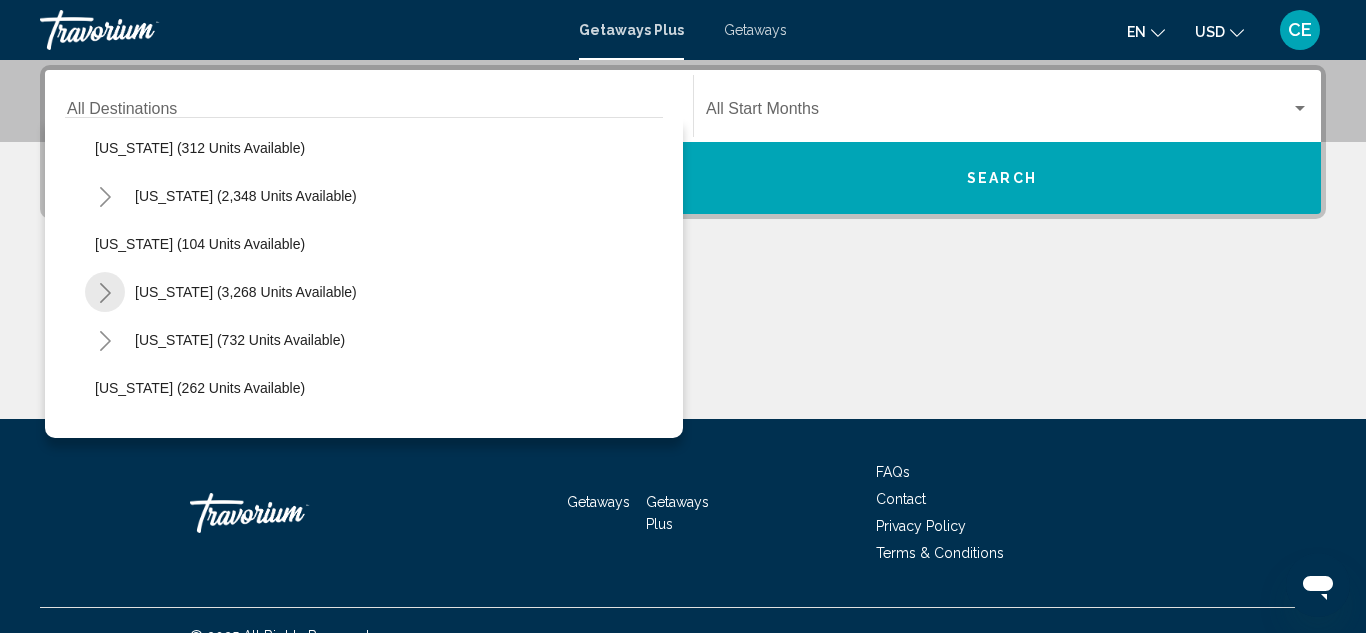 click 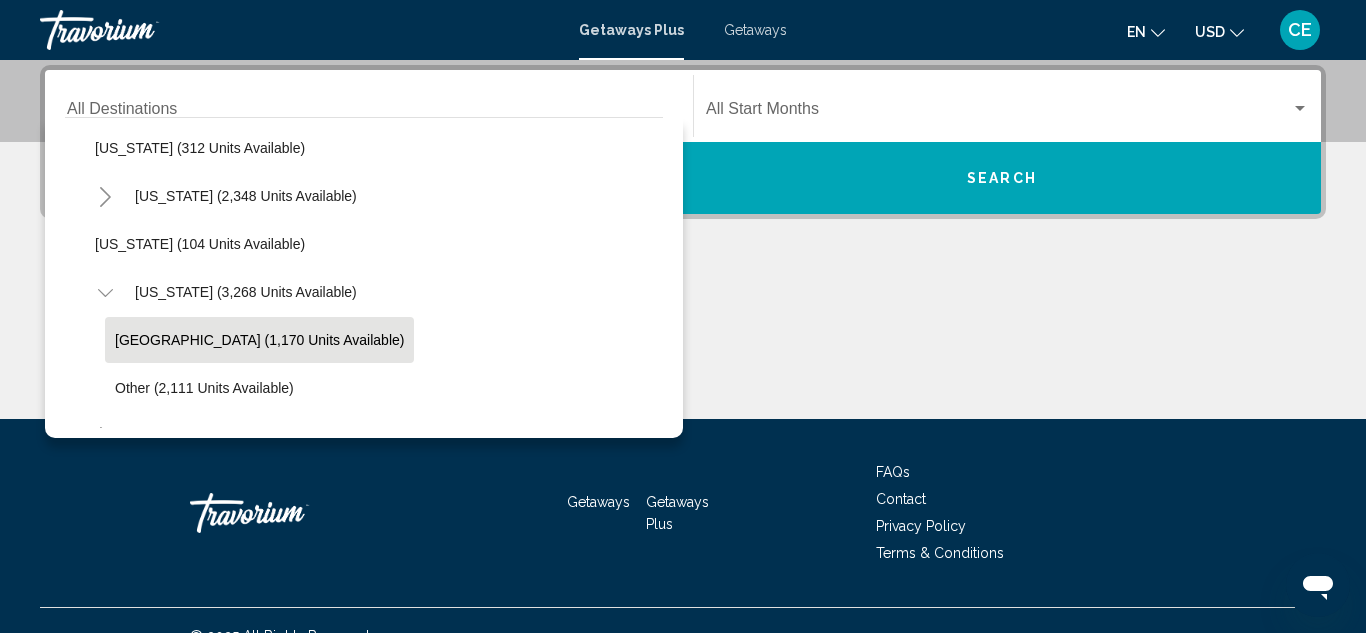 click on "Las Vegas (1,170 units available)" 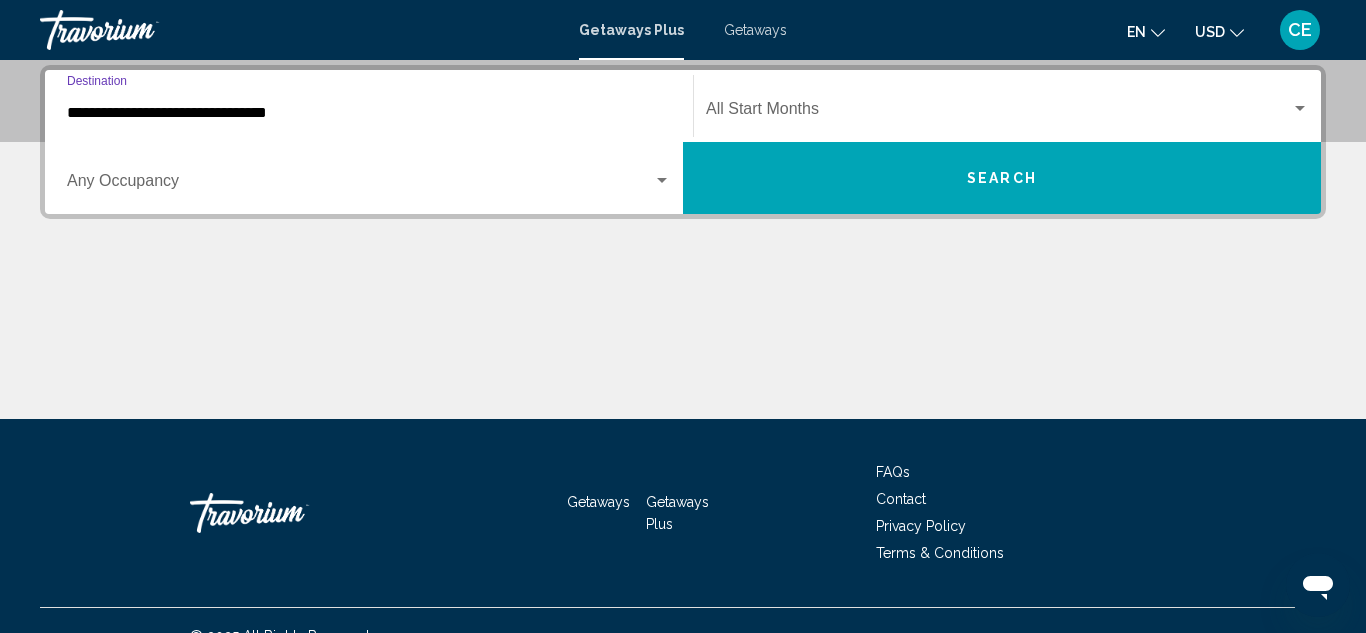 click at bounding box center [998, 113] 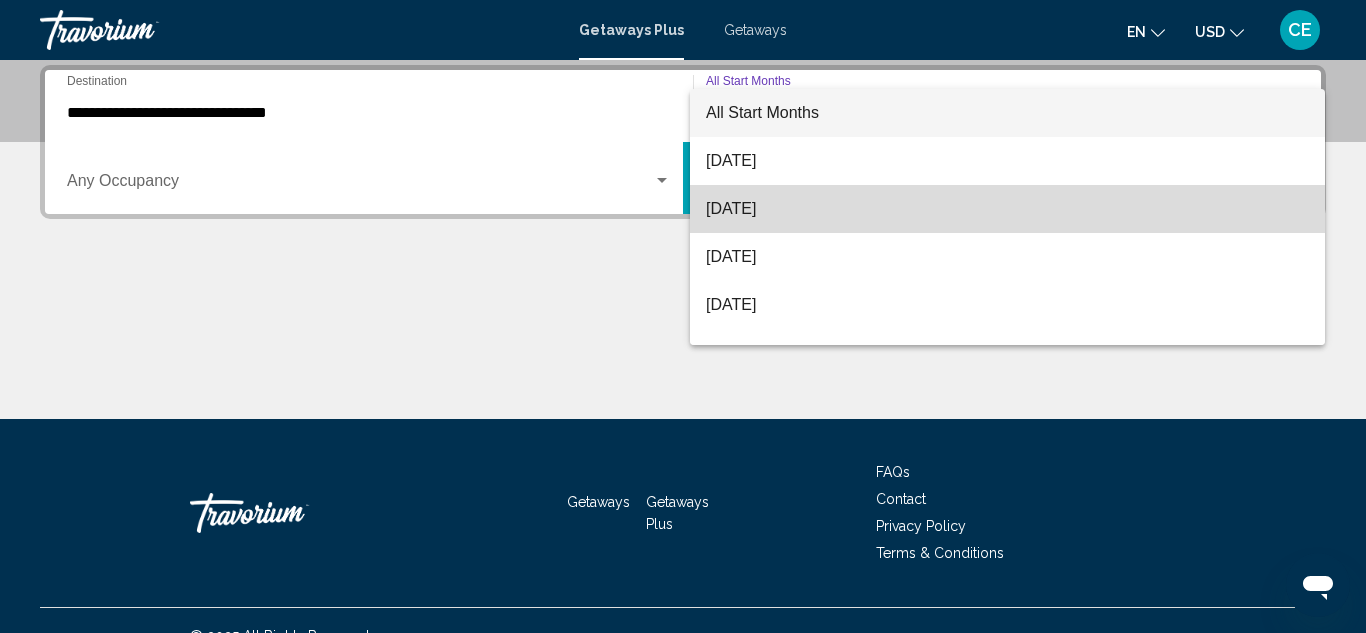 click on "August 2025" at bounding box center (1007, 209) 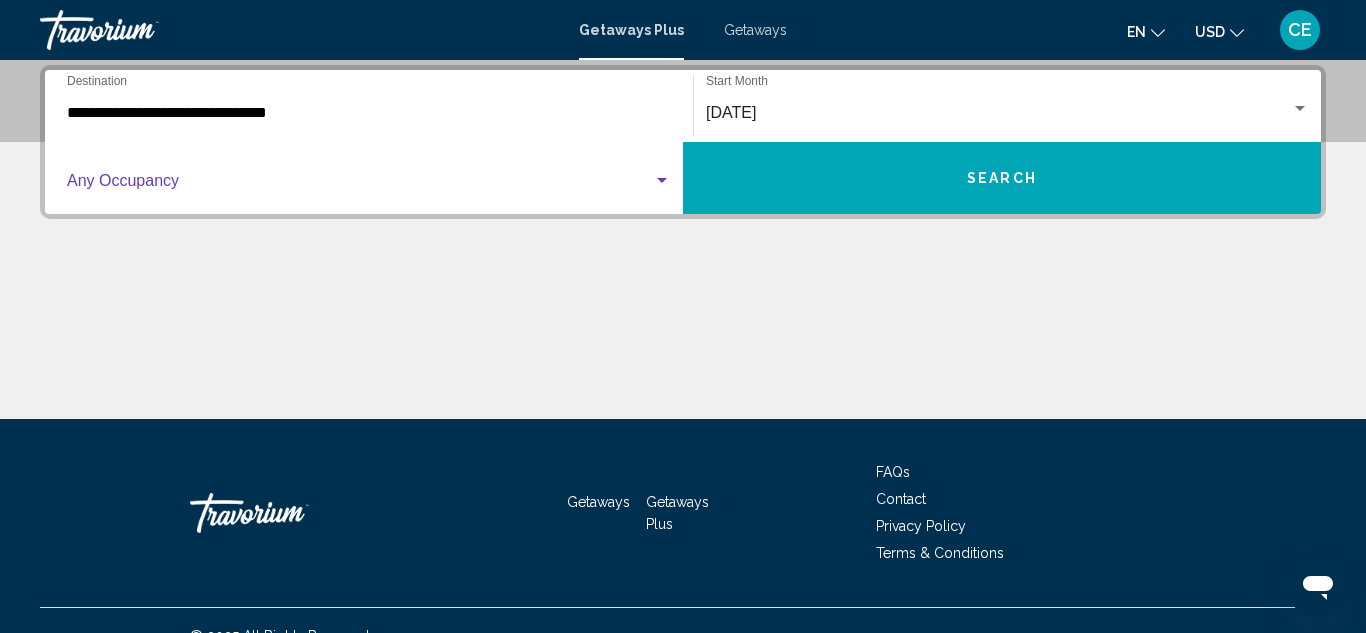 click at bounding box center [662, 181] 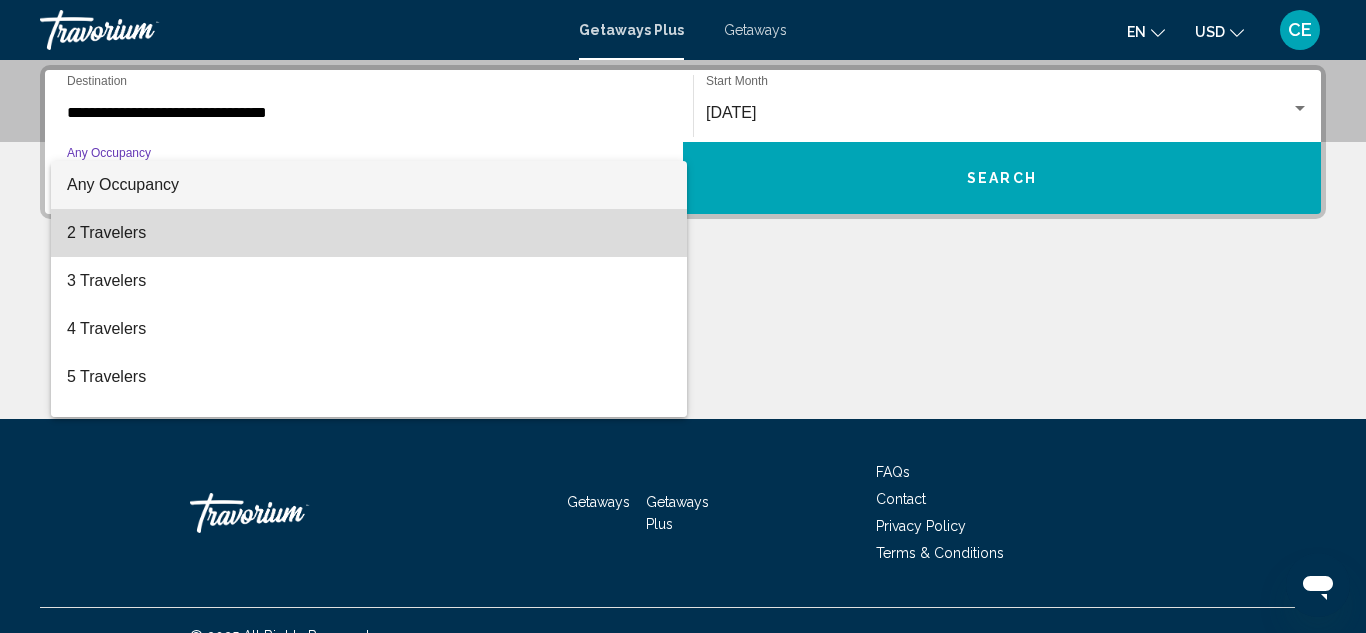 click on "2 Travelers" at bounding box center (369, 233) 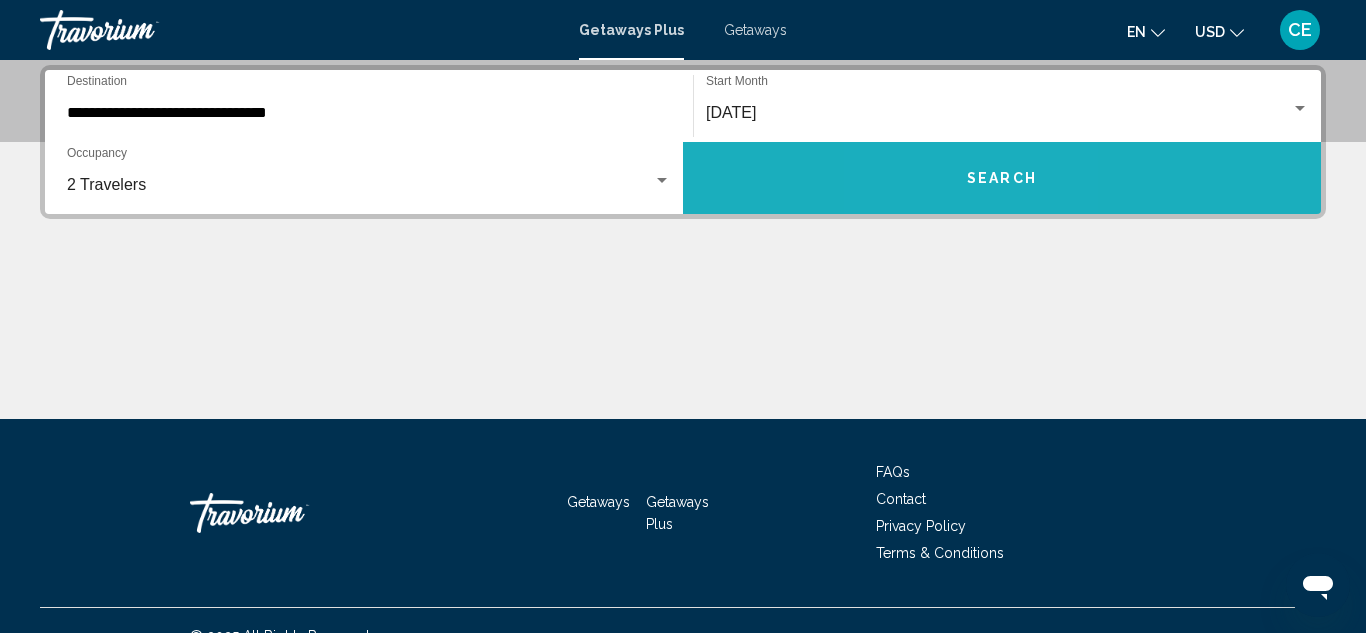 click on "Search" at bounding box center [1002, 178] 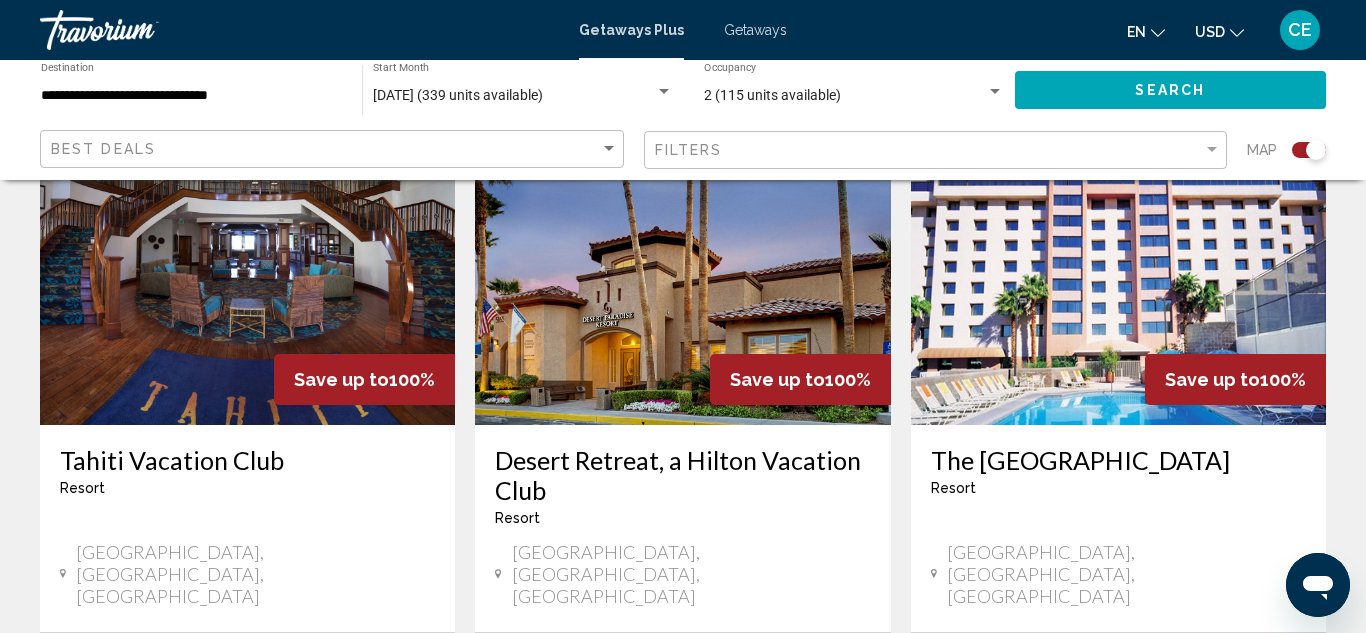 scroll, scrollTop: 1680, scrollLeft: 0, axis: vertical 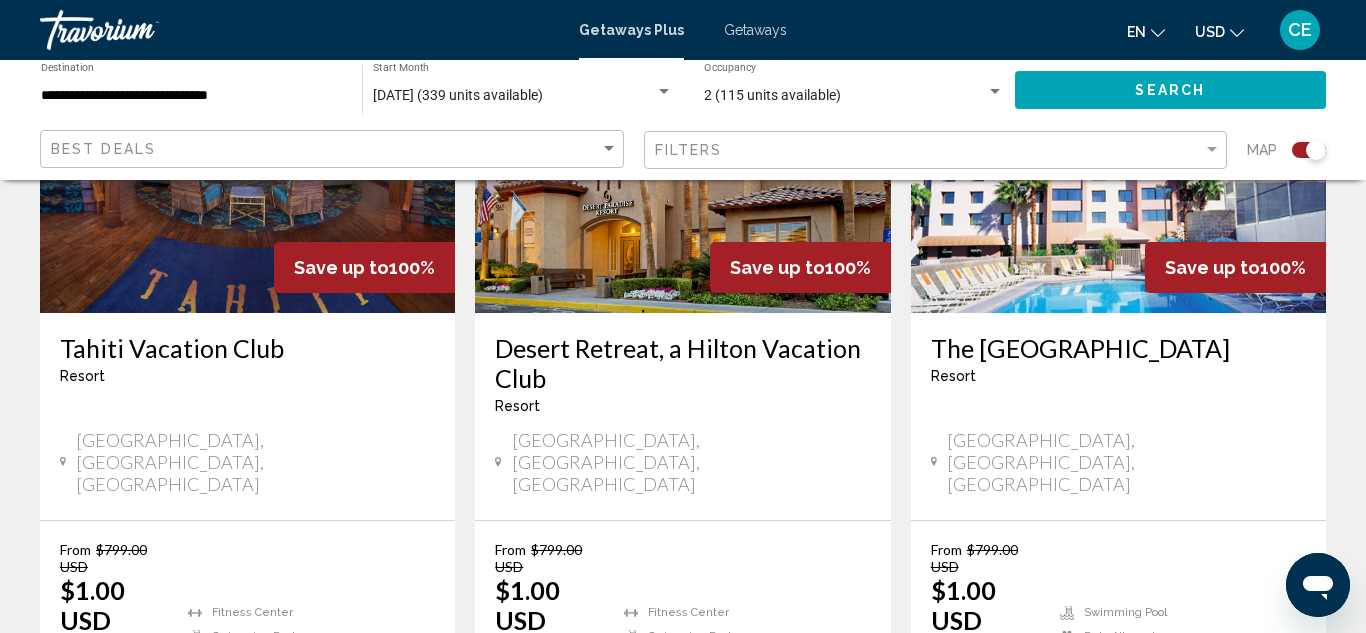 click at bounding box center (326, 697) 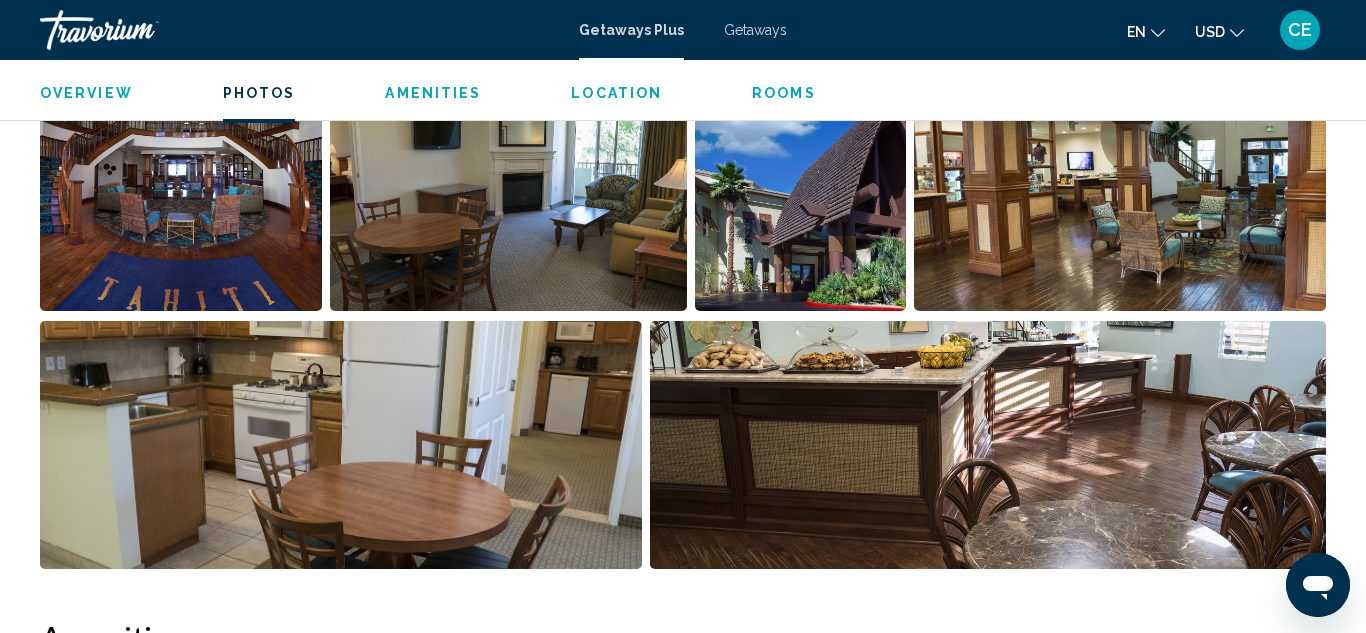scroll, scrollTop: 1227, scrollLeft: 0, axis: vertical 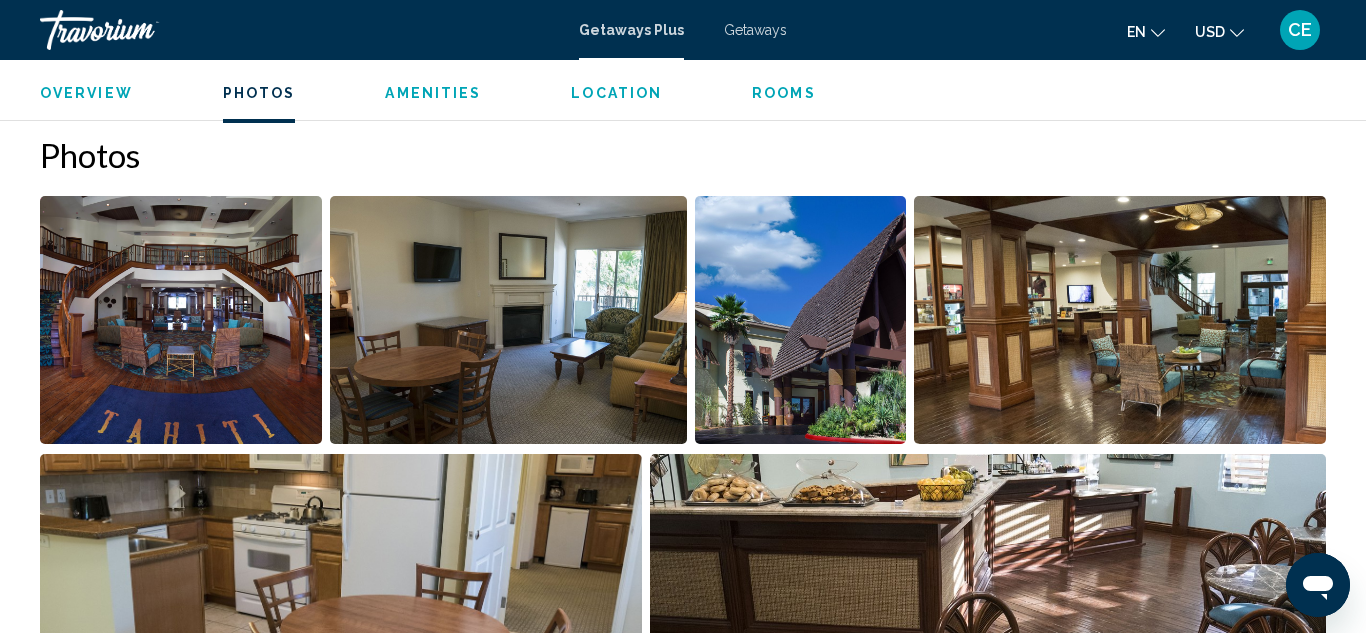click at bounding box center (1120, 320) 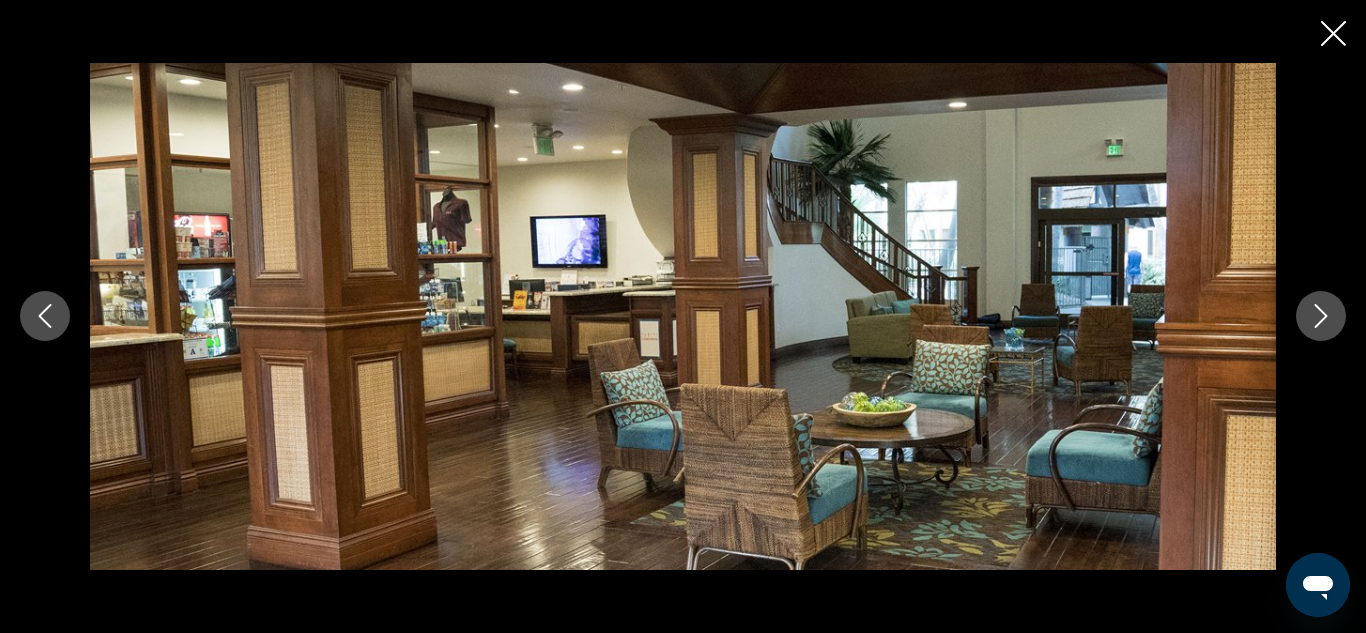 click 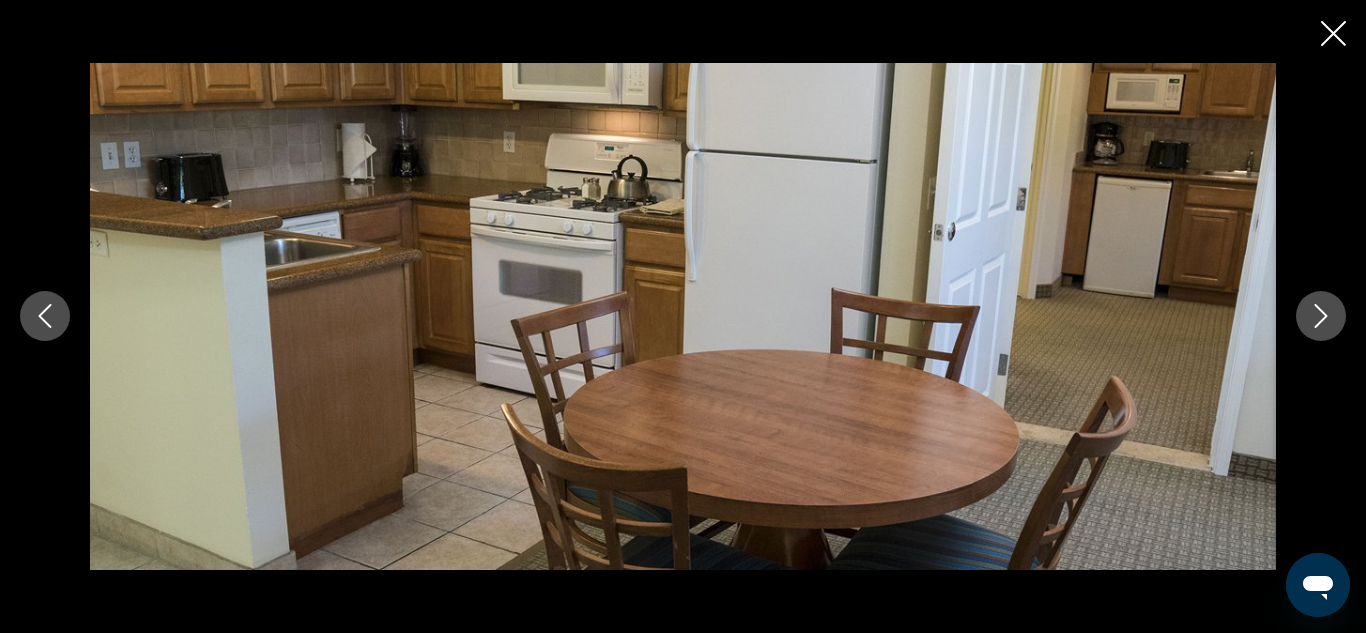 click 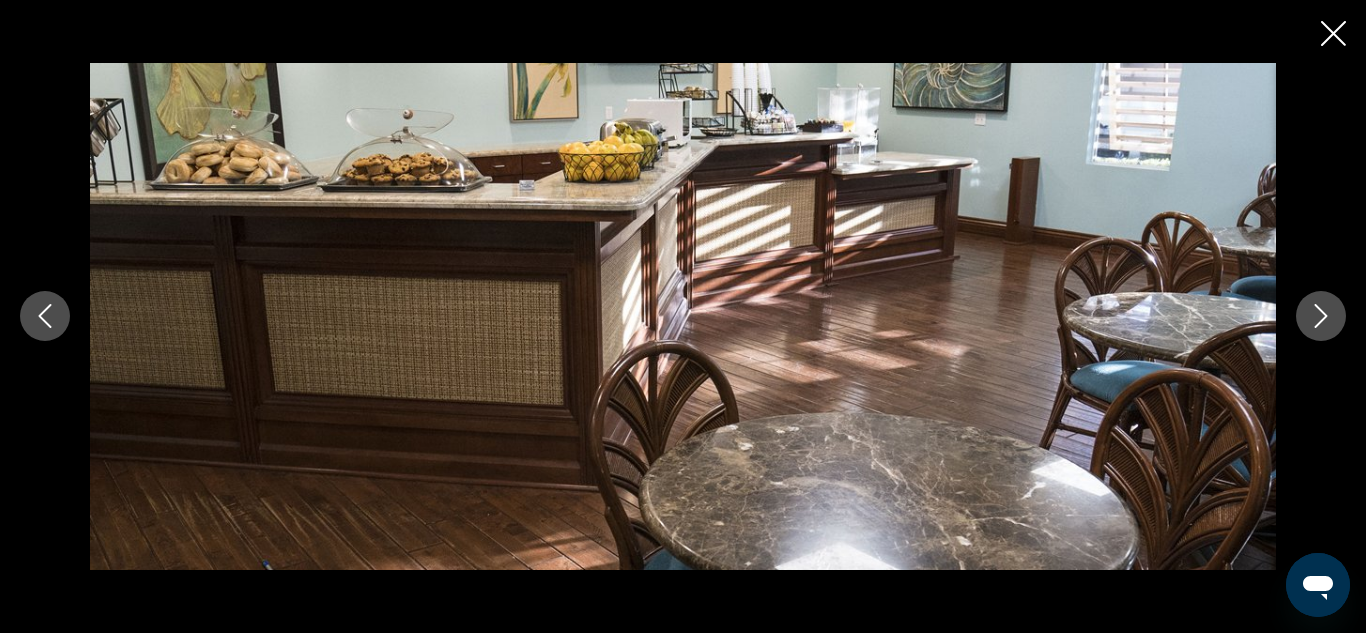 click 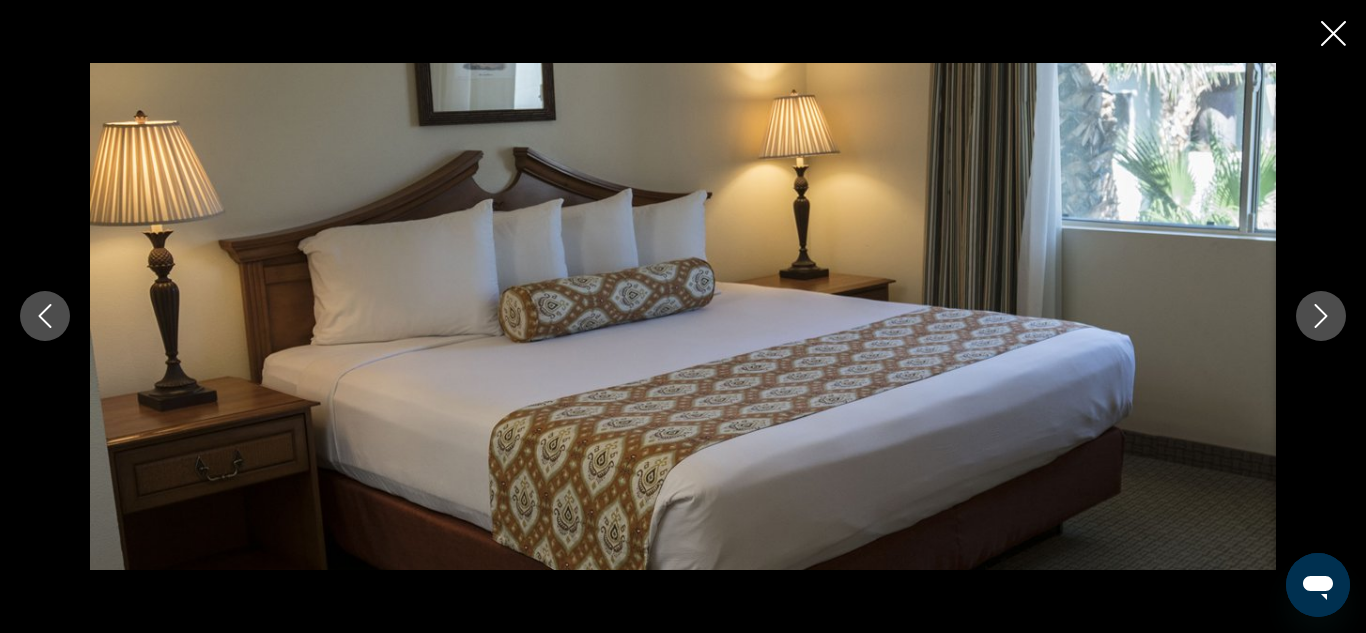 click 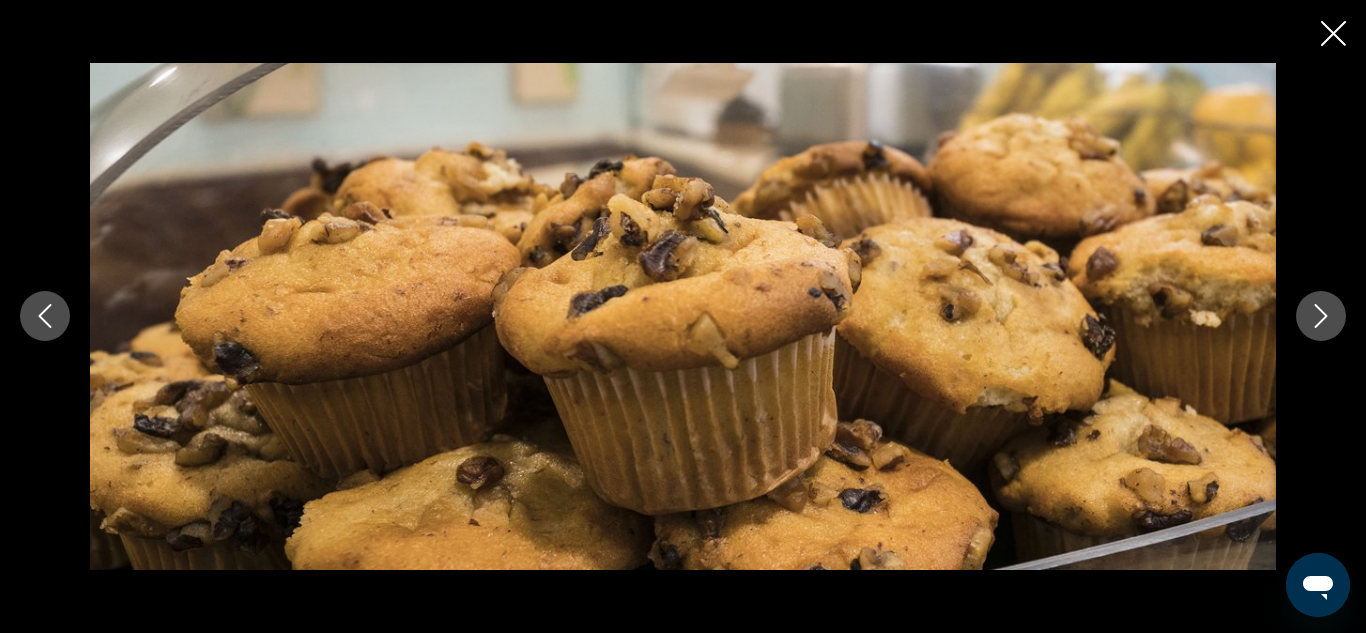 click 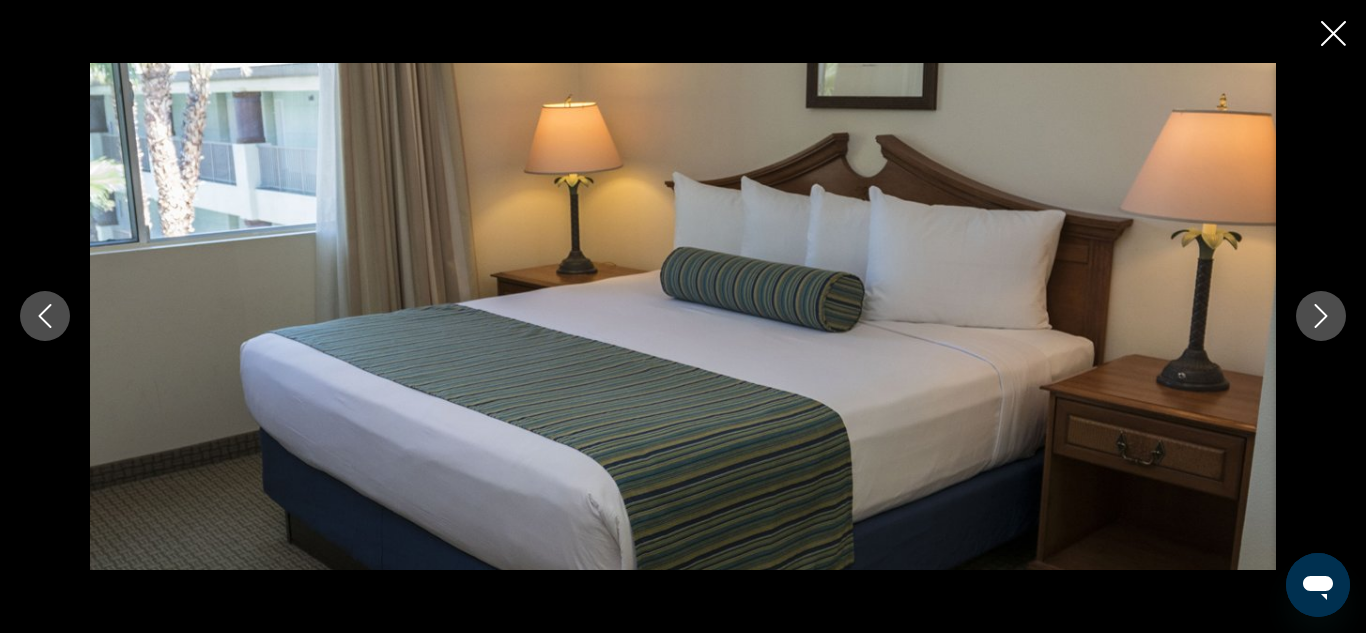 click 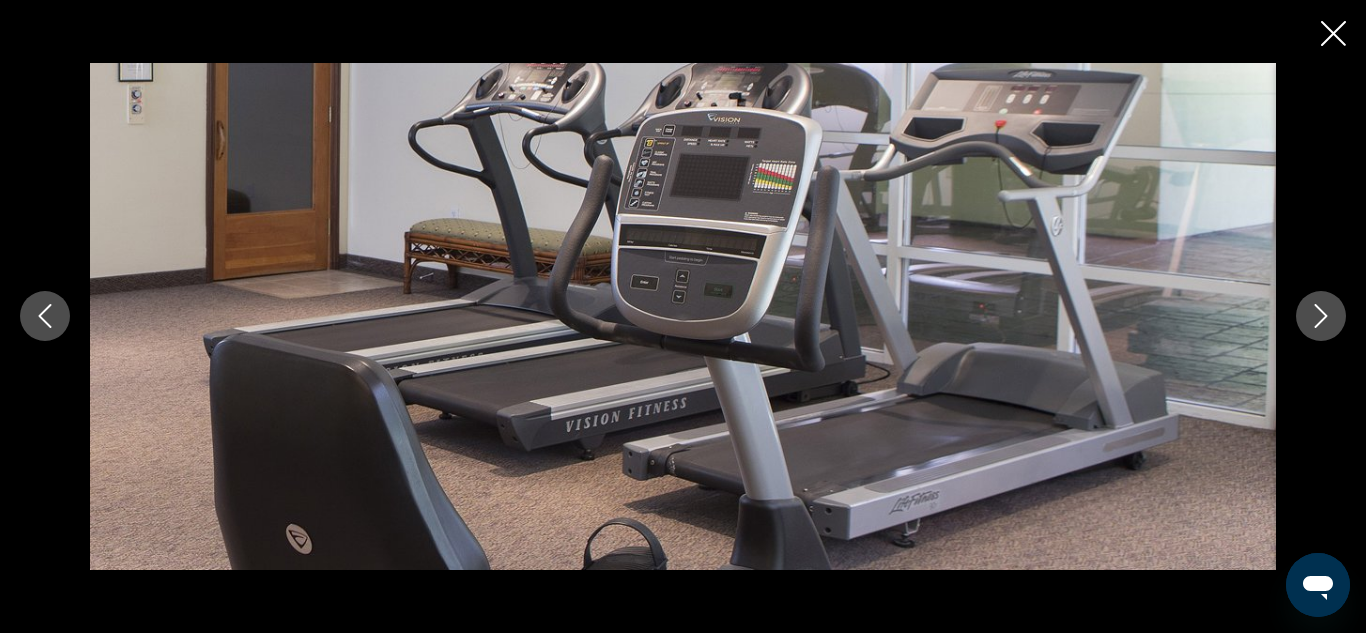 click 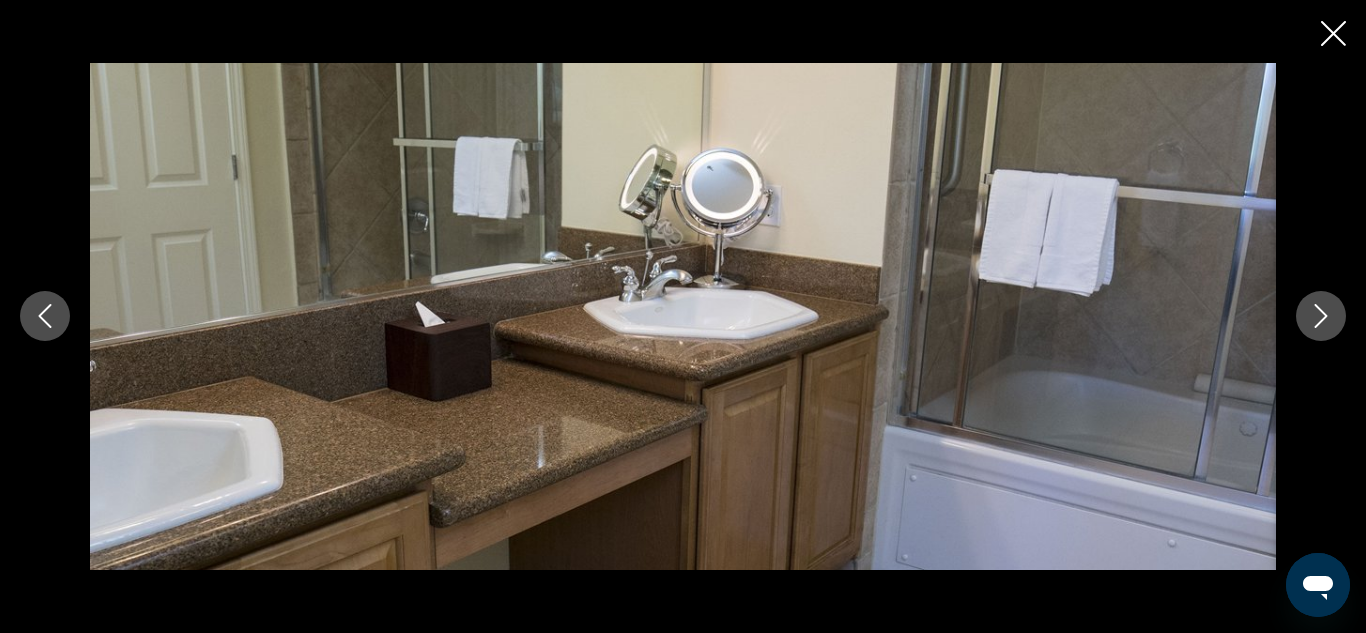 click 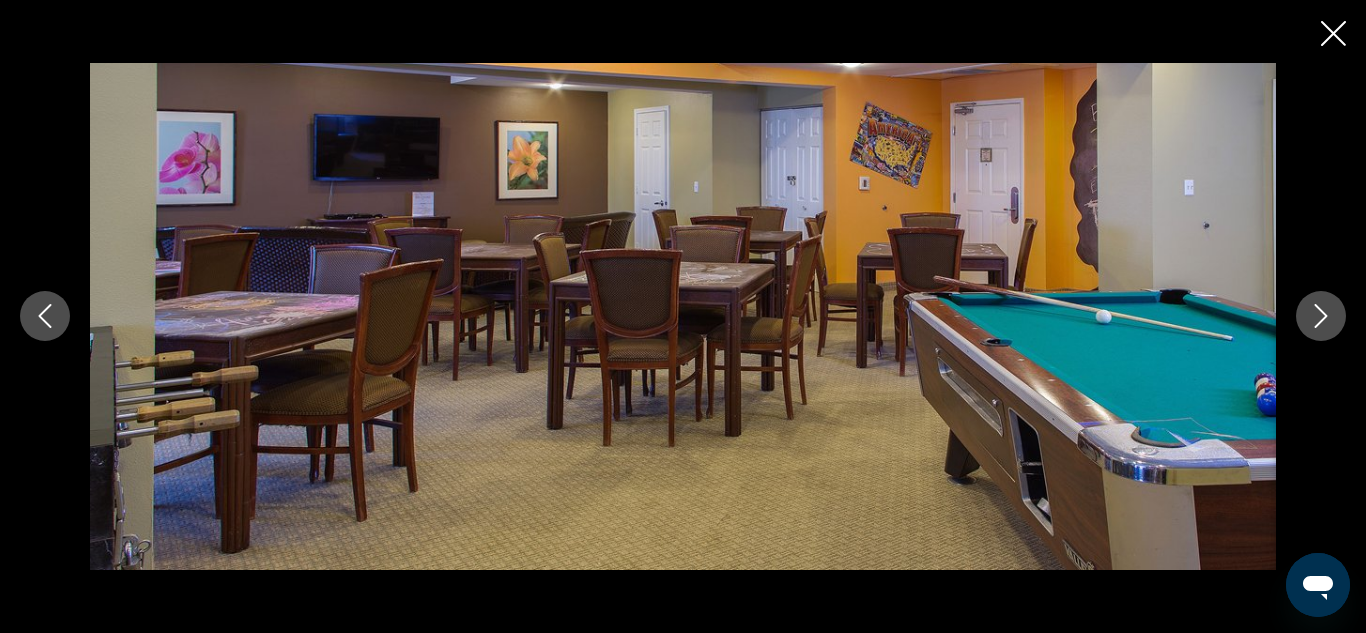 click at bounding box center (45, 316) 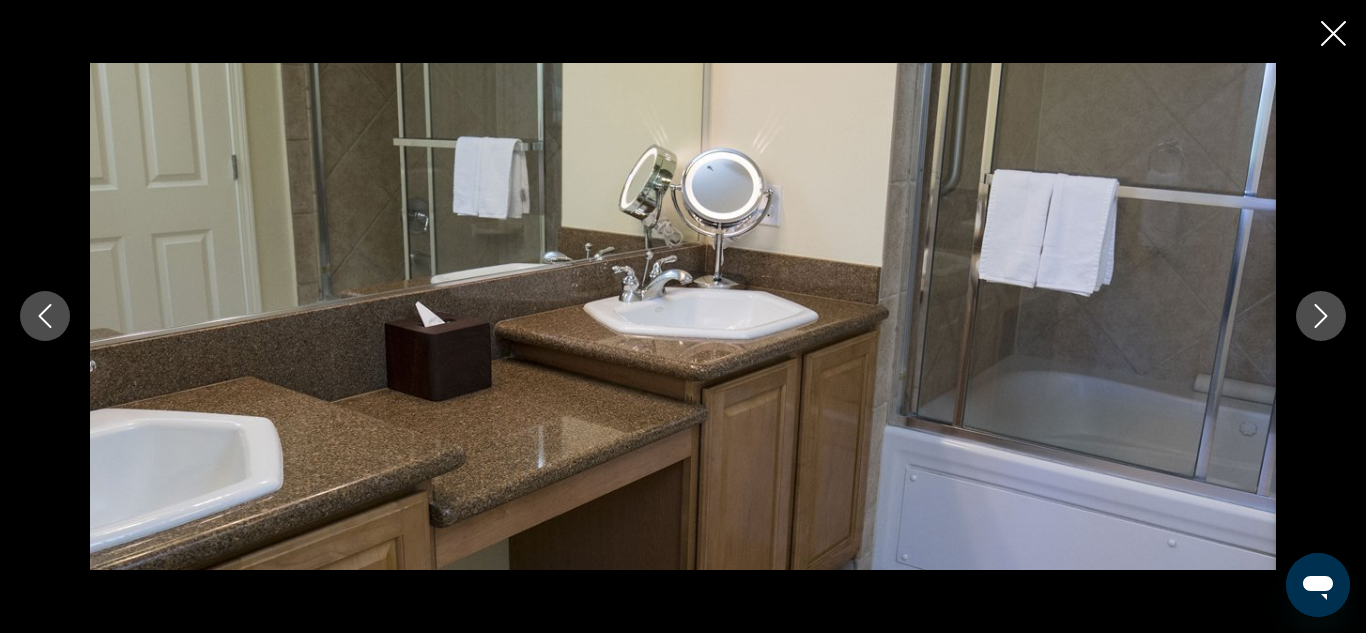 click 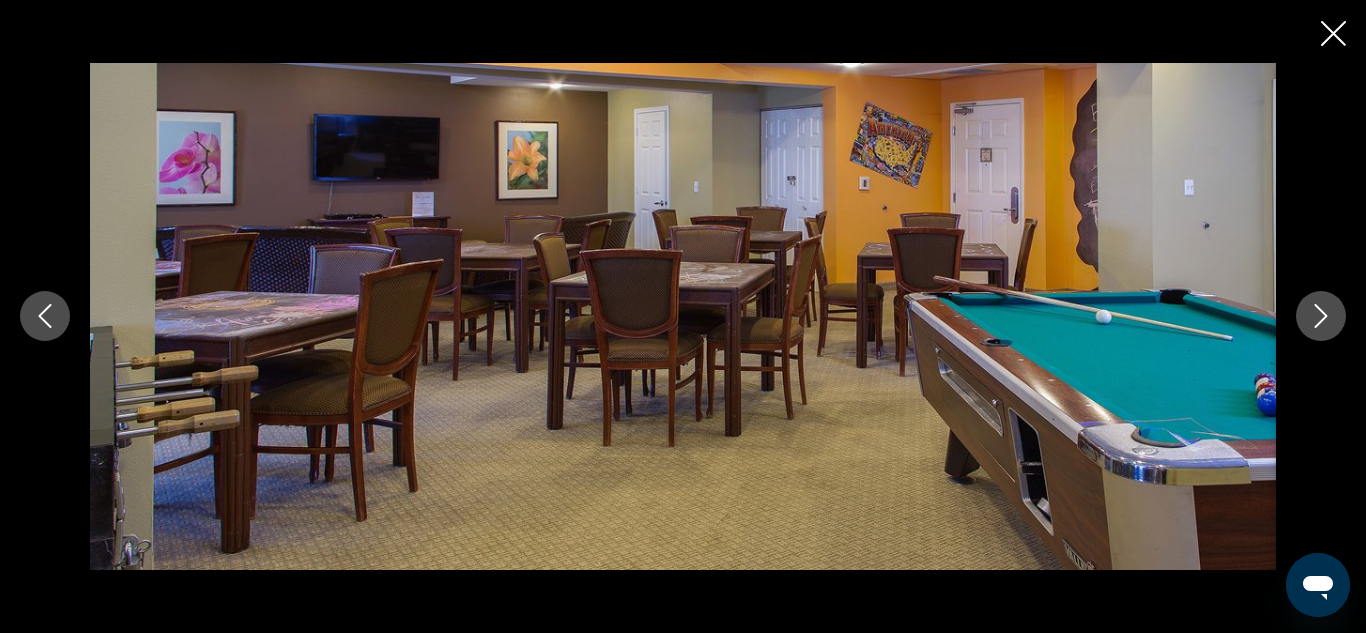 click 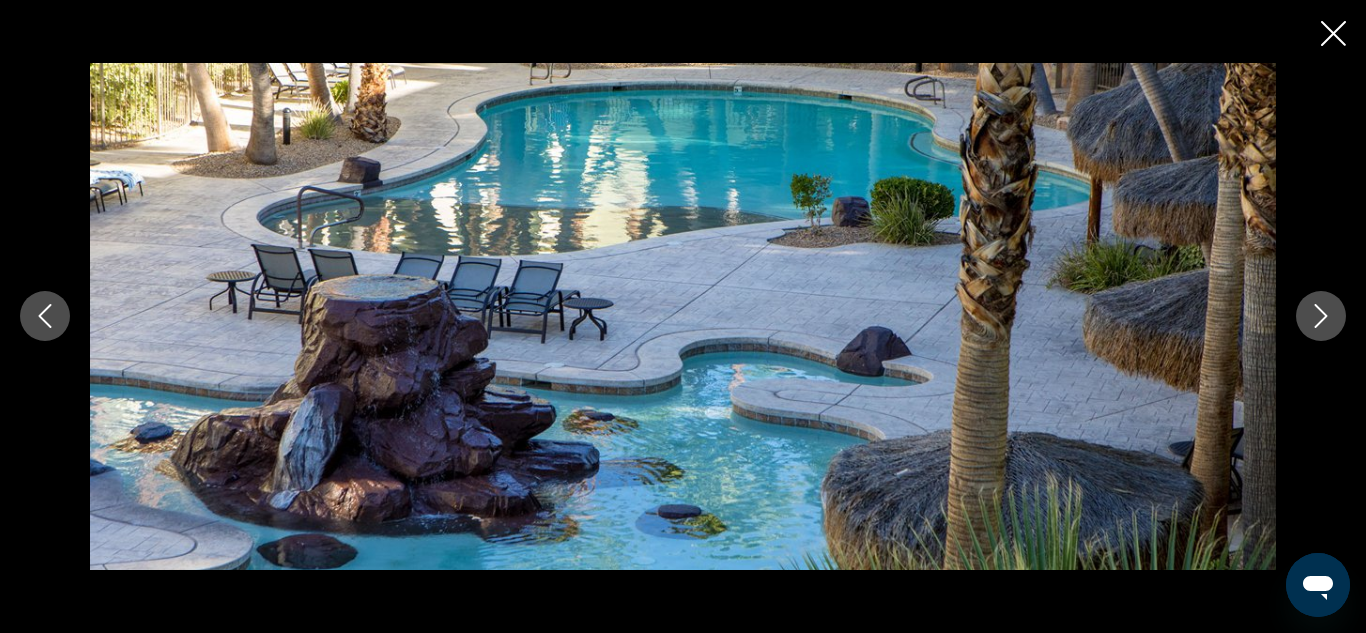 click at bounding box center [1321, 316] 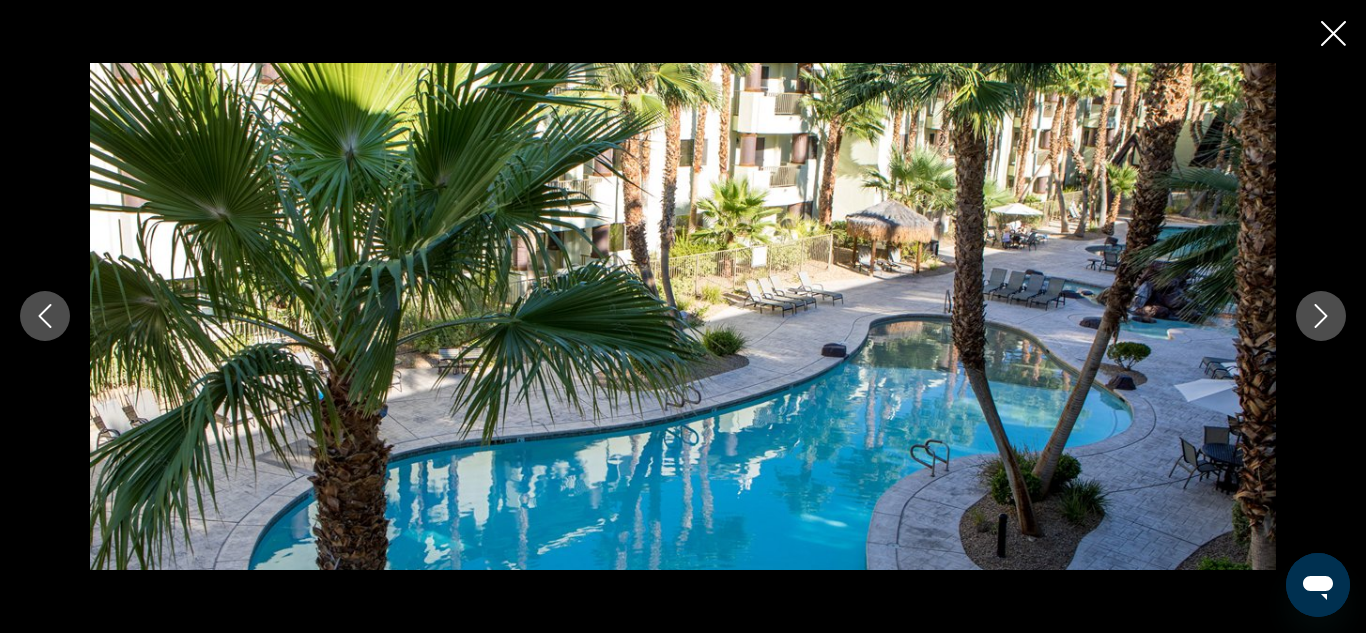 click 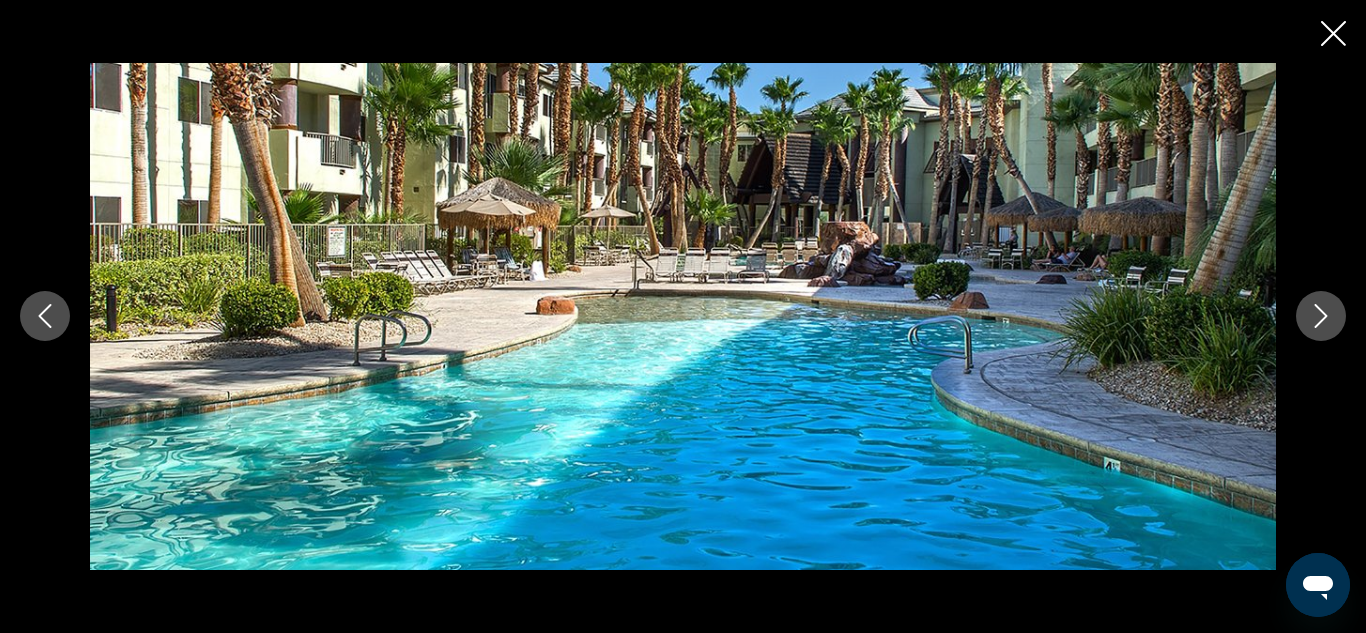 click 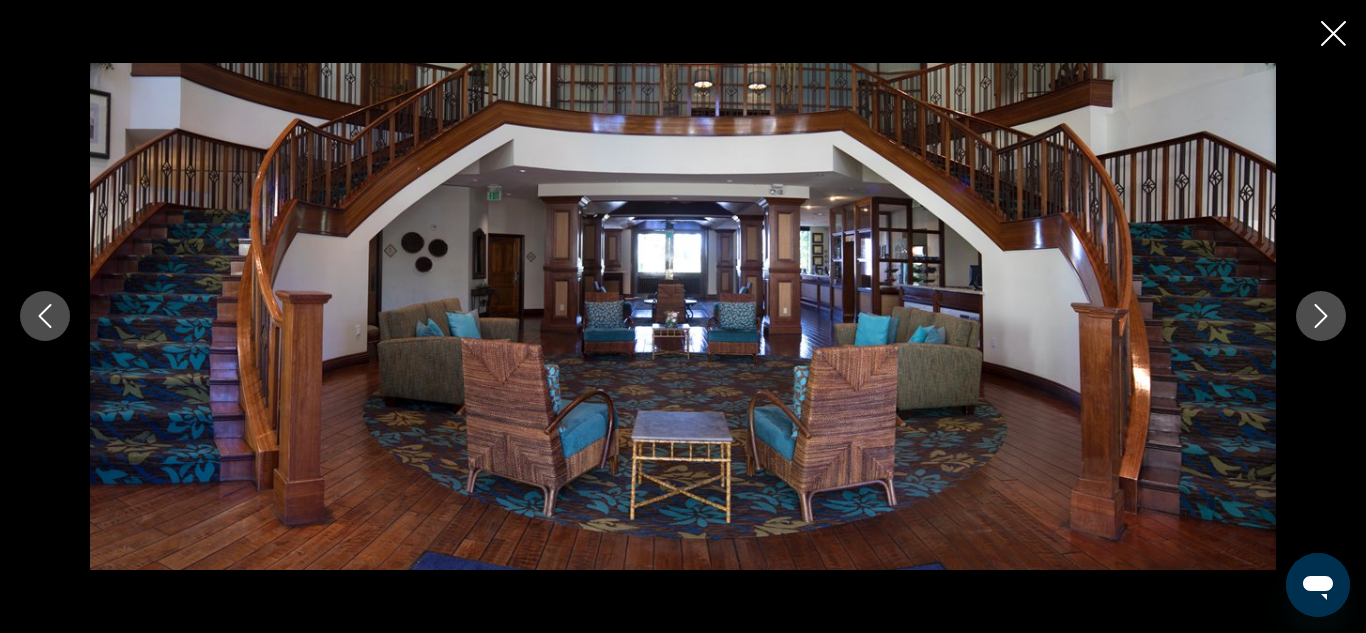 click at bounding box center (45, 316) 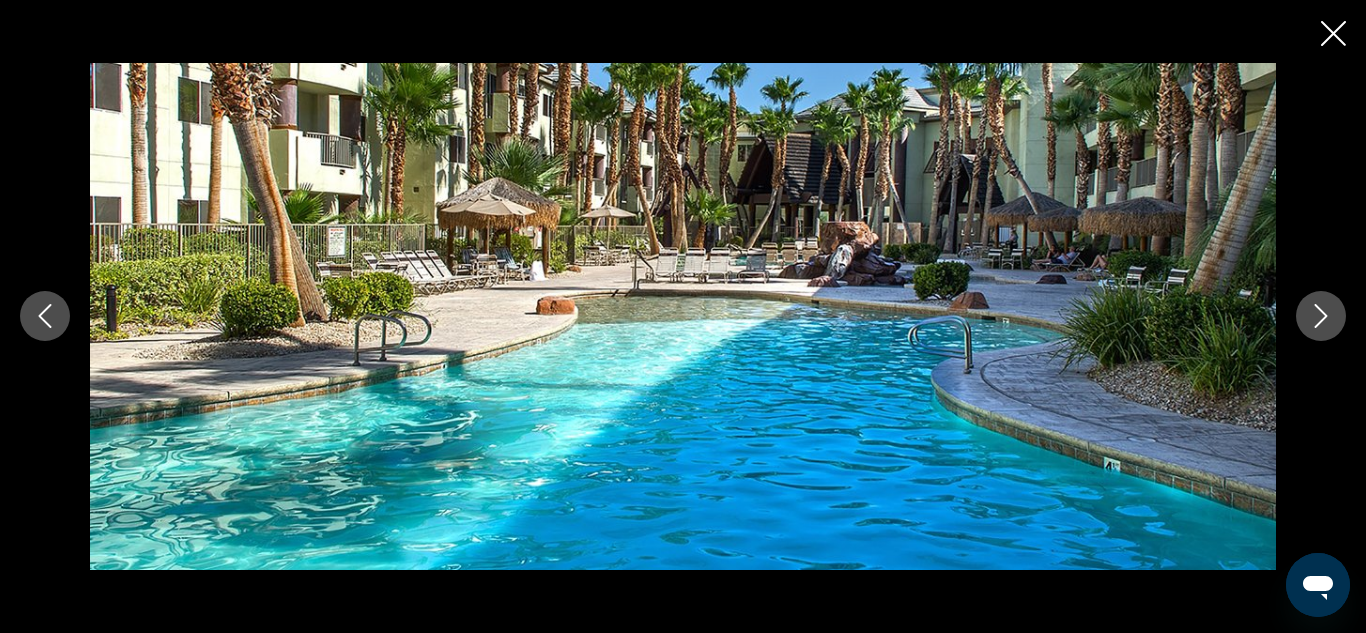 click at bounding box center [45, 316] 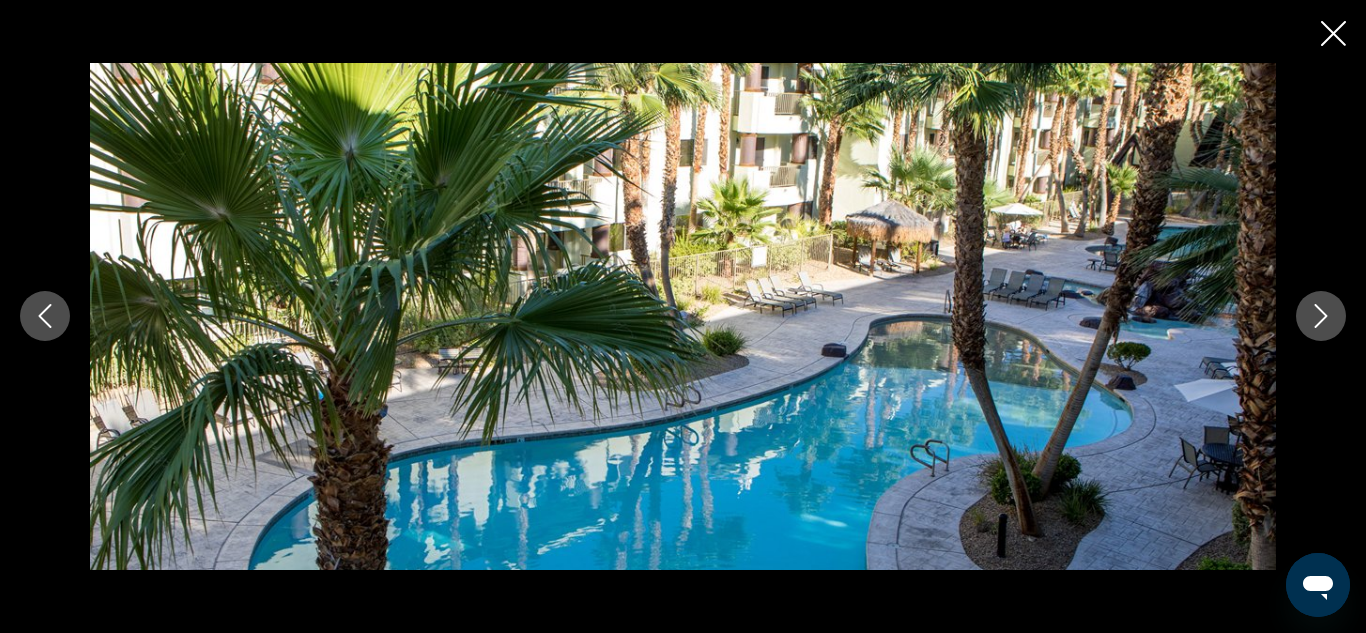 click at bounding box center [45, 316] 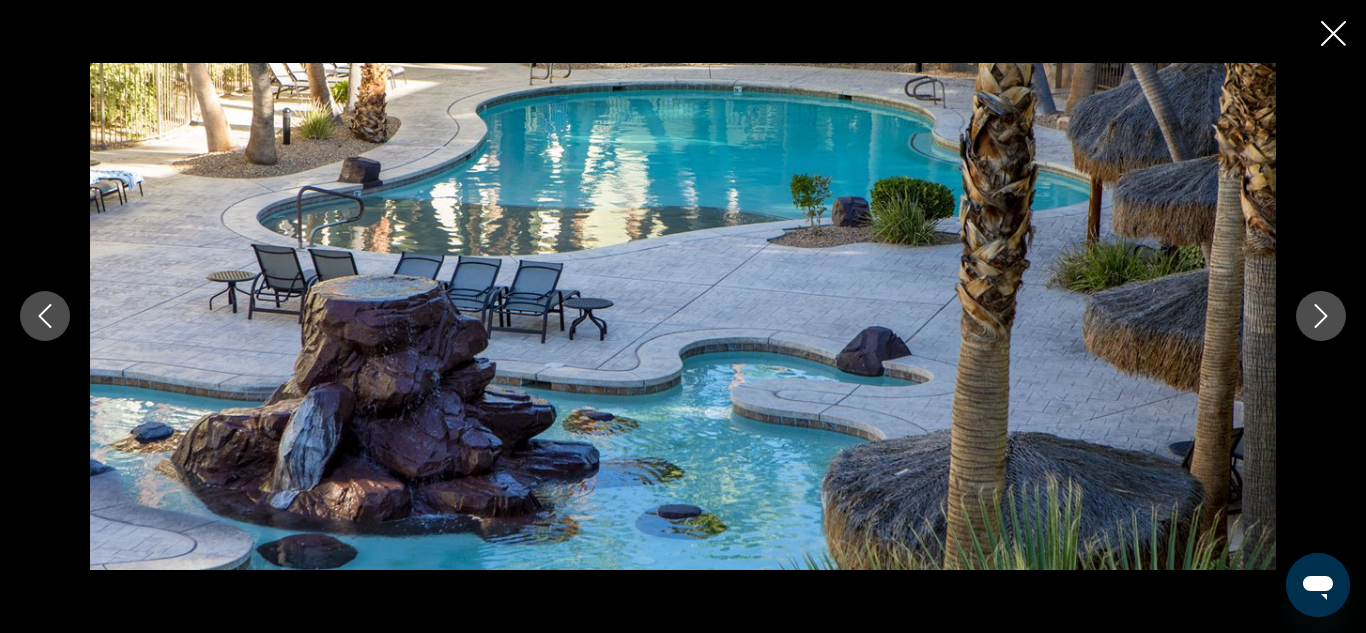 click at bounding box center [45, 316] 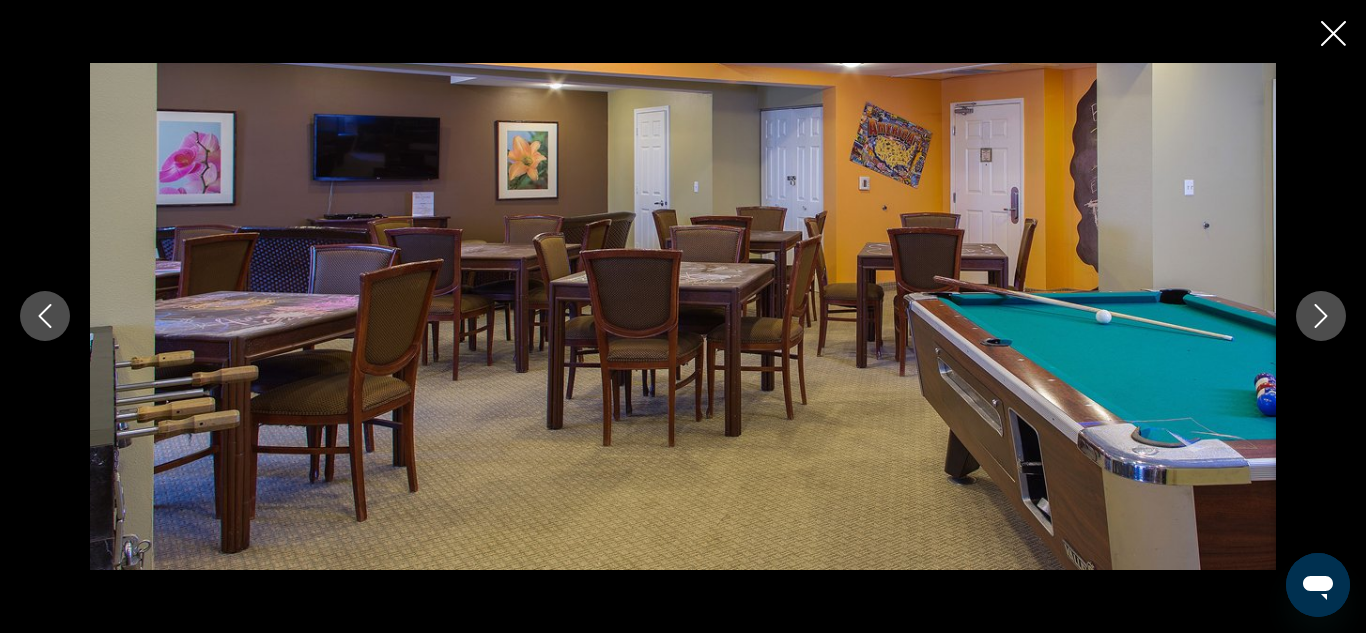 click at bounding box center (45, 316) 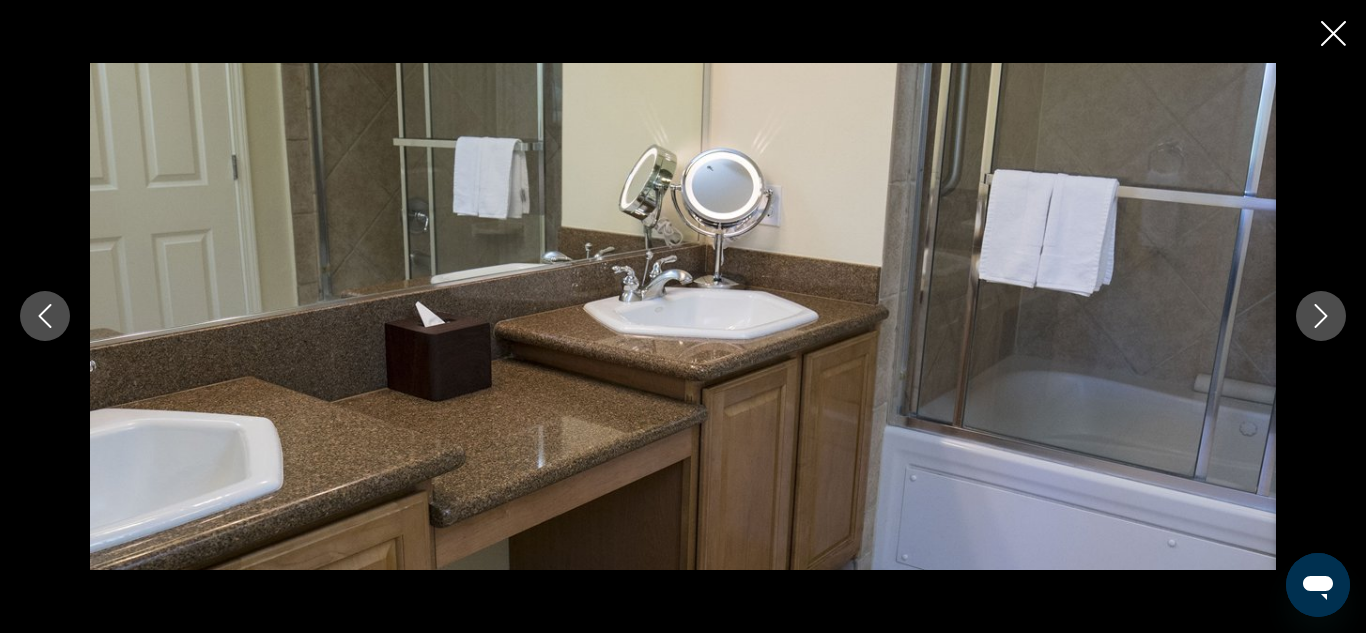 click at bounding box center (45, 316) 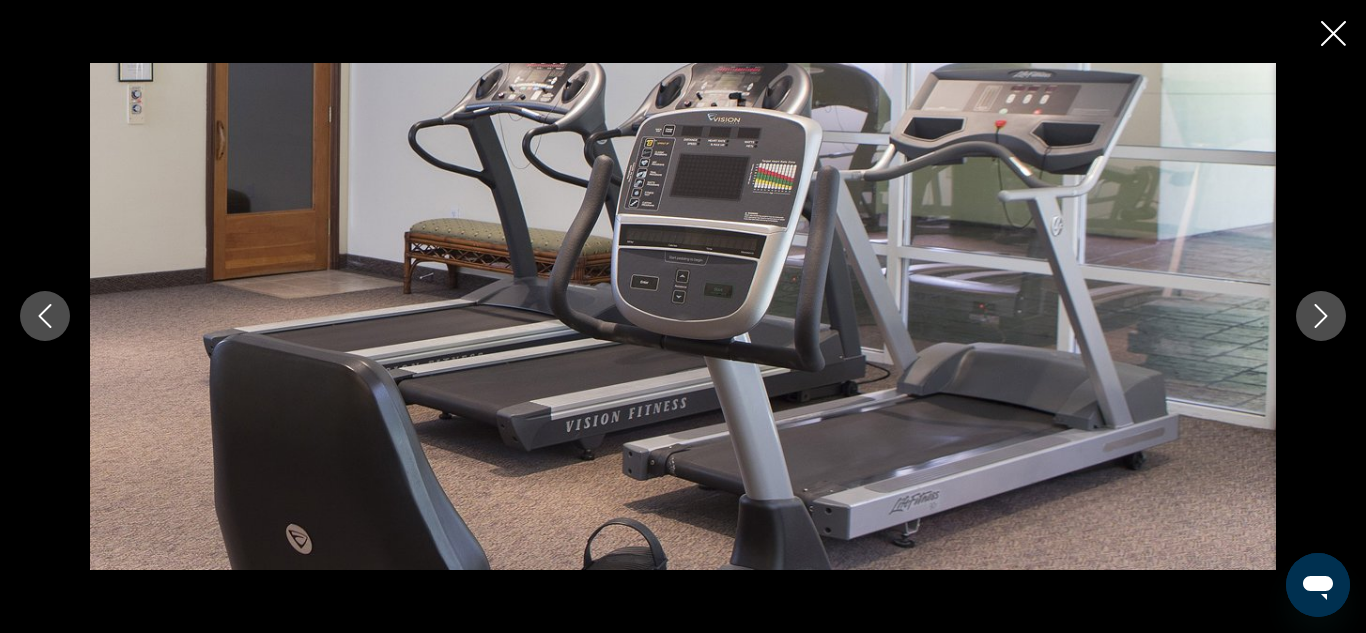 click at bounding box center (45, 316) 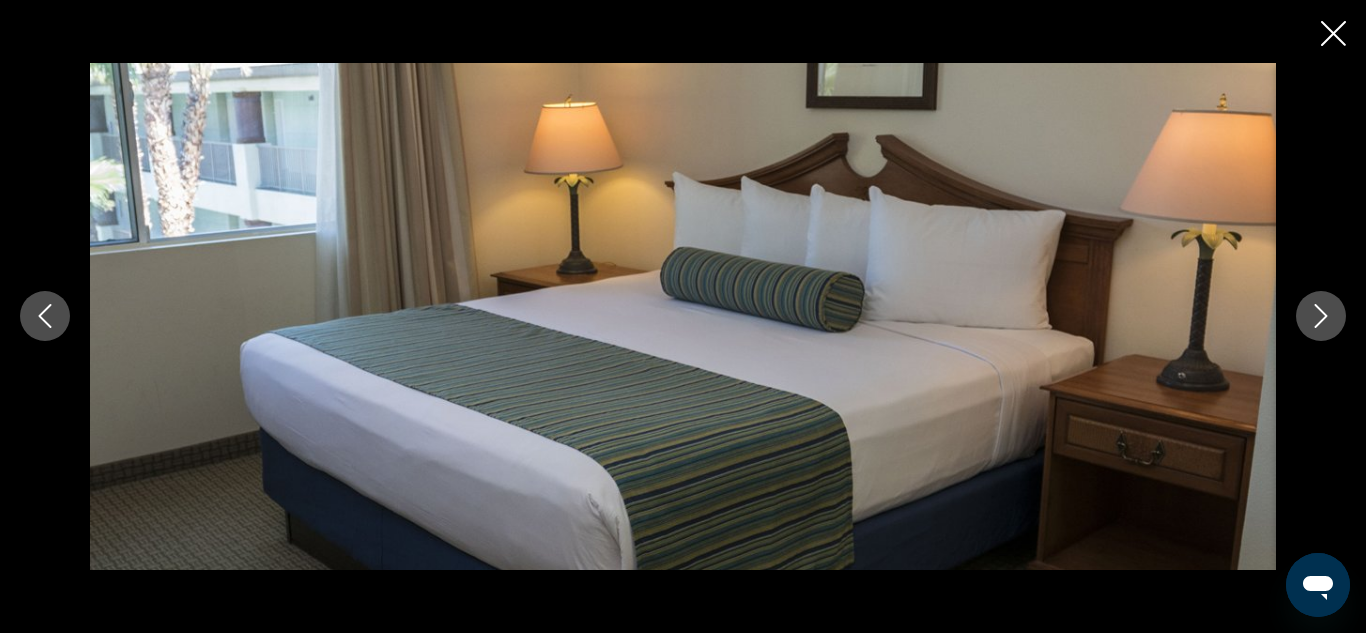 click at bounding box center [45, 316] 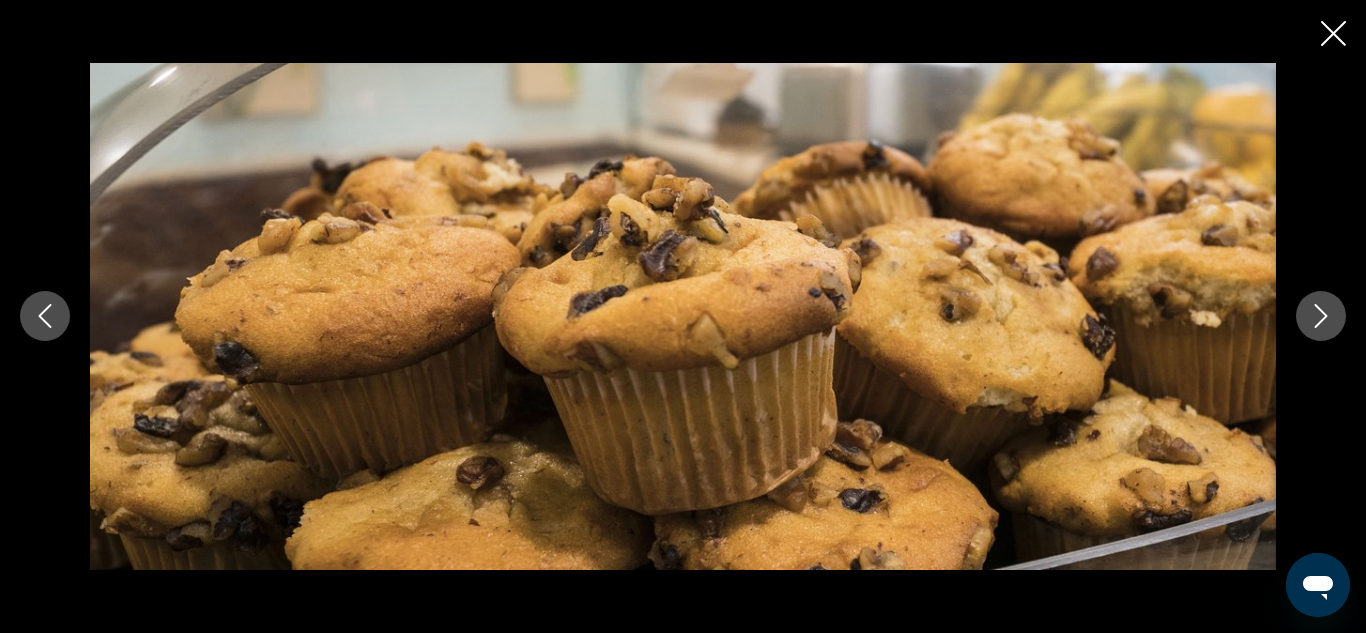 click at bounding box center (45, 316) 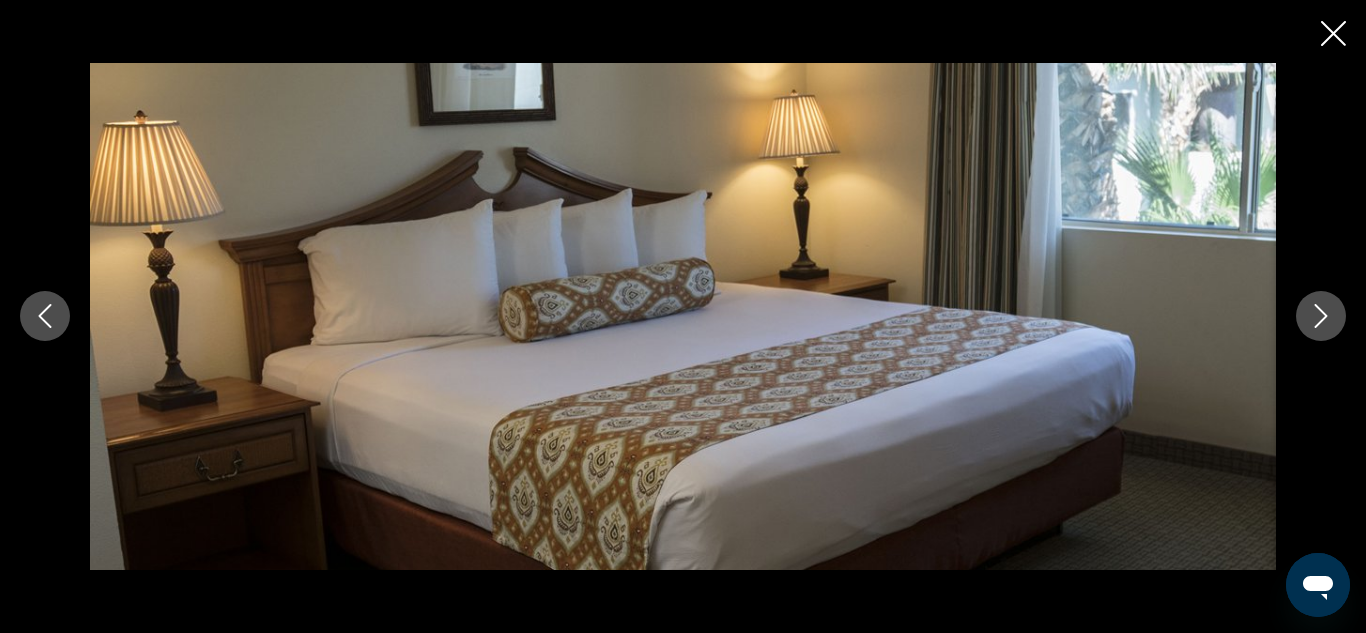click 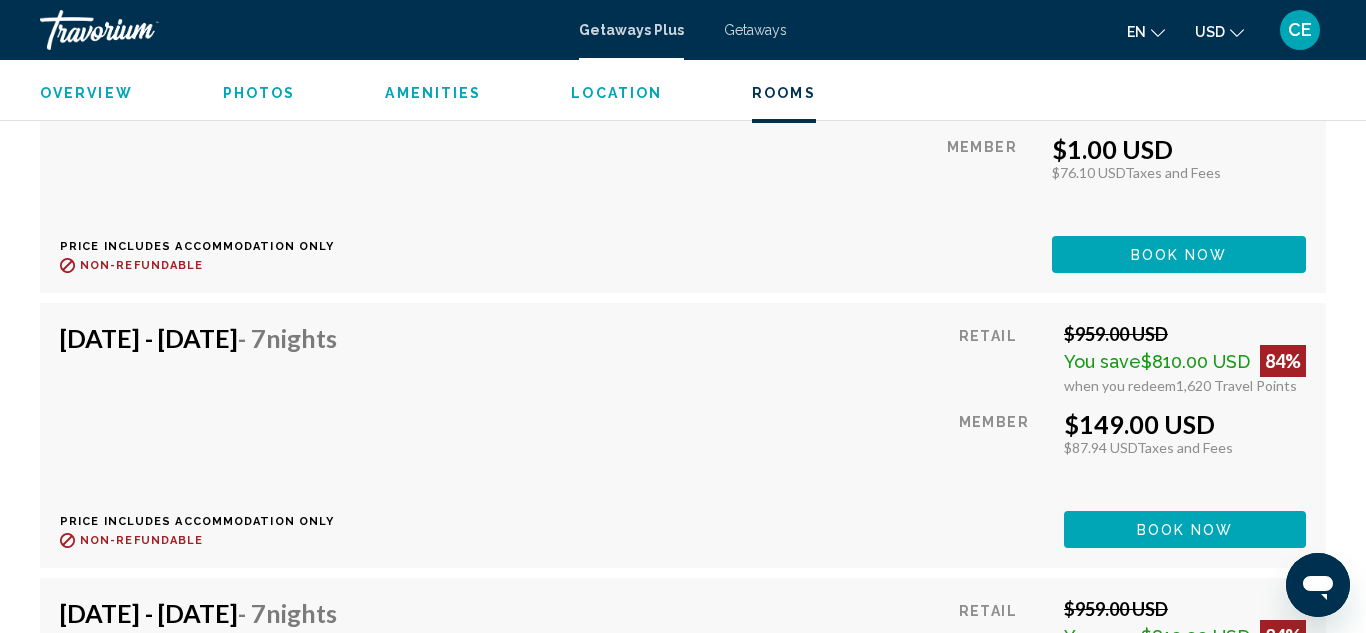 scroll, scrollTop: 4923, scrollLeft: 0, axis: vertical 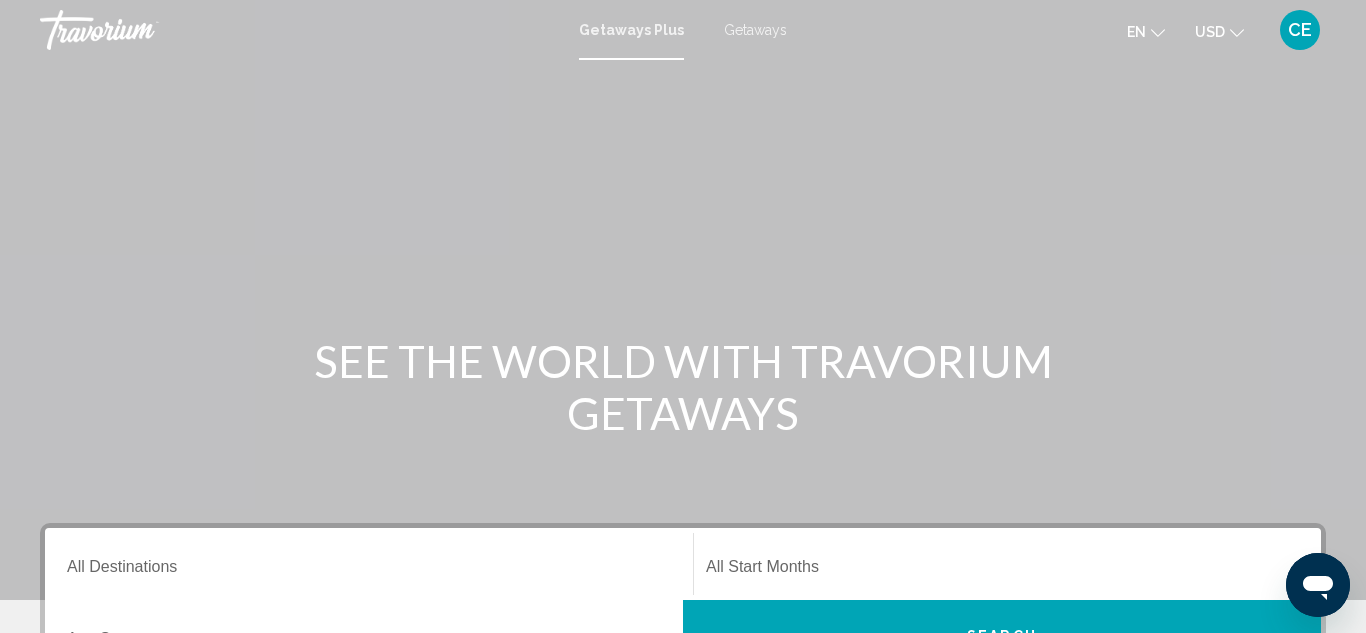 click on "Destination All Destinations" at bounding box center (369, 564) 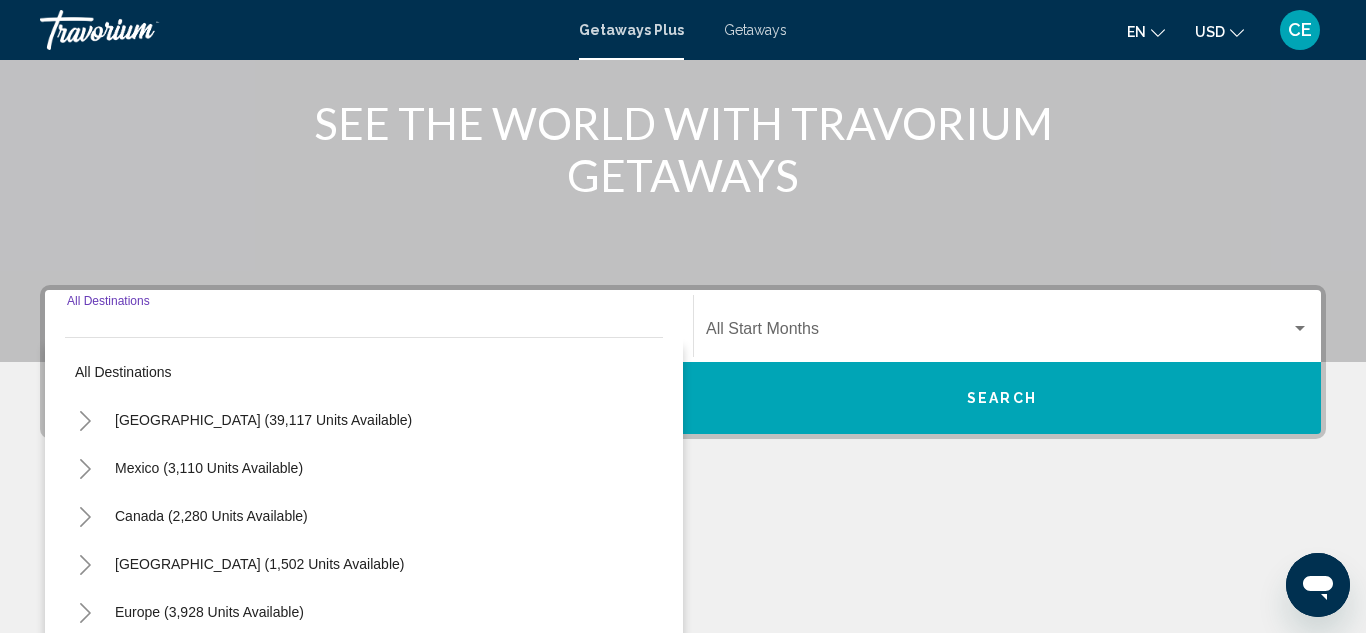 scroll, scrollTop: 458, scrollLeft: 0, axis: vertical 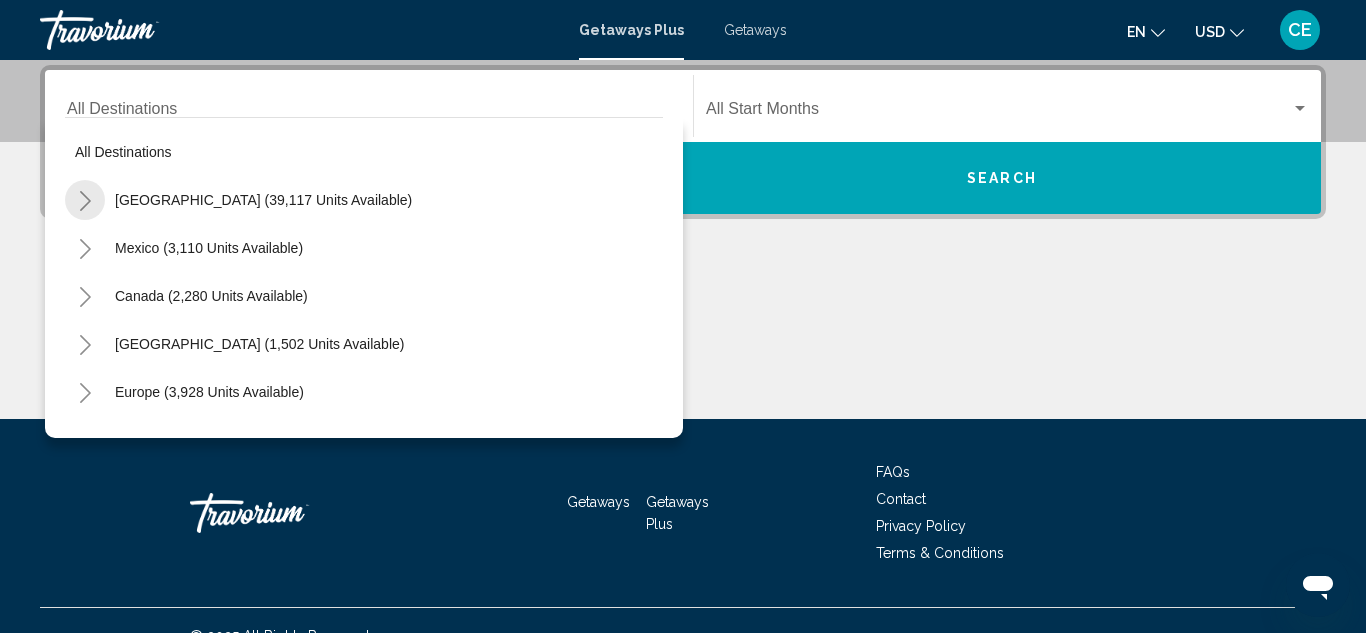 click 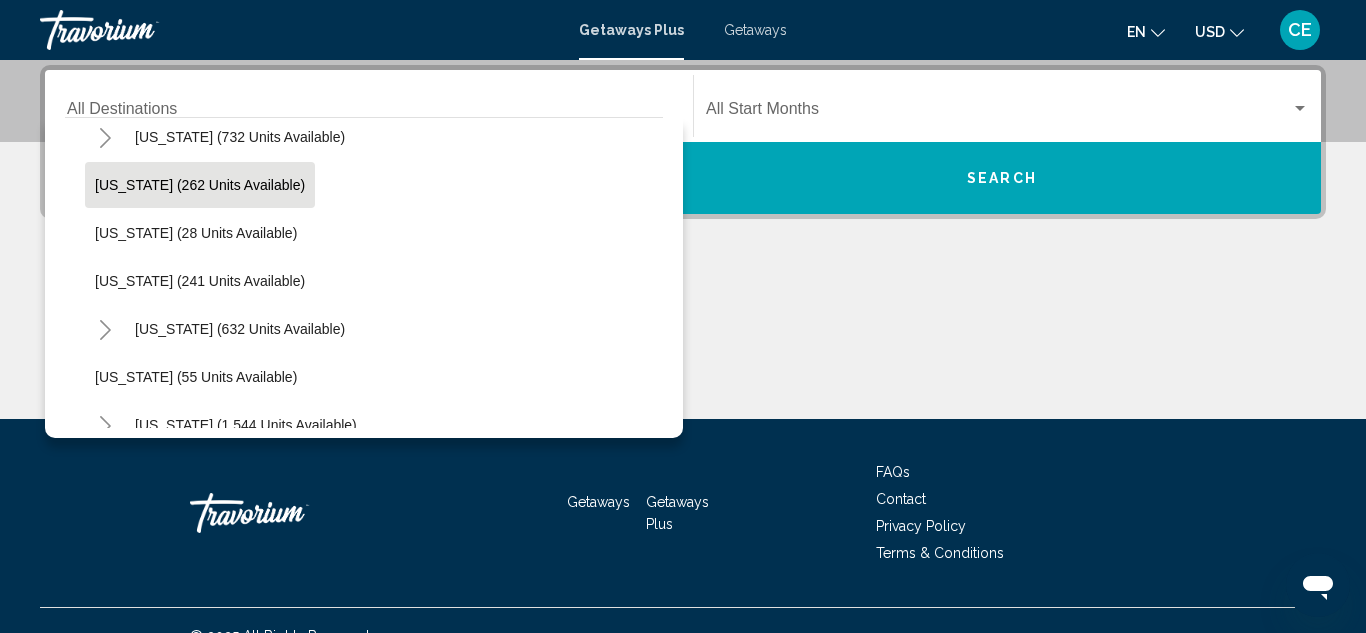 scroll, scrollTop: 1120, scrollLeft: 0, axis: vertical 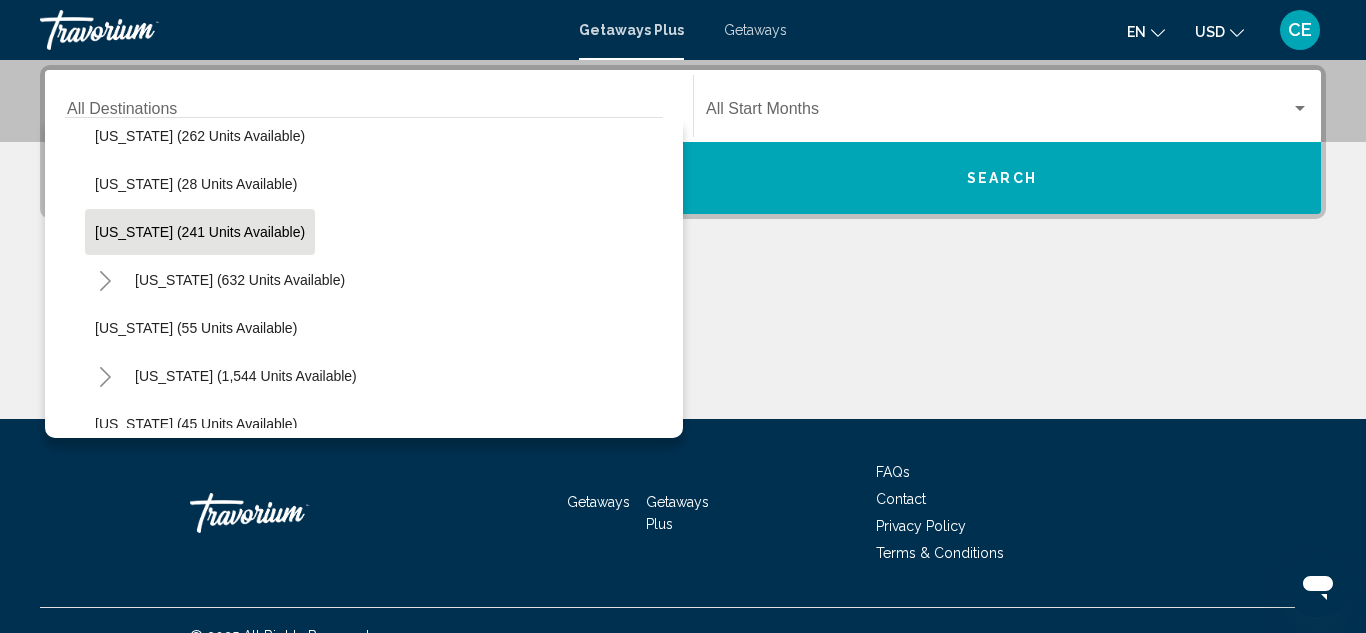 click on "New York (241 units available)" 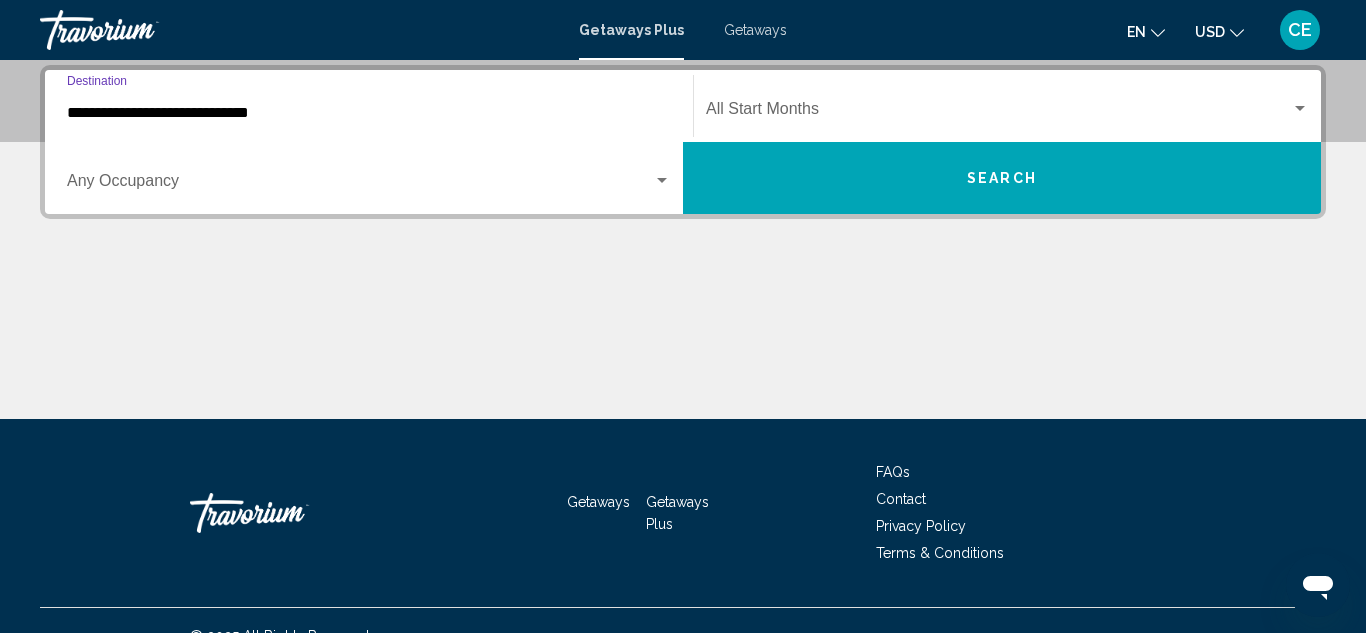 click at bounding box center [998, 113] 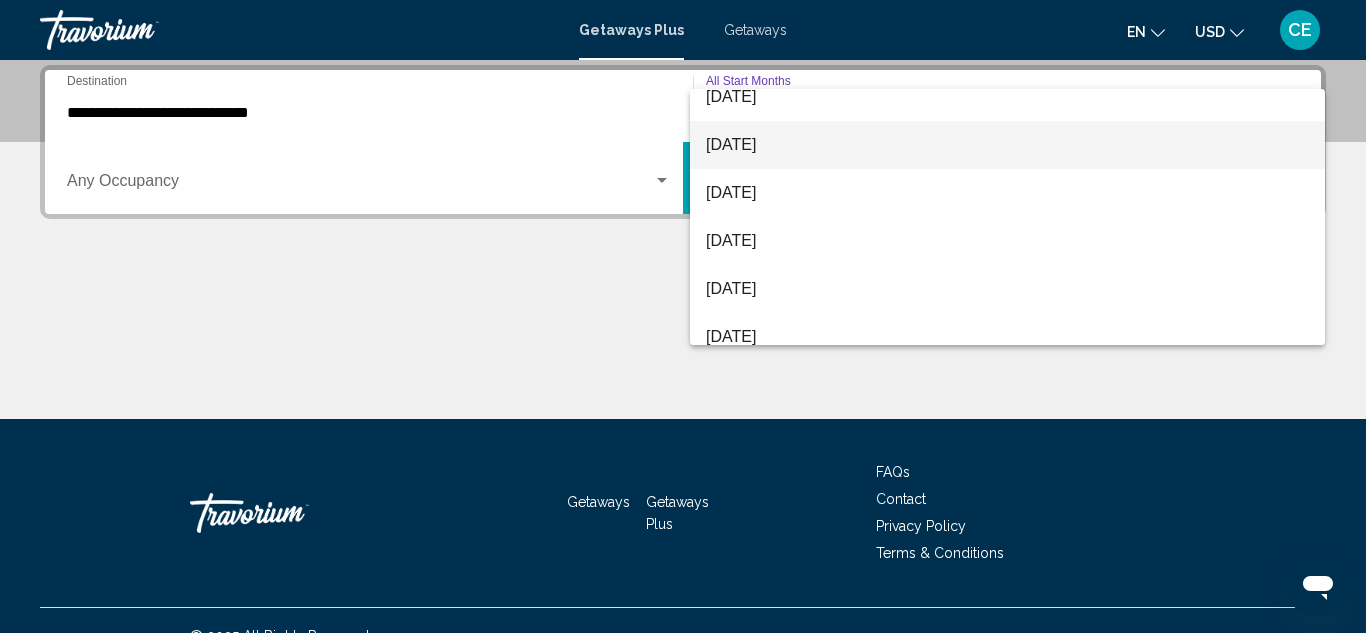 scroll, scrollTop: 224, scrollLeft: 0, axis: vertical 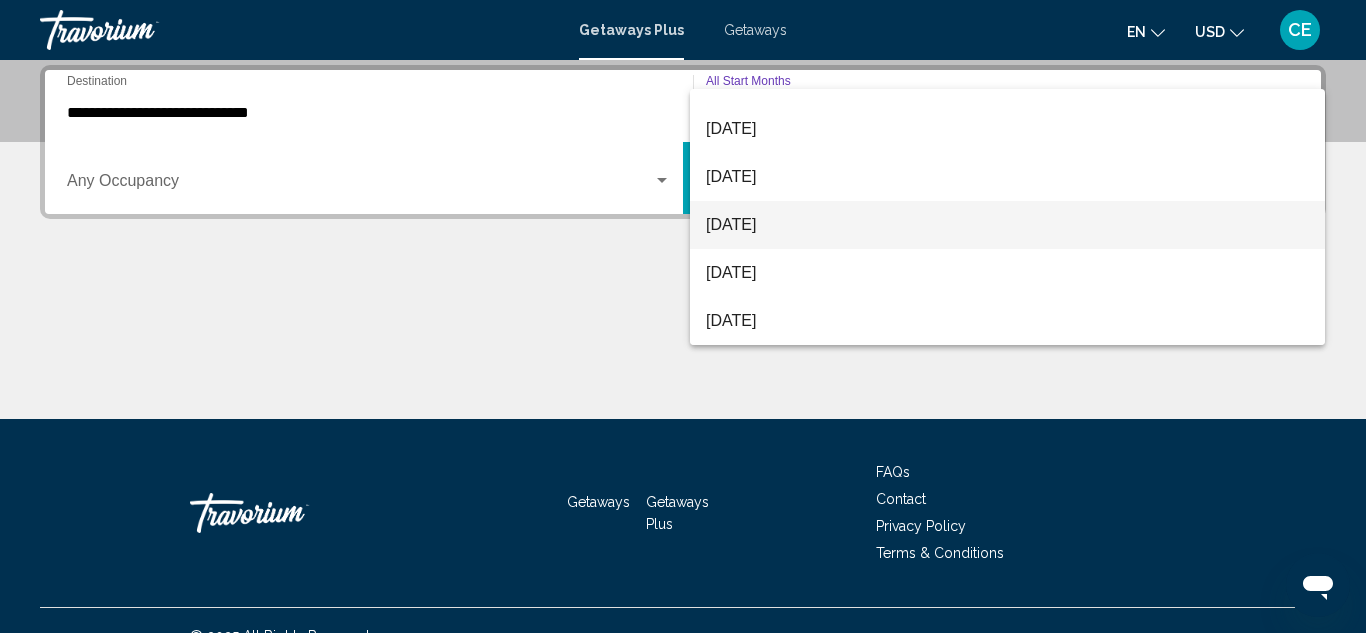 click on "January 2026" at bounding box center (1007, 225) 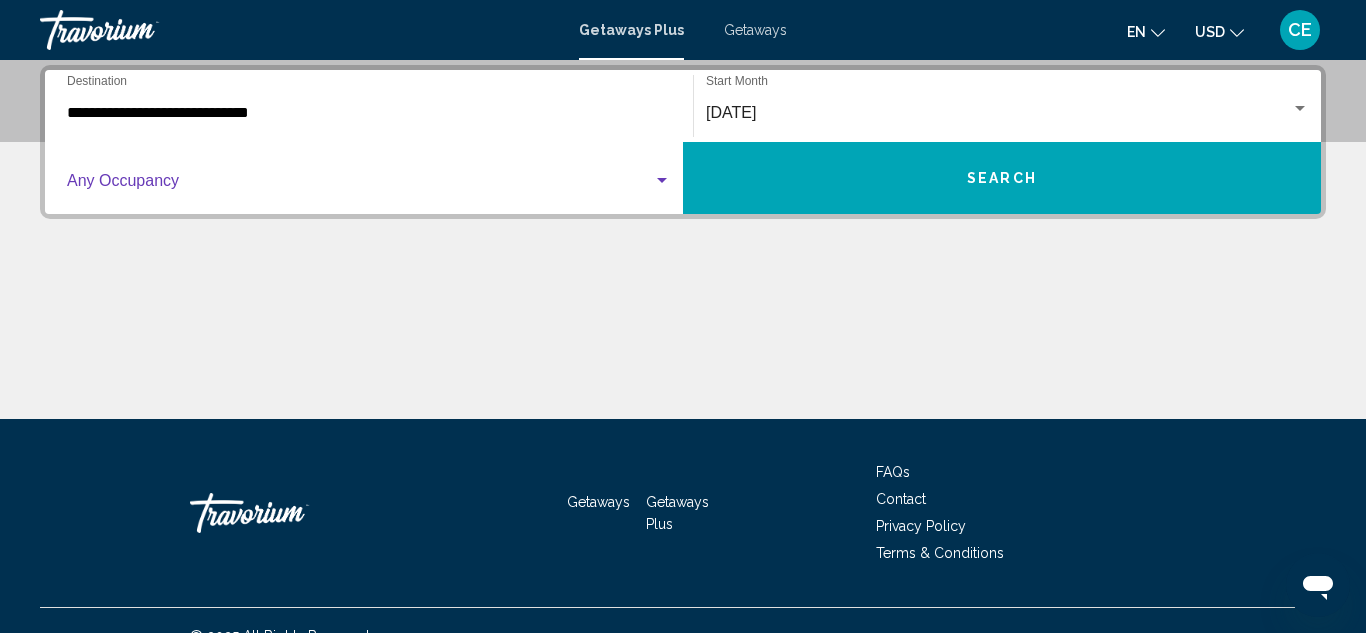 click at bounding box center [360, 185] 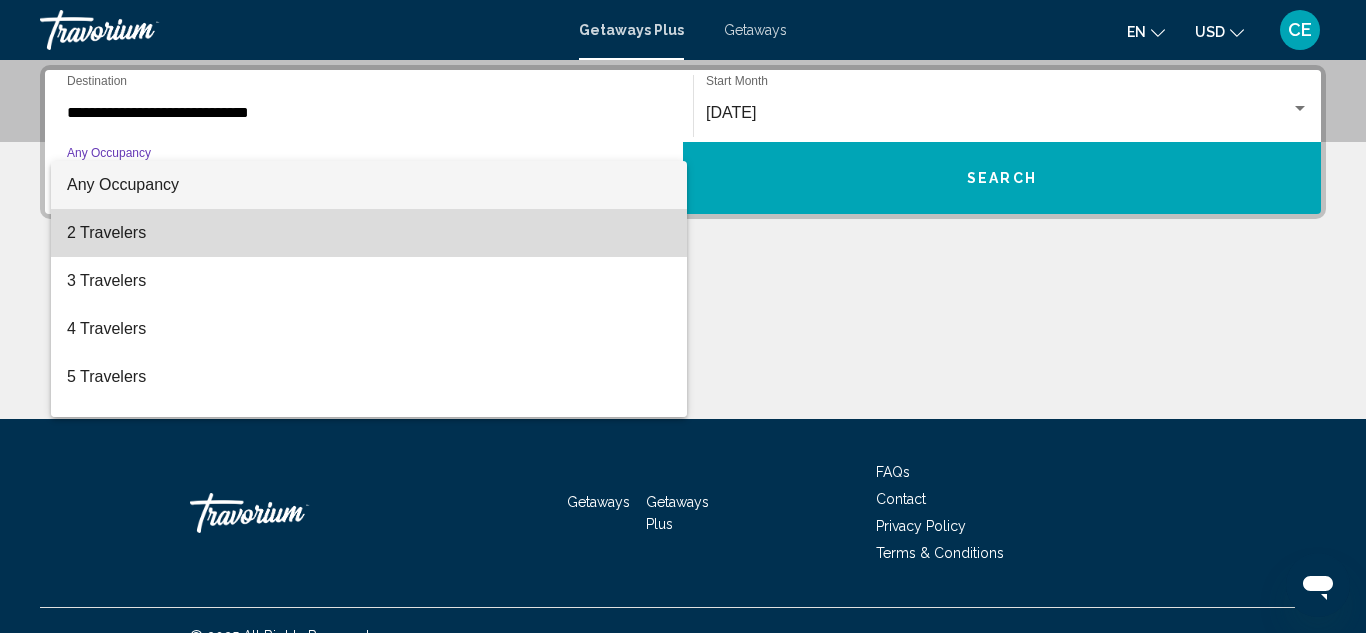 click on "2 Travelers" at bounding box center [369, 233] 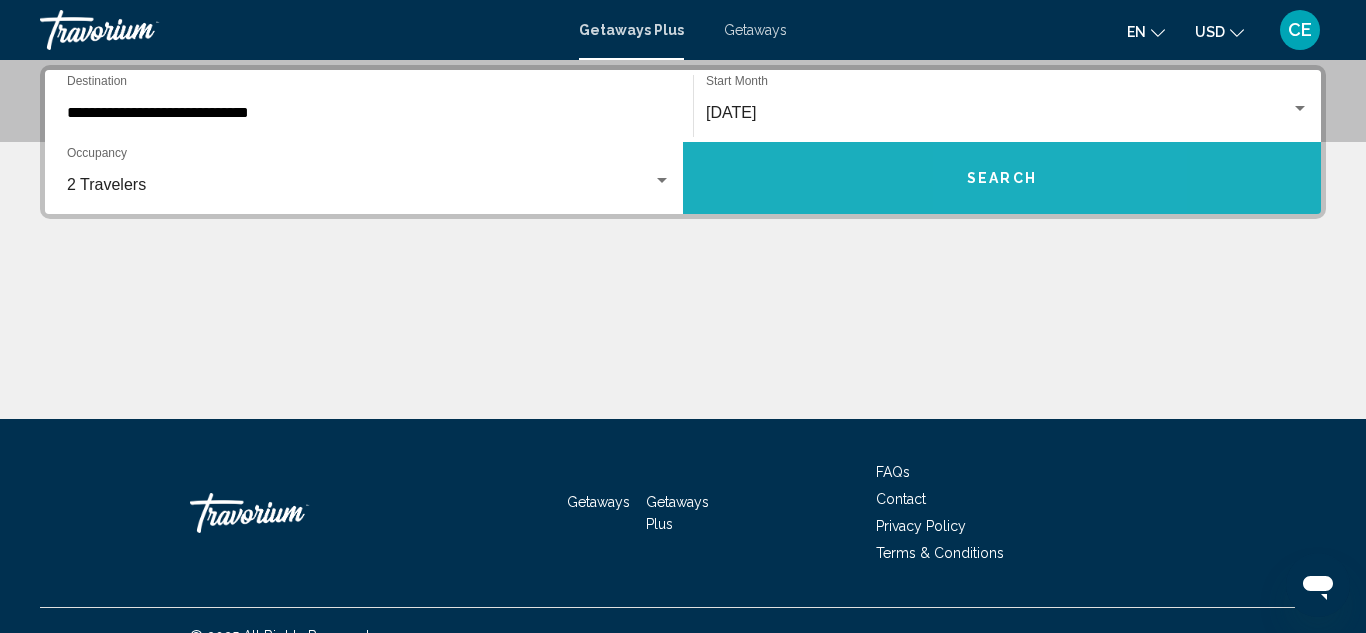 click on "Search" at bounding box center (1002, 178) 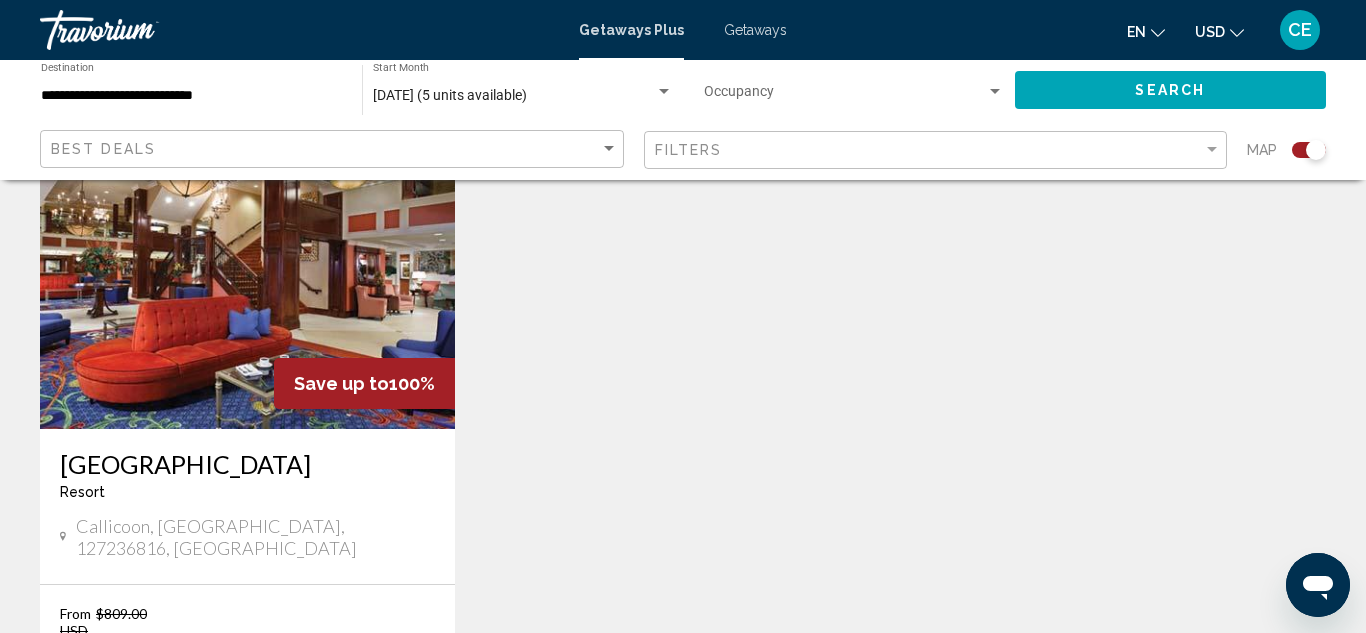 scroll, scrollTop: 891, scrollLeft: 0, axis: vertical 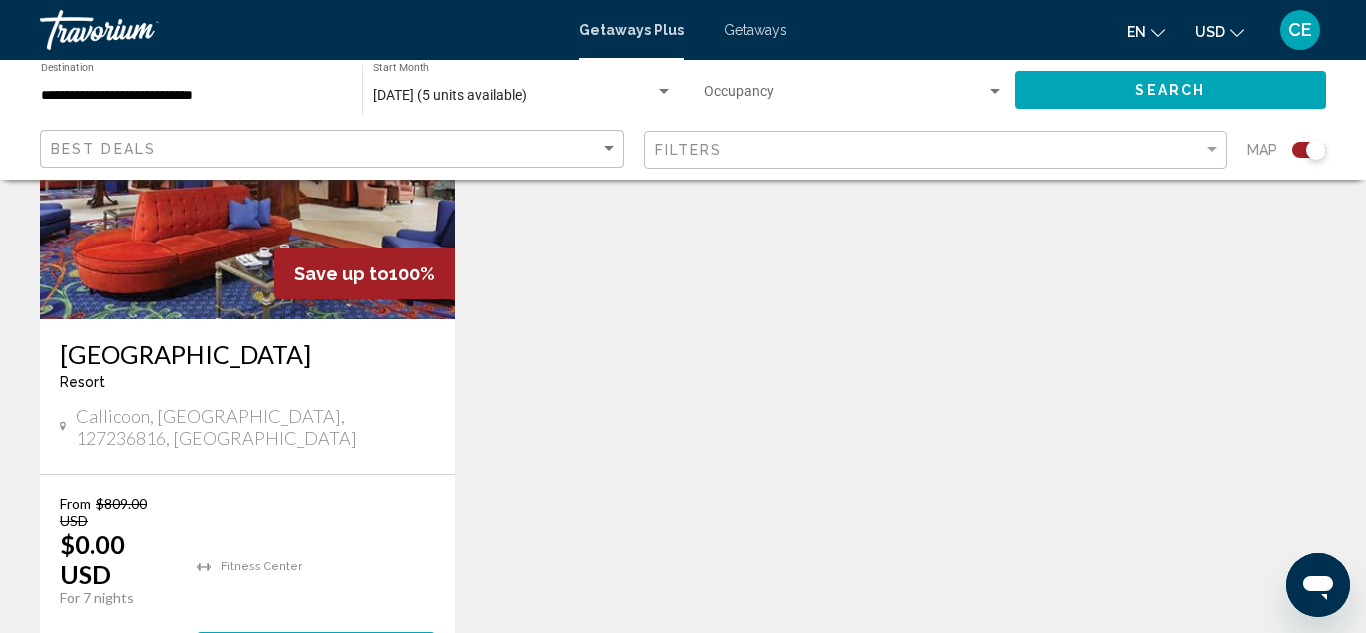 click at bounding box center (247, 159) 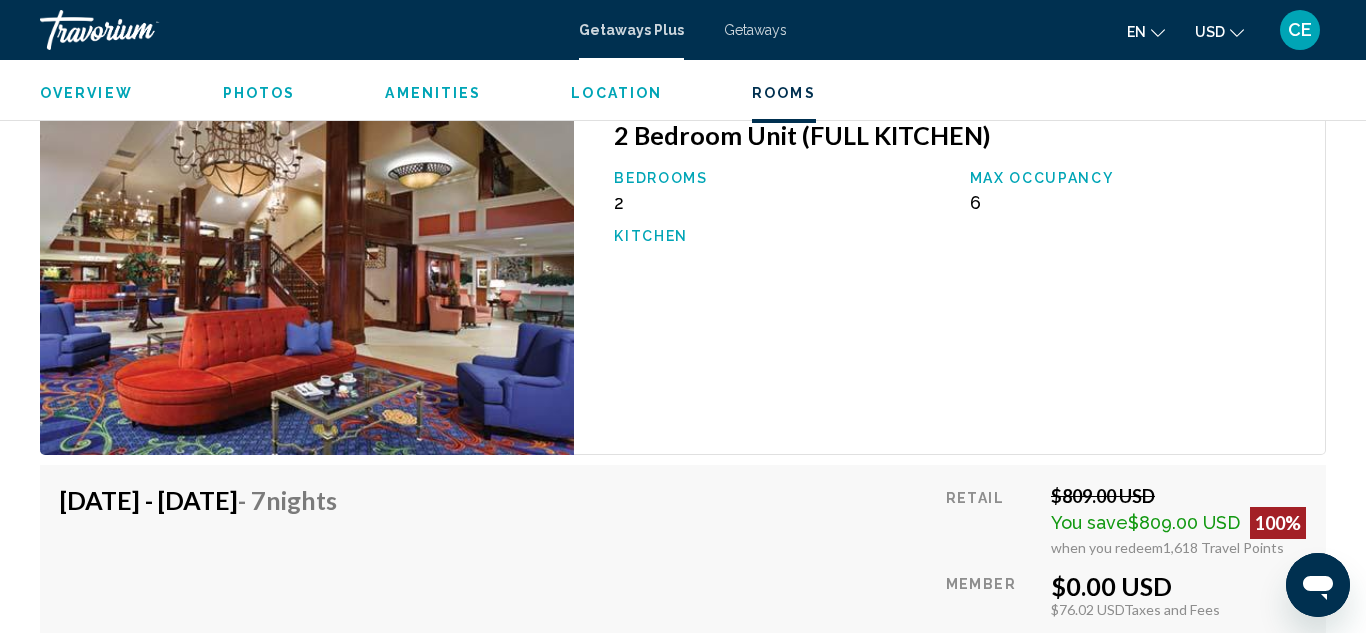 scroll, scrollTop: 3243, scrollLeft: 0, axis: vertical 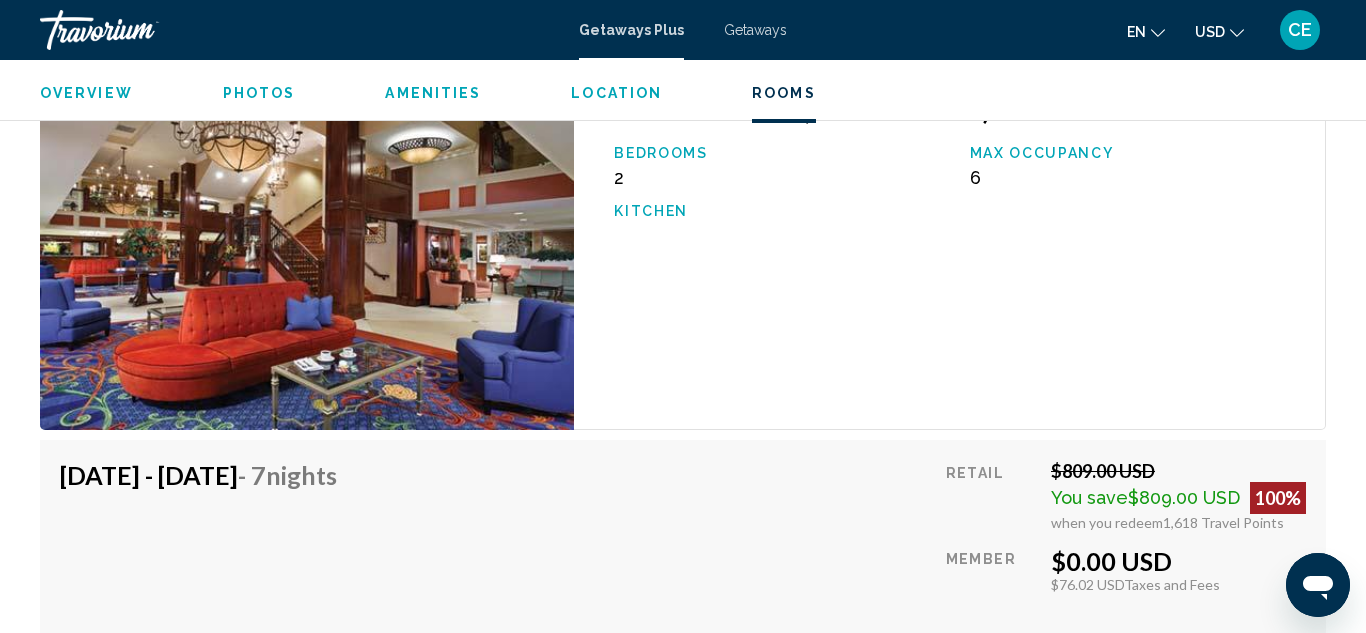 click at bounding box center [307, 252] 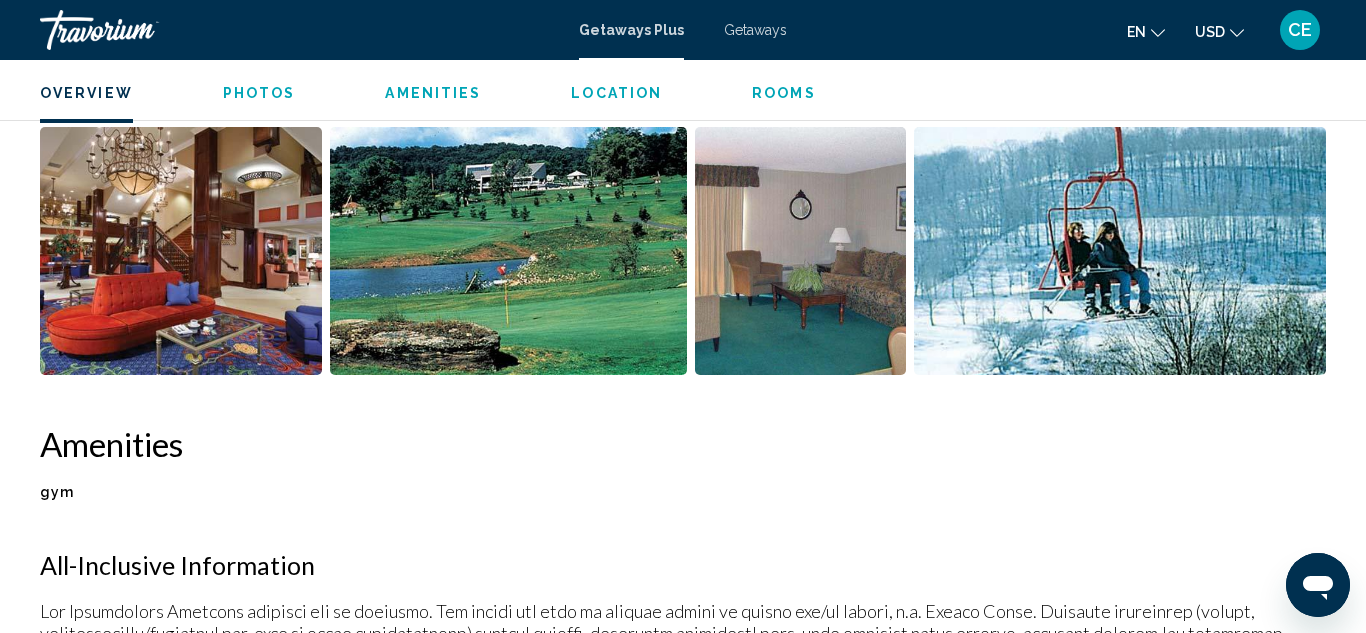 scroll, scrollTop: 1115, scrollLeft: 0, axis: vertical 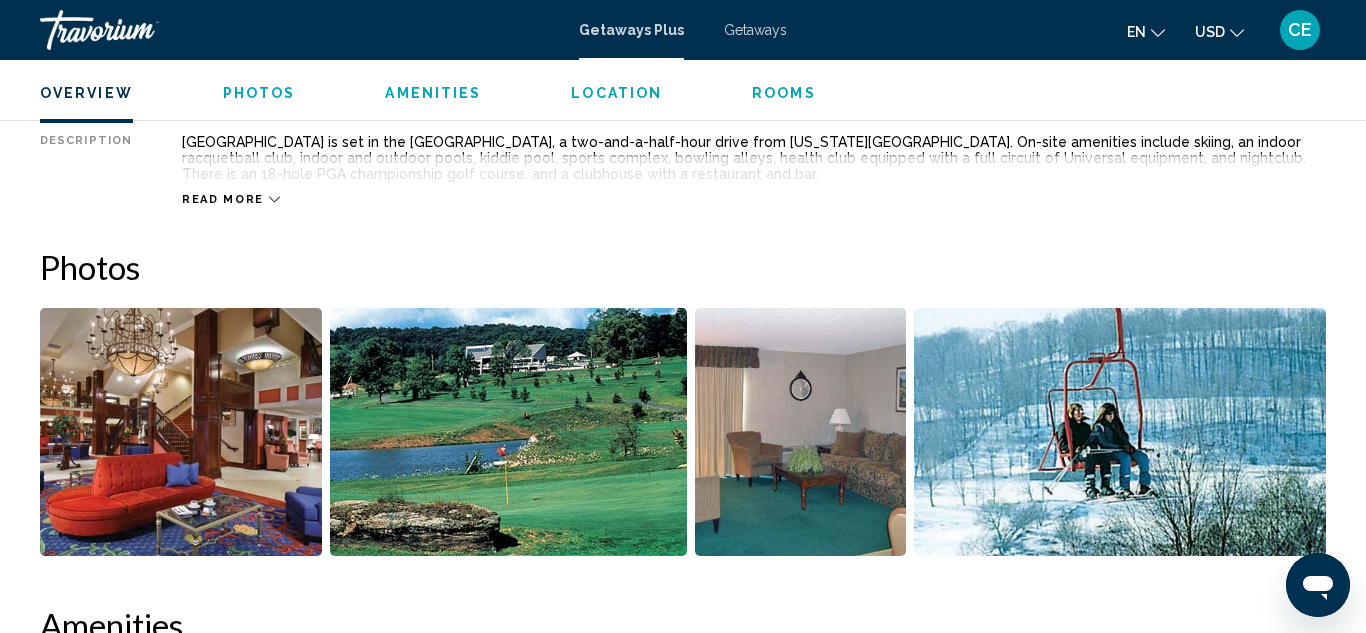 click at bounding box center [181, 432] 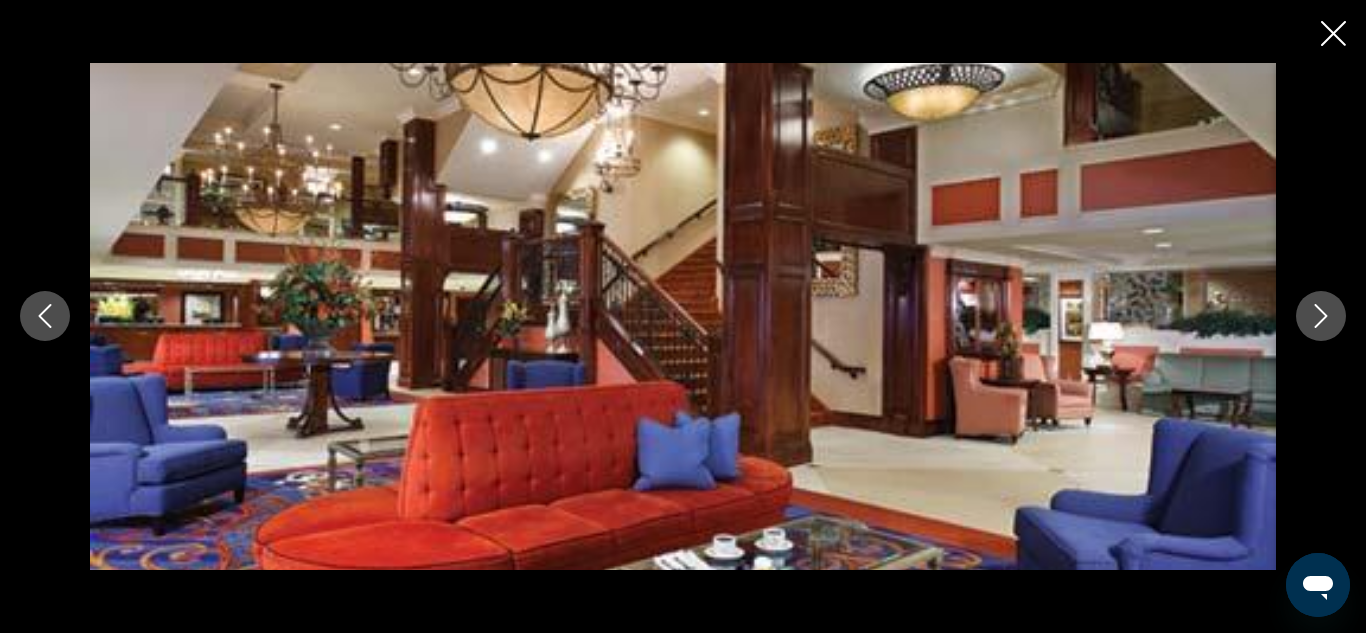 click at bounding box center [1321, 316] 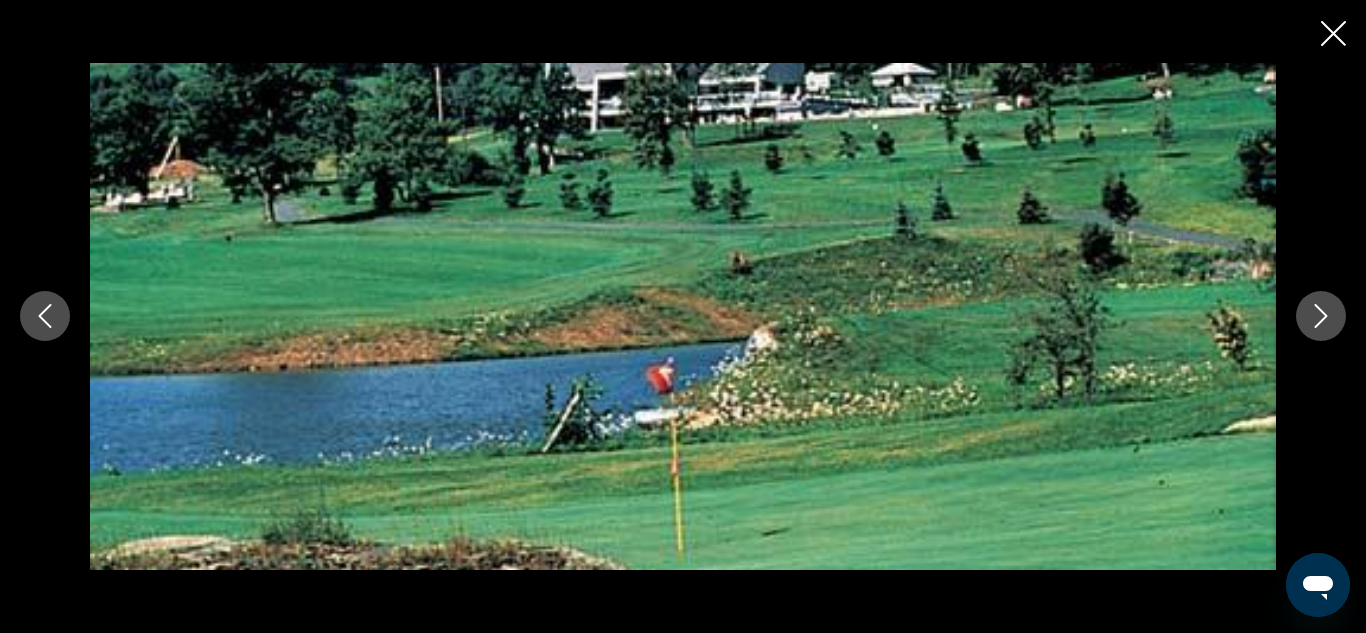 click at bounding box center [1321, 316] 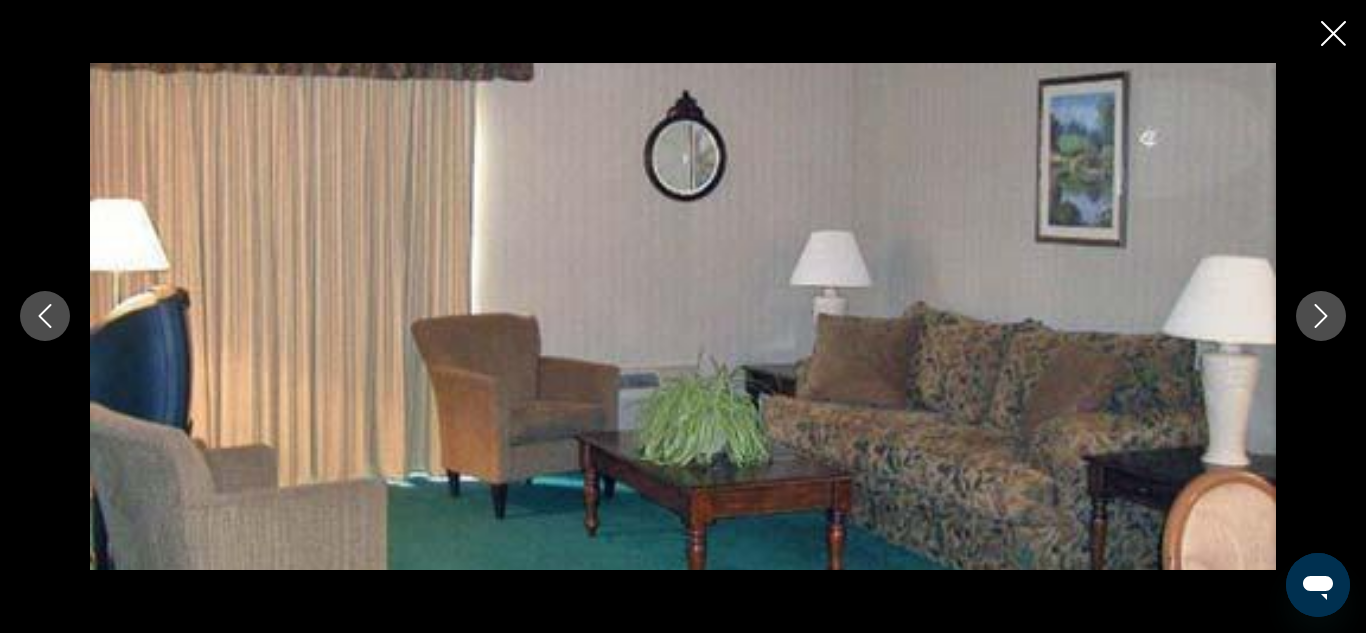 click 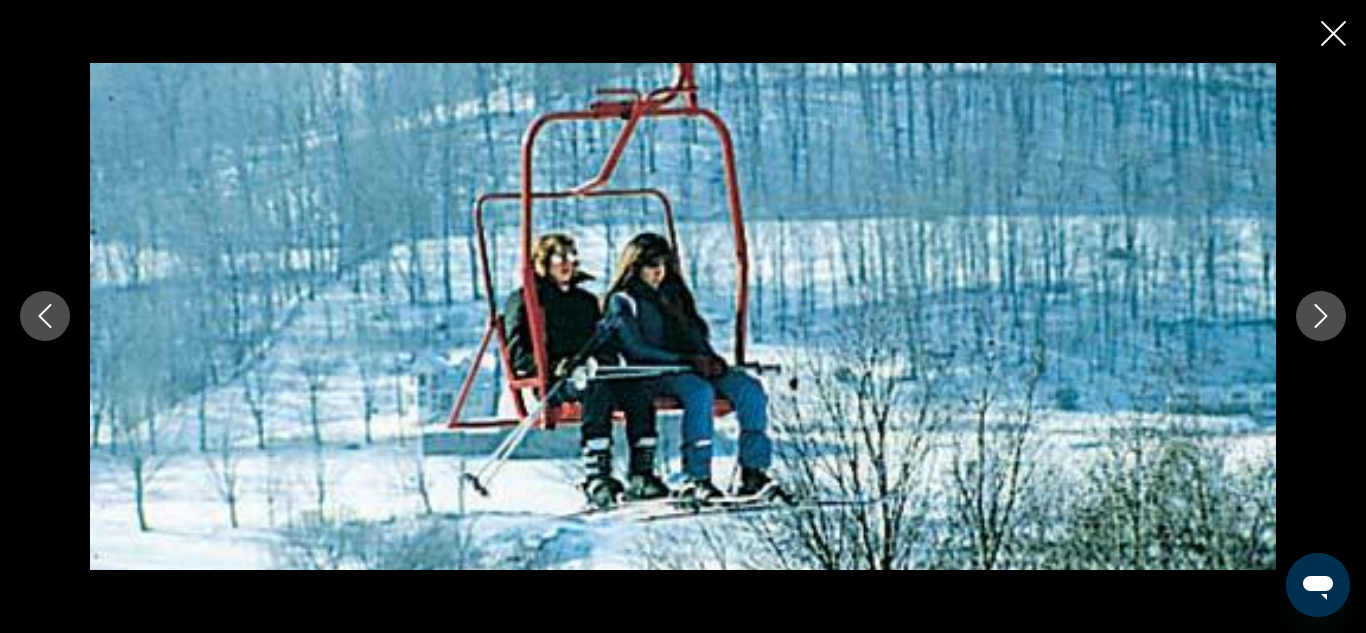 click 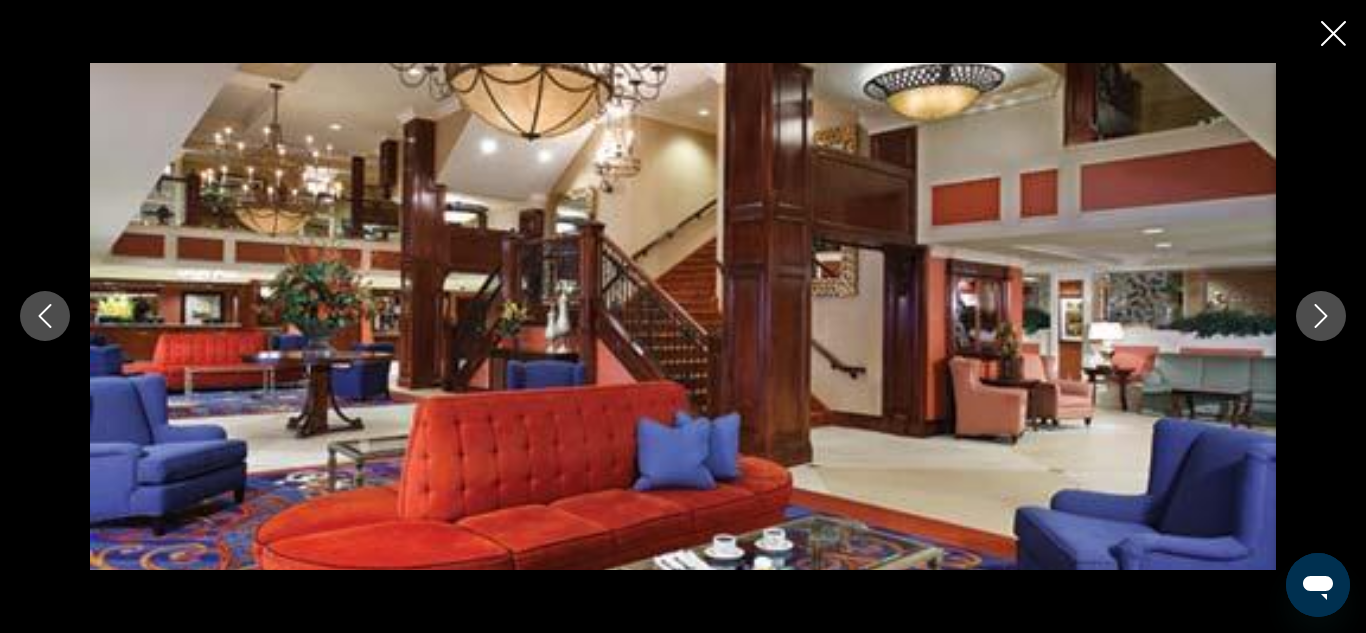 click 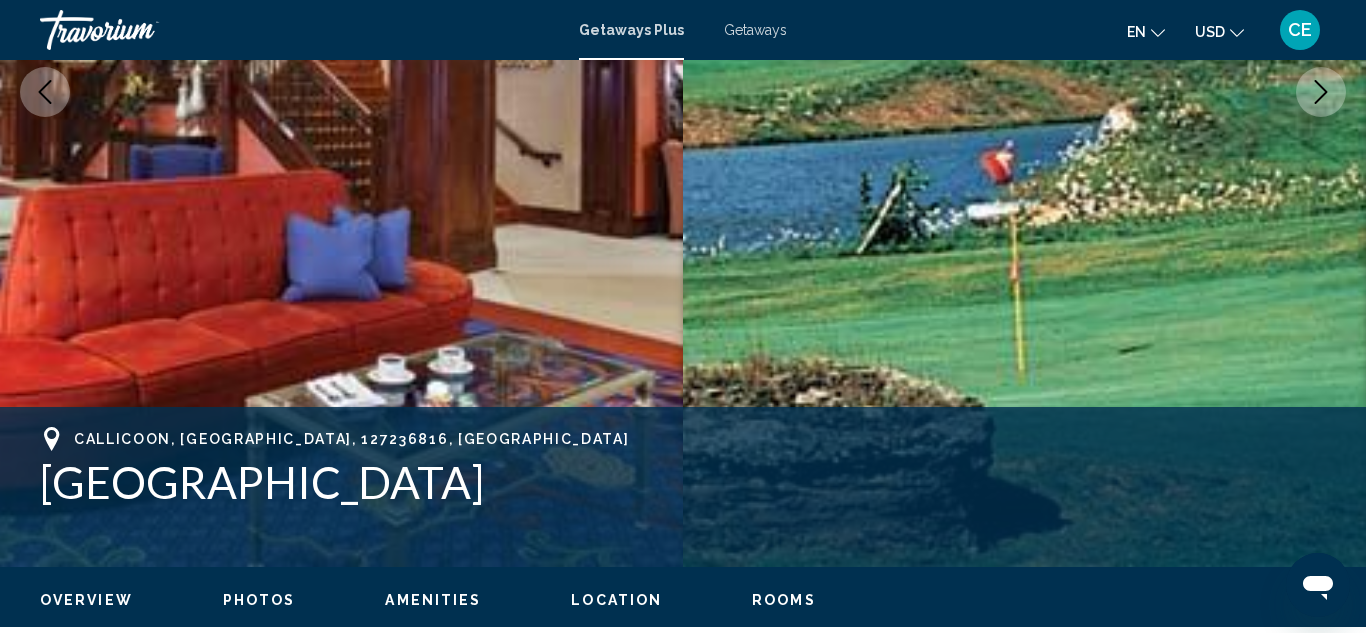 scroll, scrollTop: 0, scrollLeft: 0, axis: both 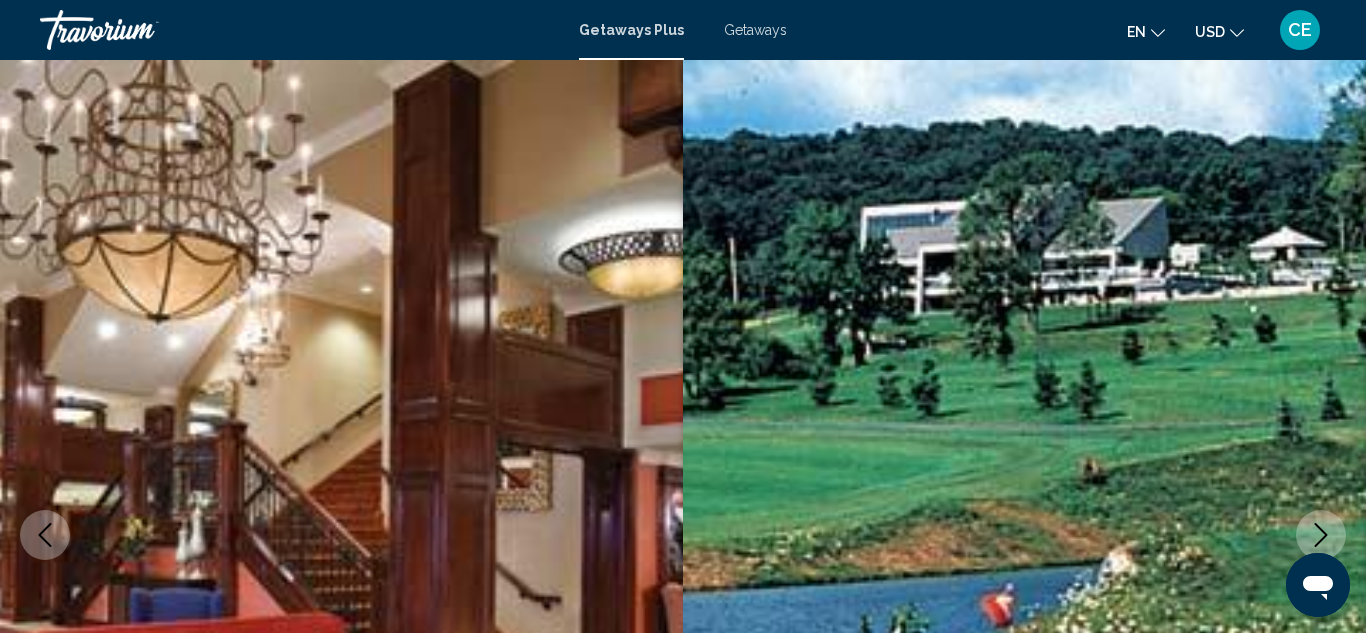 click 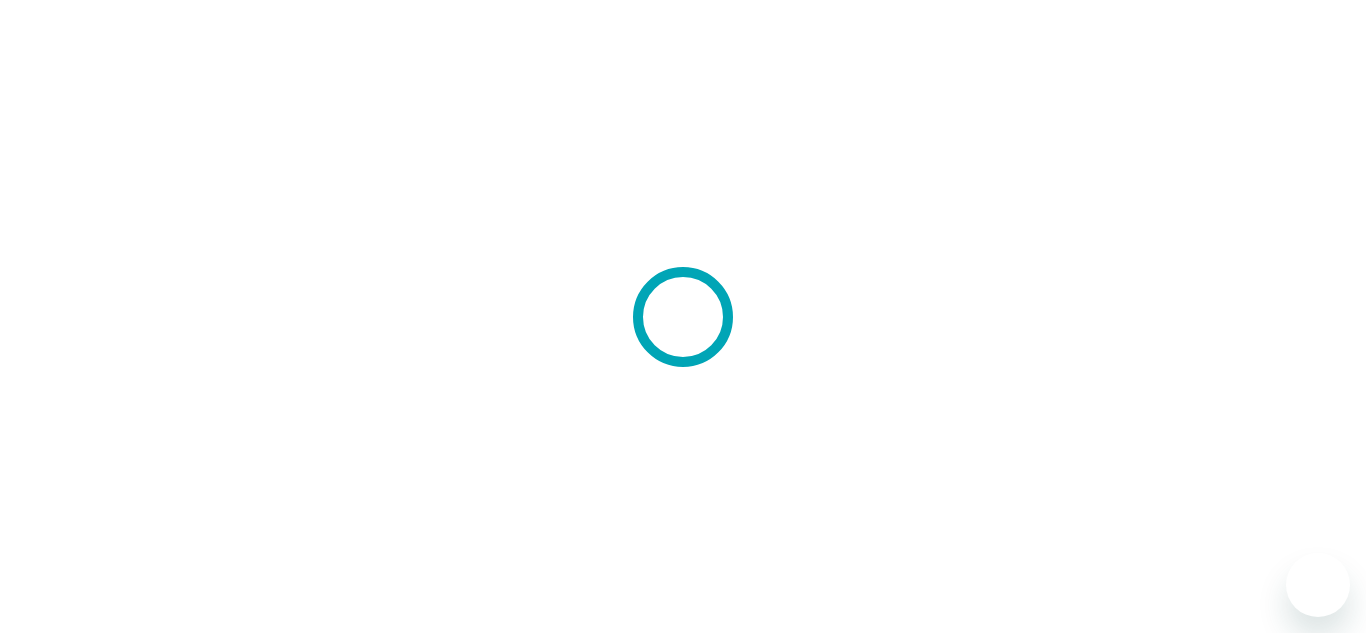 scroll, scrollTop: 0, scrollLeft: 0, axis: both 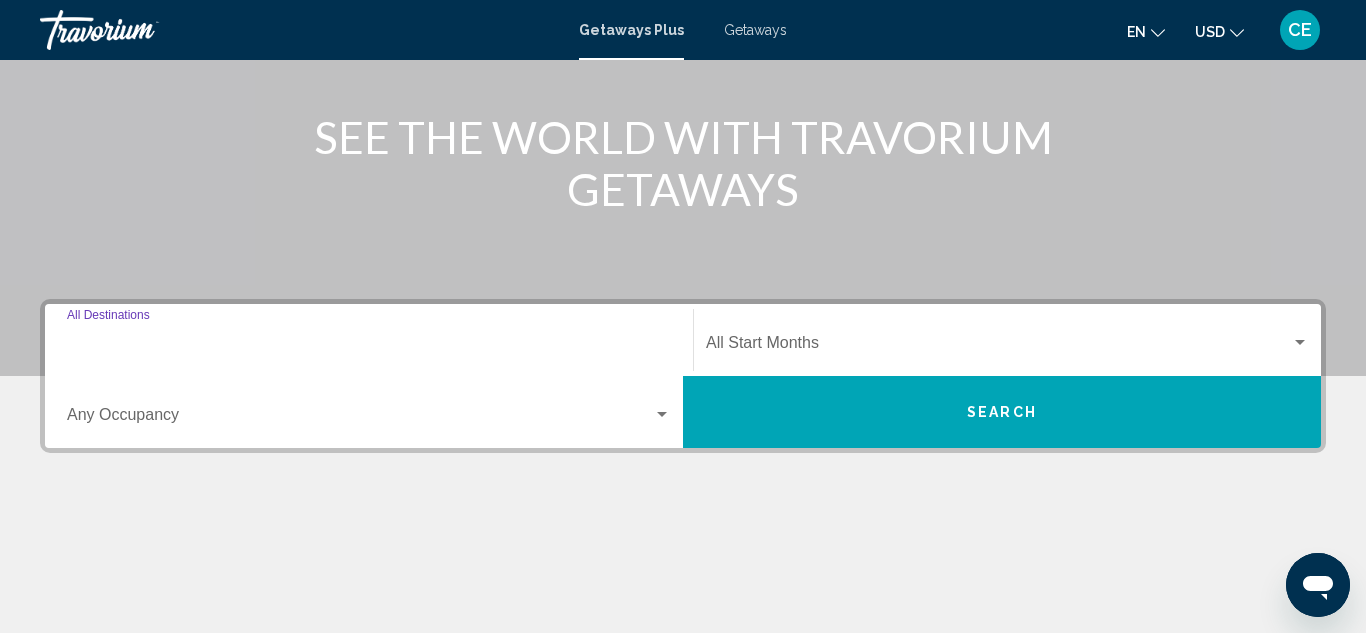 click on "Destination All Destinations" at bounding box center [369, 347] 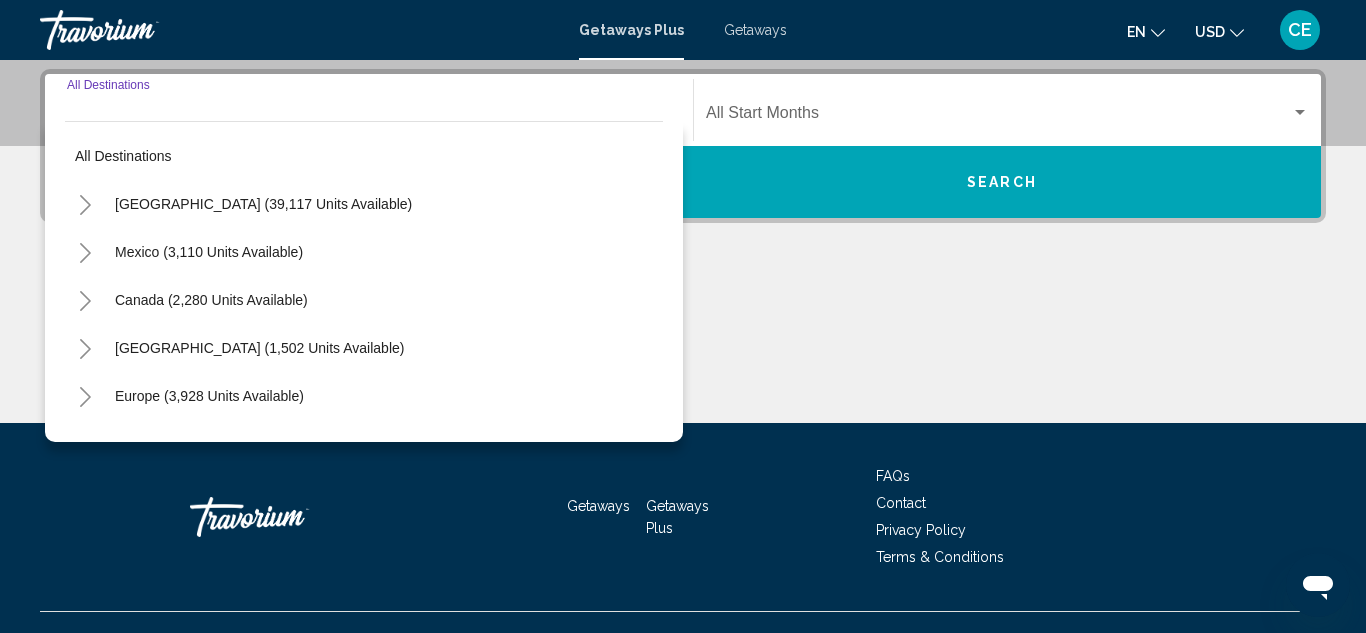 scroll, scrollTop: 458, scrollLeft: 0, axis: vertical 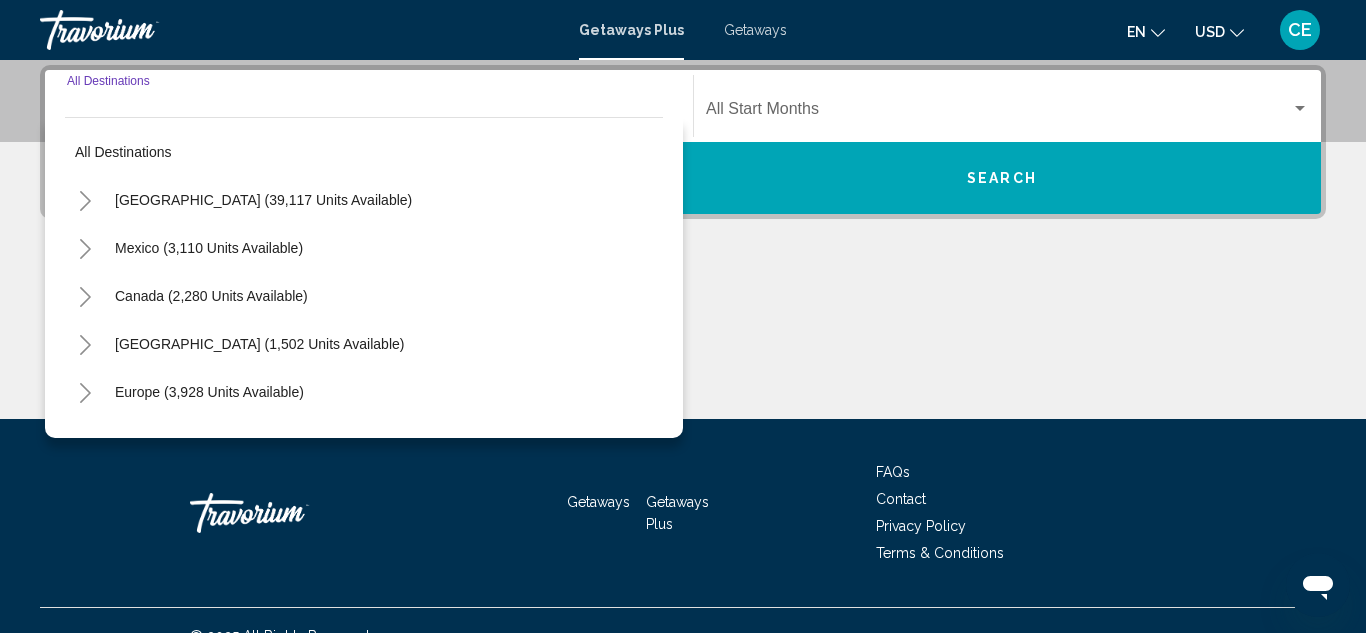 click 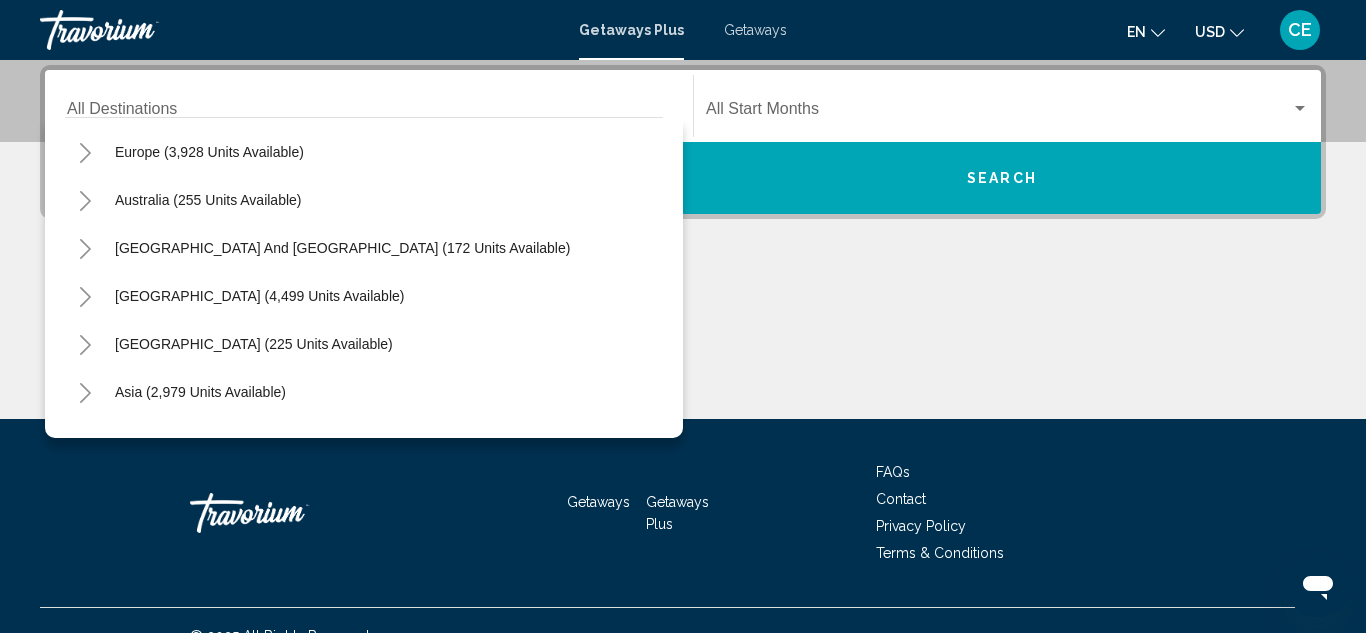 scroll, scrollTop: 2100, scrollLeft: 0, axis: vertical 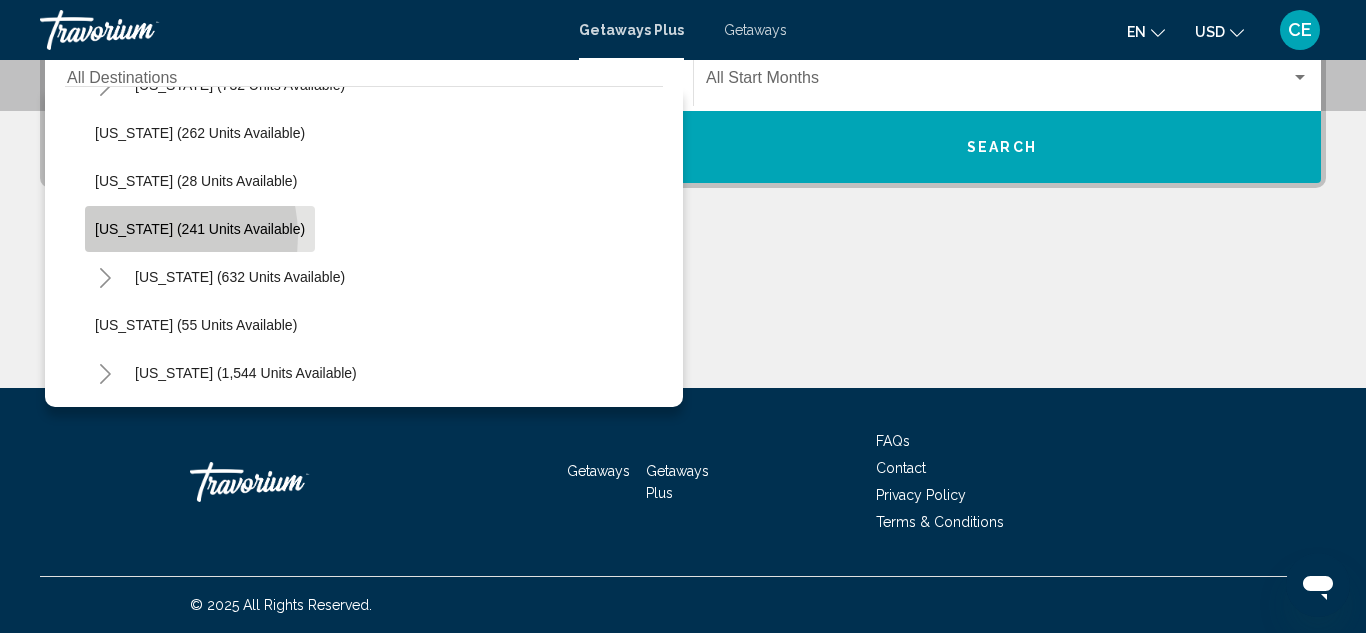 click on "New York (241 units available)" 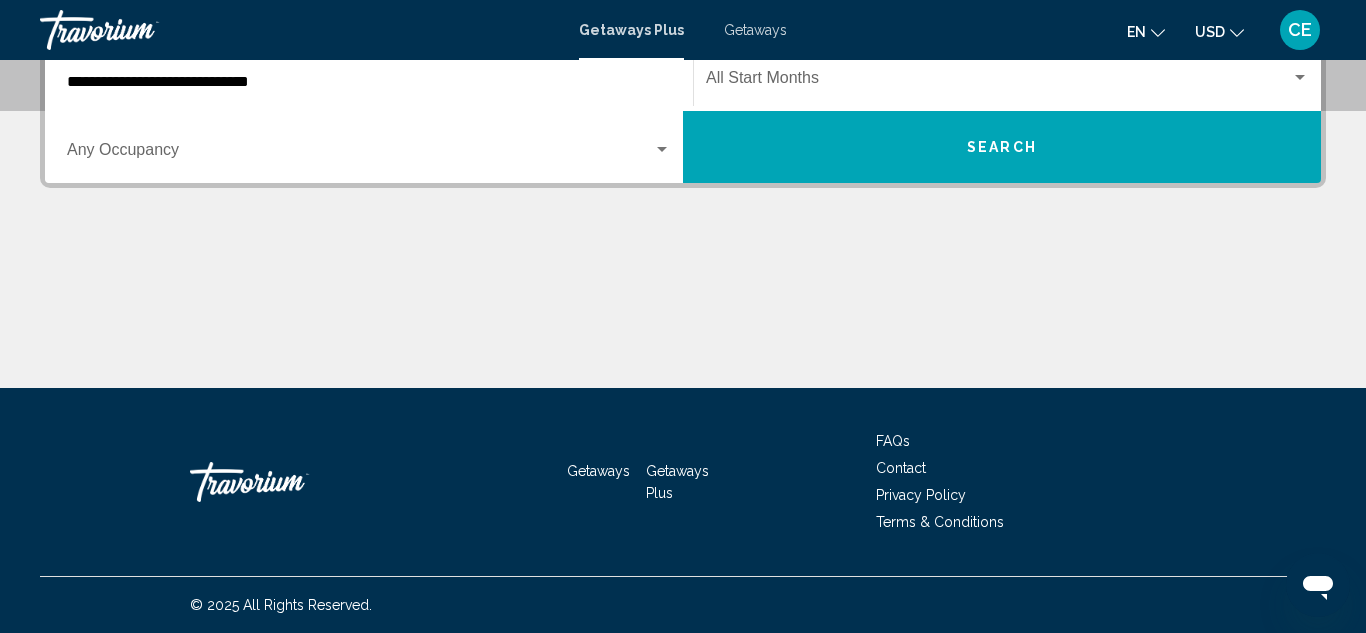 scroll, scrollTop: 458, scrollLeft: 0, axis: vertical 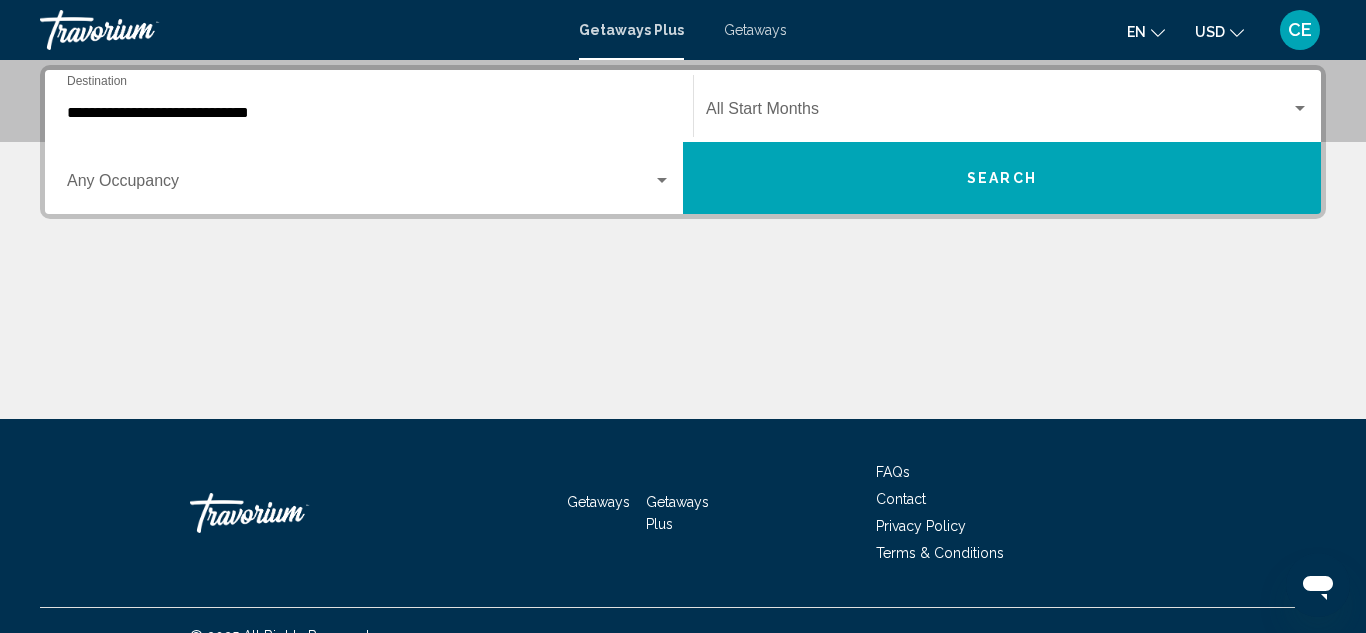 click on "Start Month All Start Months" 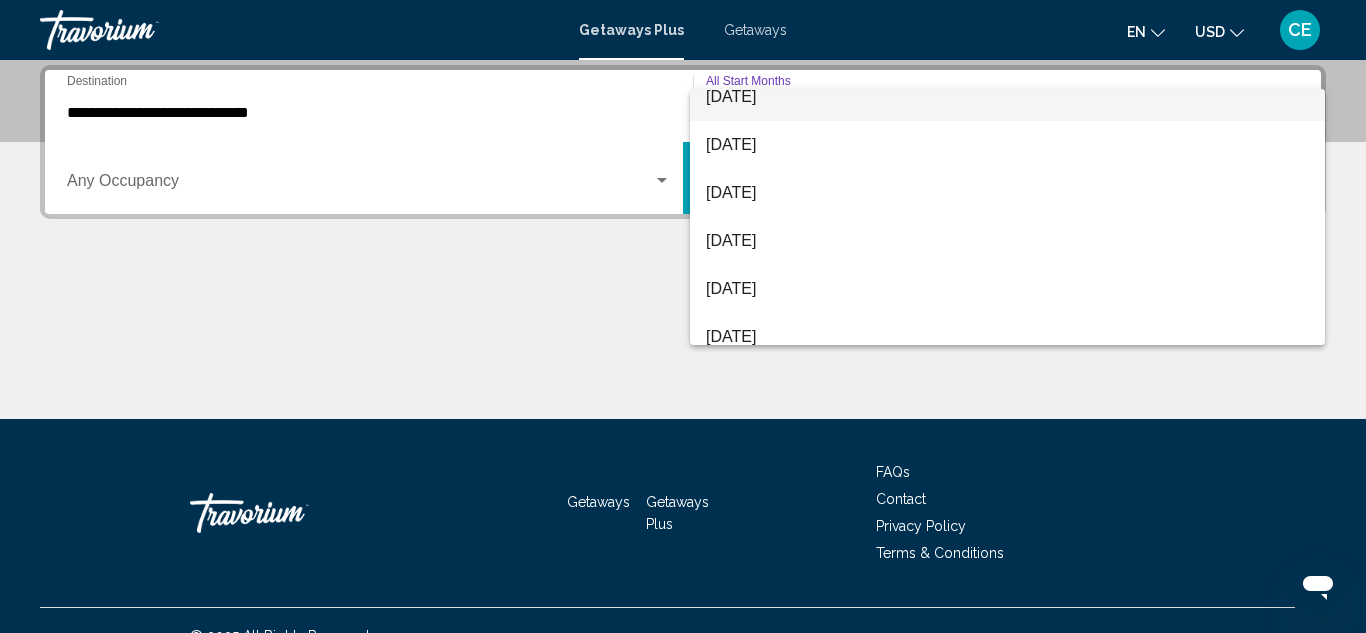 scroll, scrollTop: 224, scrollLeft: 0, axis: vertical 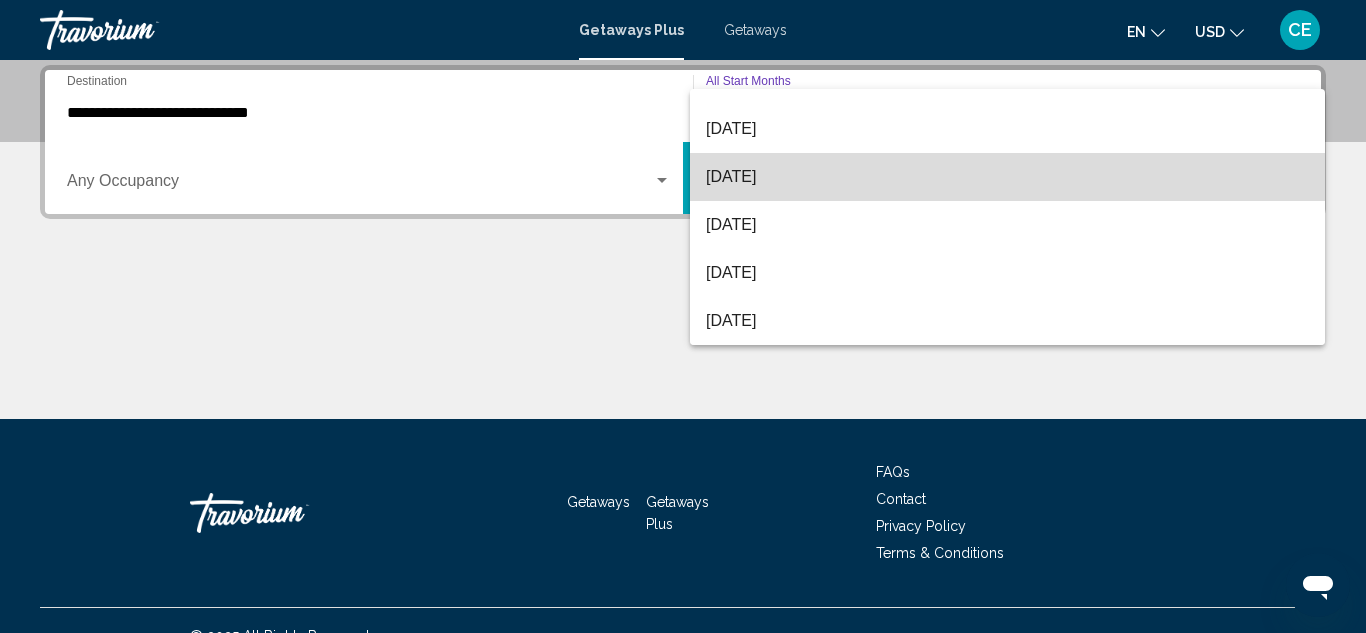 click on "December 2025" at bounding box center (1007, 177) 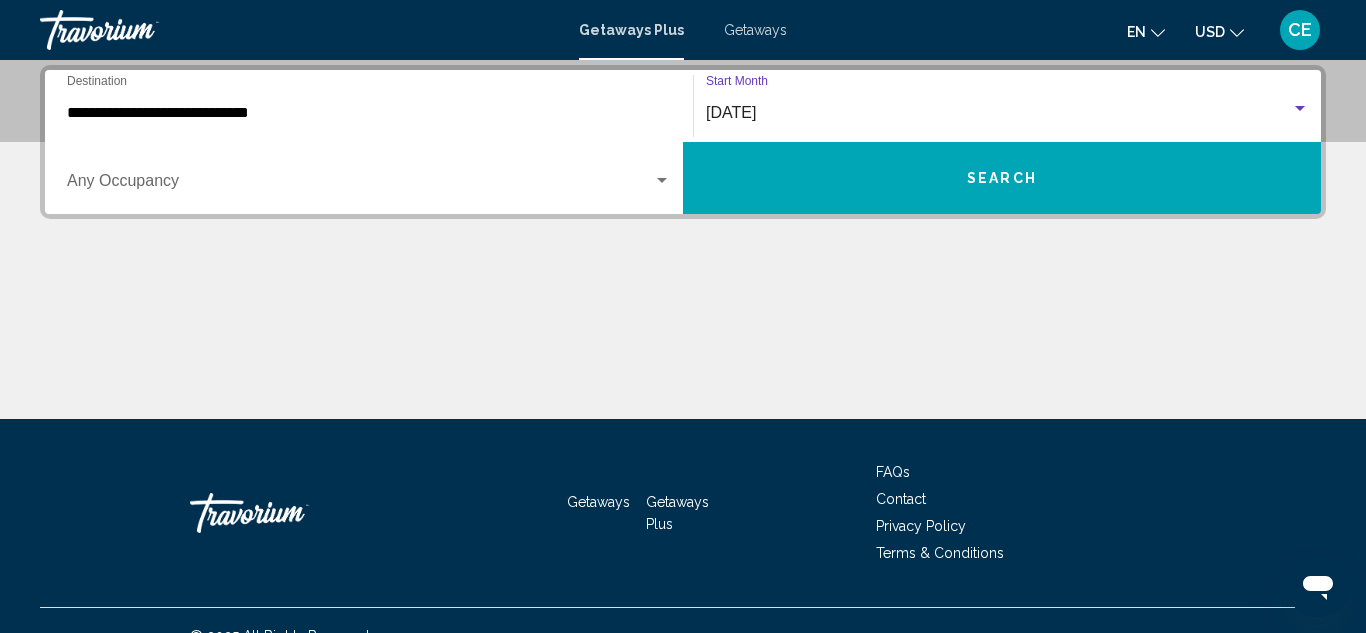 click at bounding box center (360, 185) 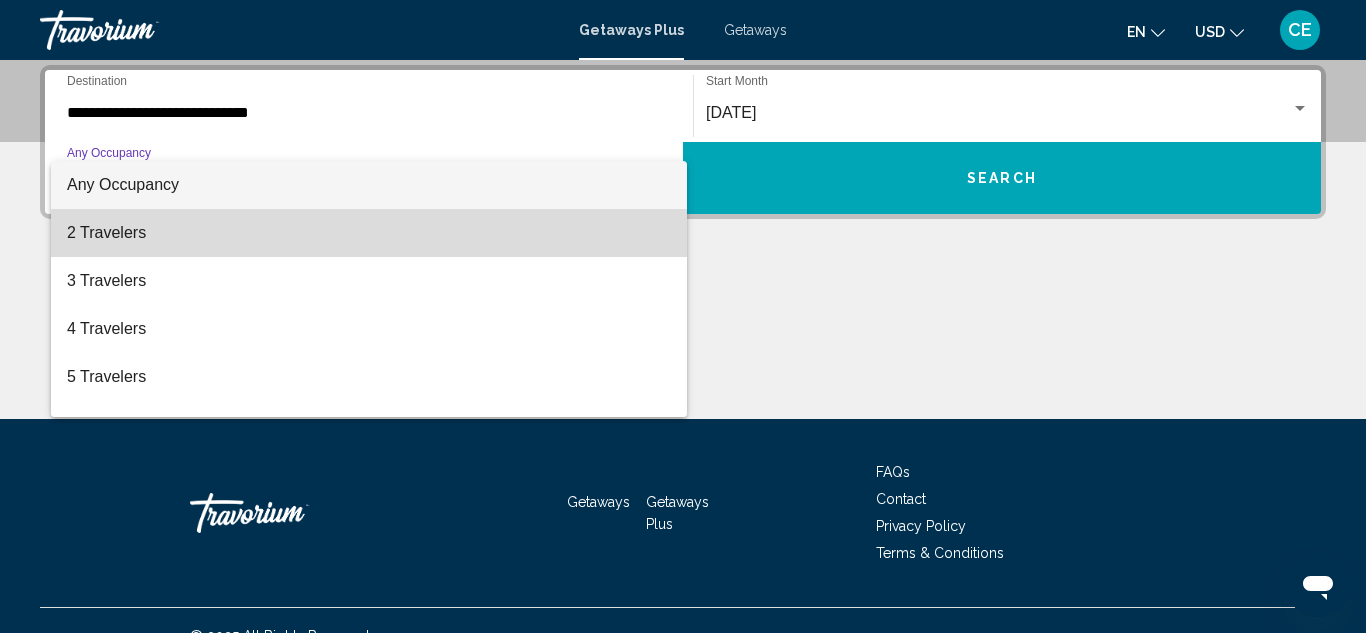 click on "2 Travelers" at bounding box center [369, 233] 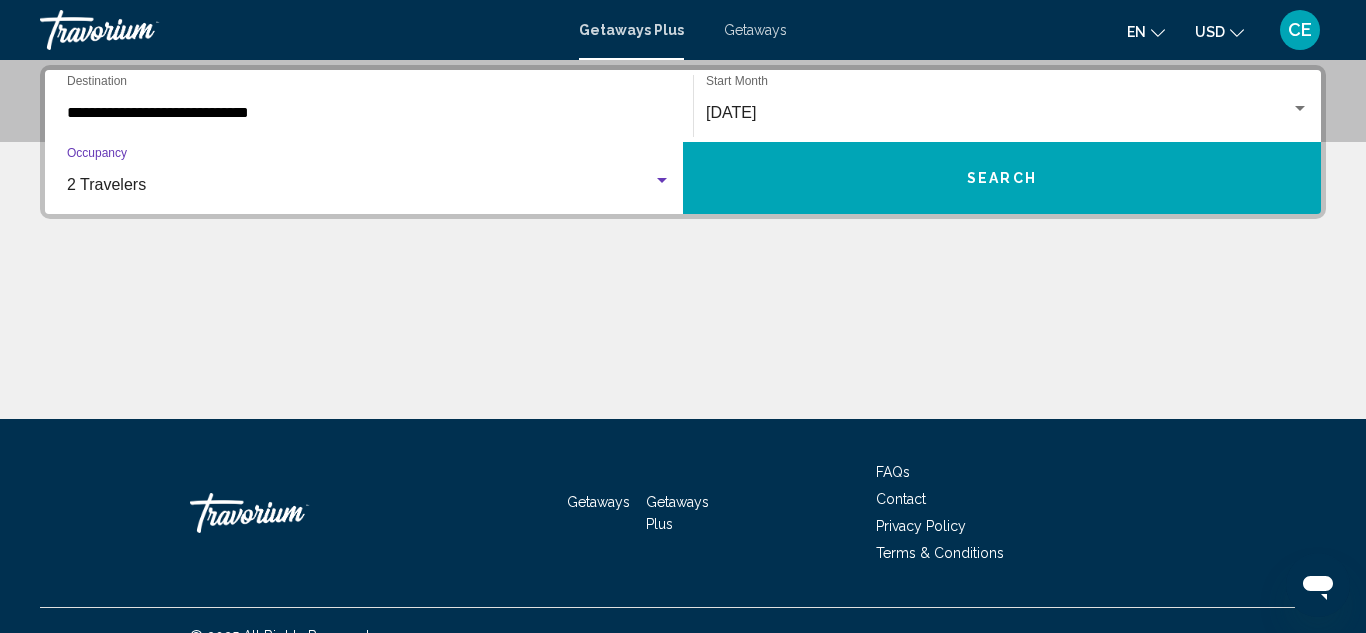 click on "Search" at bounding box center [1002, 178] 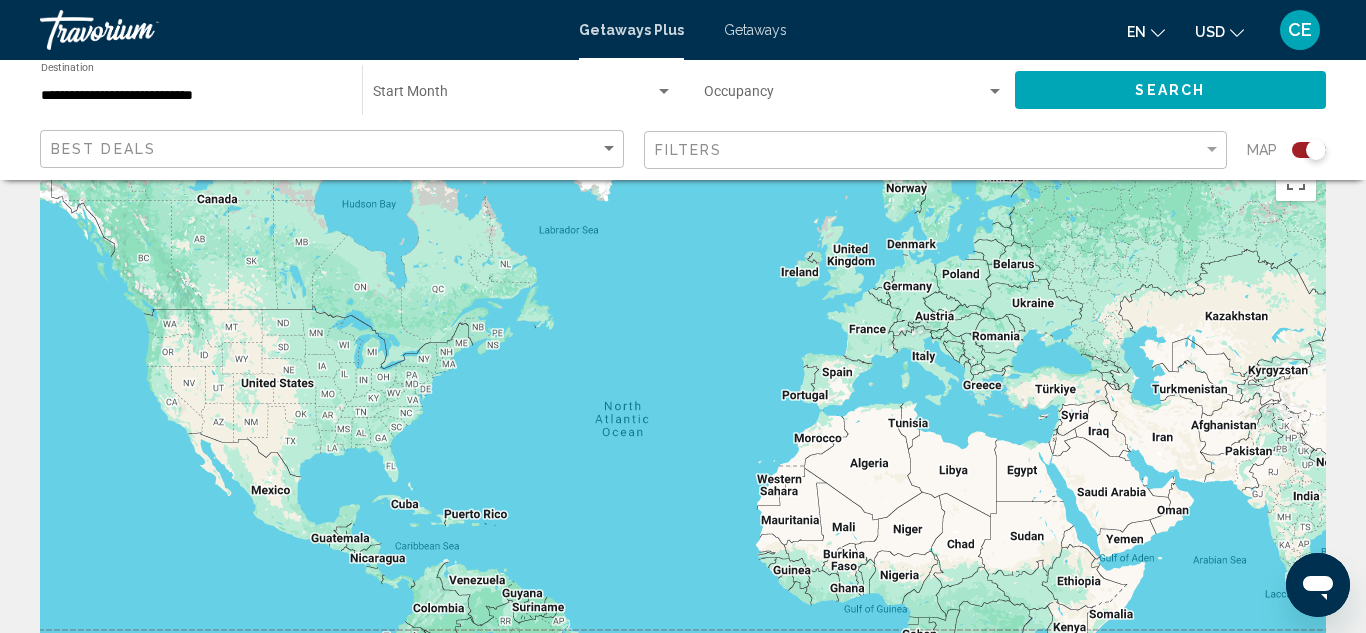 scroll, scrollTop: 0, scrollLeft: 0, axis: both 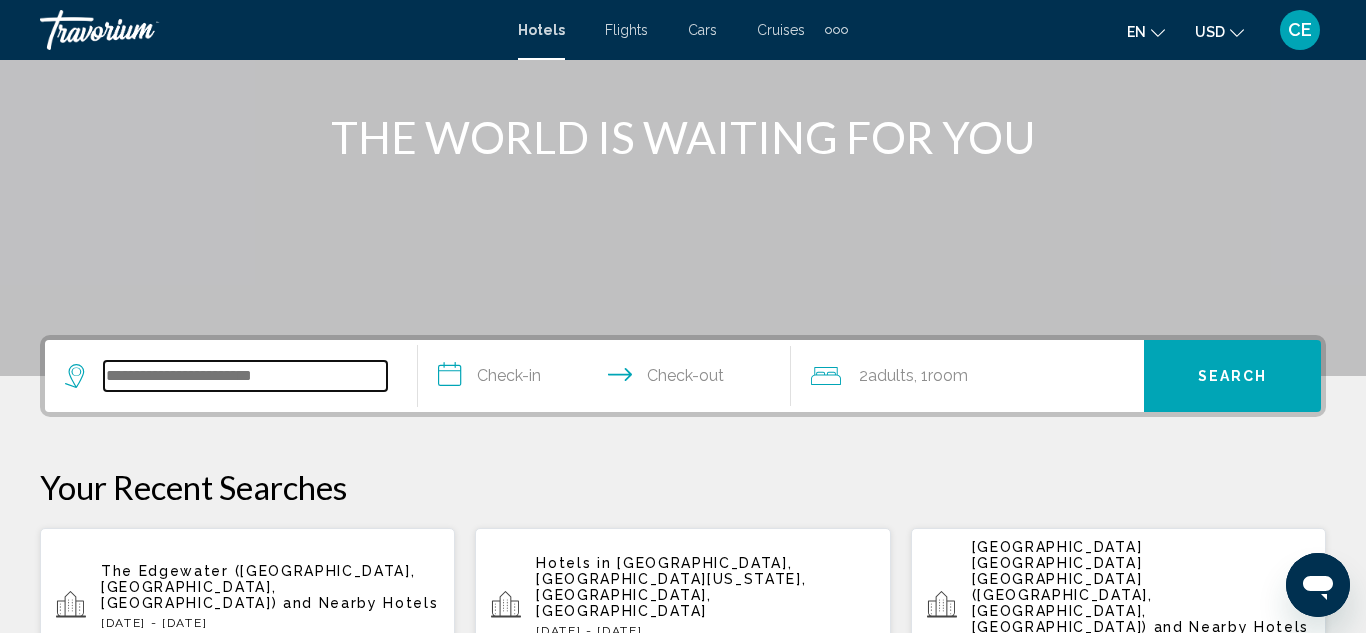 click at bounding box center [245, 376] 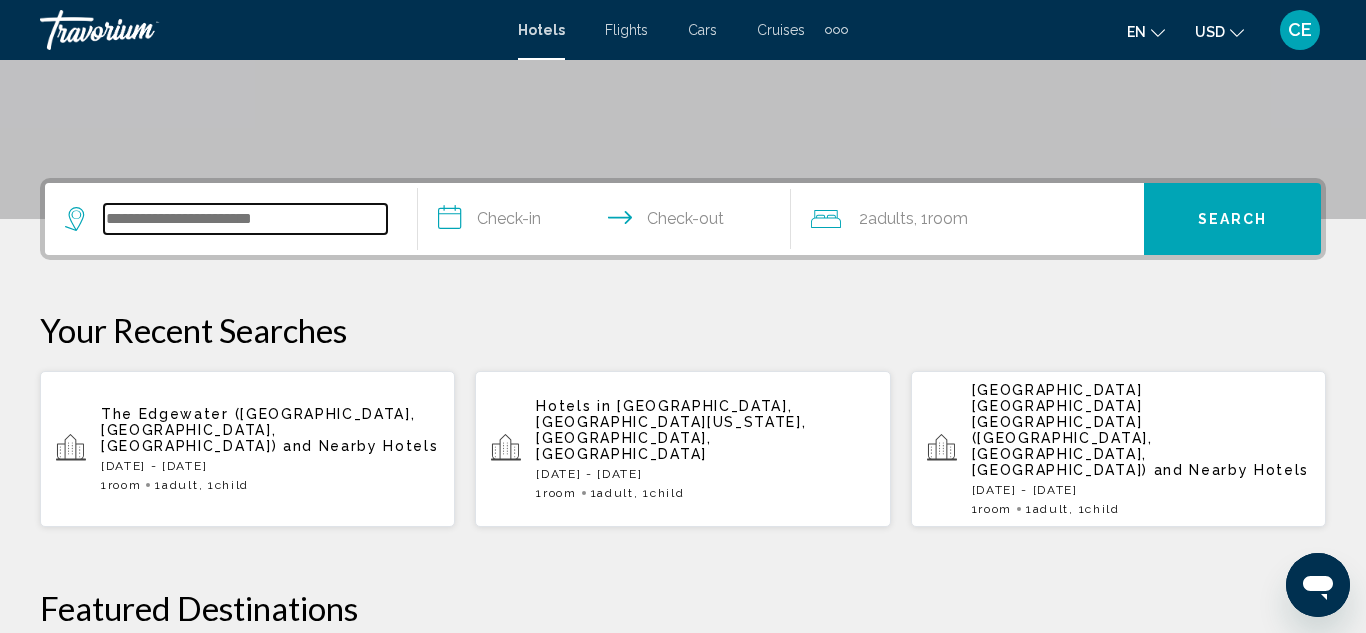 scroll, scrollTop: 494, scrollLeft: 0, axis: vertical 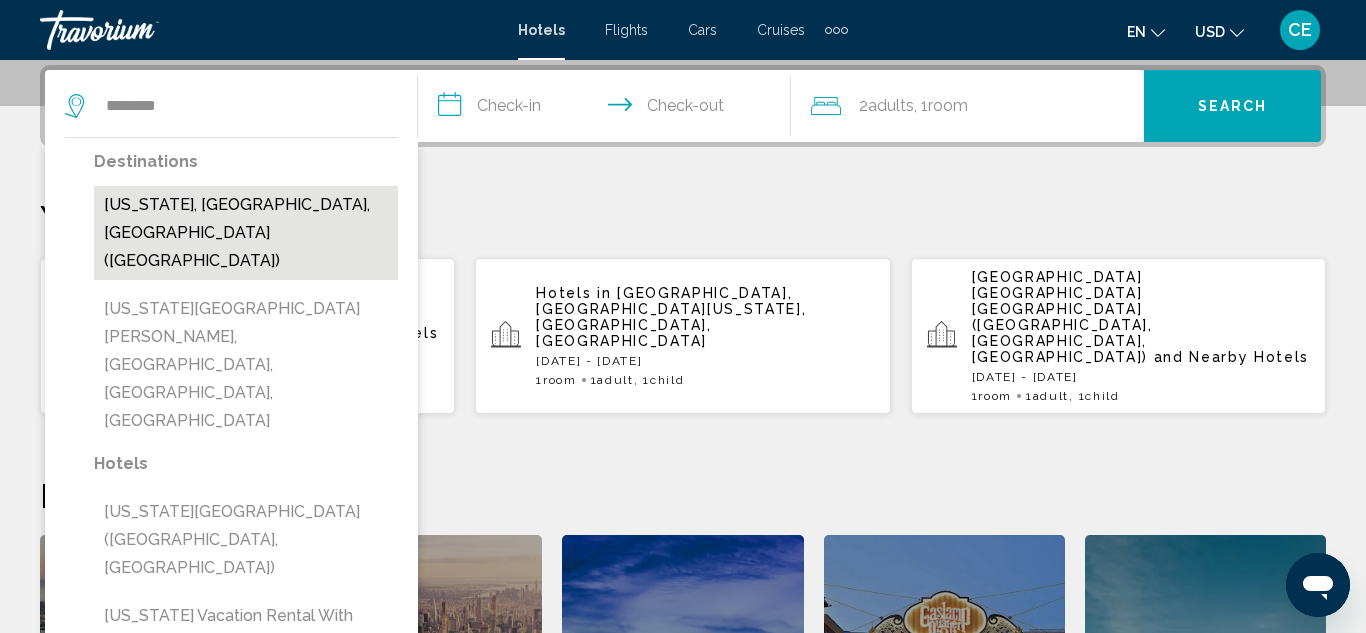 click on "[US_STATE], [GEOGRAPHIC_DATA], [GEOGRAPHIC_DATA] ([GEOGRAPHIC_DATA])" at bounding box center [246, 233] 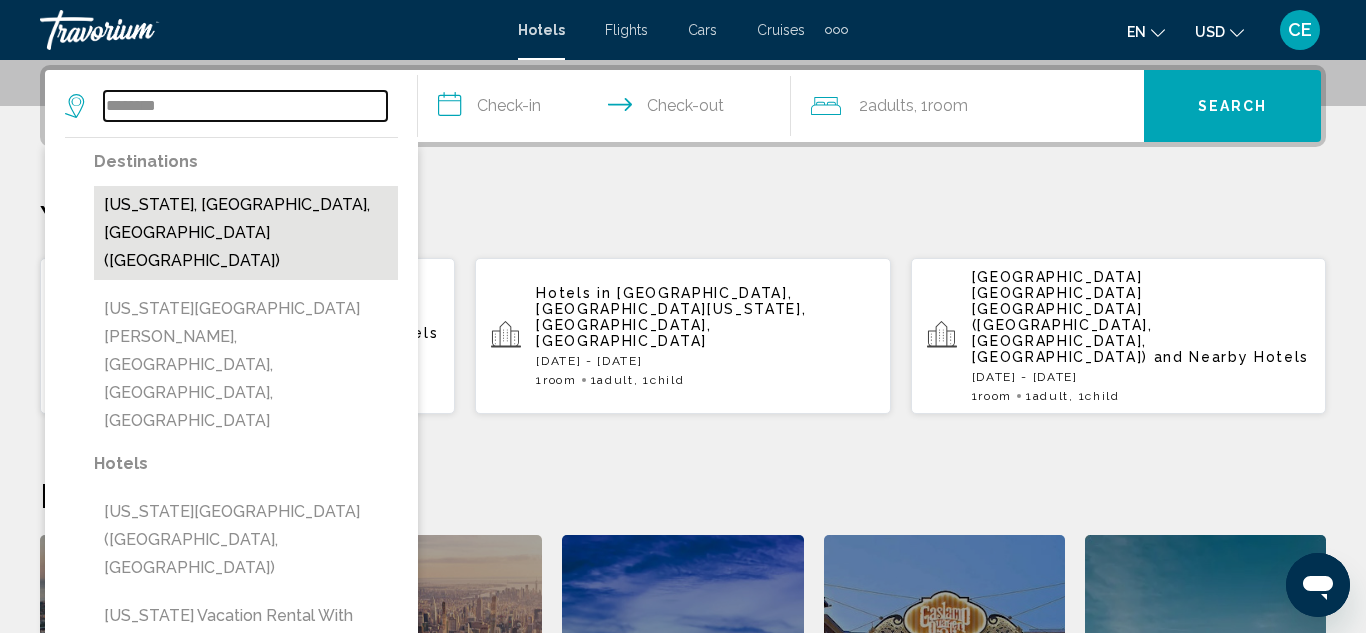 type on "**********" 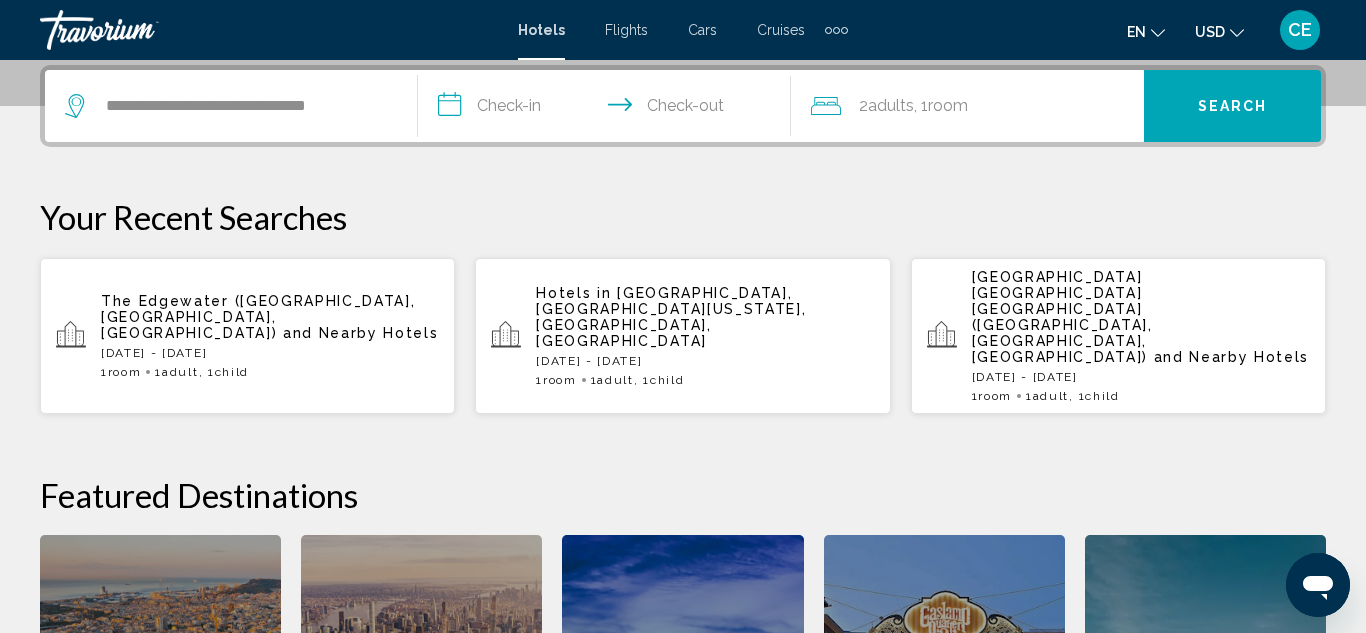 click on "**********" at bounding box center [608, 109] 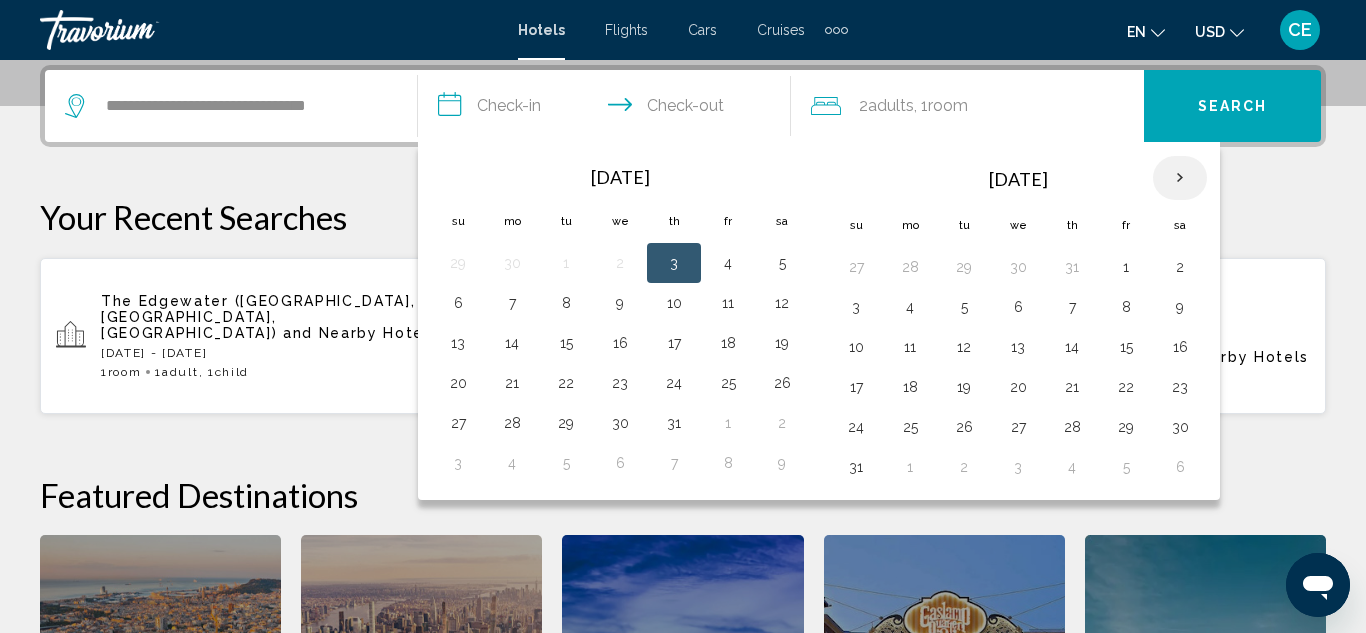 click at bounding box center [1180, 178] 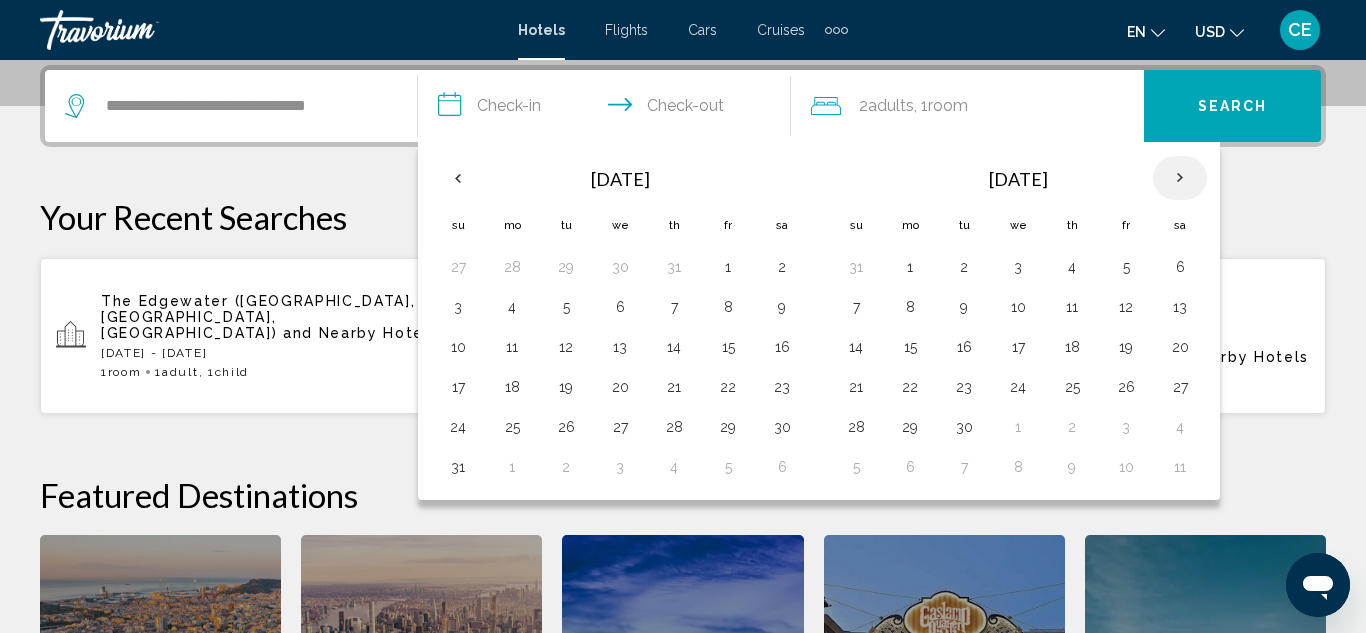 click at bounding box center (1180, 178) 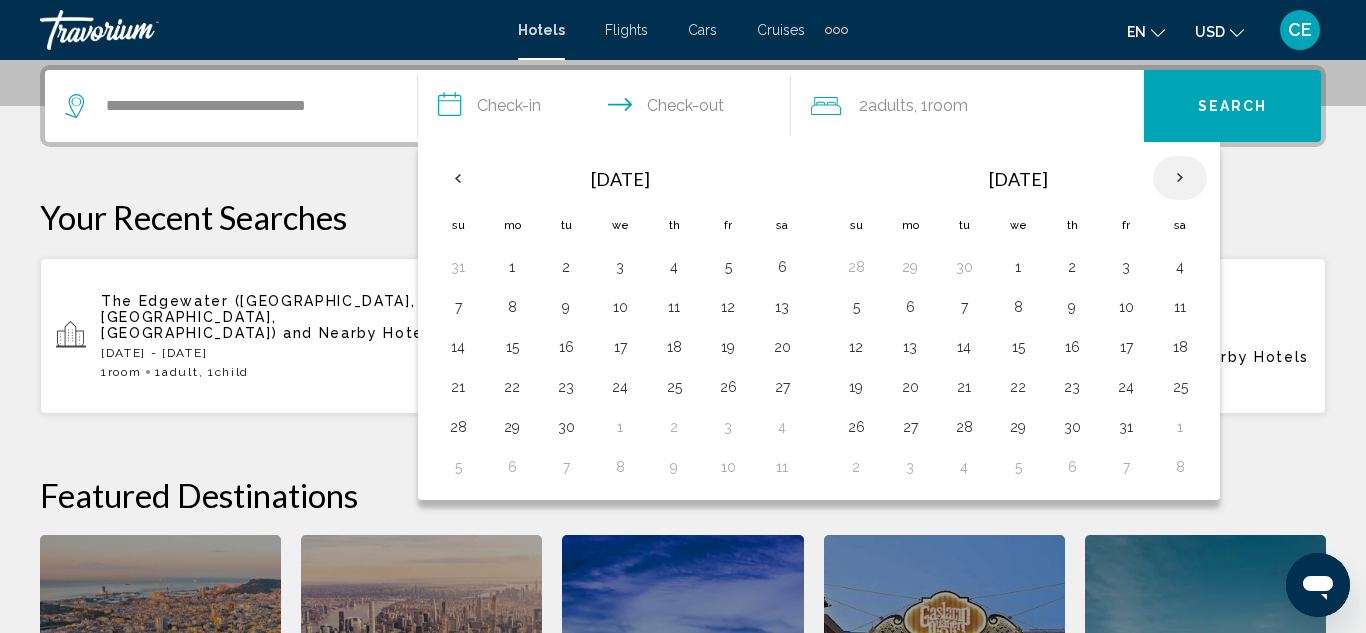 click at bounding box center [1180, 178] 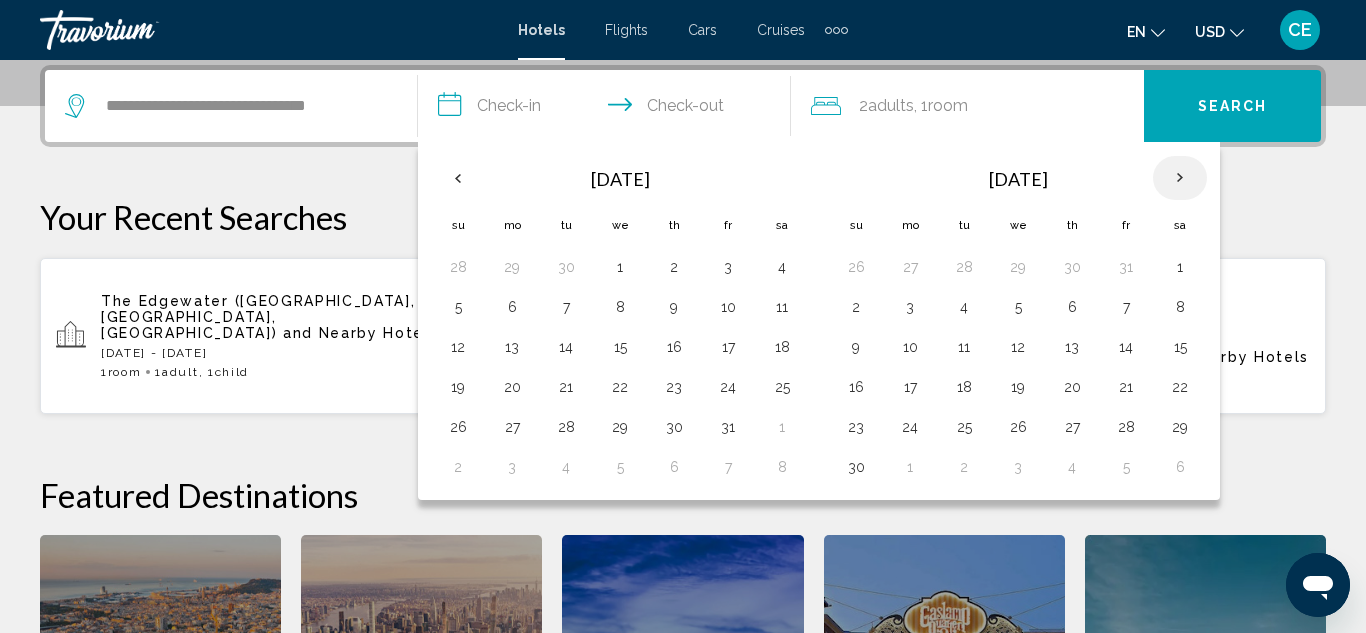 click at bounding box center (1180, 178) 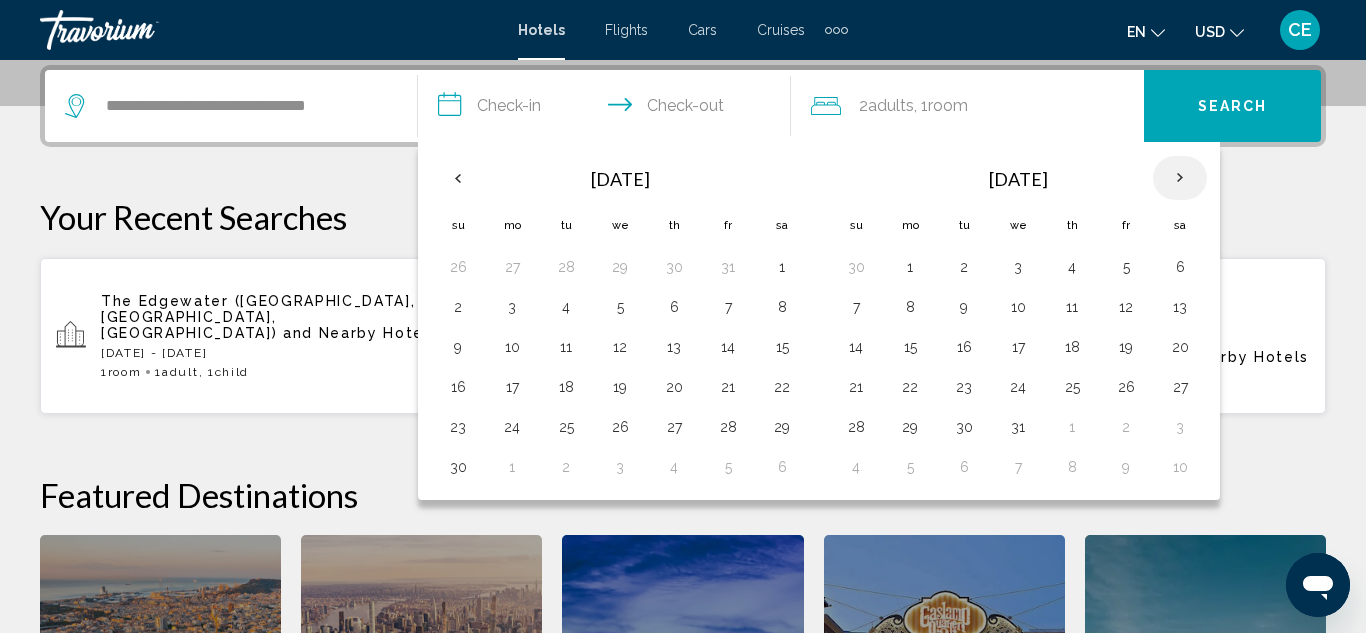 click at bounding box center (1180, 178) 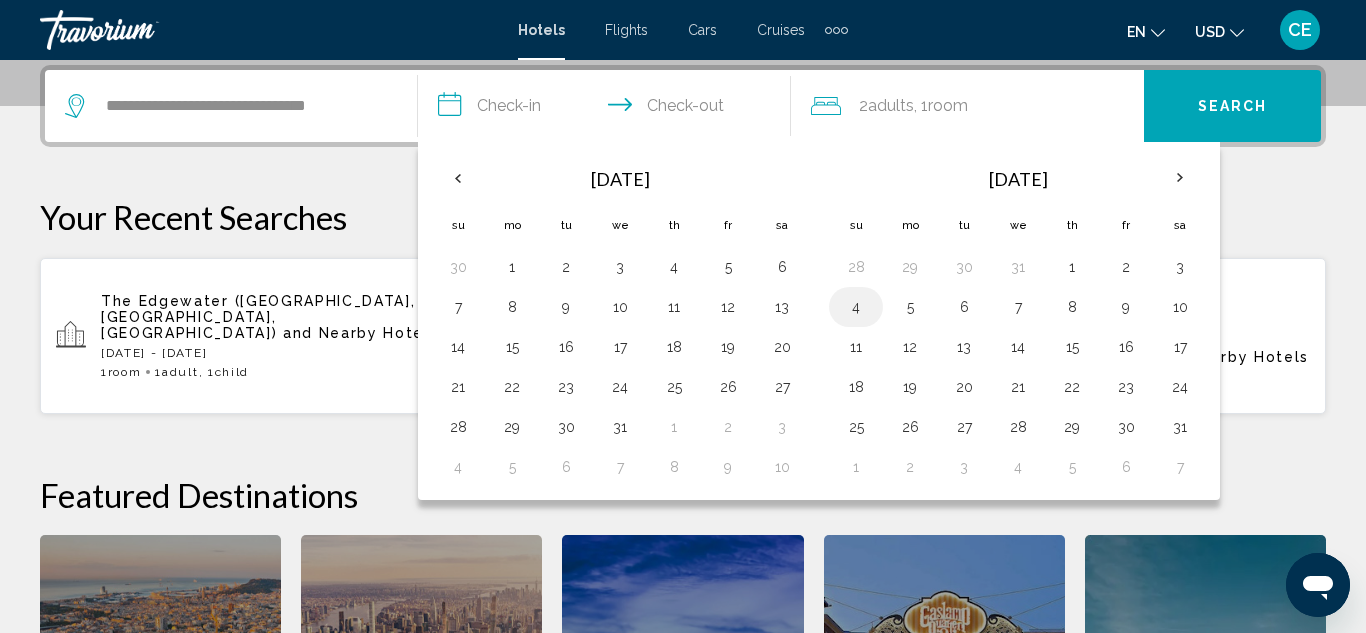 click on "4" at bounding box center [856, 307] 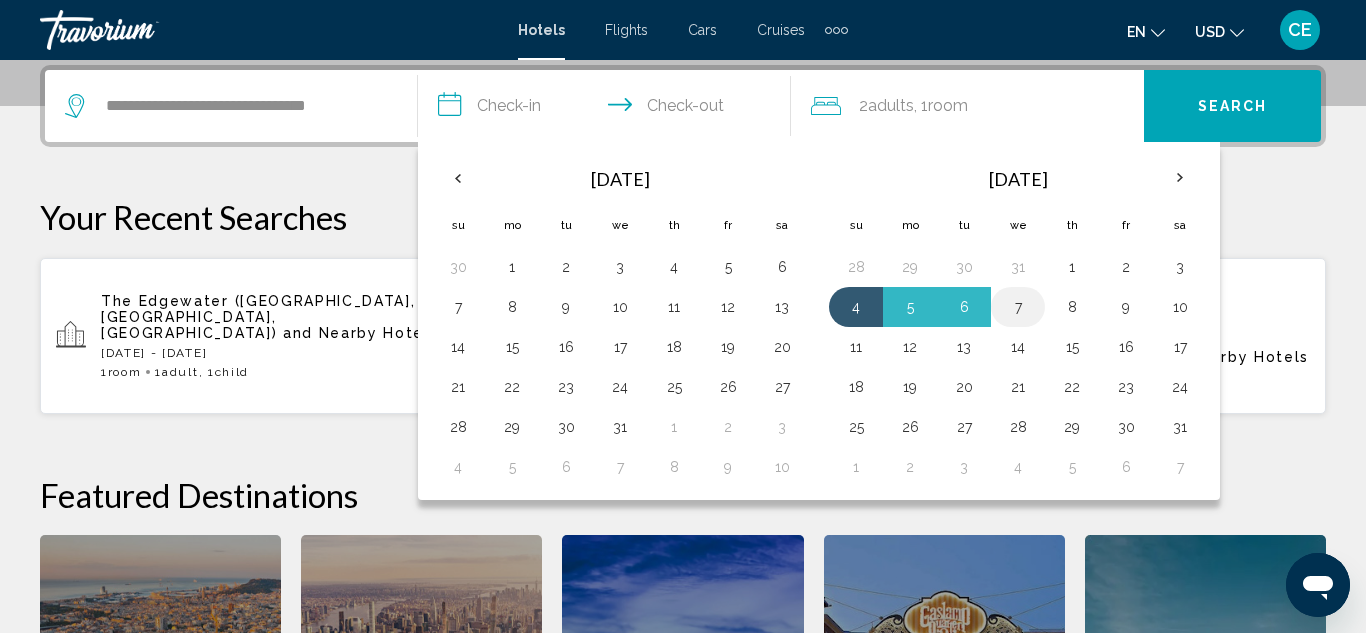 click on "7" at bounding box center (1018, 307) 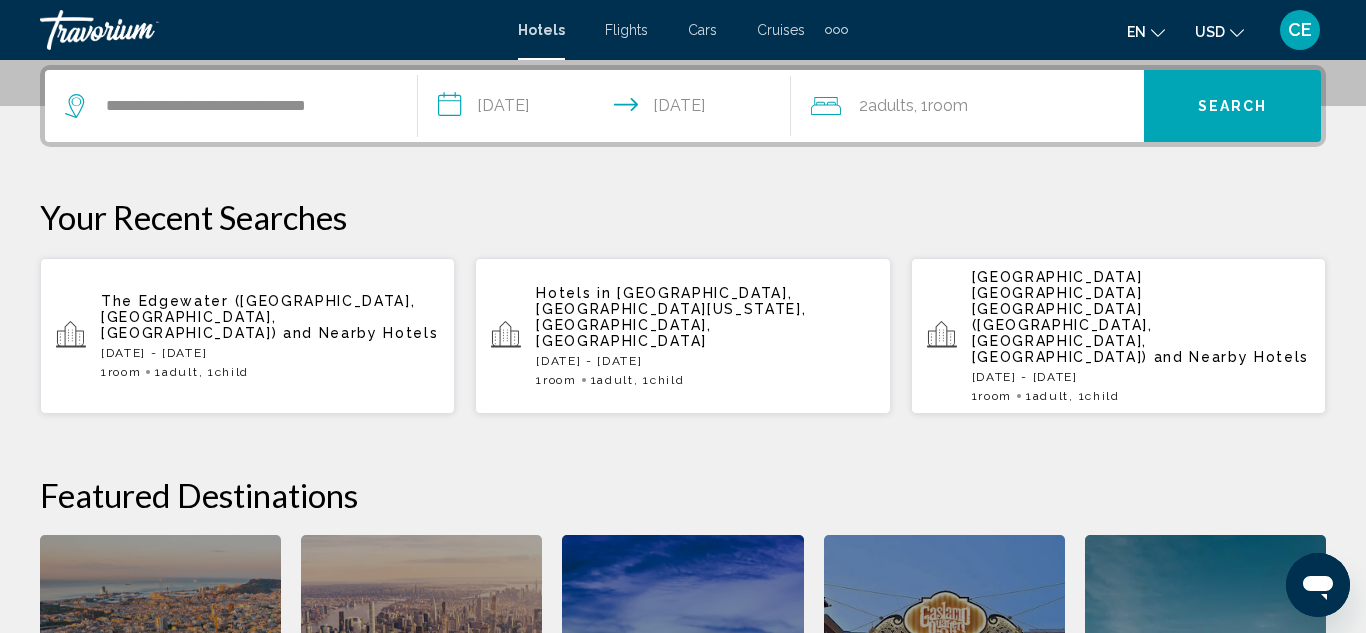 click on "Room" 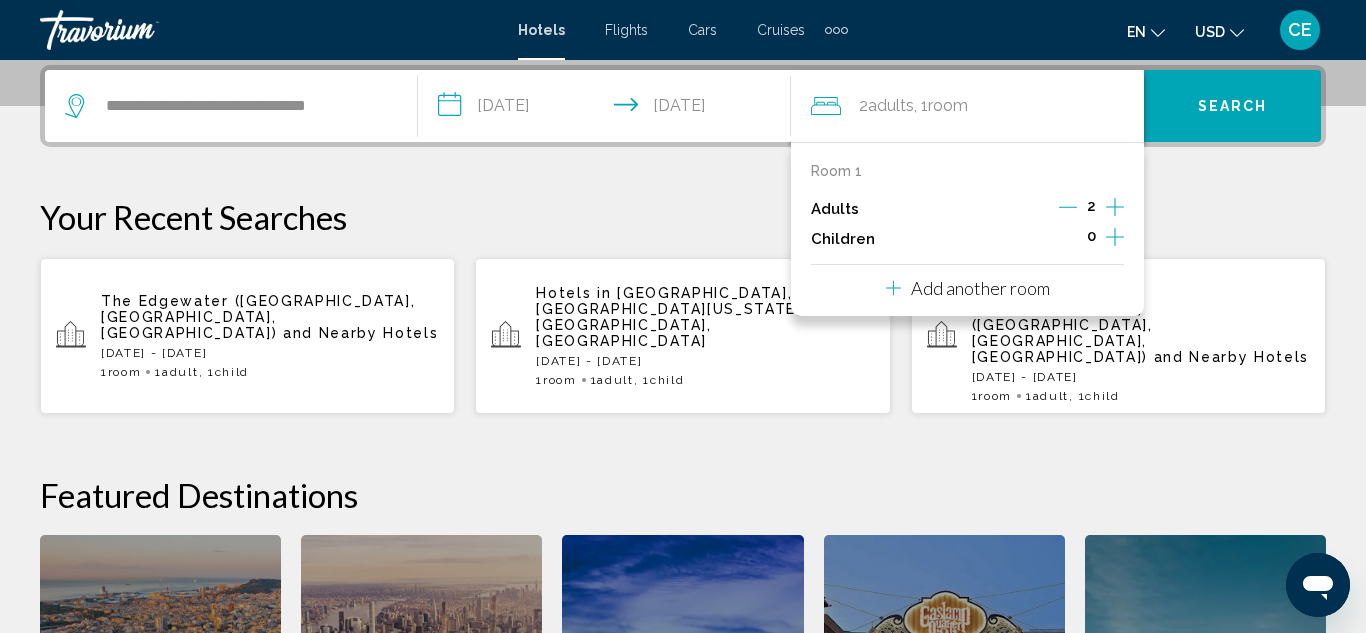 click 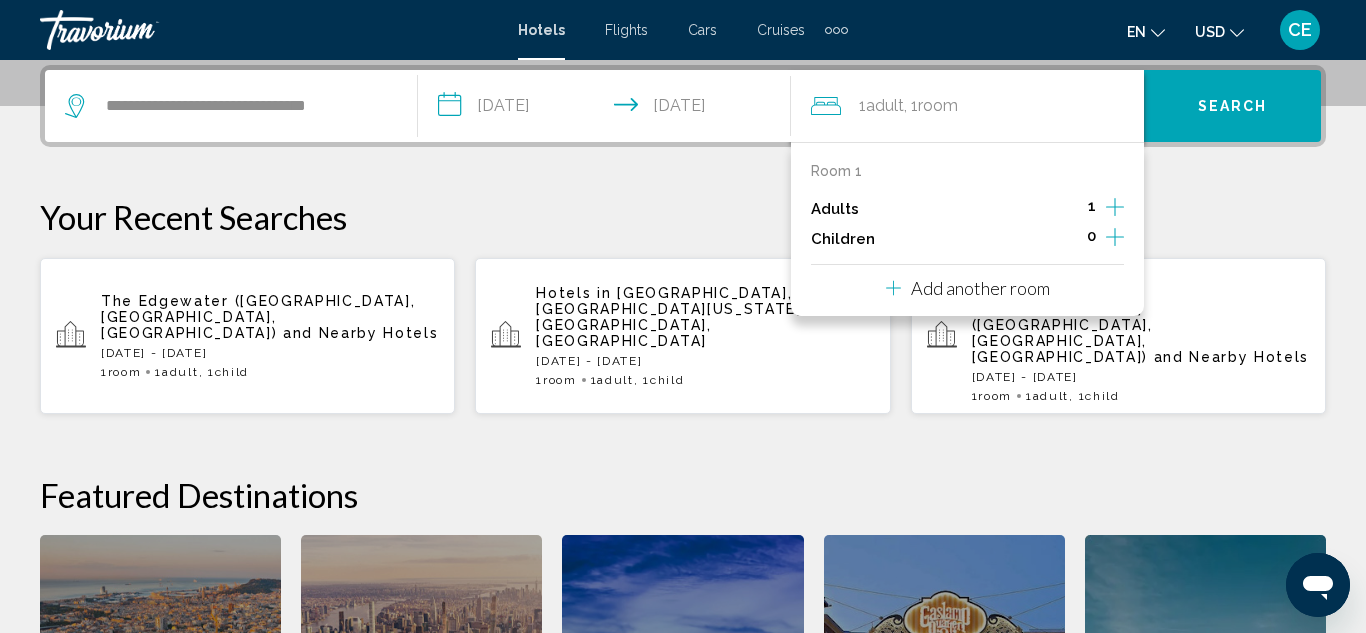 click 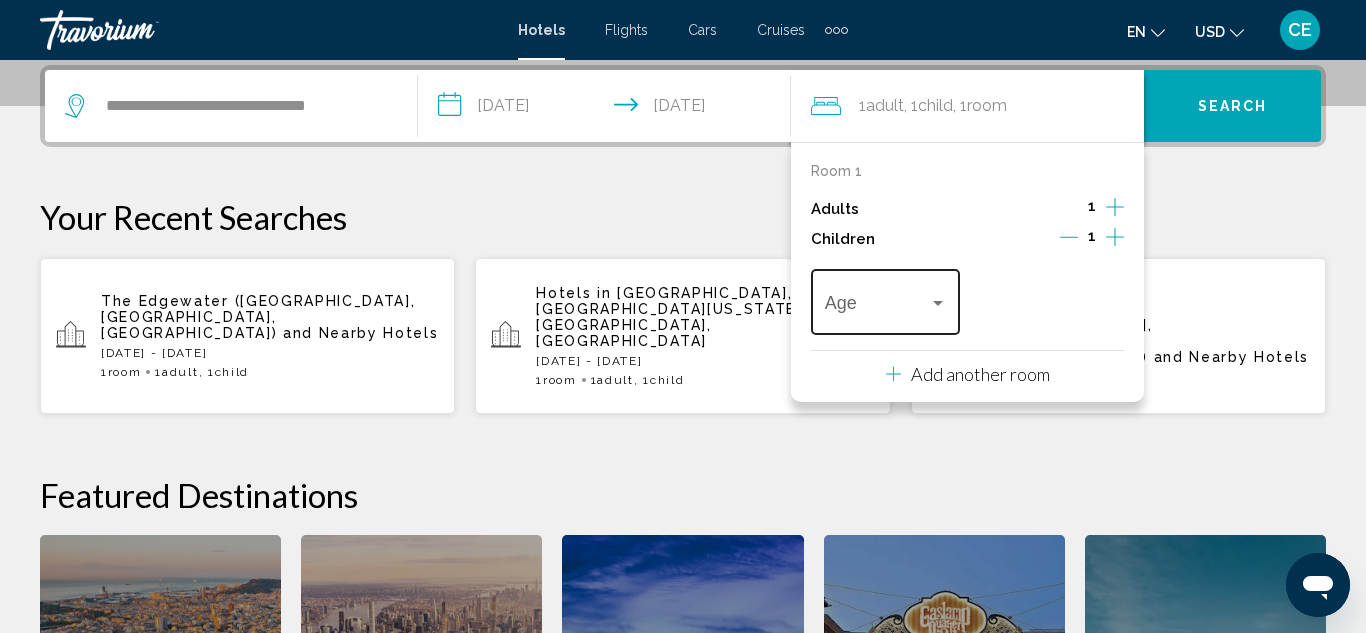 click at bounding box center (938, 303) 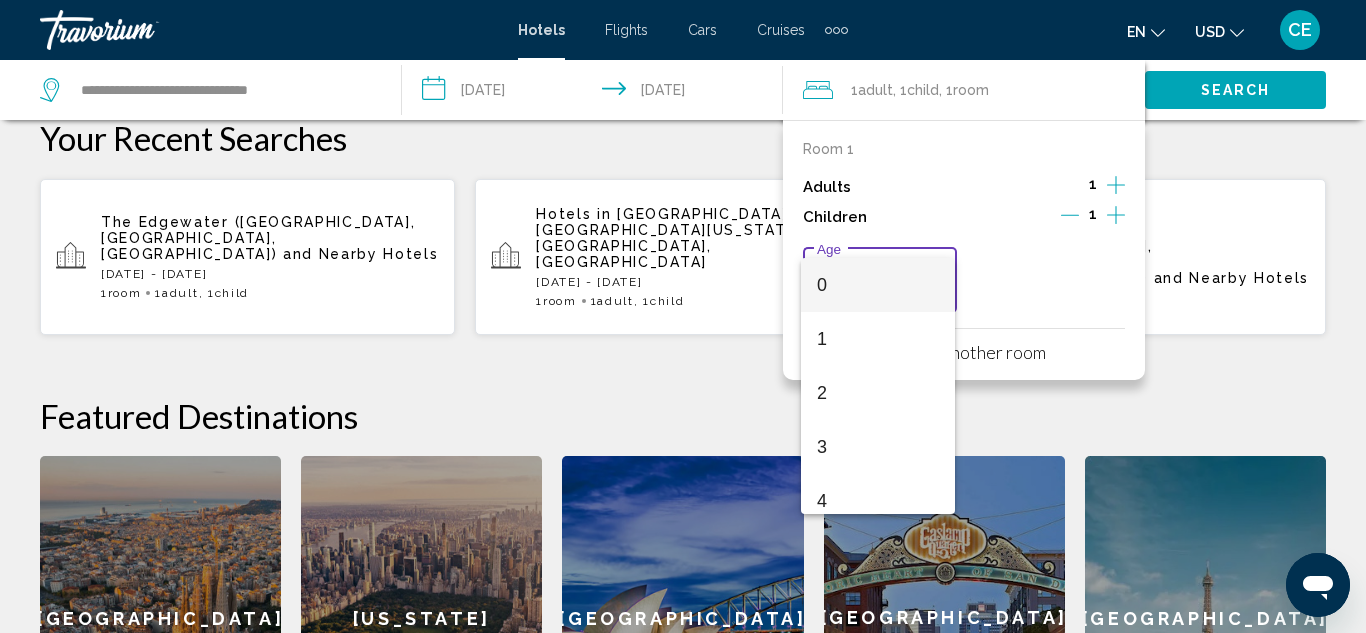 scroll, scrollTop: 718, scrollLeft: 0, axis: vertical 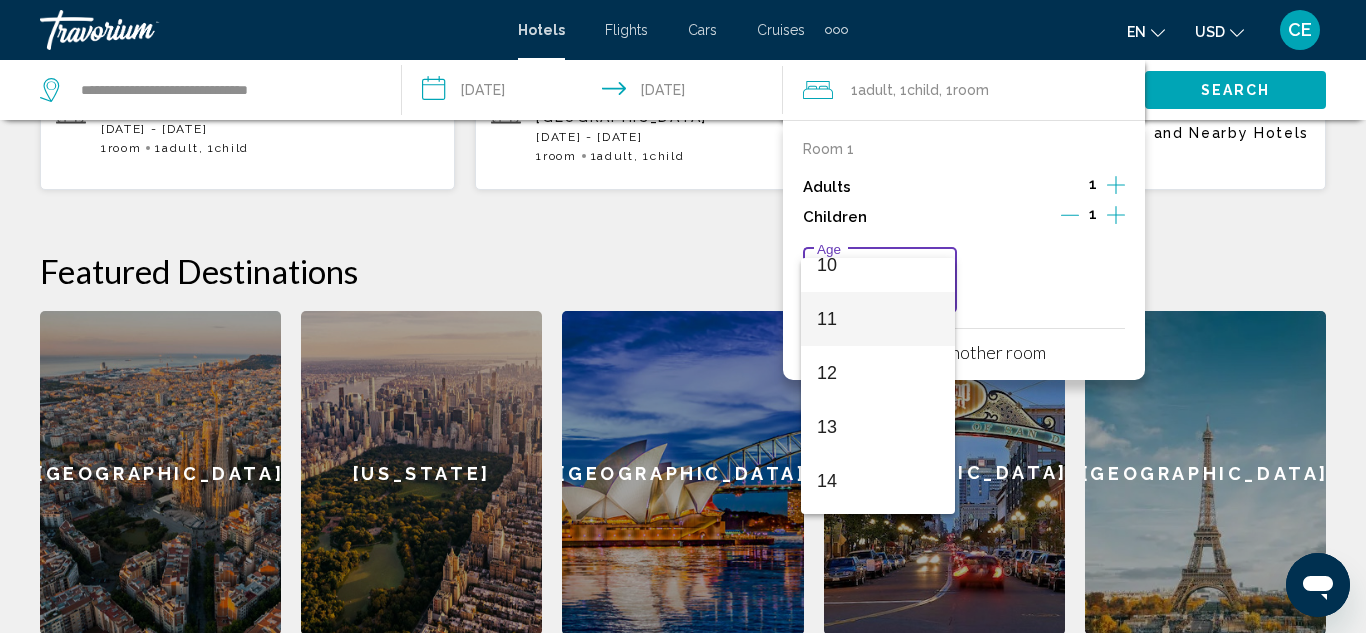 click on "11" at bounding box center (878, 319) 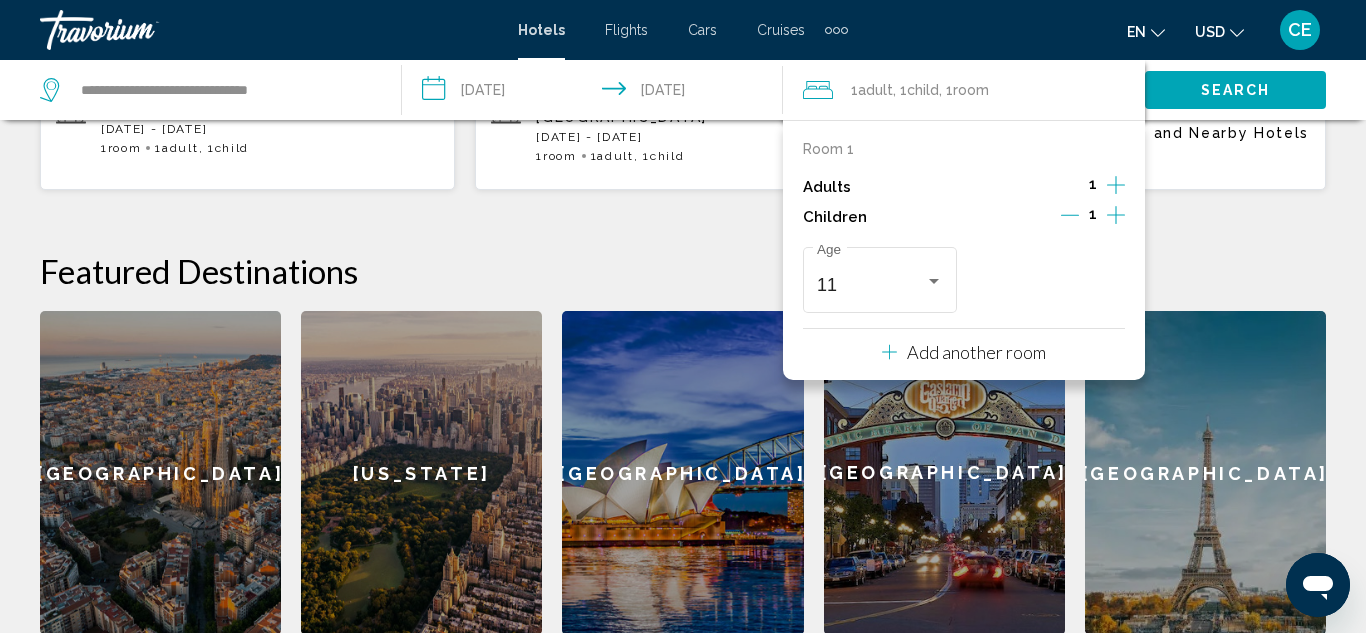 click on "Featured Destinations" 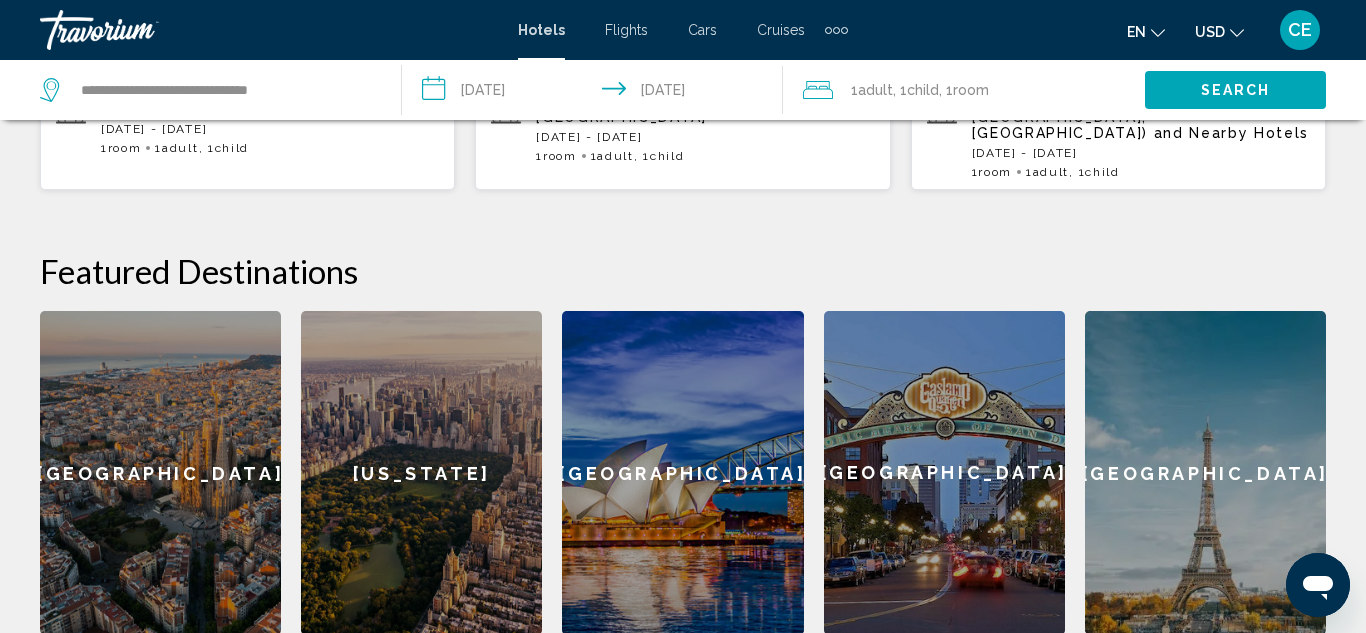 click on "Search" at bounding box center [1236, 91] 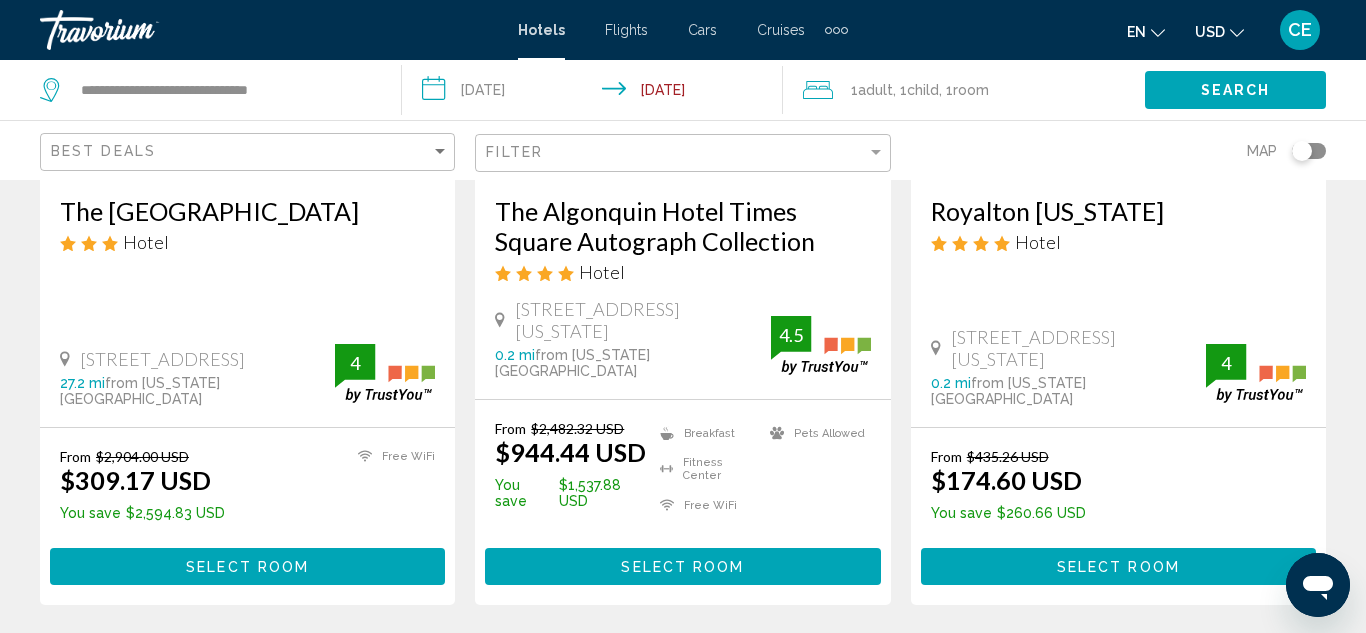scroll, scrollTop: 448, scrollLeft: 0, axis: vertical 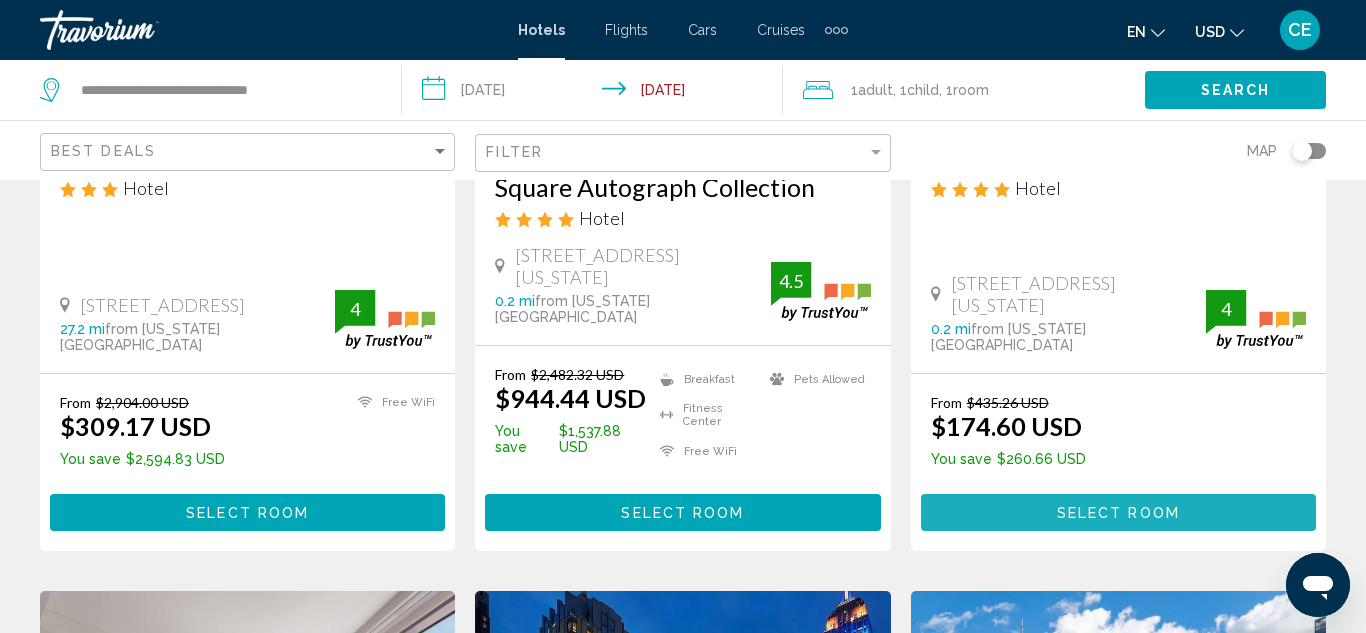 click on "Select Room" at bounding box center [1118, 513] 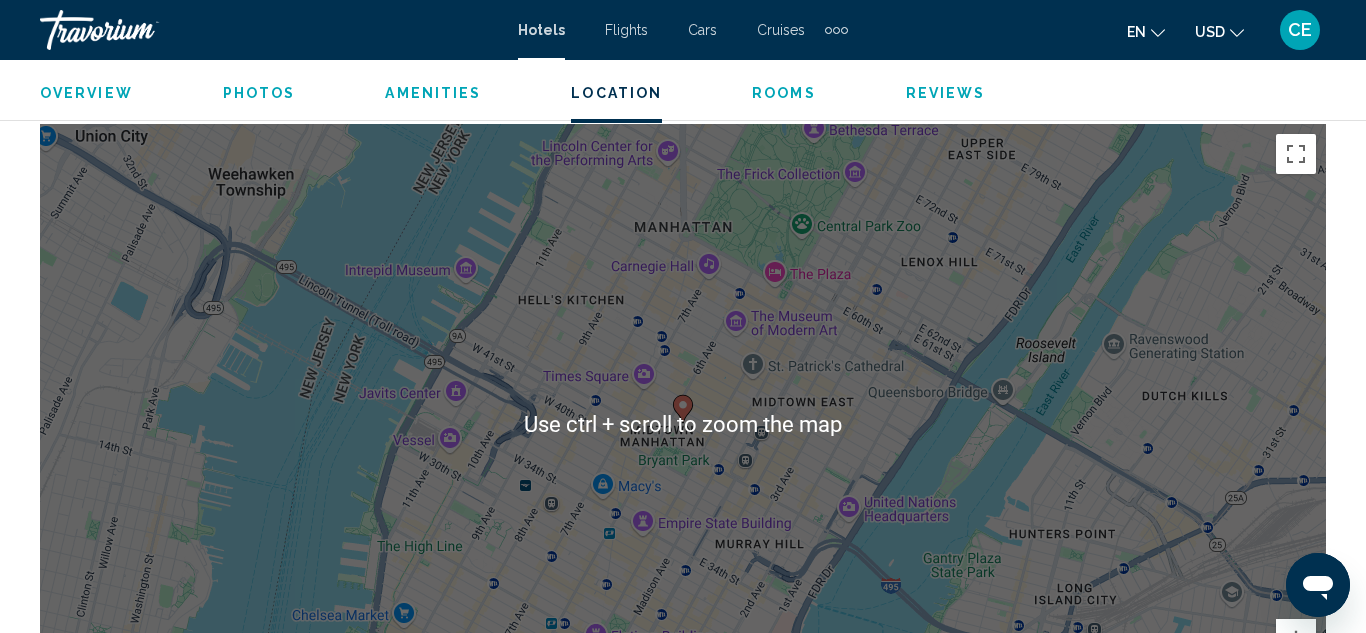 scroll, scrollTop: 2234, scrollLeft: 0, axis: vertical 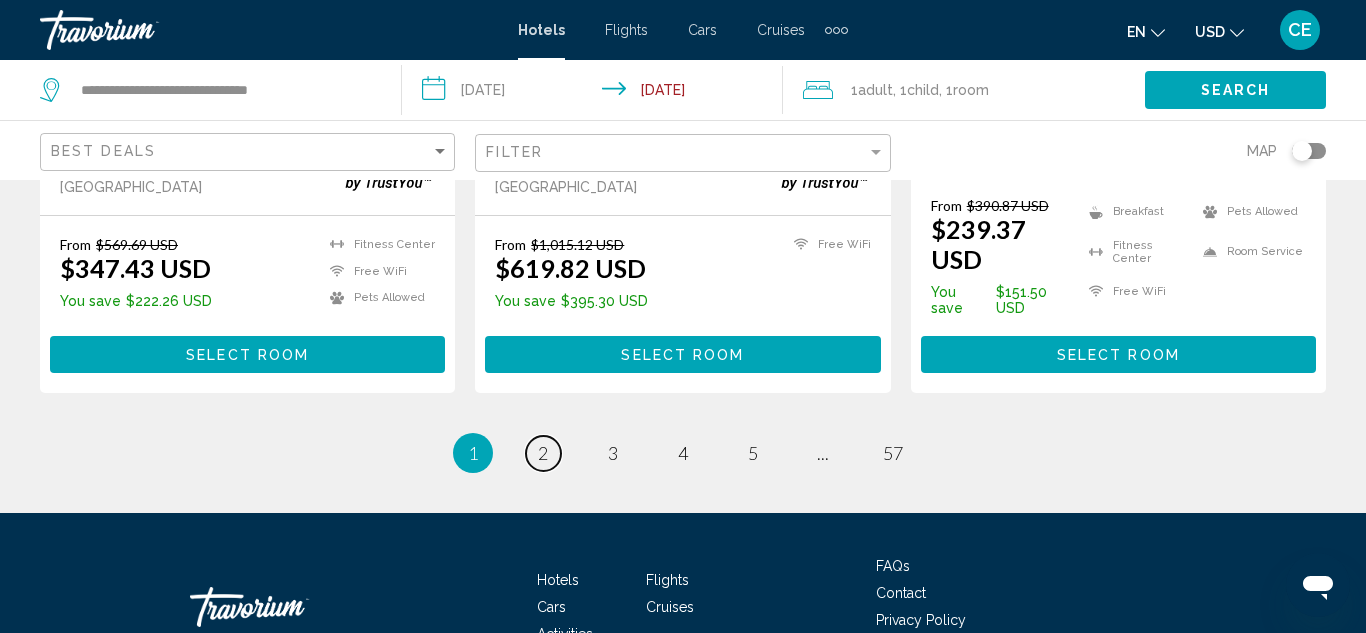 click on "page  2" at bounding box center [543, 453] 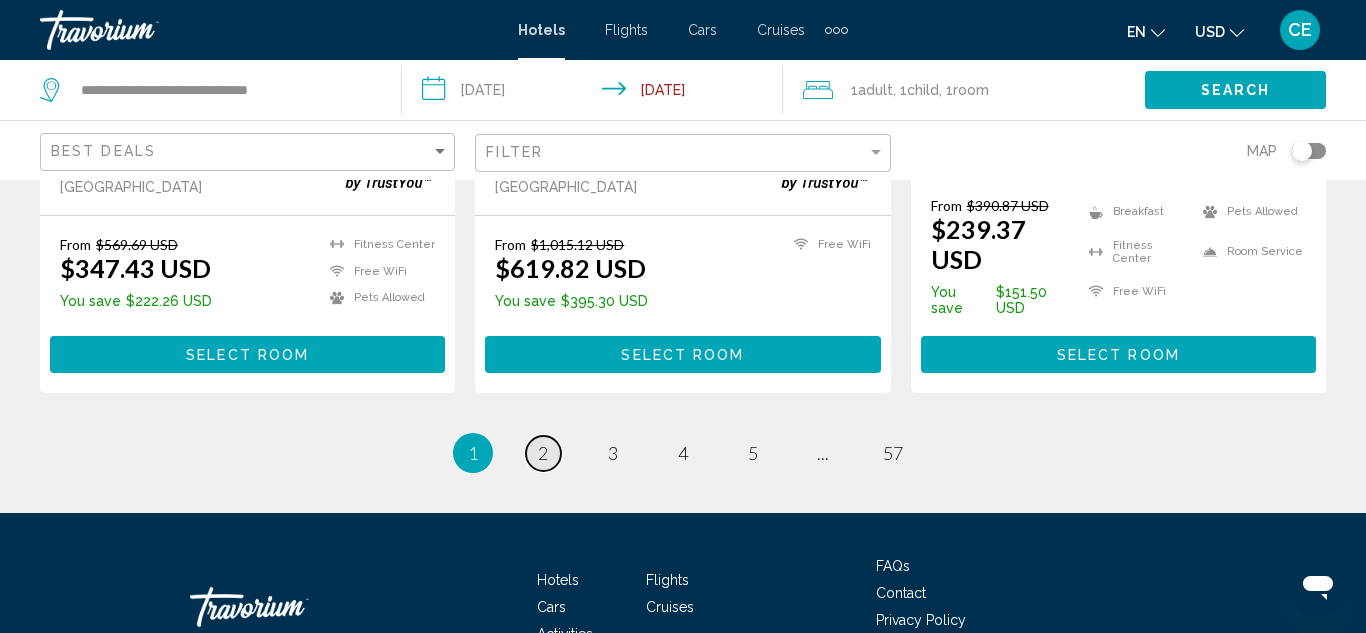 click on "2" at bounding box center [543, 453] 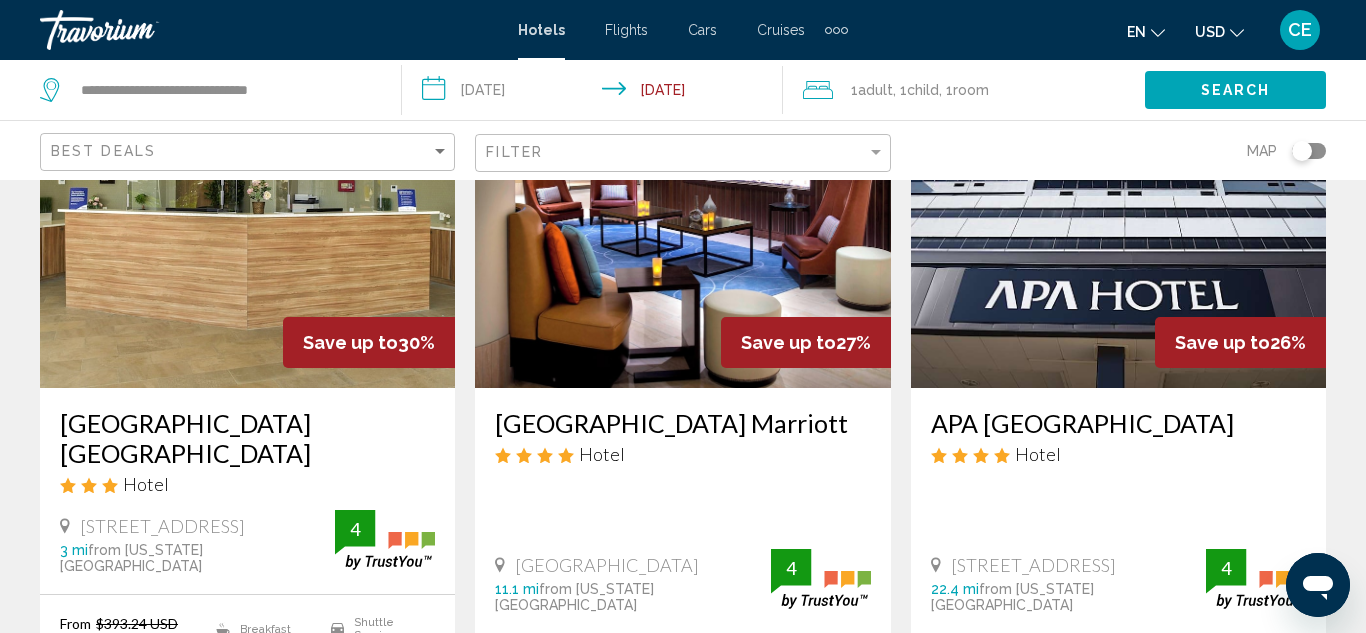 scroll, scrollTop: 2576, scrollLeft: 0, axis: vertical 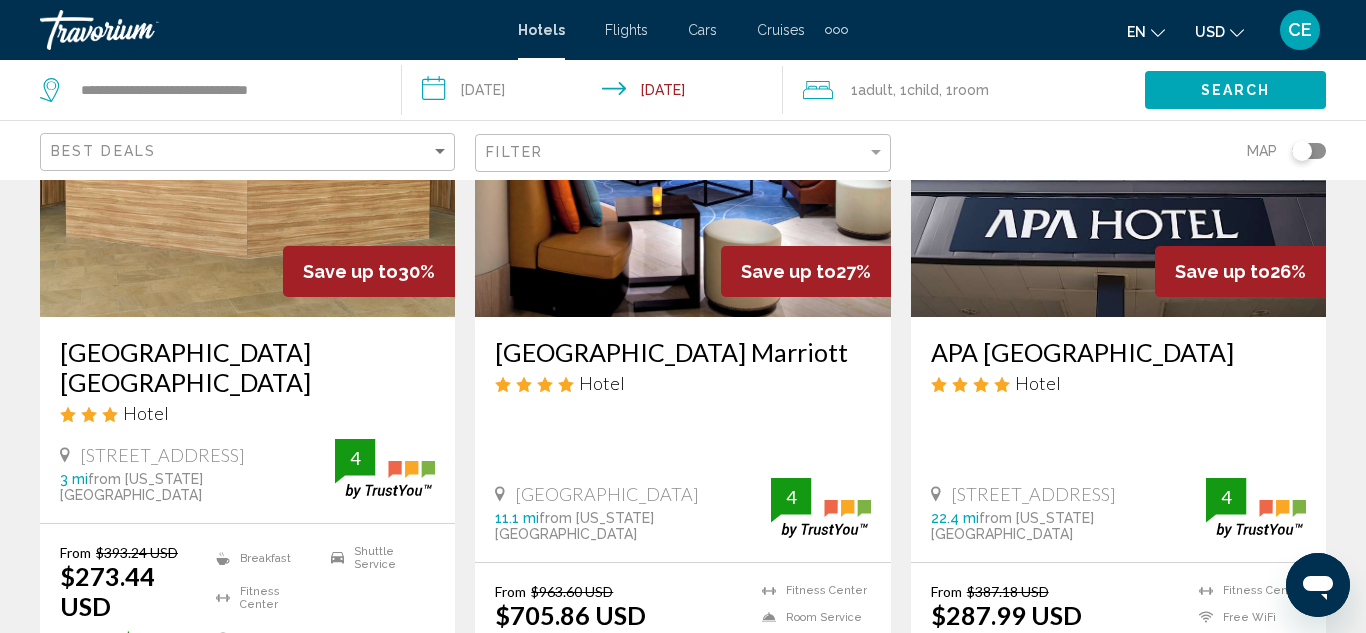 click on "Select Room" at bounding box center (247, 702) 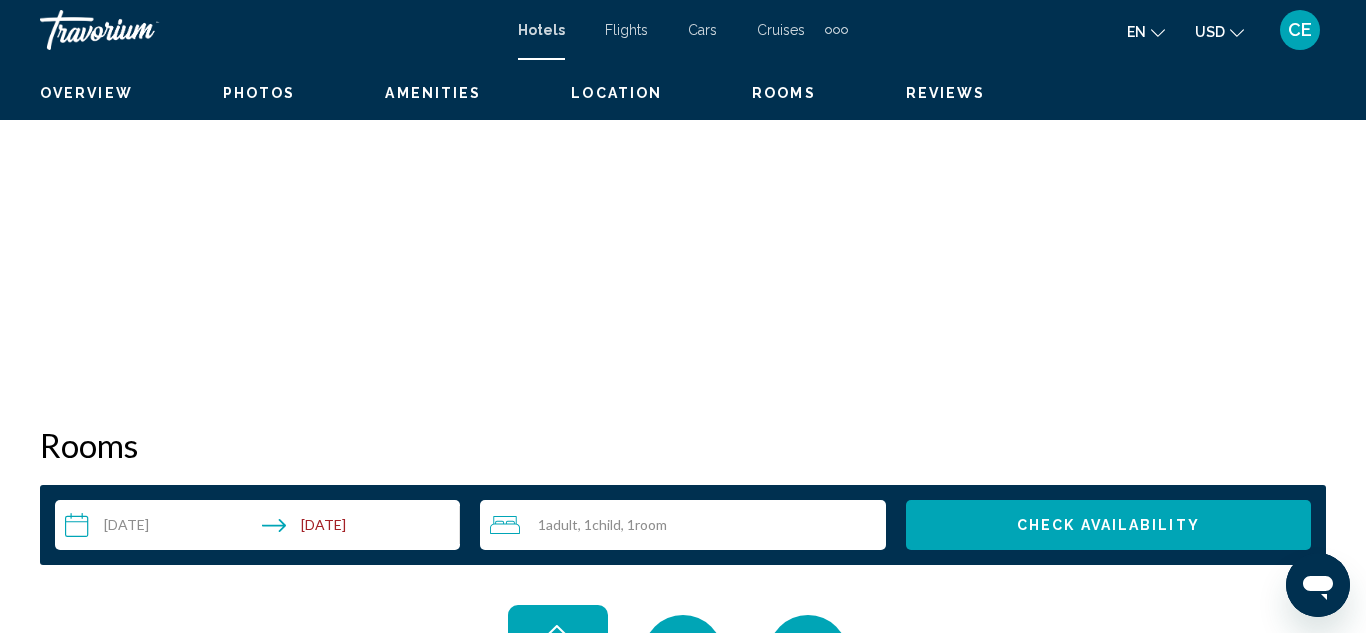 scroll, scrollTop: 218, scrollLeft: 0, axis: vertical 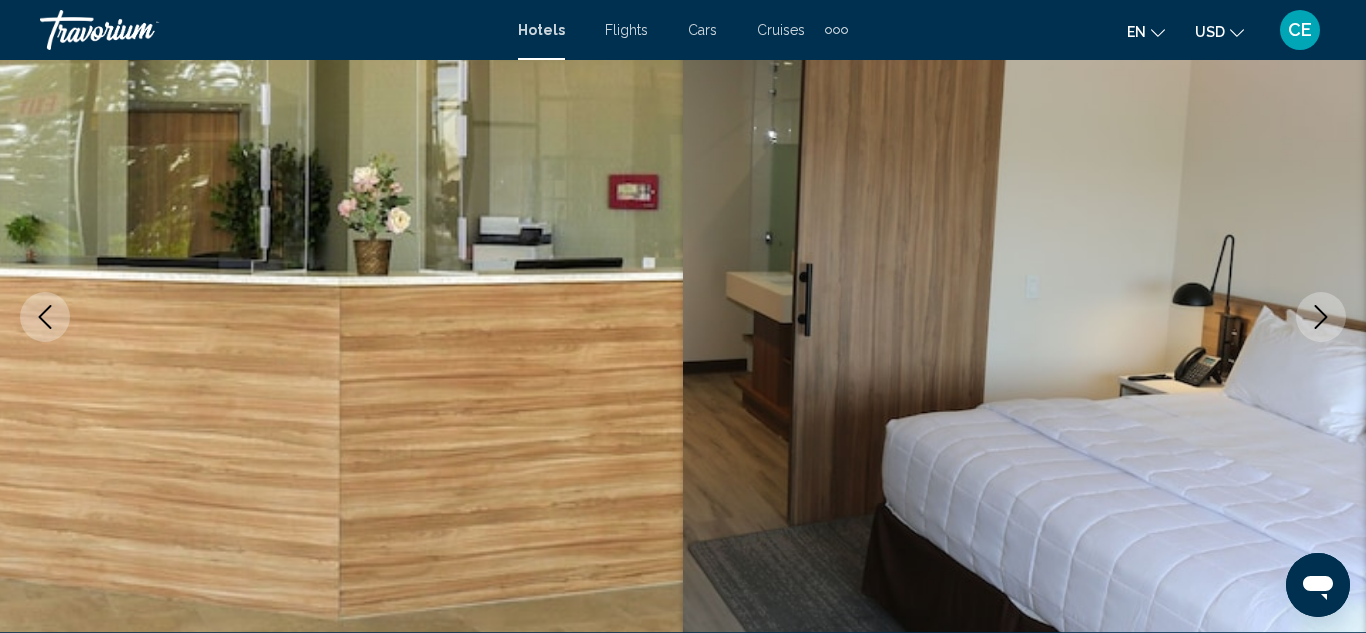 click 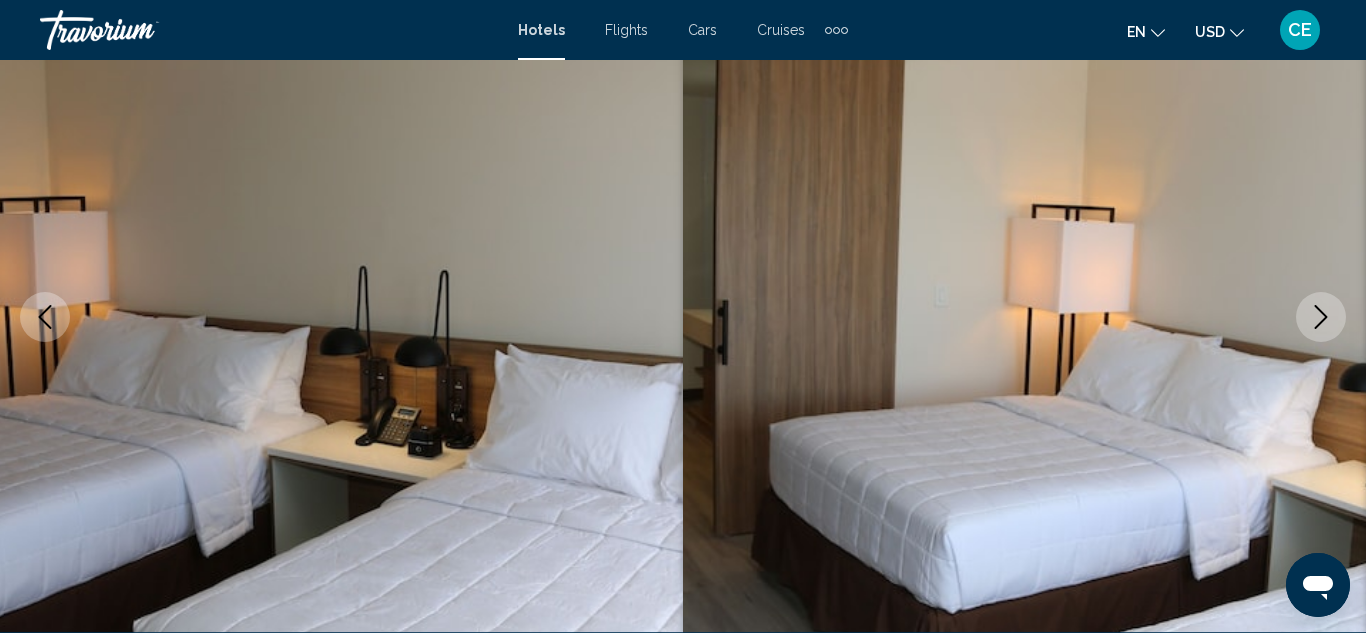 click 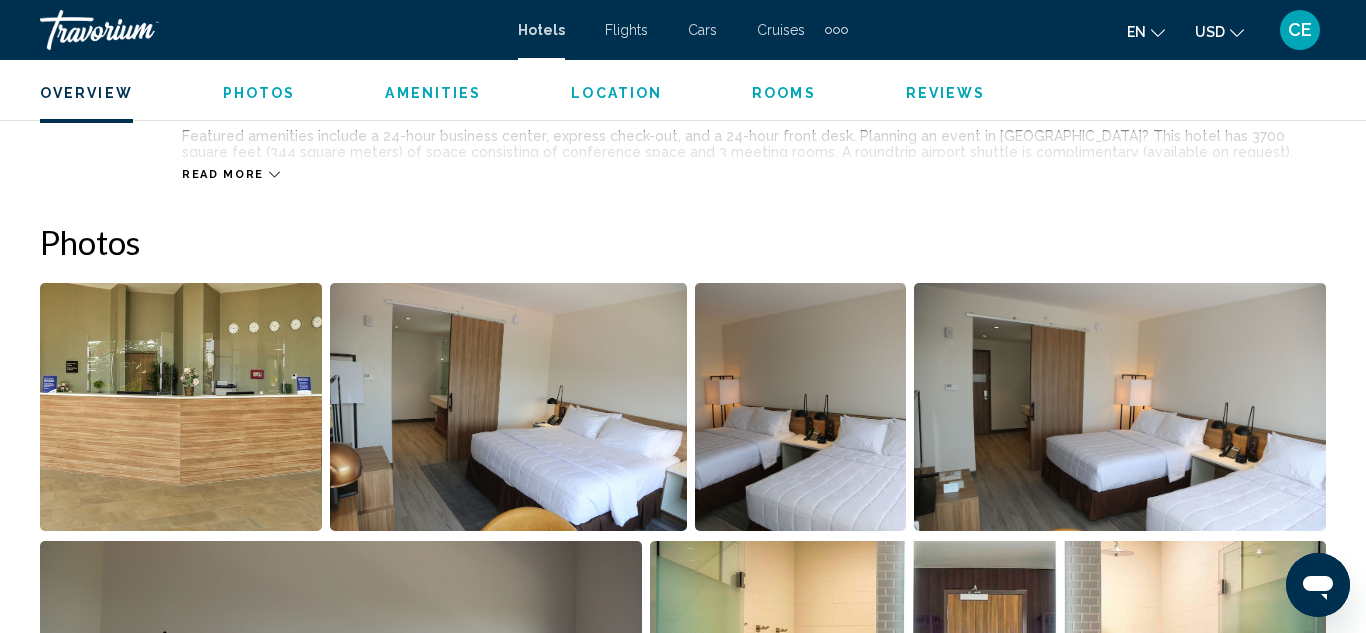 scroll, scrollTop: 1338, scrollLeft: 0, axis: vertical 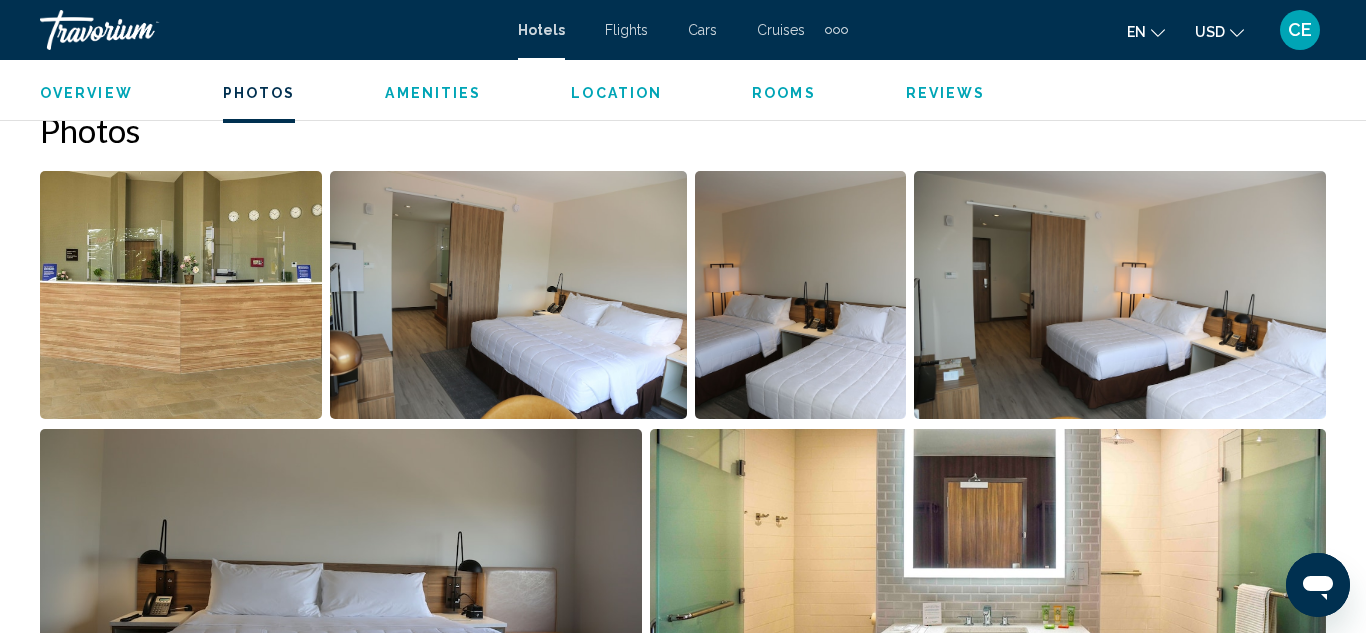 click at bounding box center (508, 295) 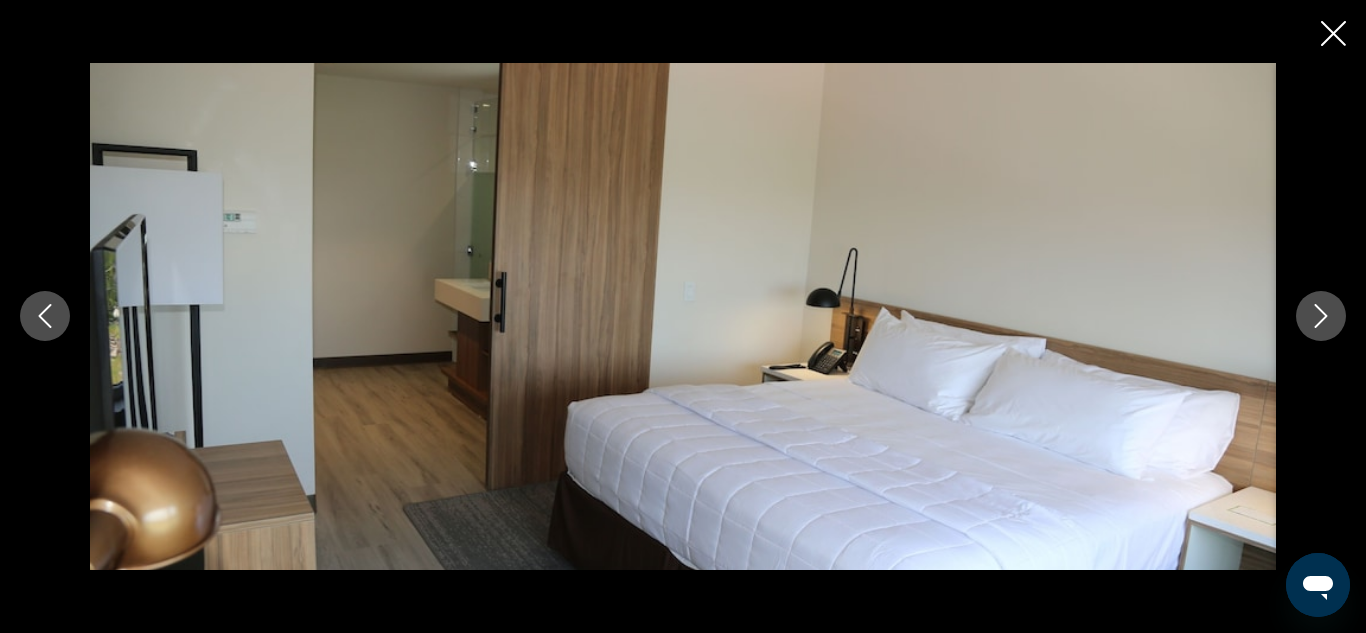 click at bounding box center [1321, 316] 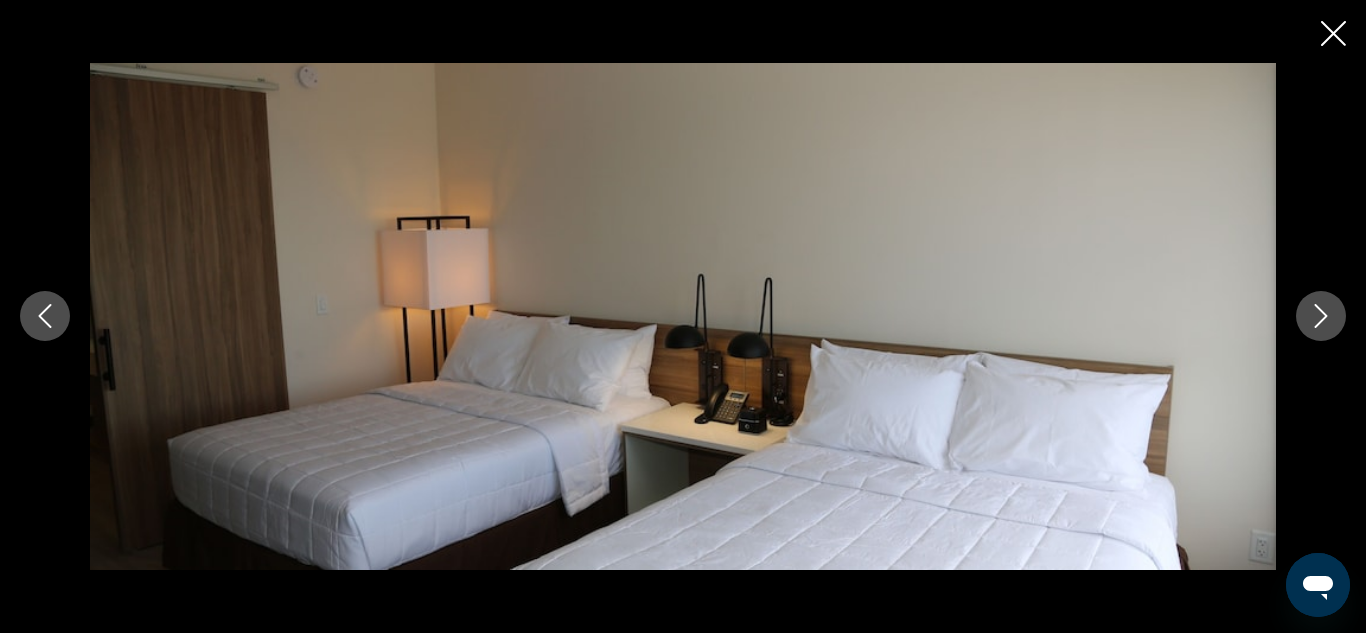 click at bounding box center (1321, 316) 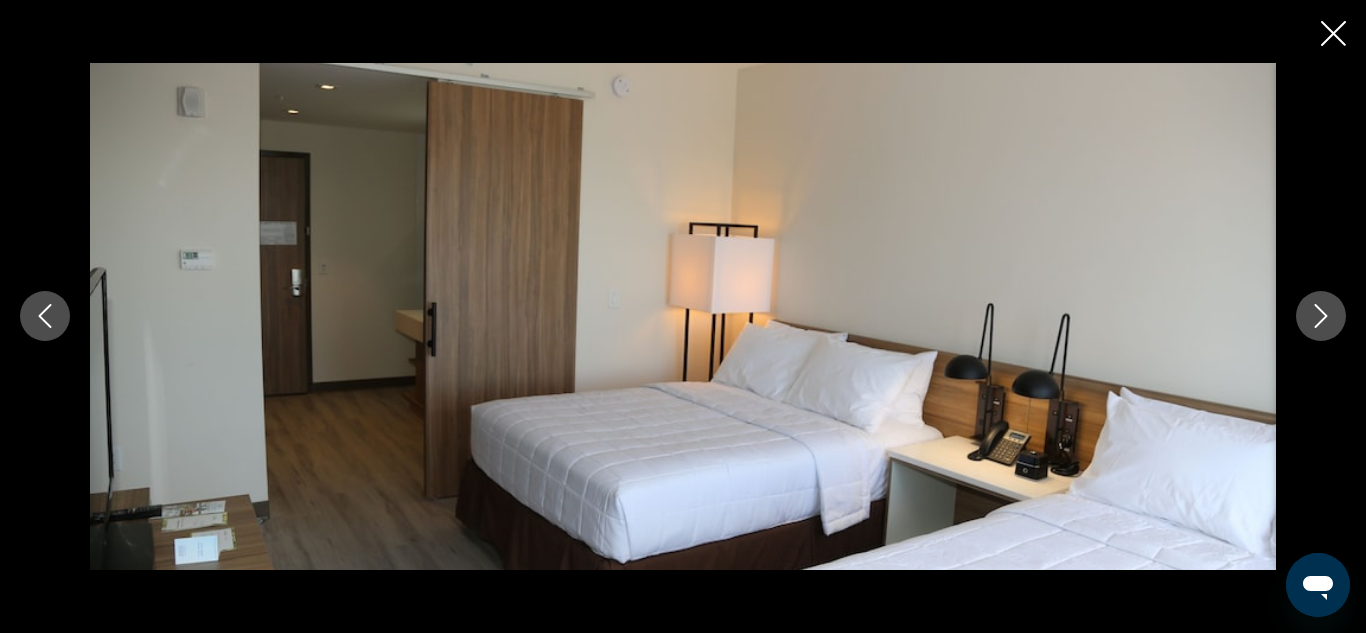 click at bounding box center [1321, 316] 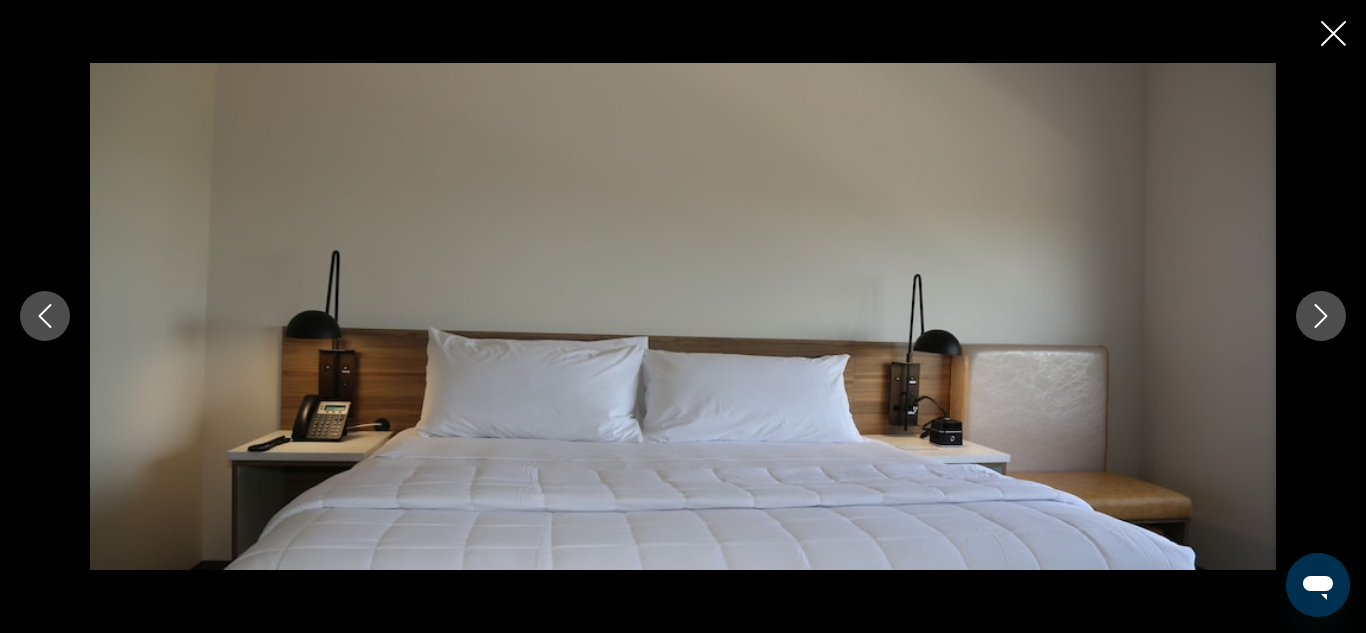 click at bounding box center (1321, 316) 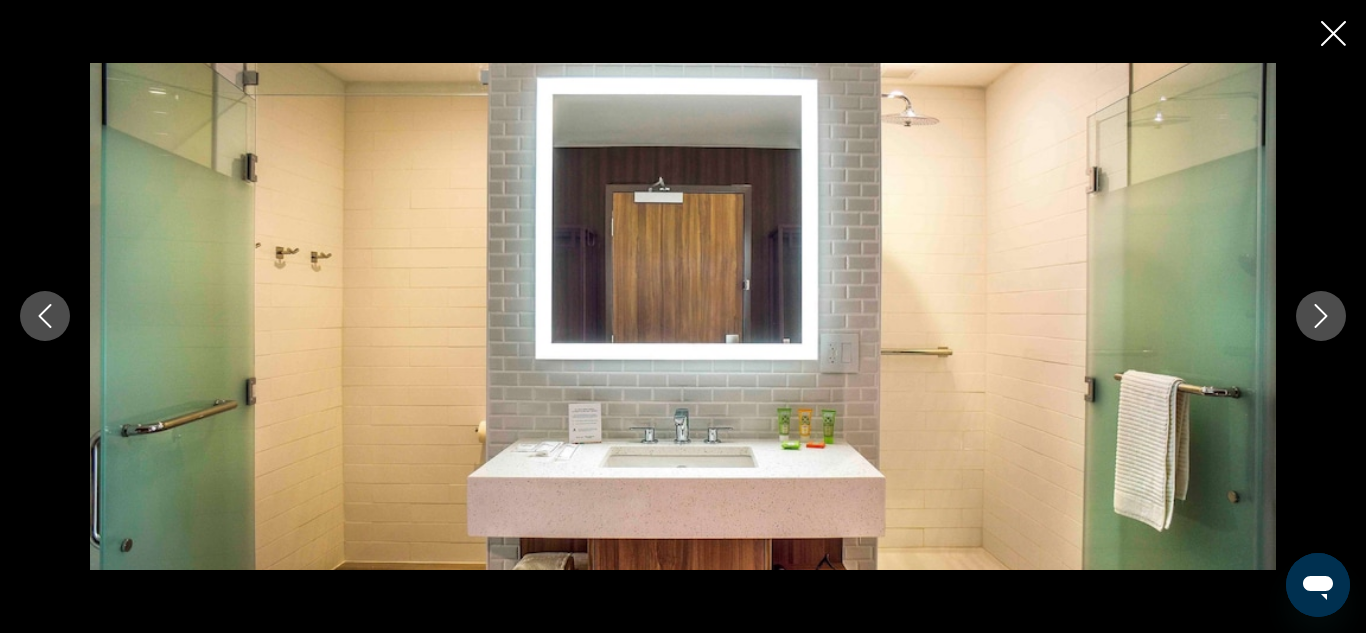 click at bounding box center [1321, 316] 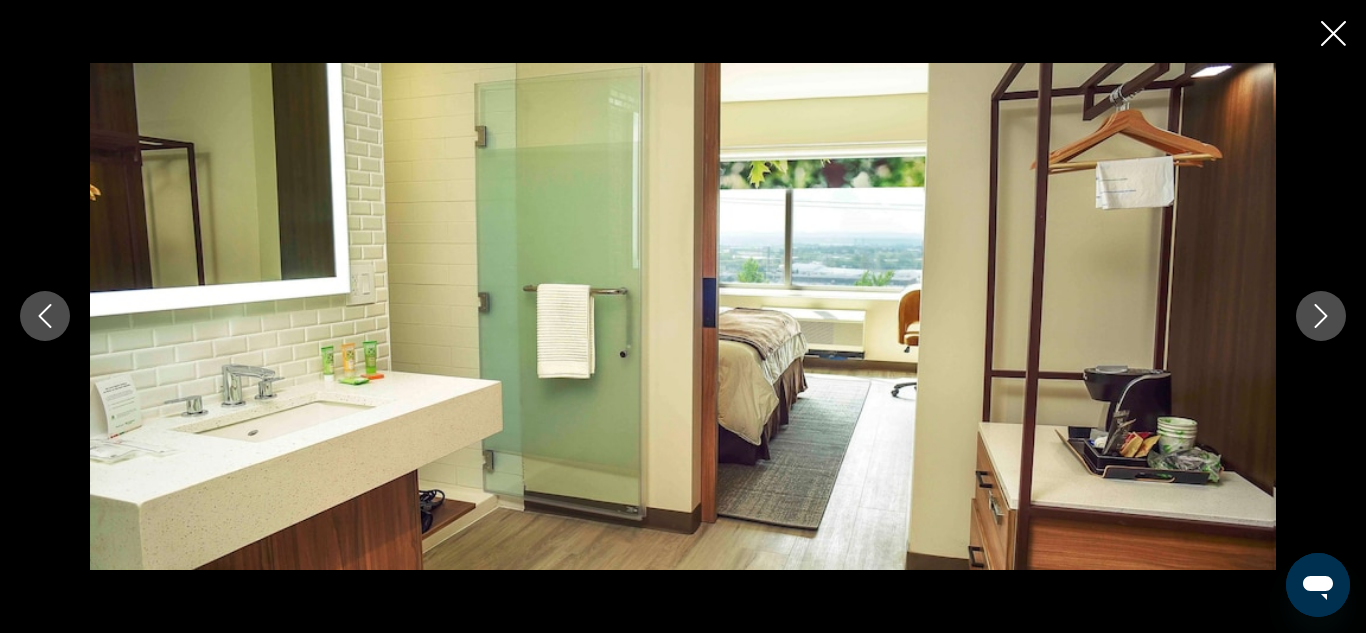 click at bounding box center [1321, 316] 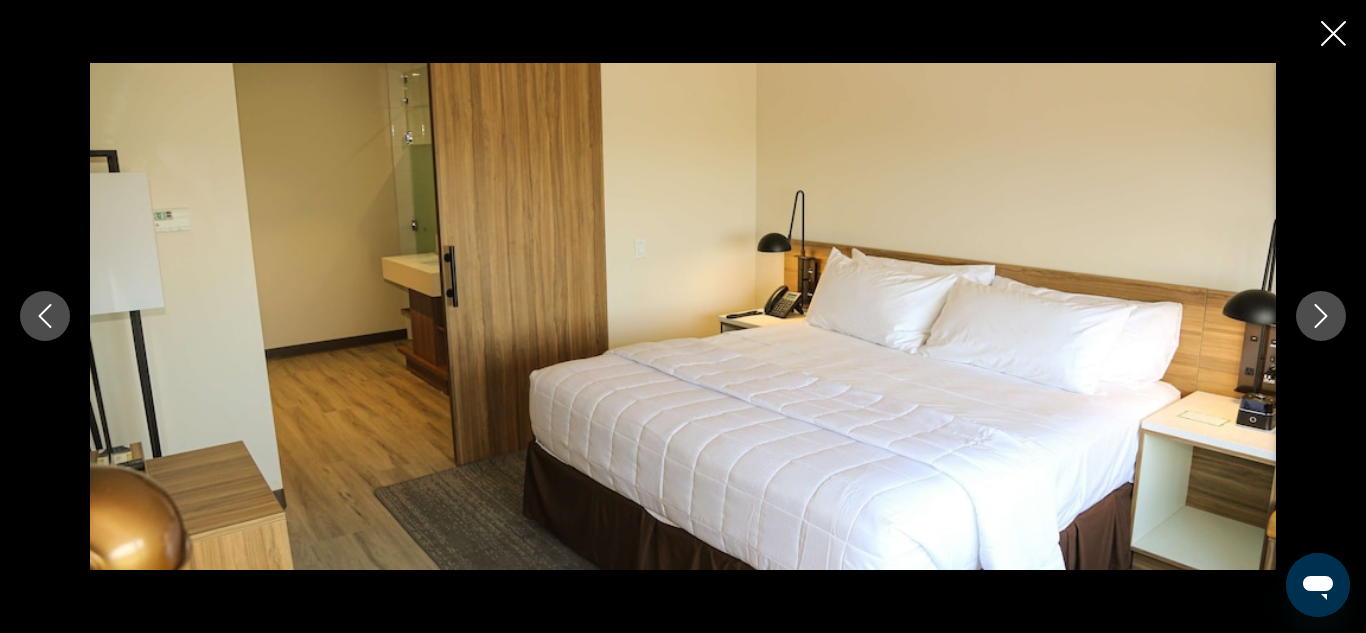 click at bounding box center [1321, 316] 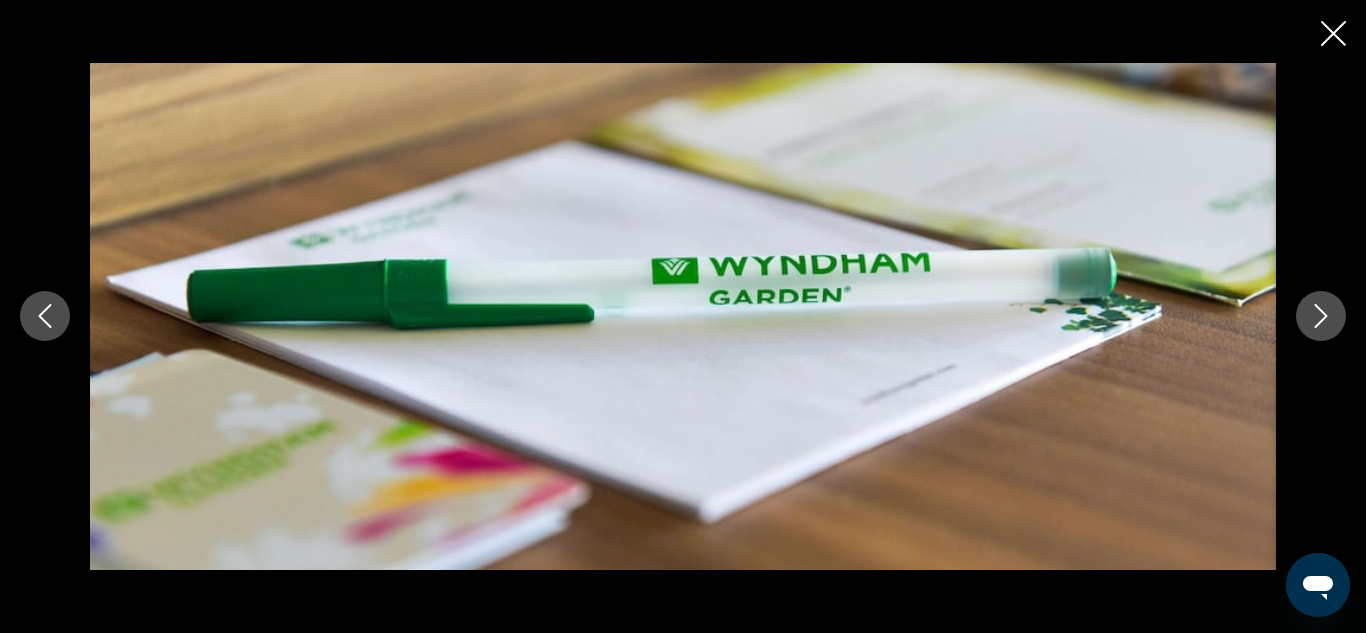 click at bounding box center [1321, 316] 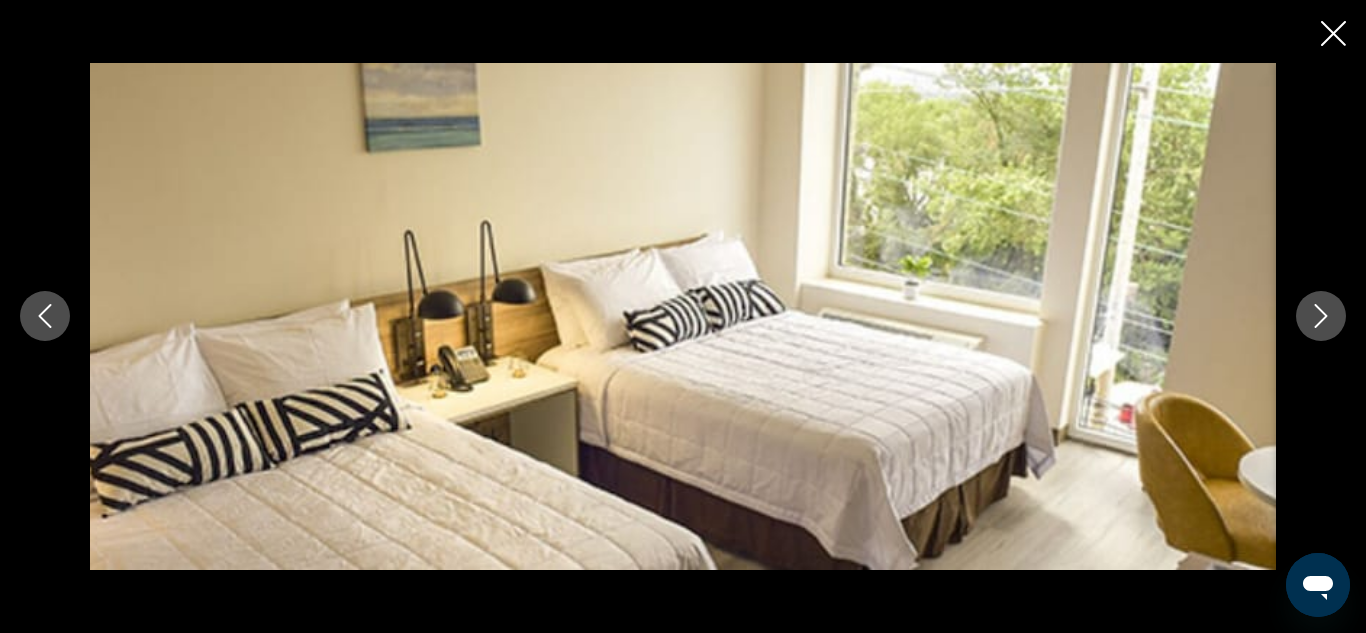 click at bounding box center [1321, 316] 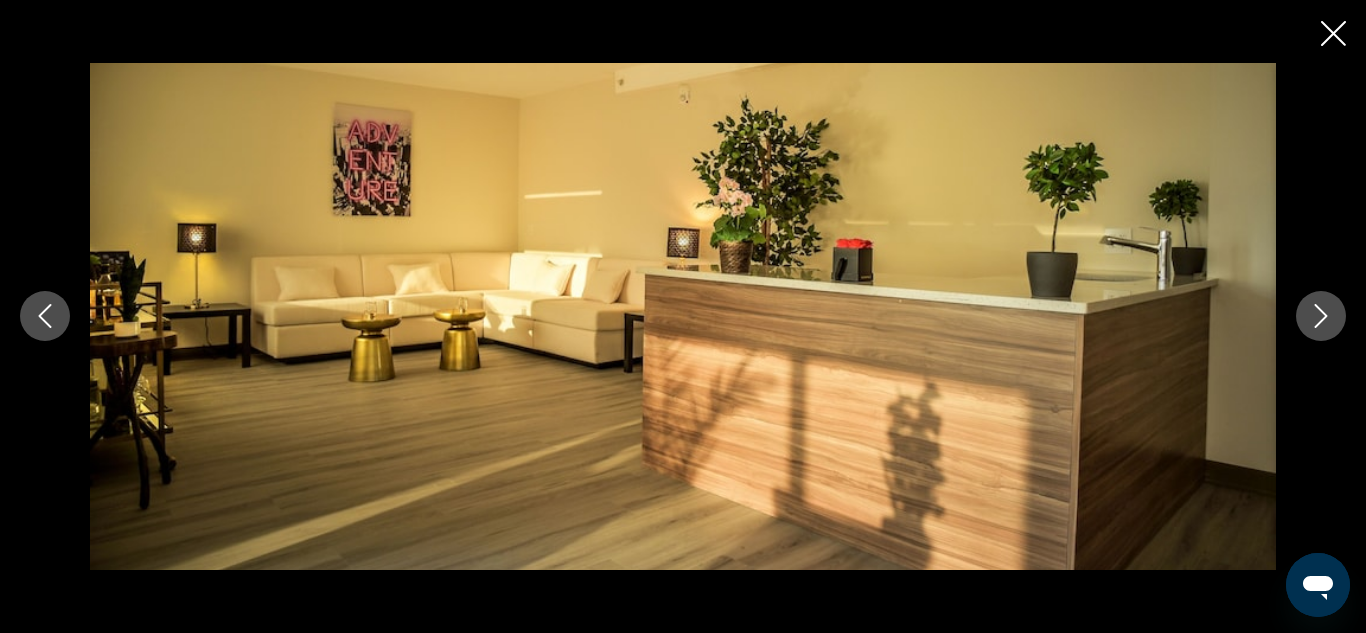 click at bounding box center [1321, 316] 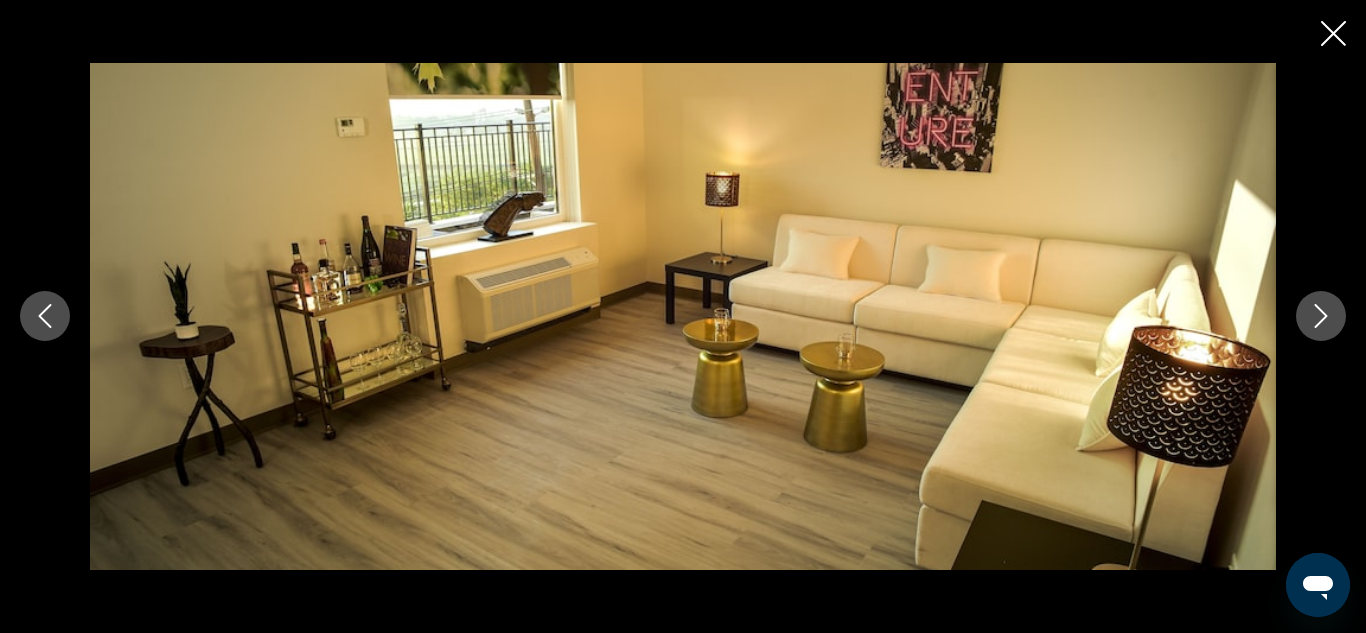 click at bounding box center (1321, 316) 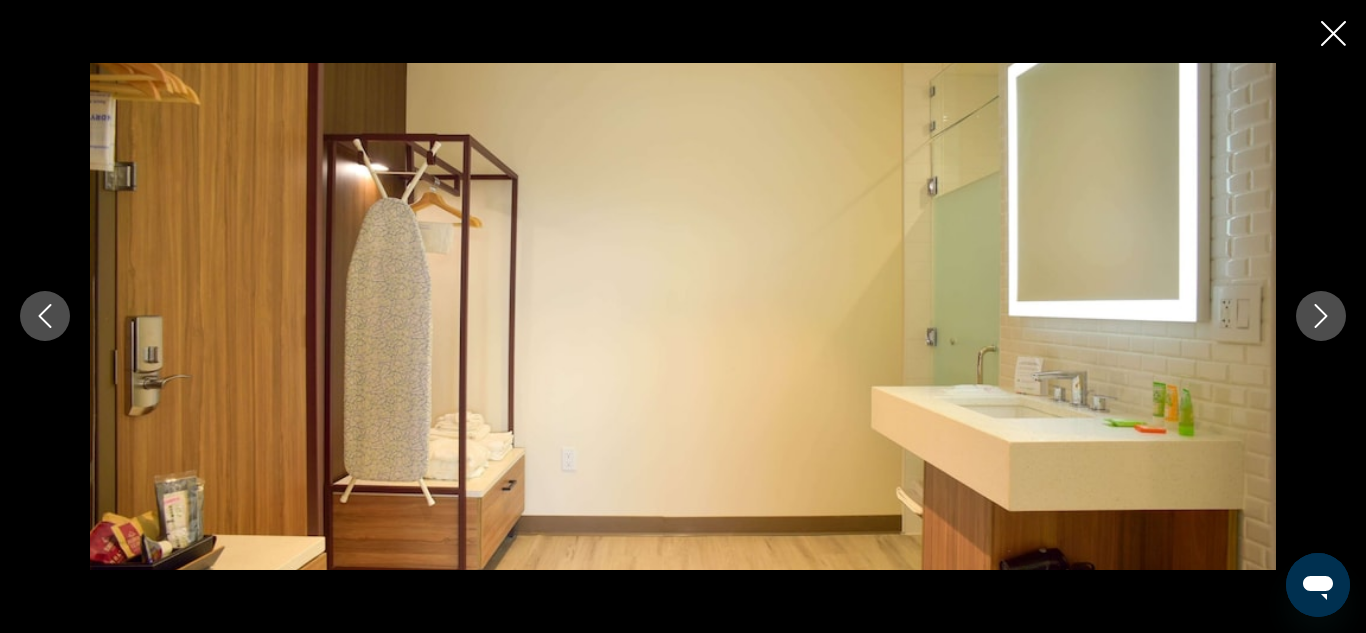 click at bounding box center (1321, 316) 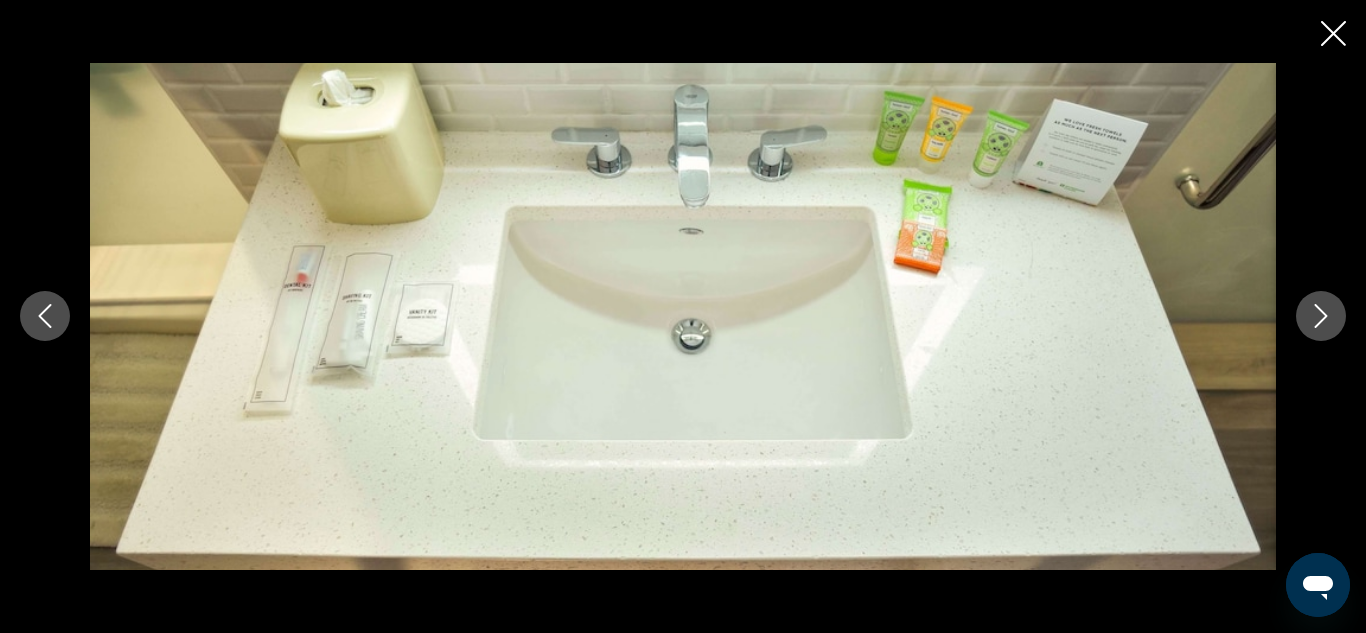 click at bounding box center (1321, 316) 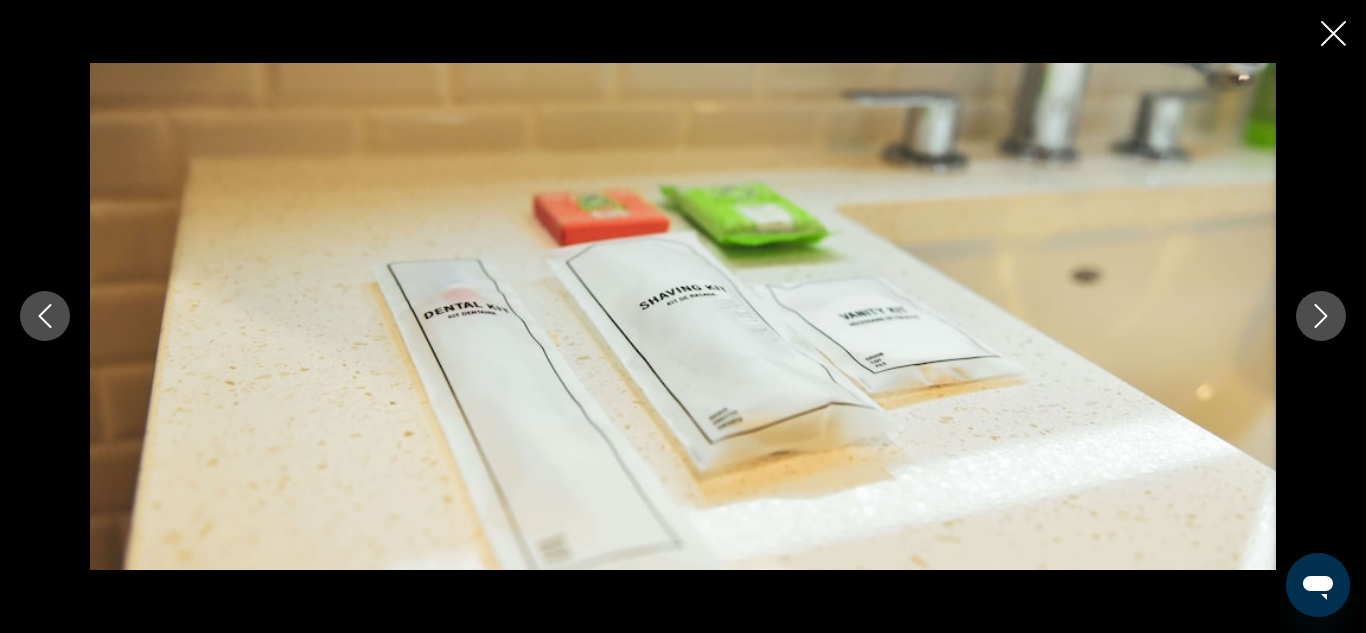 click at bounding box center [1321, 316] 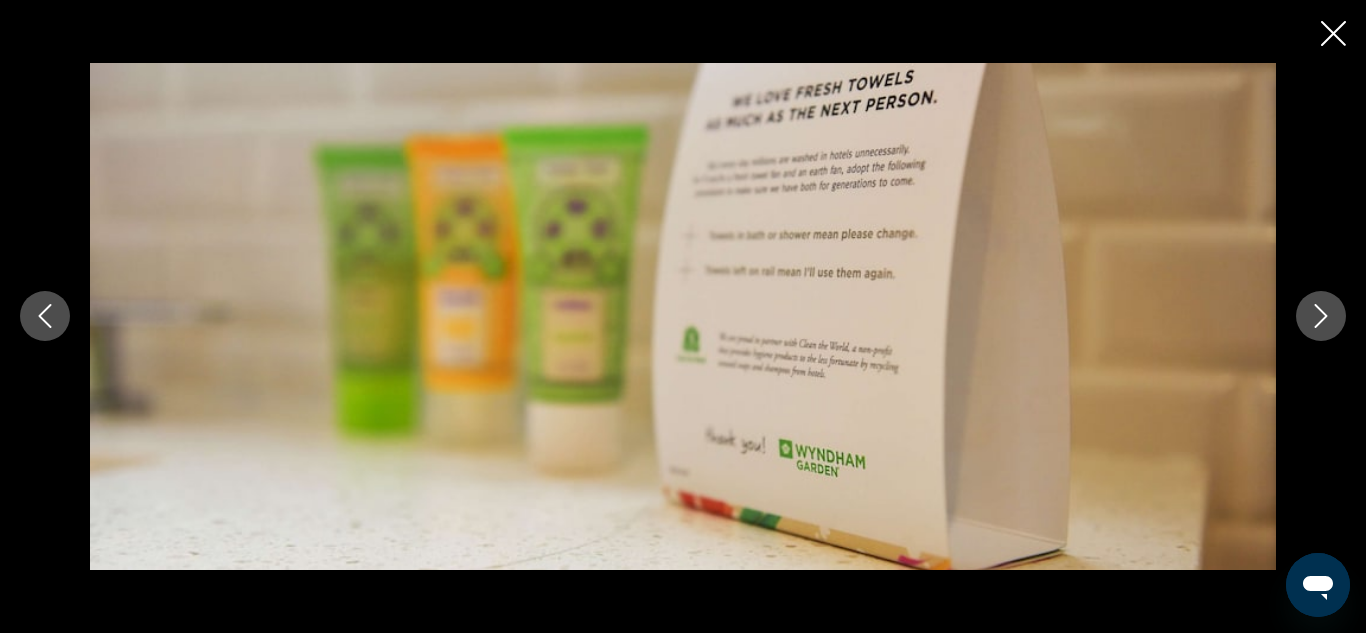 click at bounding box center (683, 316) 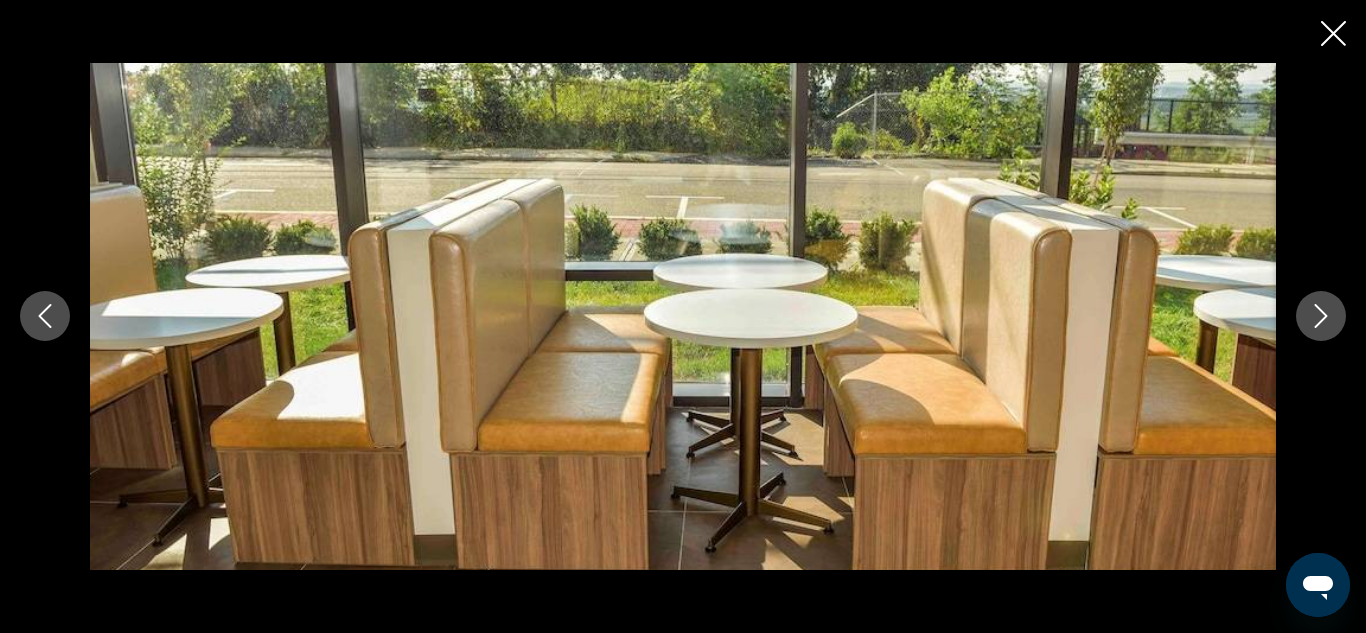 click 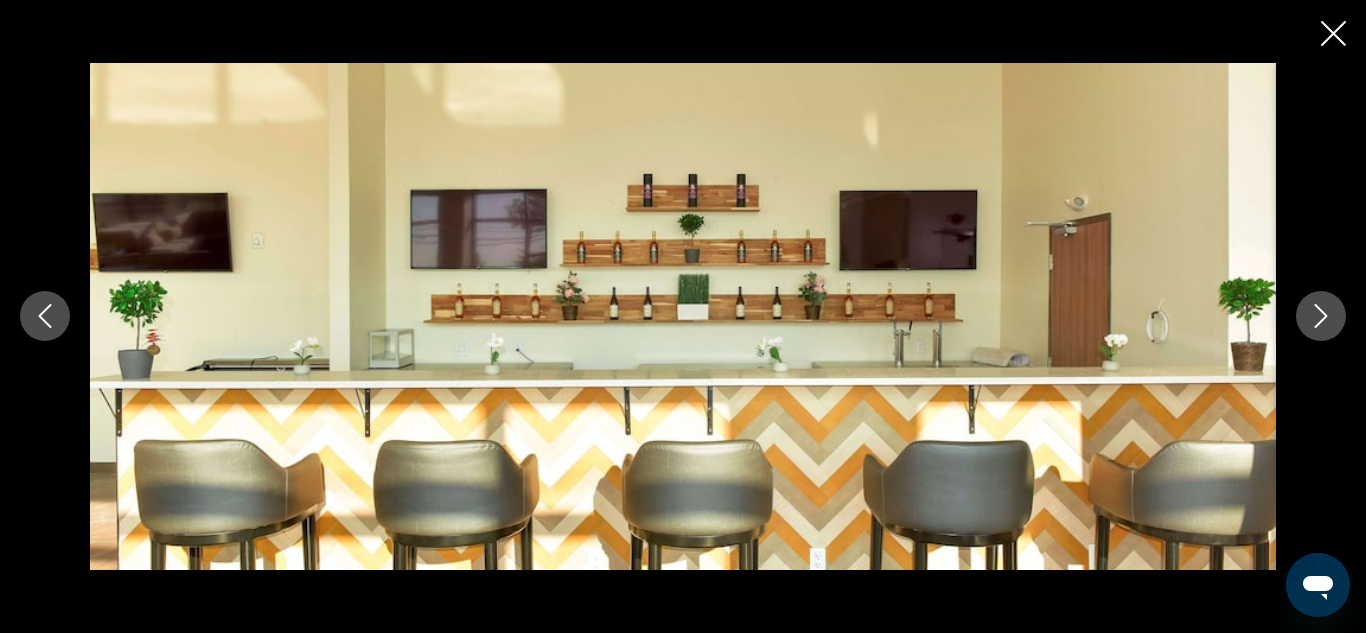 click 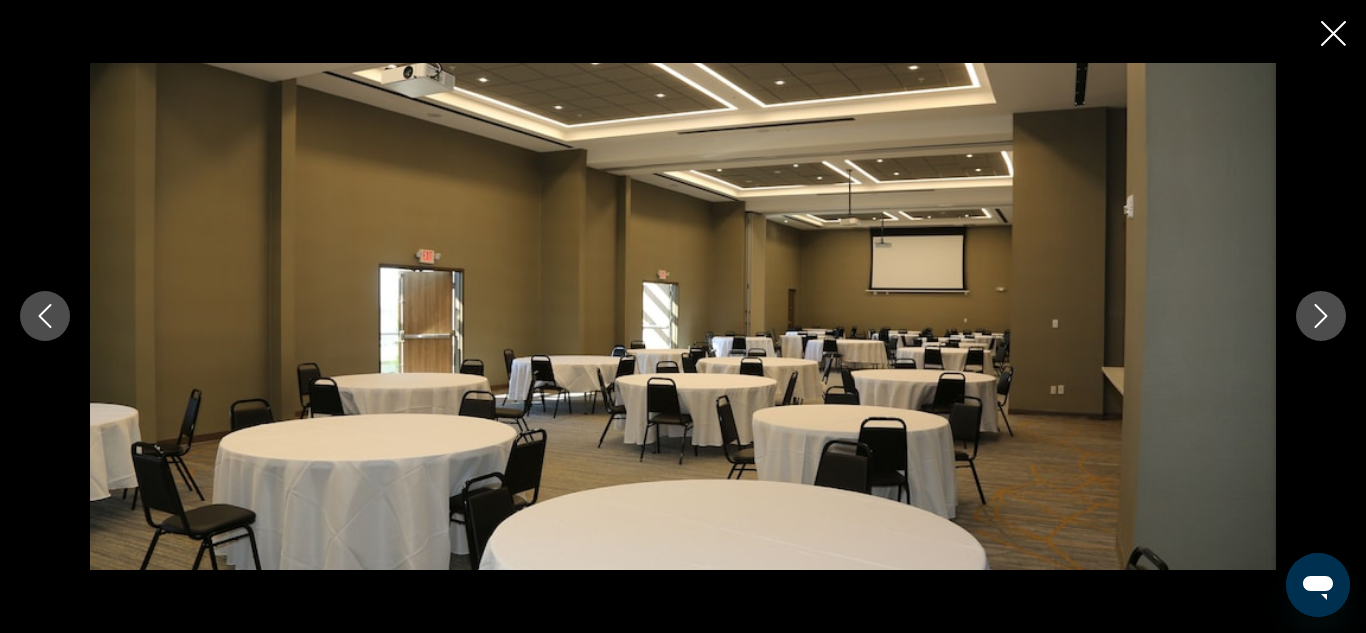 click 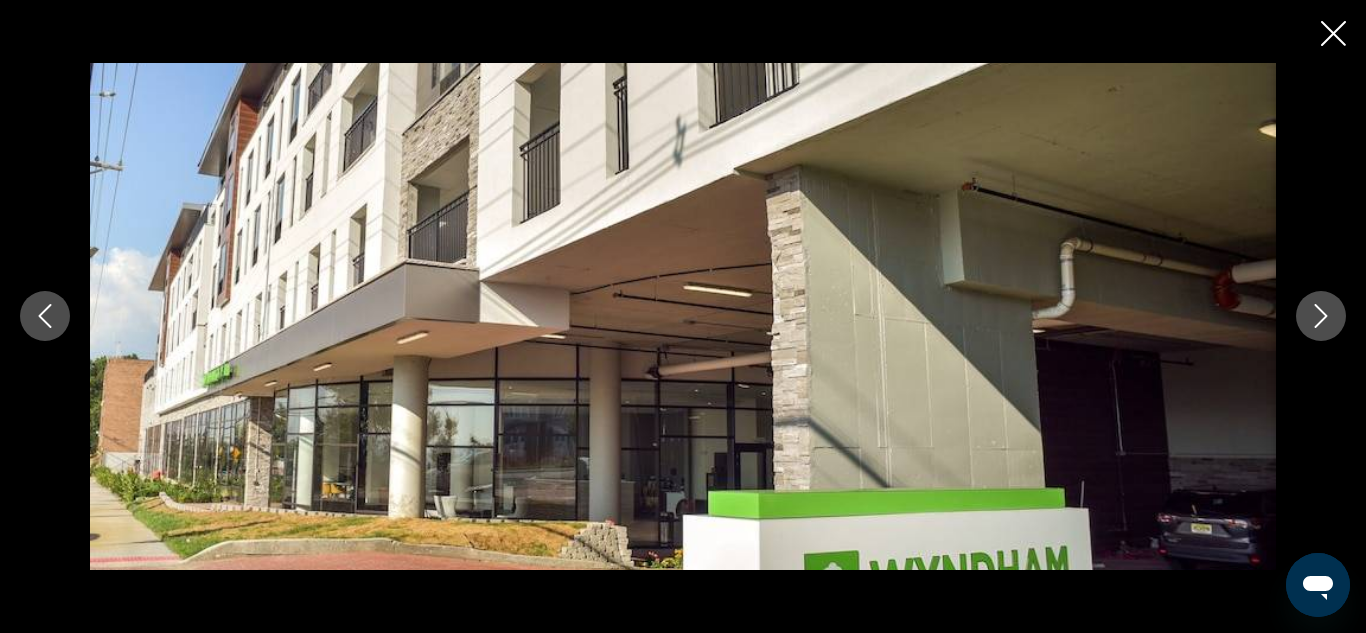 click 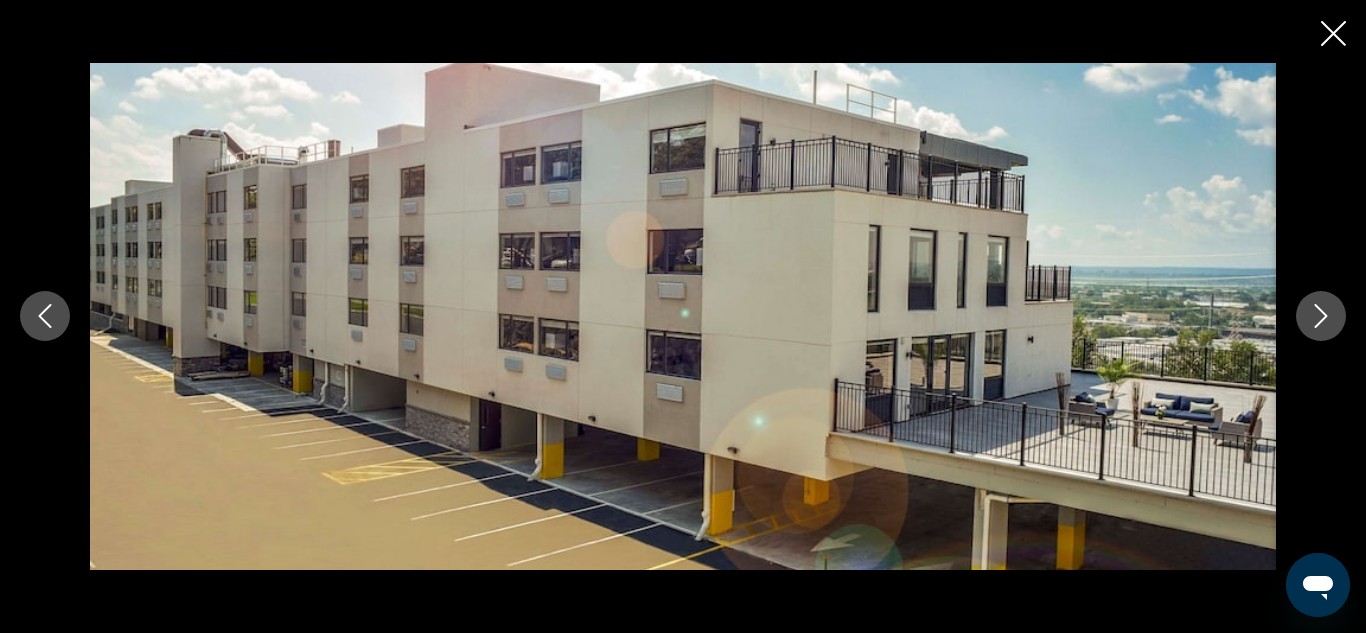 click 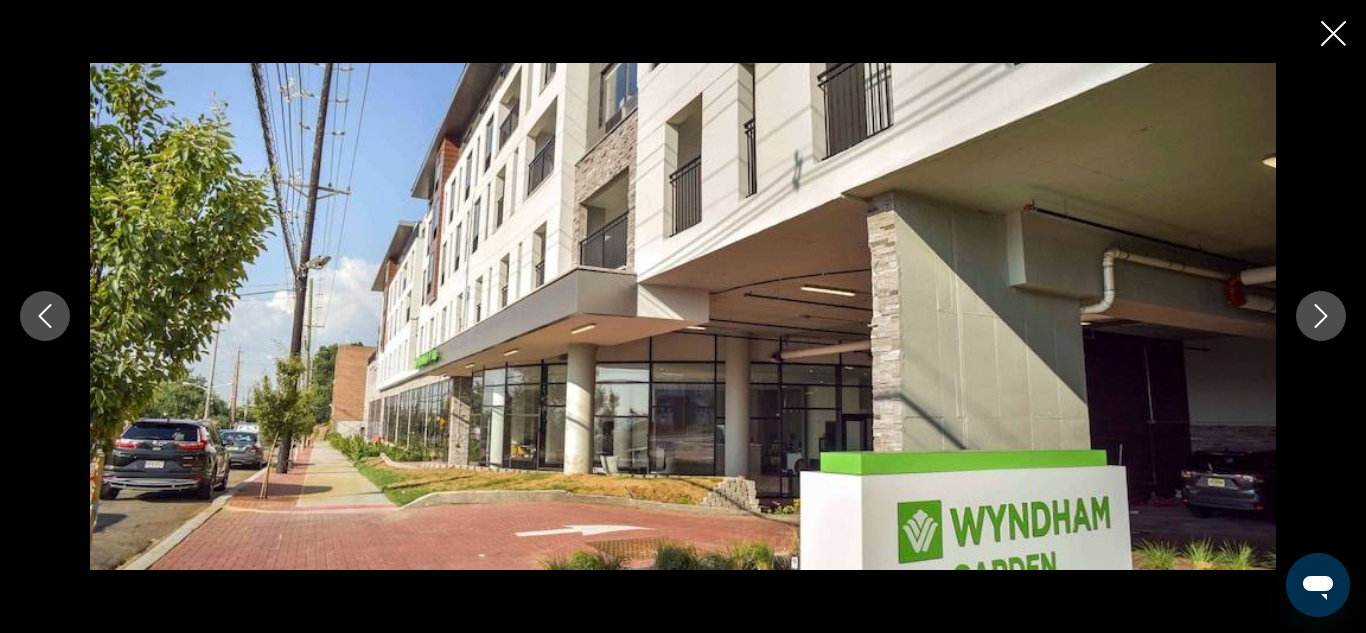 click 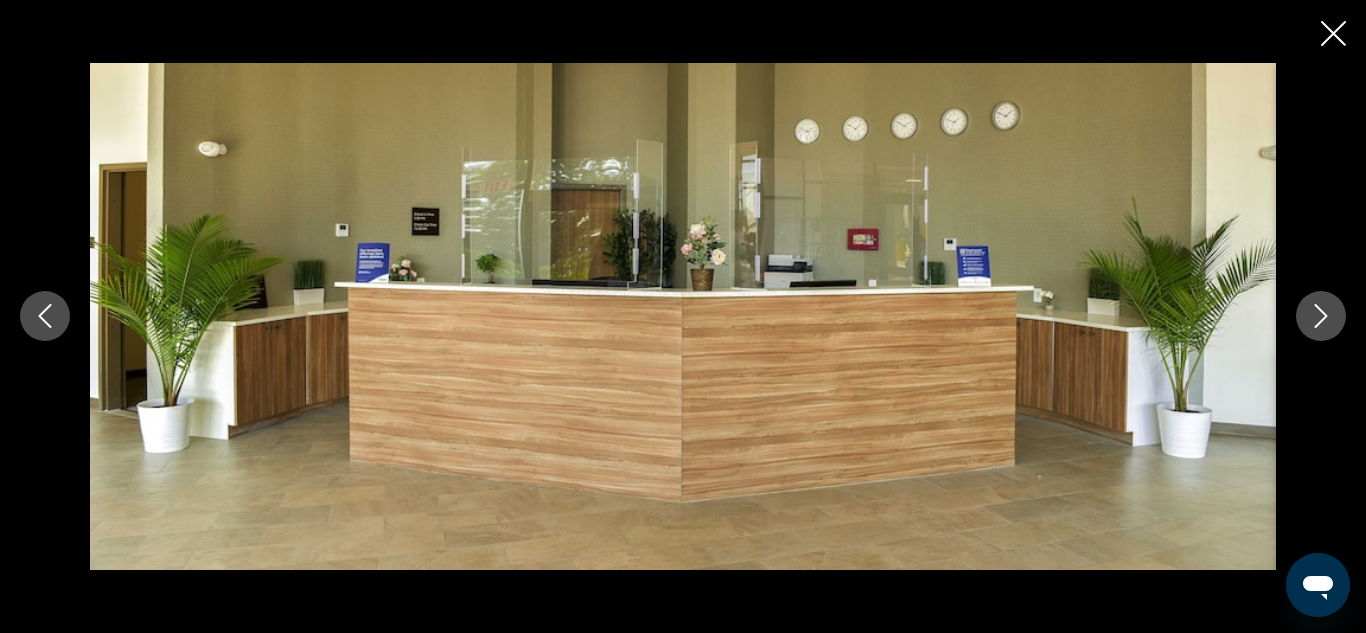 click 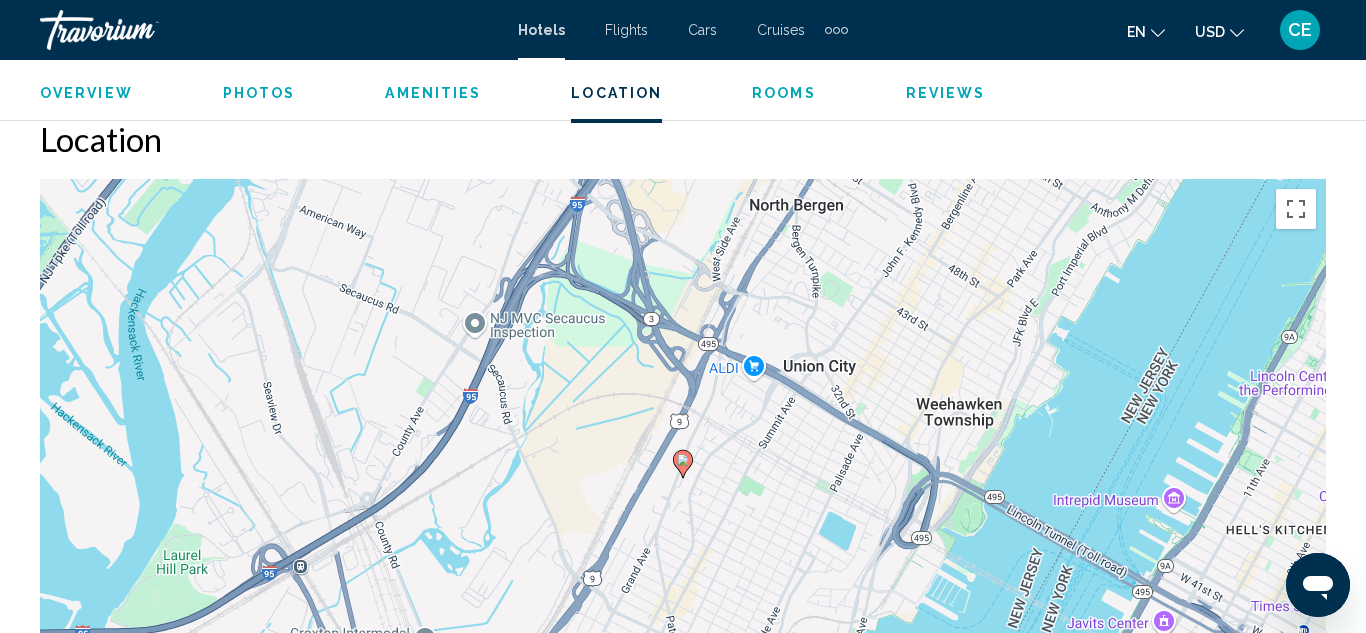 scroll, scrollTop: 2234, scrollLeft: 0, axis: vertical 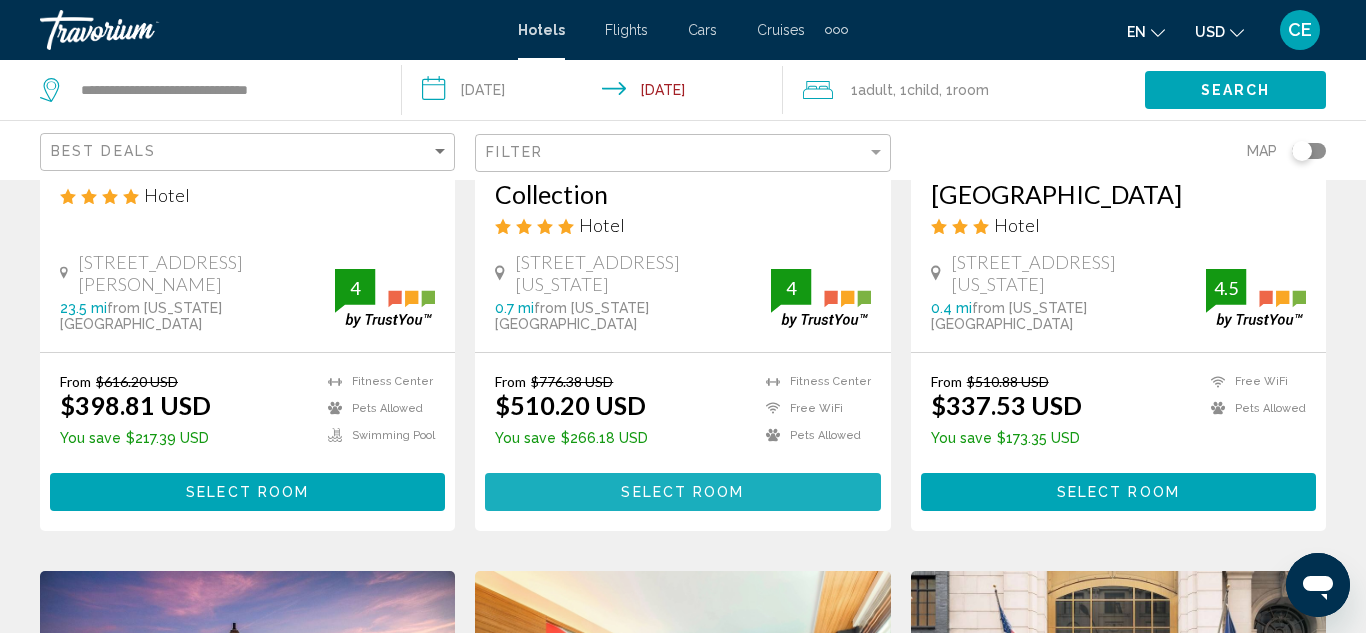 click on "Select Room" at bounding box center (682, 493) 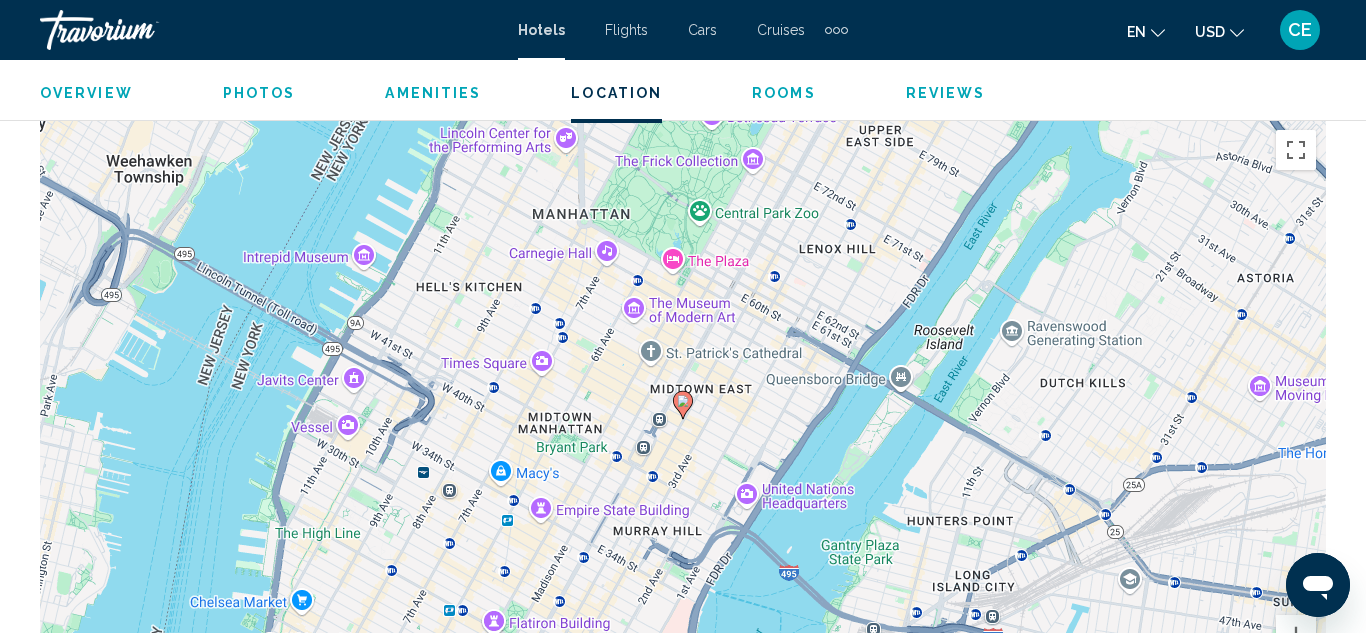 scroll, scrollTop: 2234, scrollLeft: 0, axis: vertical 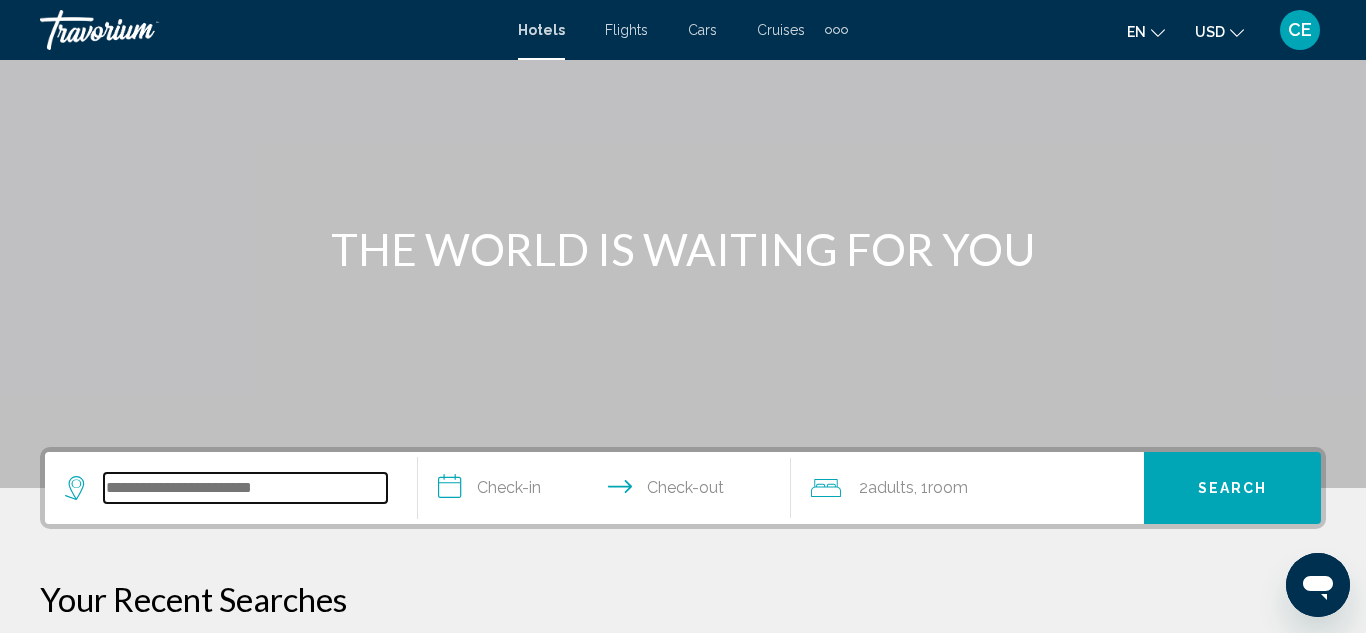 click at bounding box center (245, 488) 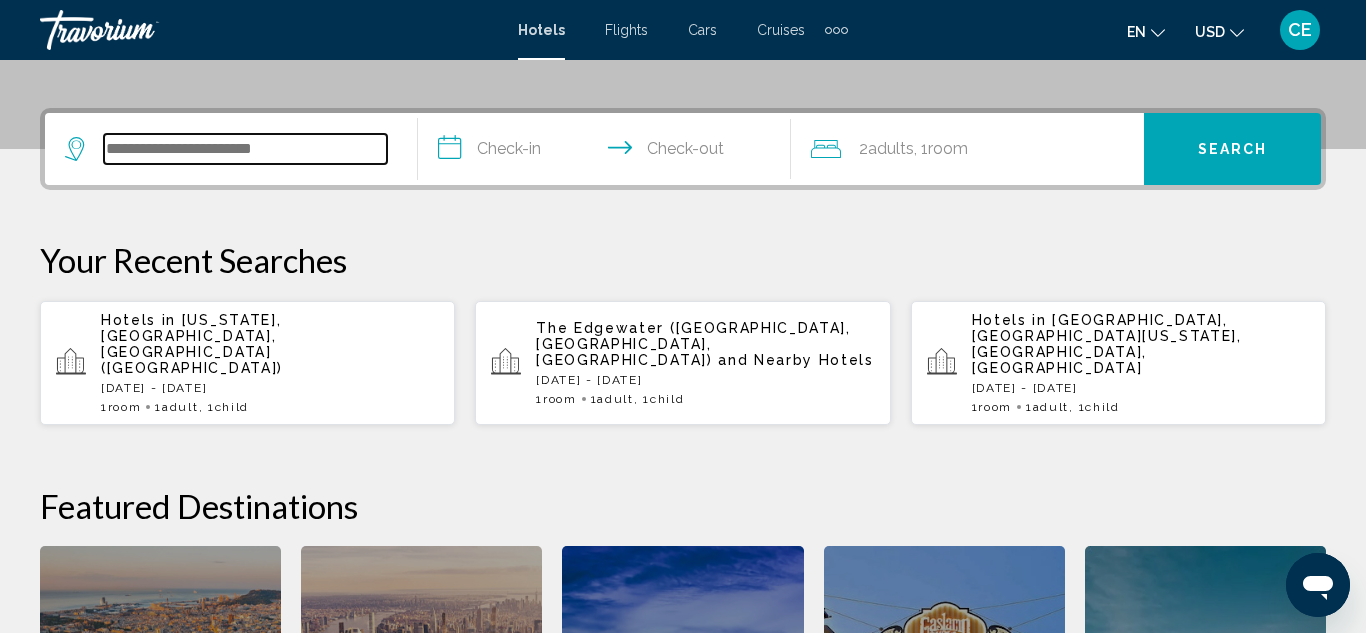 scroll, scrollTop: 494, scrollLeft: 0, axis: vertical 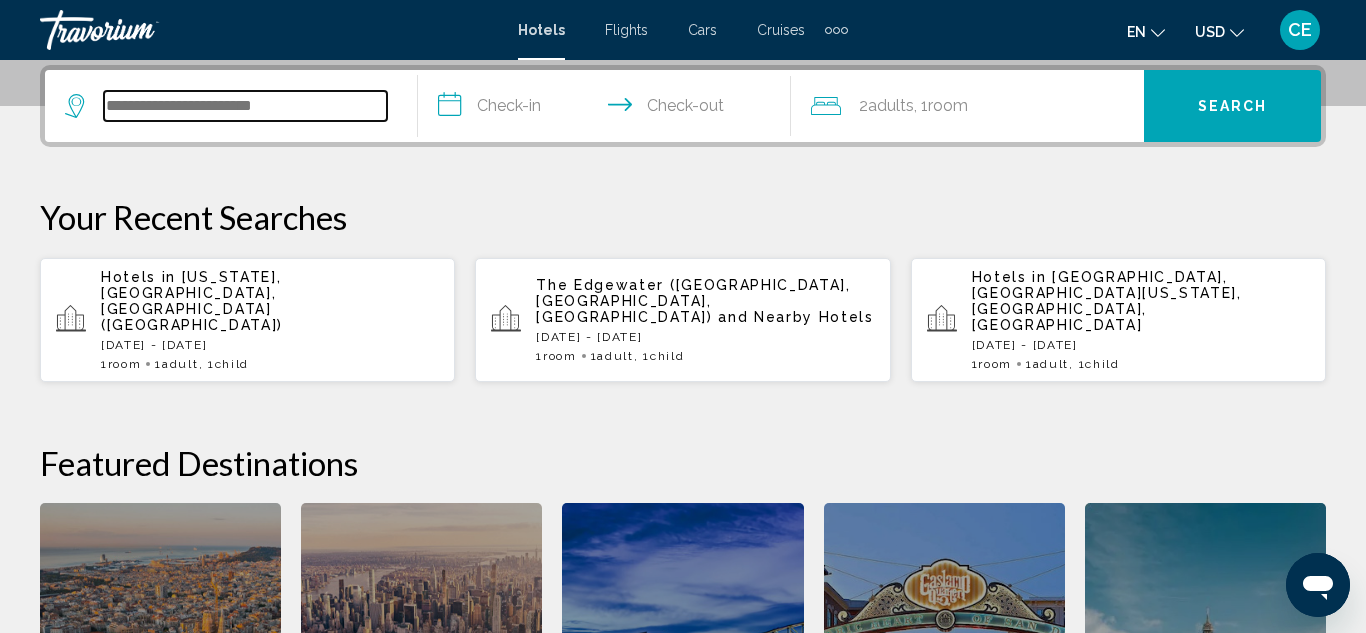 type on "*" 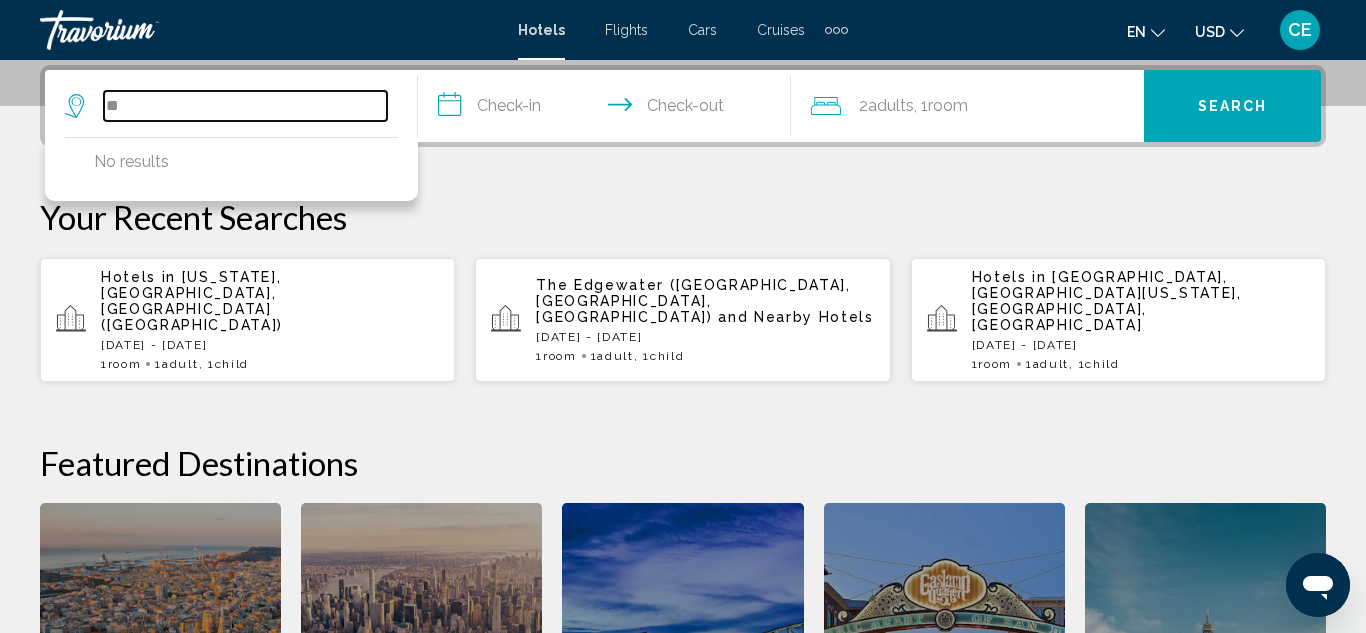 type on "*" 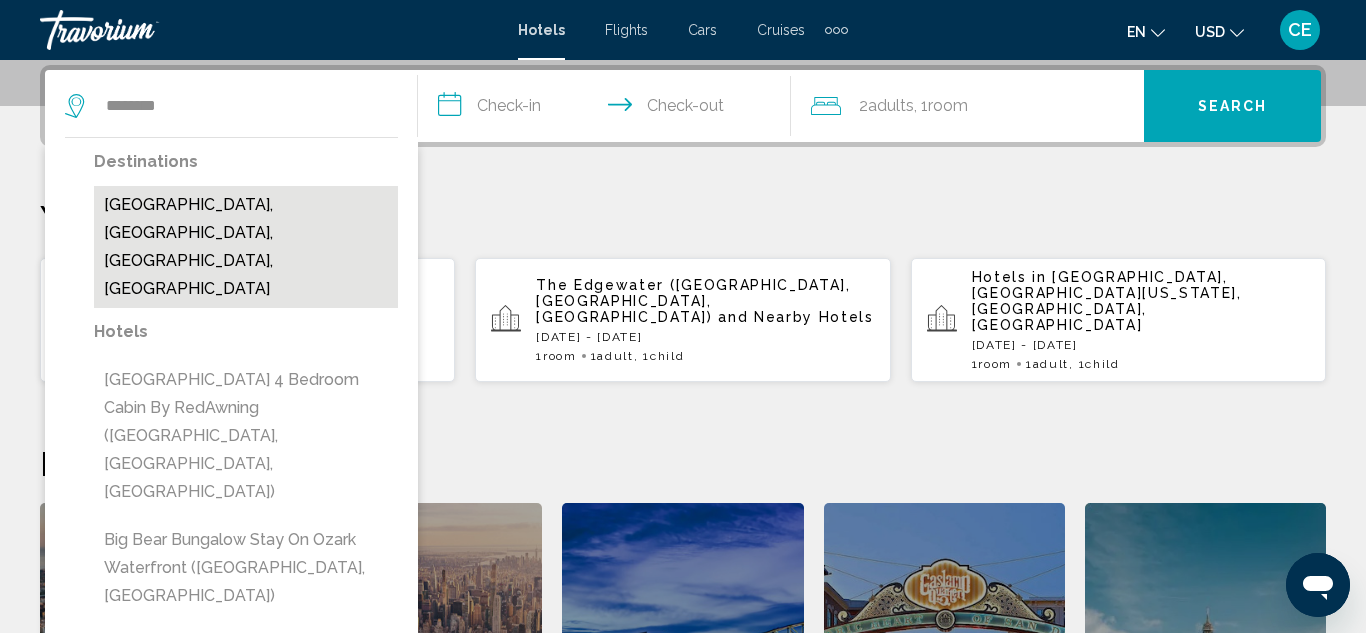 click on "[GEOGRAPHIC_DATA], [GEOGRAPHIC_DATA], [GEOGRAPHIC_DATA], [GEOGRAPHIC_DATA]" at bounding box center [246, 247] 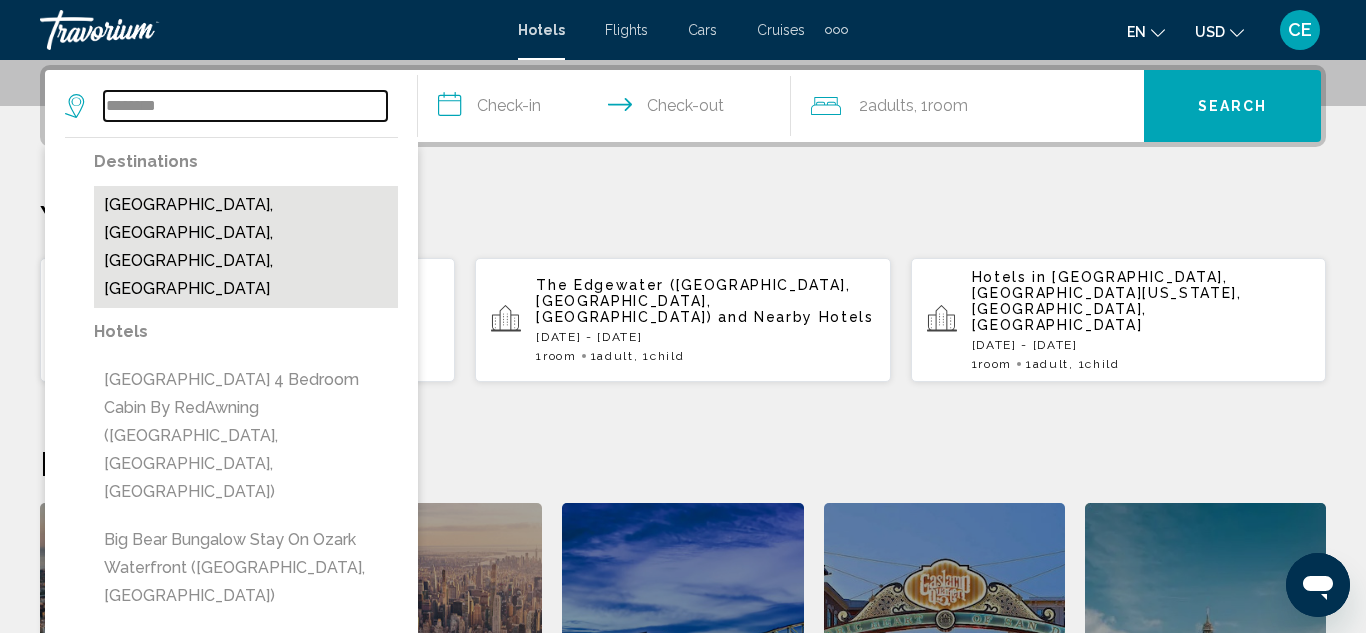 type on "**********" 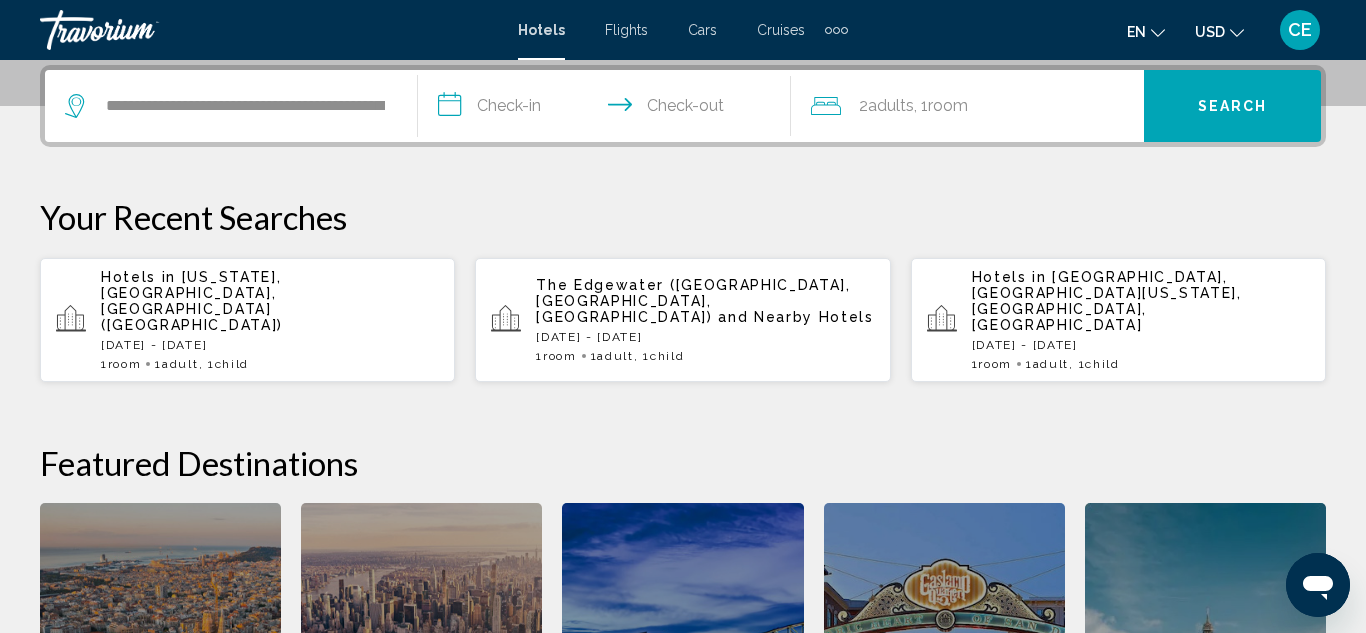 click on "**********" at bounding box center (608, 109) 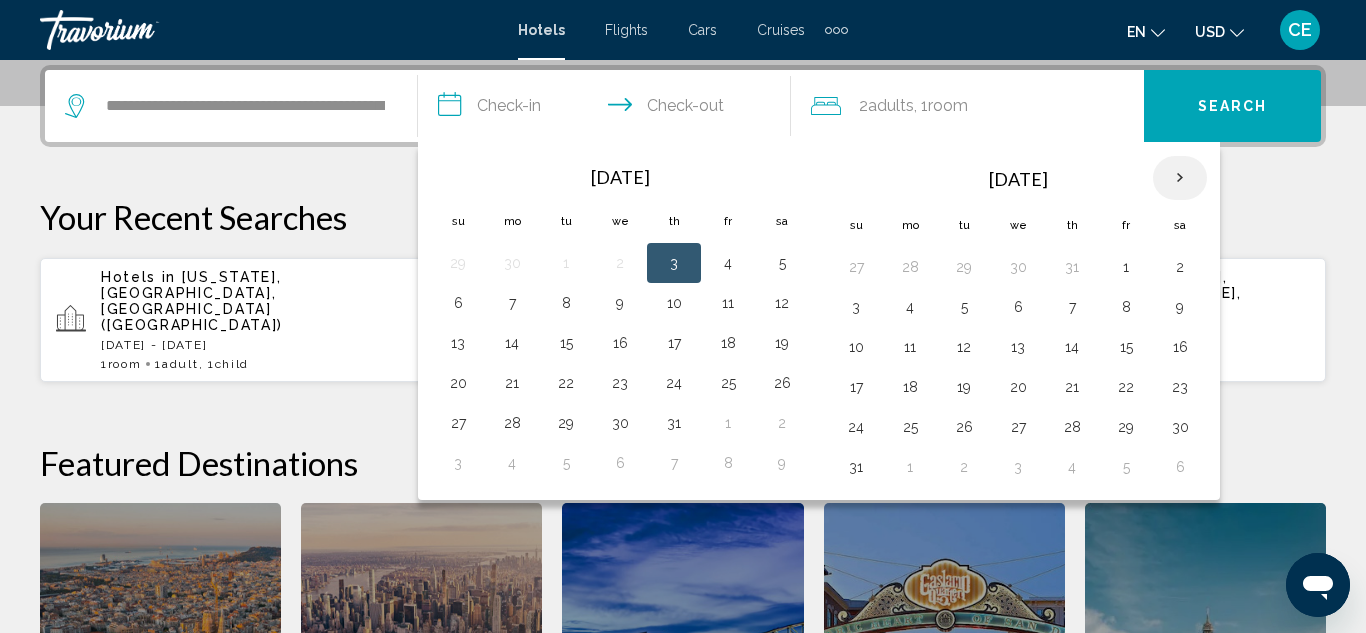 click at bounding box center (1180, 178) 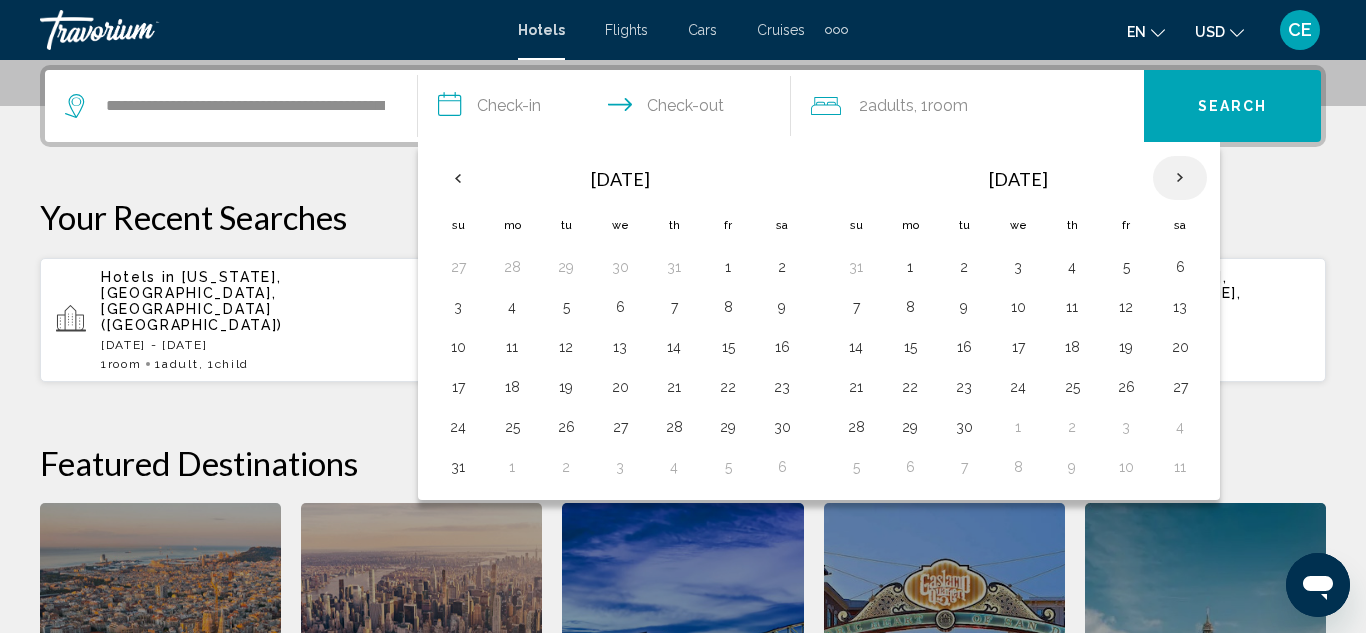click at bounding box center (1180, 178) 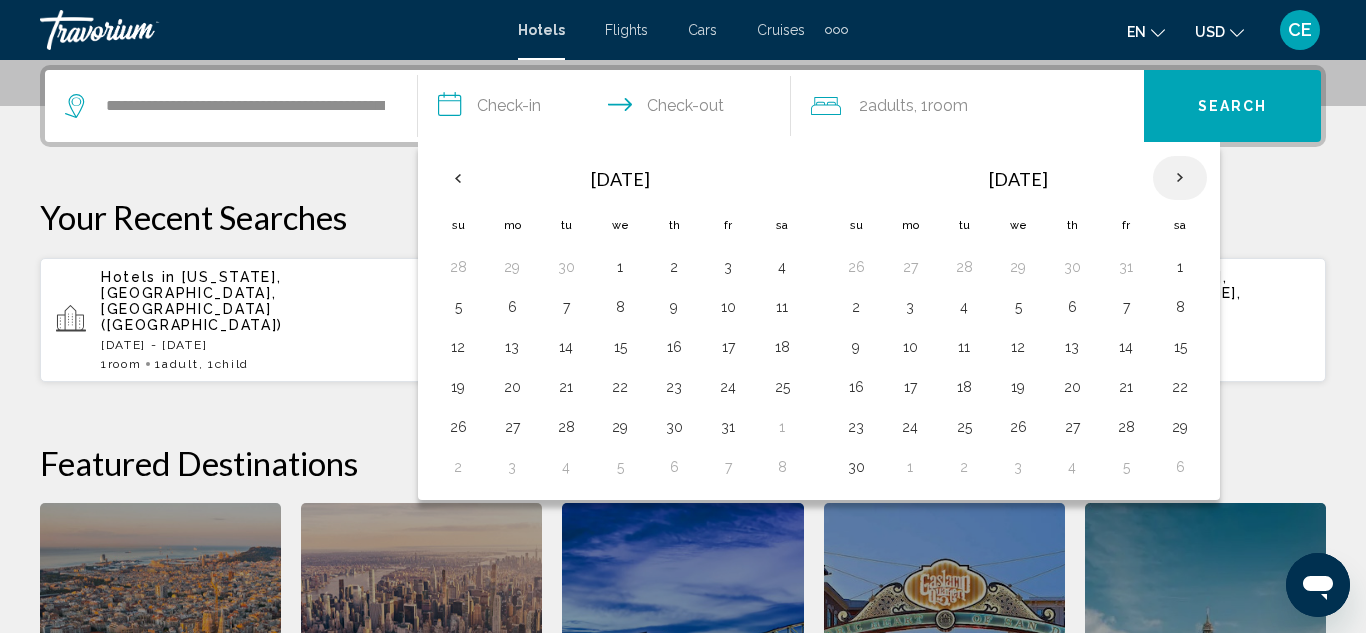 click at bounding box center (1180, 178) 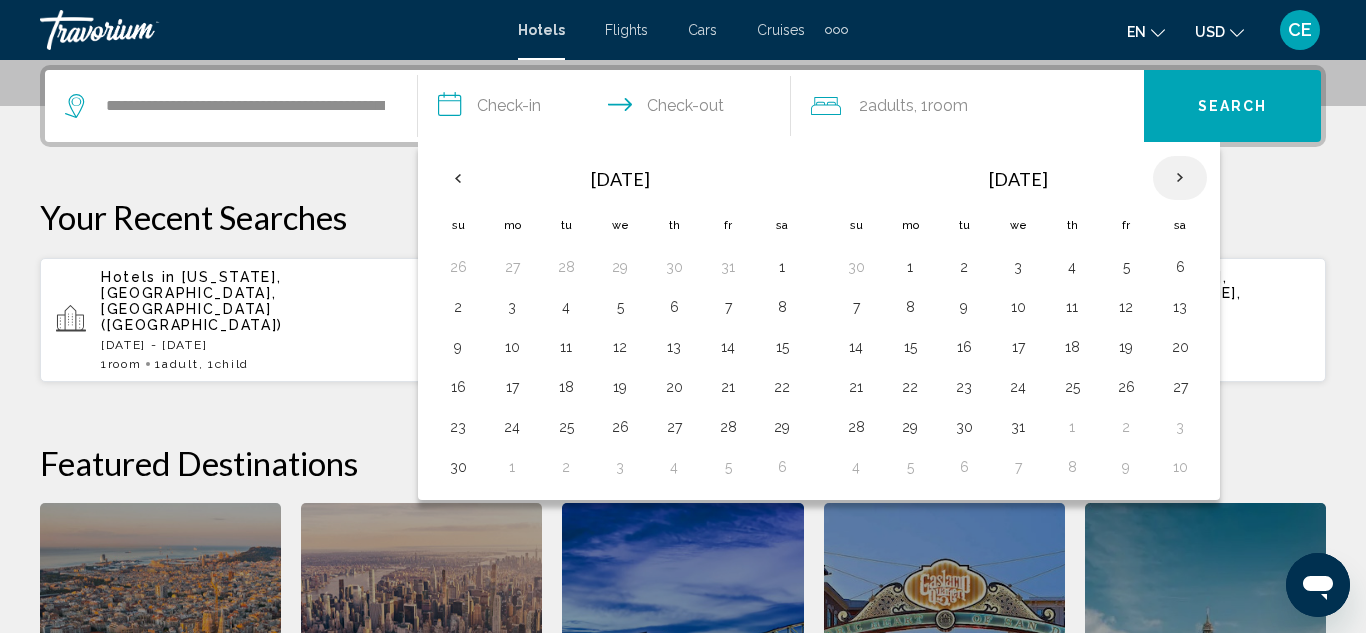 click at bounding box center [1180, 178] 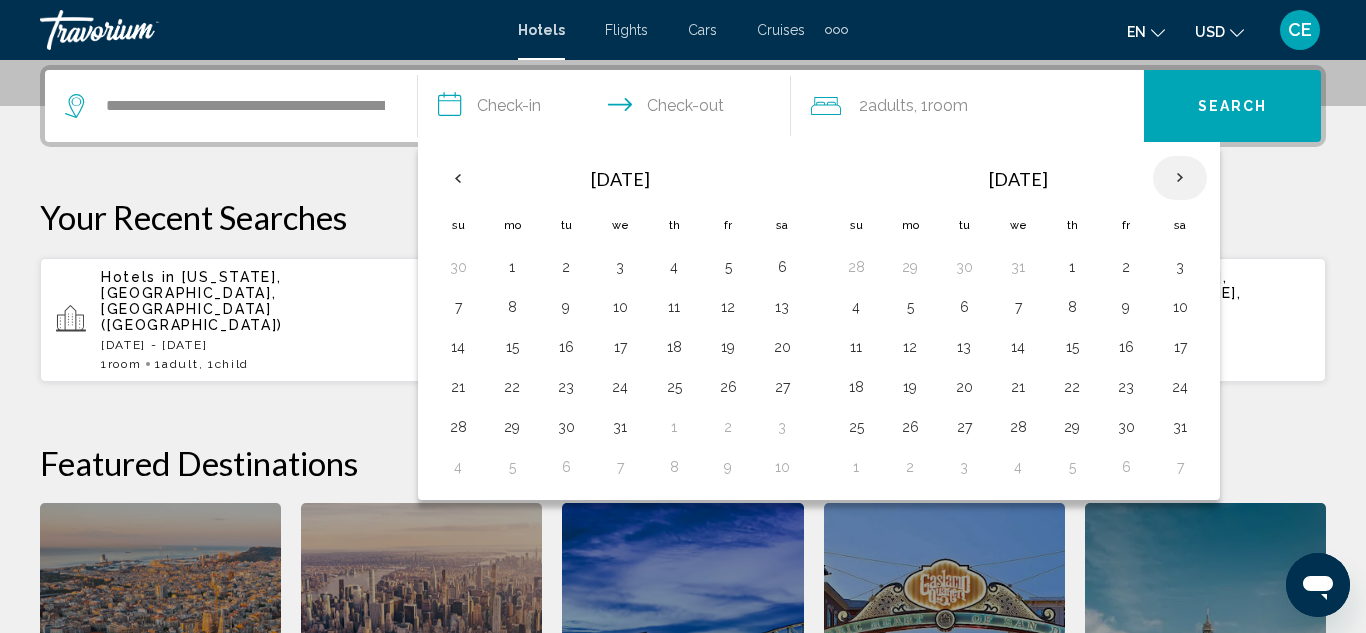 click at bounding box center [1180, 178] 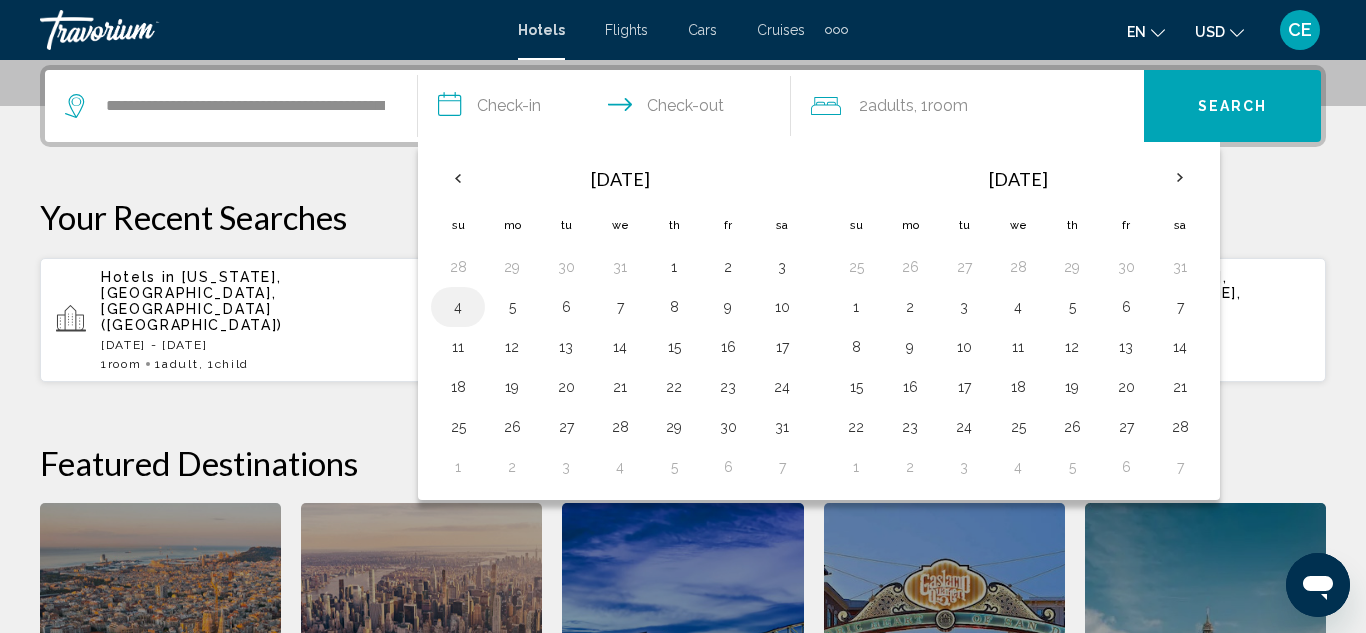 click on "4" at bounding box center [458, 307] 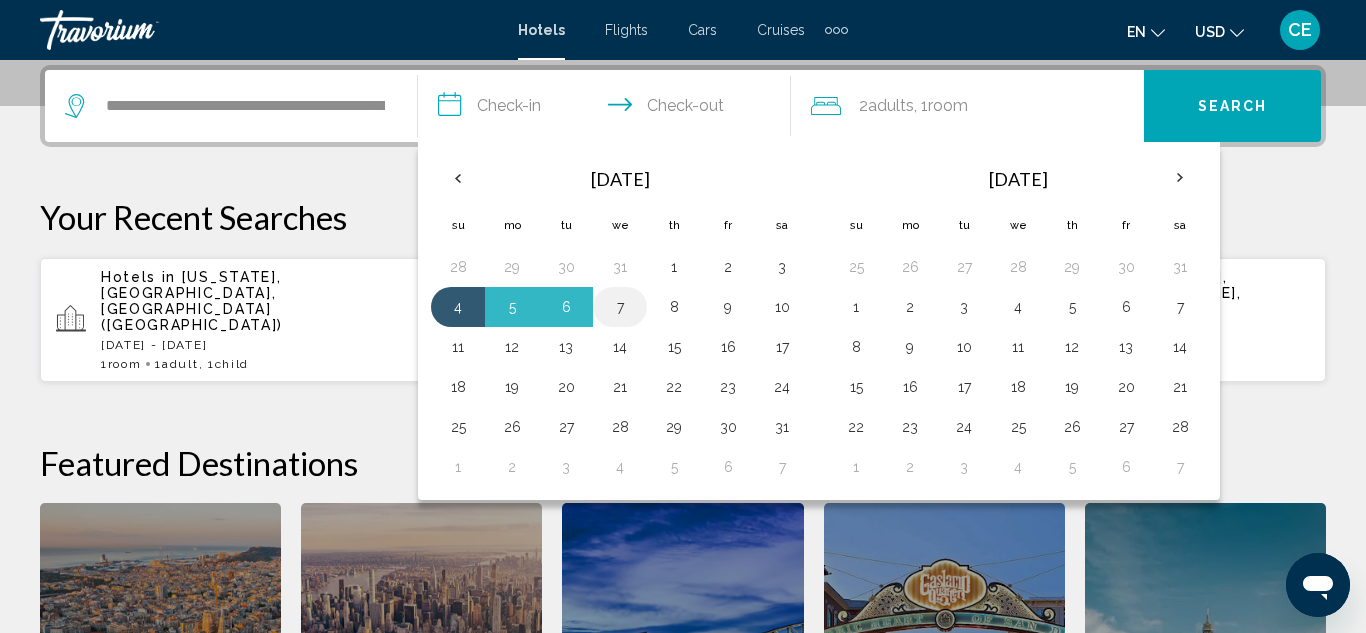 click on "7" at bounding box center (620, 307) 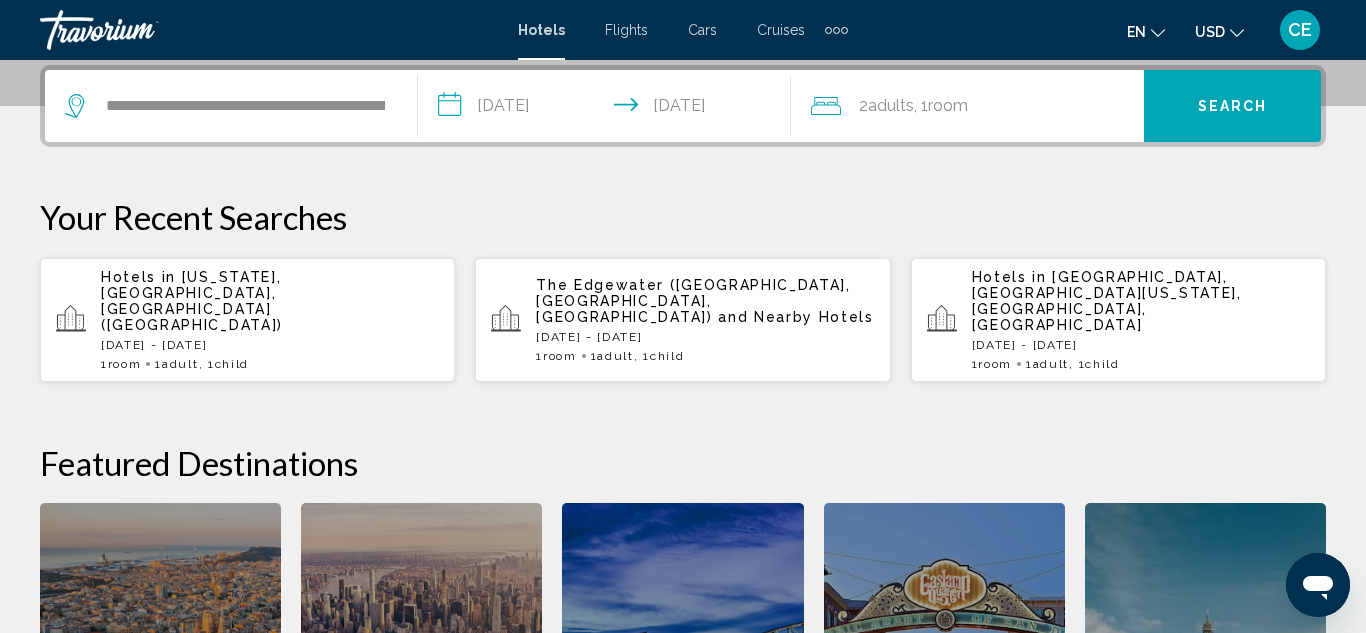 click on "Room" 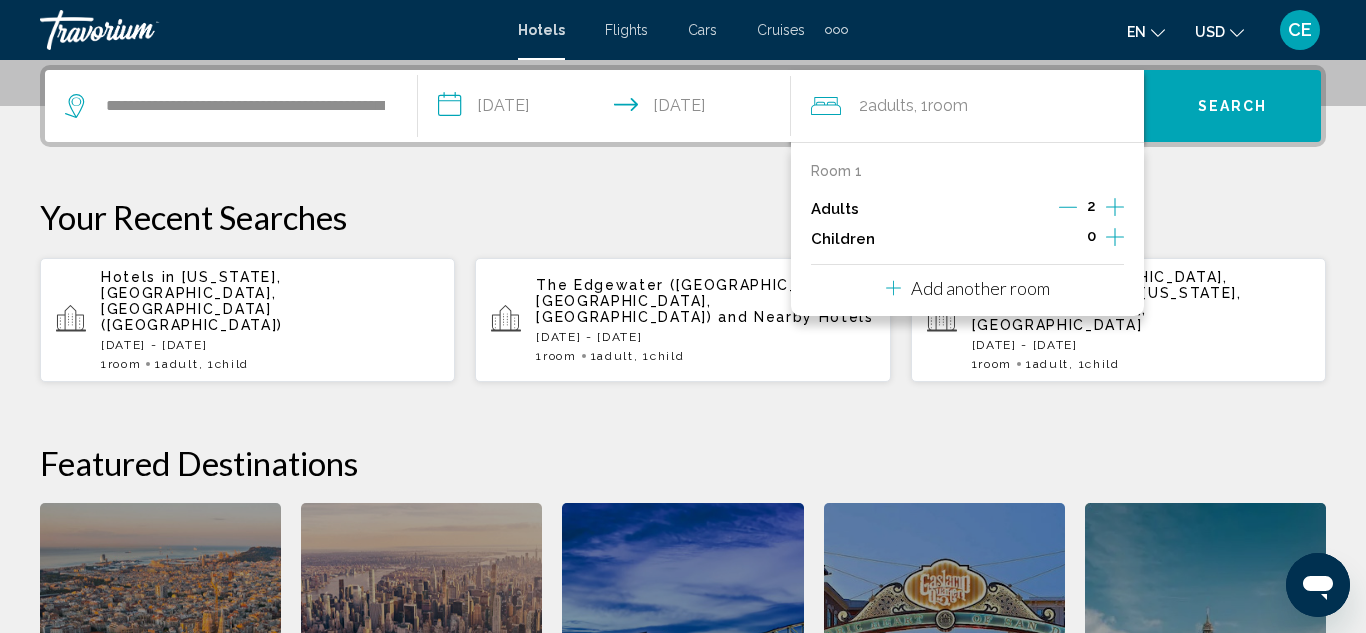click 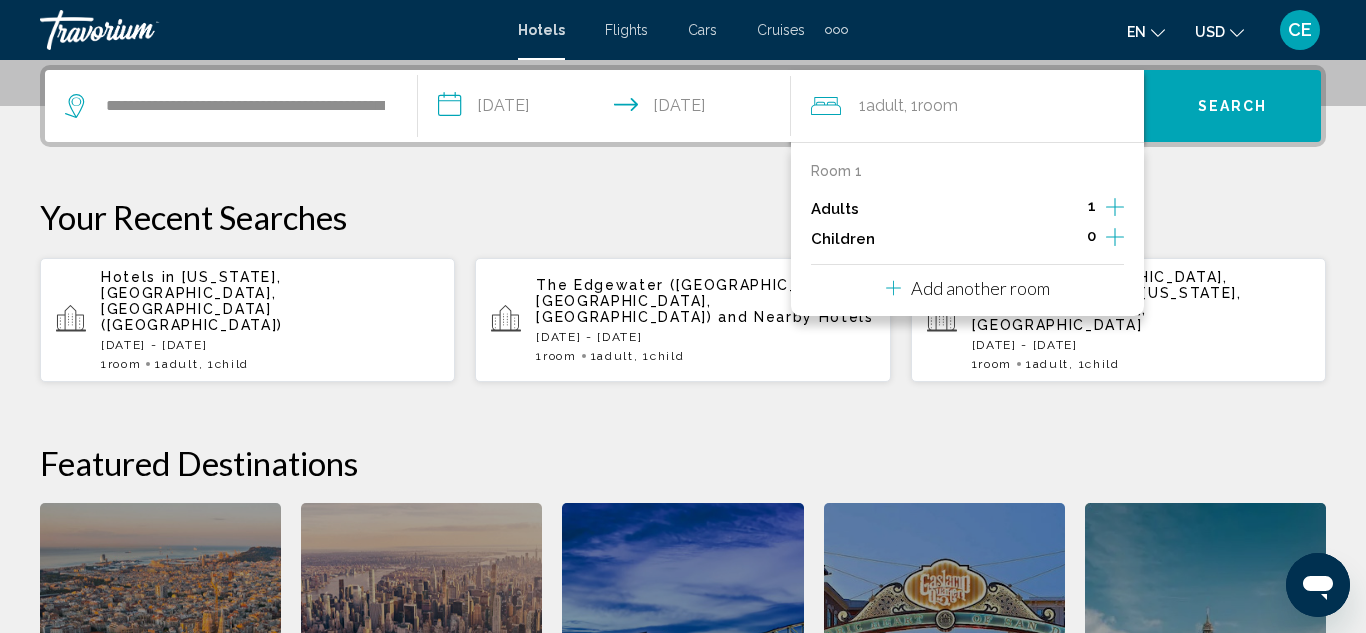 click 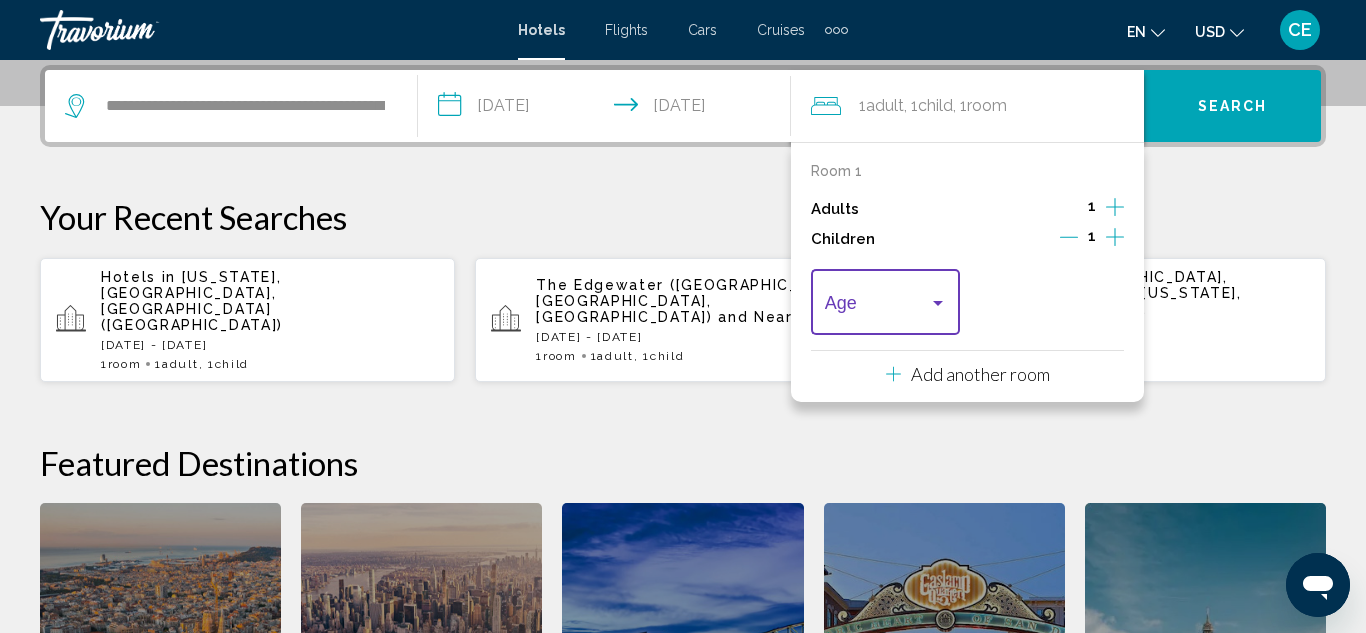 click at bounding box center [938, 303] 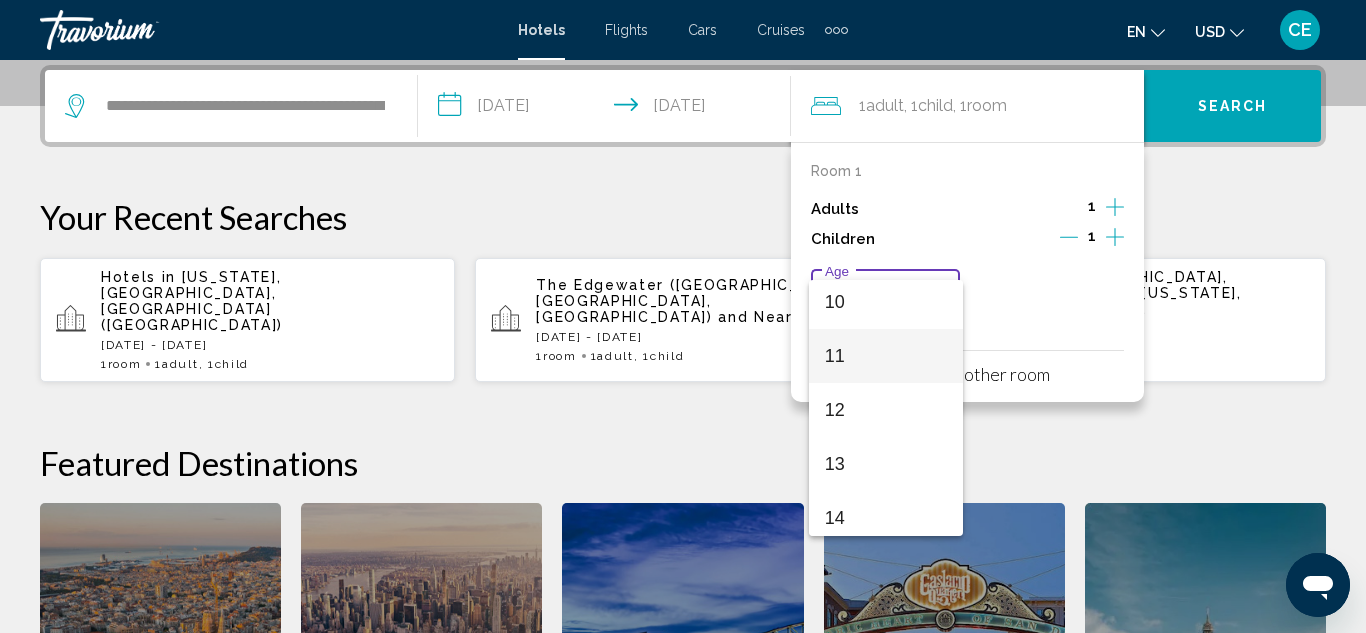 scroll, scrollTop: 560, scrollLeft: 0, axis: vertical 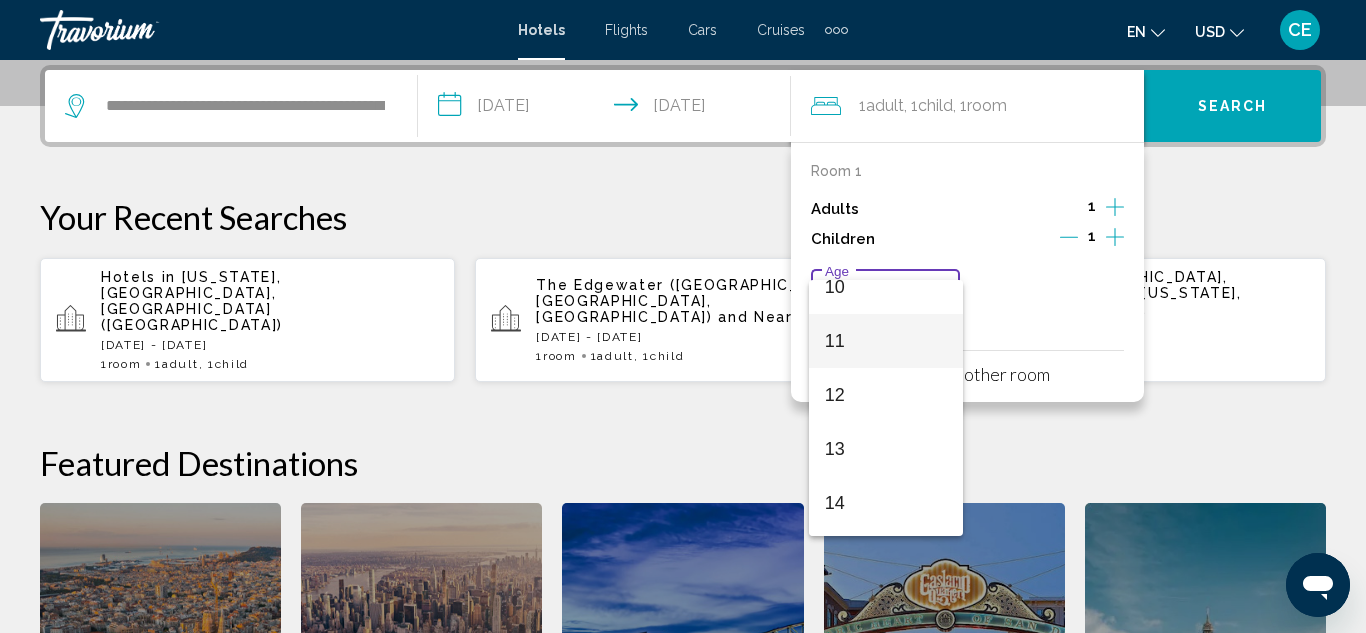 click on "11" at bounding box center (886, 341) 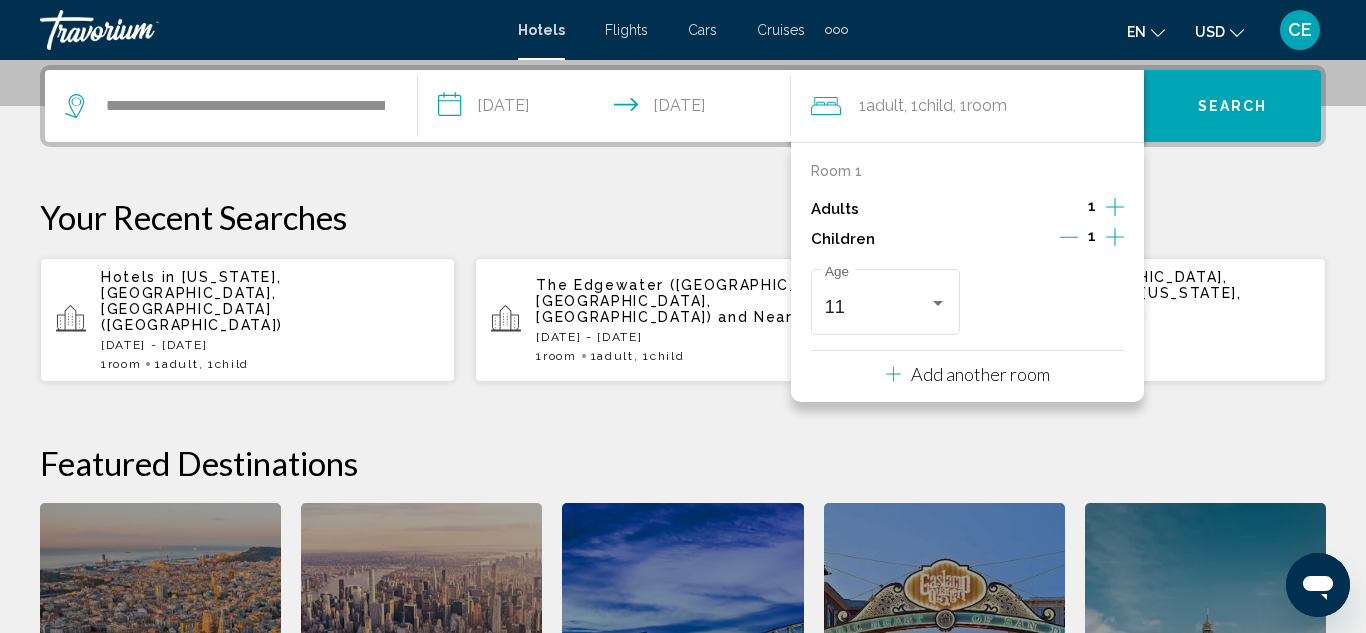 click on "Search" at bounding box center [1233, 107] 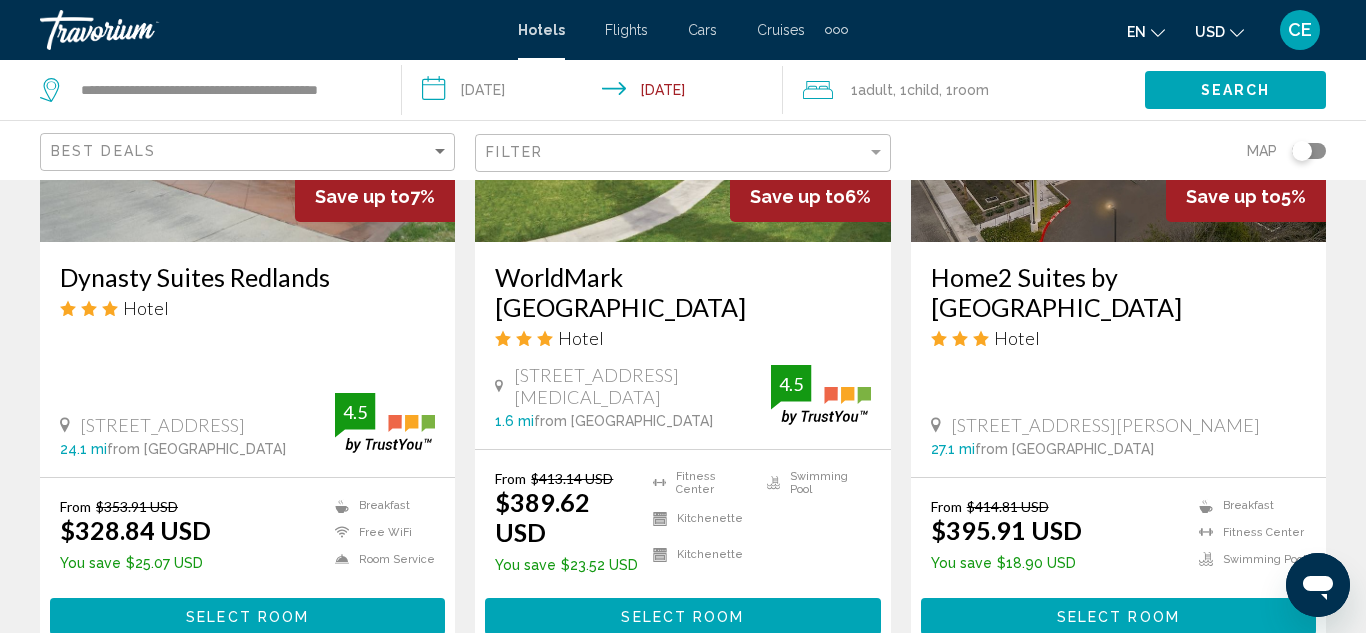 scroll, scrollTop: 2800, scrollLeft: 0, axis: vertical 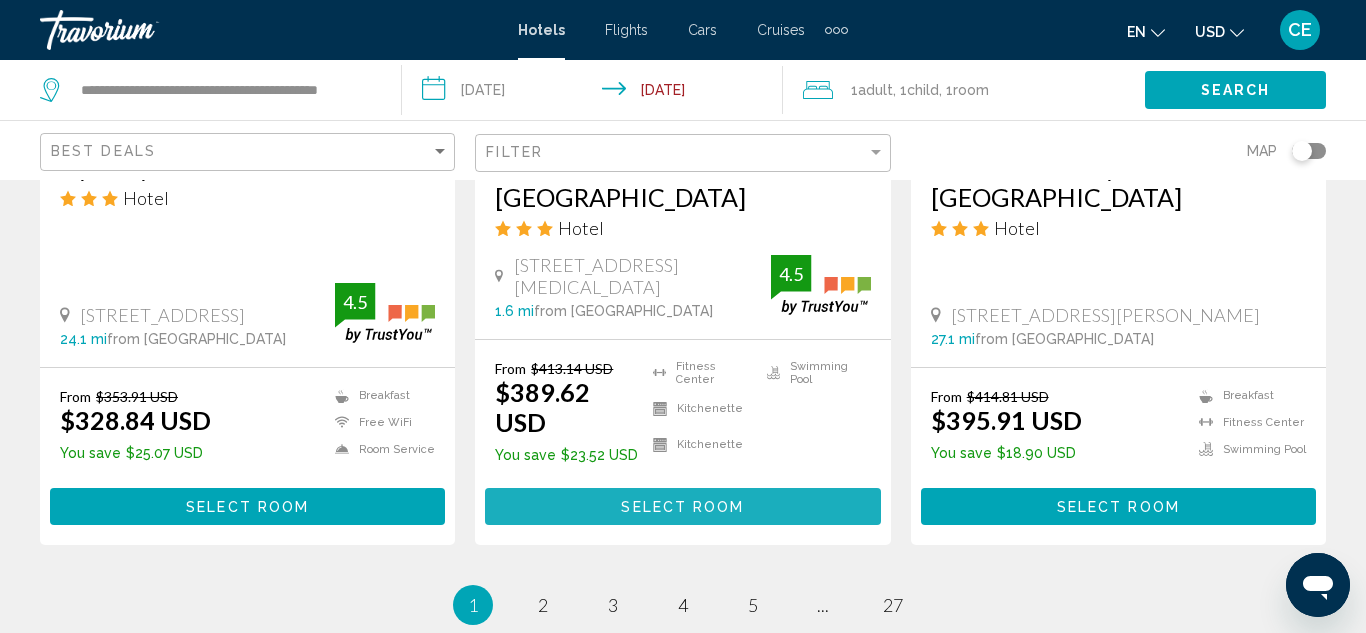 click on "Select Room" at bounding box center [682, 507] 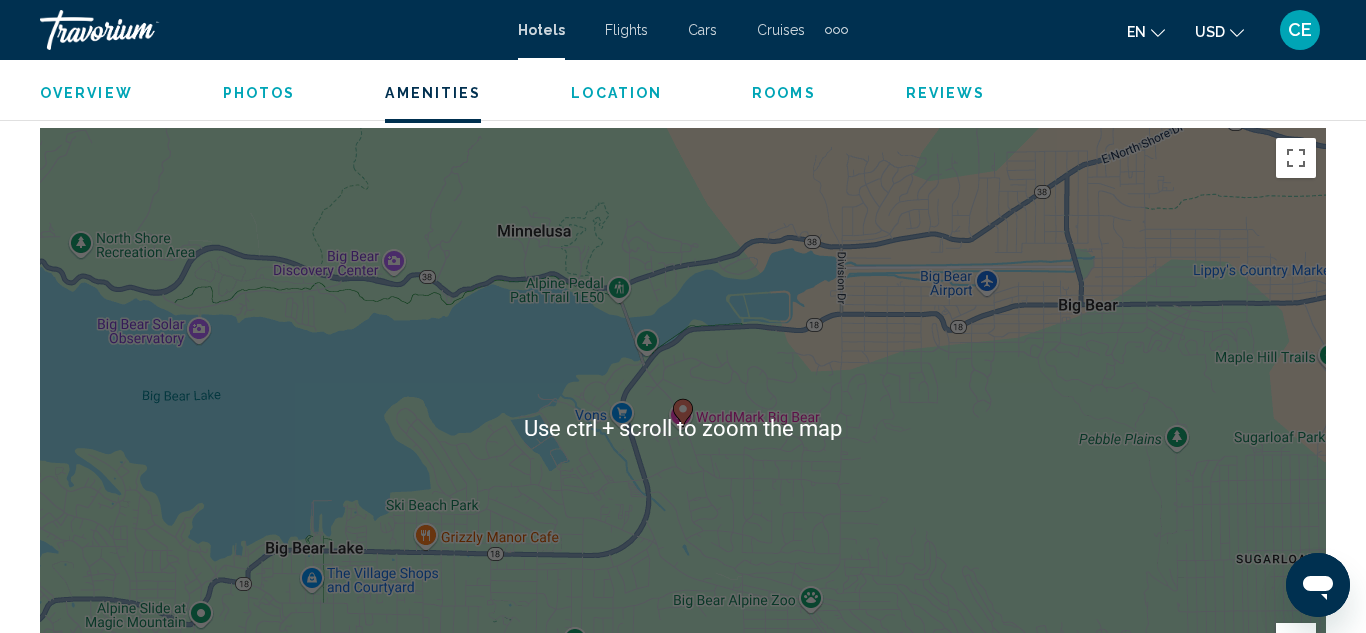 scroll, scrollTop: 2235, scrollLeft: 0, axis: vertical 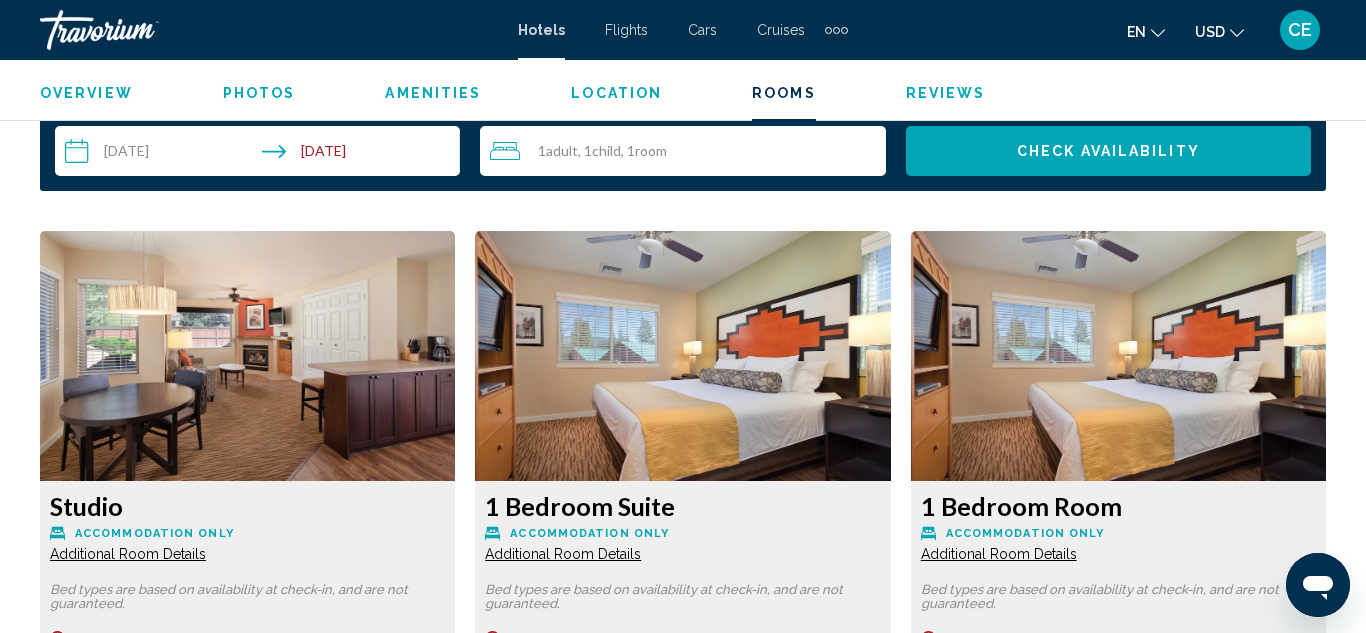 click on "Check Availability" at bounding box center [1108, 151] 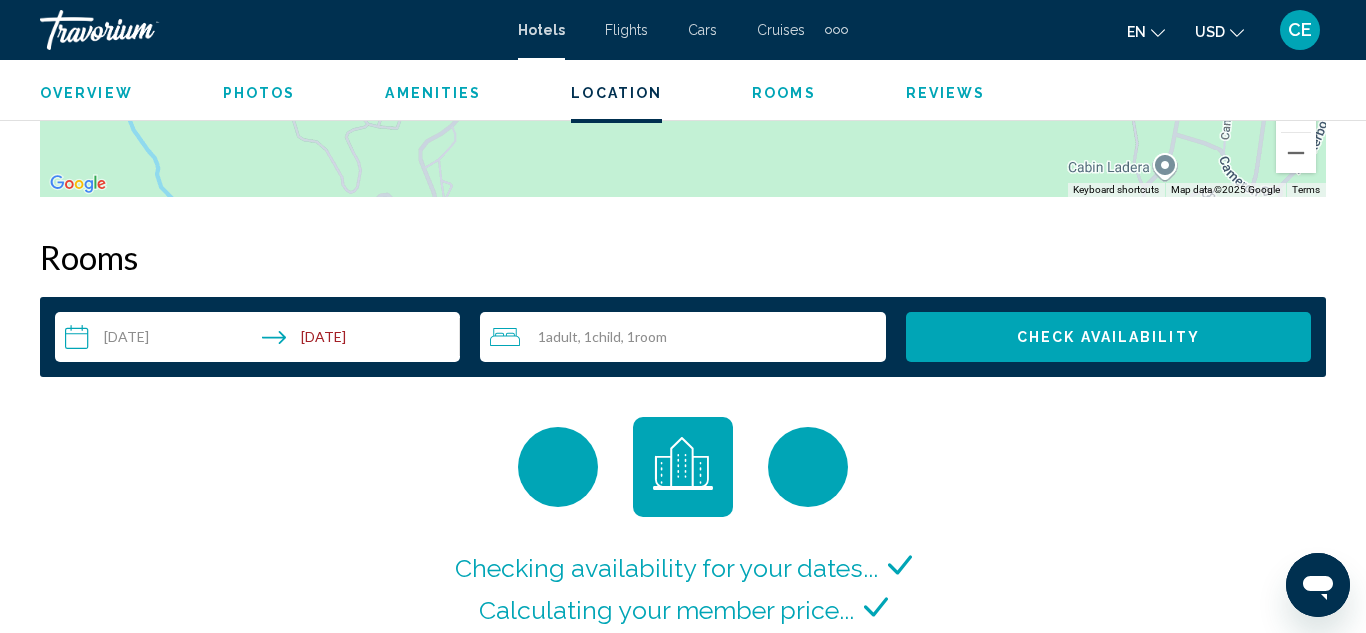 scroll, scrollTop: 2709, scrollLeft: 0, axis: vertical 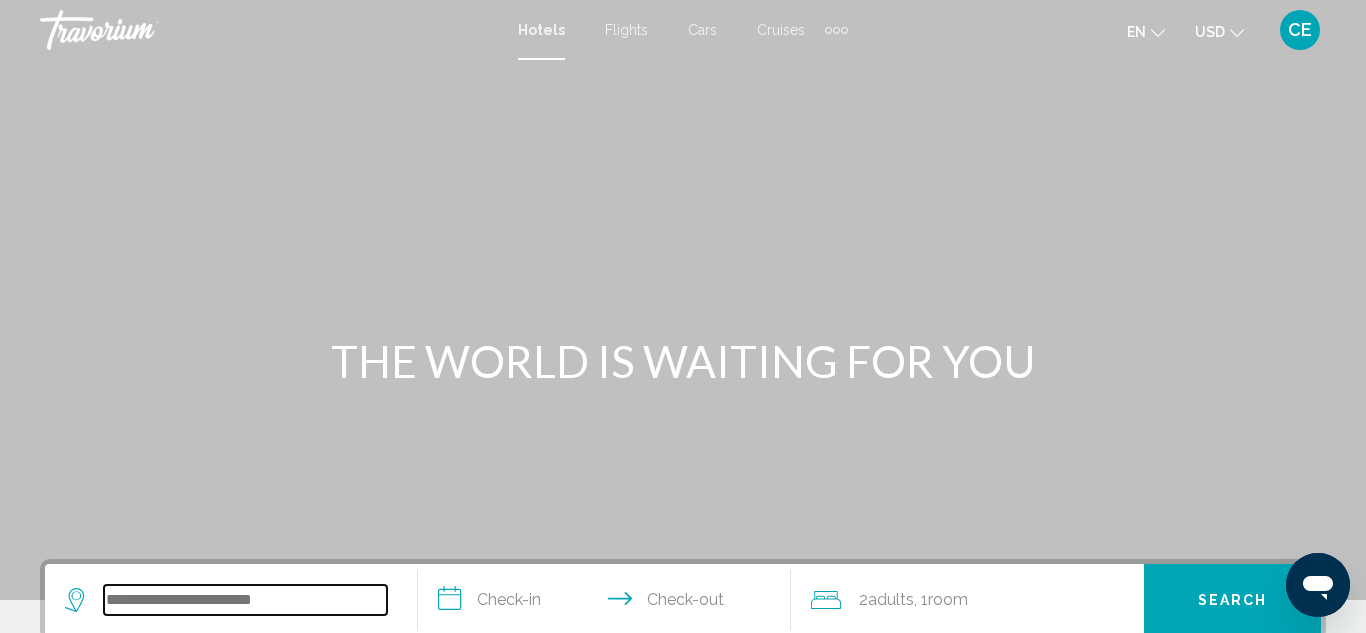 click at bounding box center [245, 600] 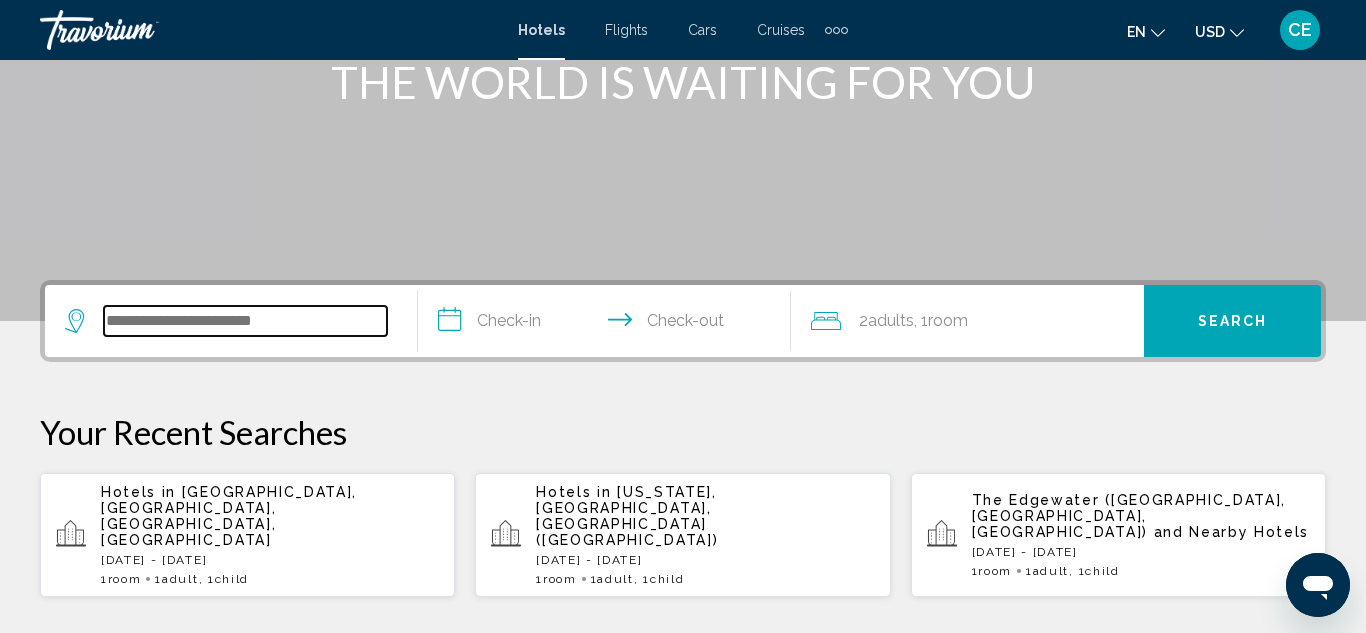 scroll, scrollTop: 494, scrollLeft: 0, axis: vertical 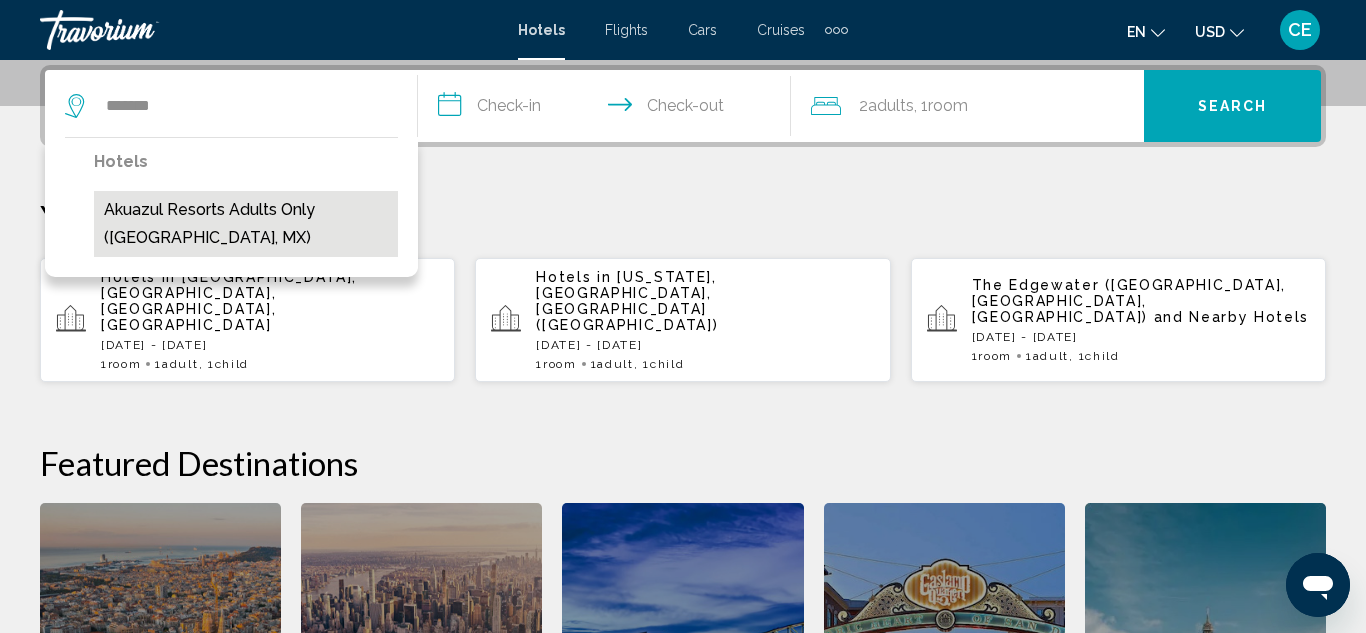 click on "Akuazul Resorts Adults Only ([GEOGRAPHIC_DATA], MX)" at bounding box center (246, 224) 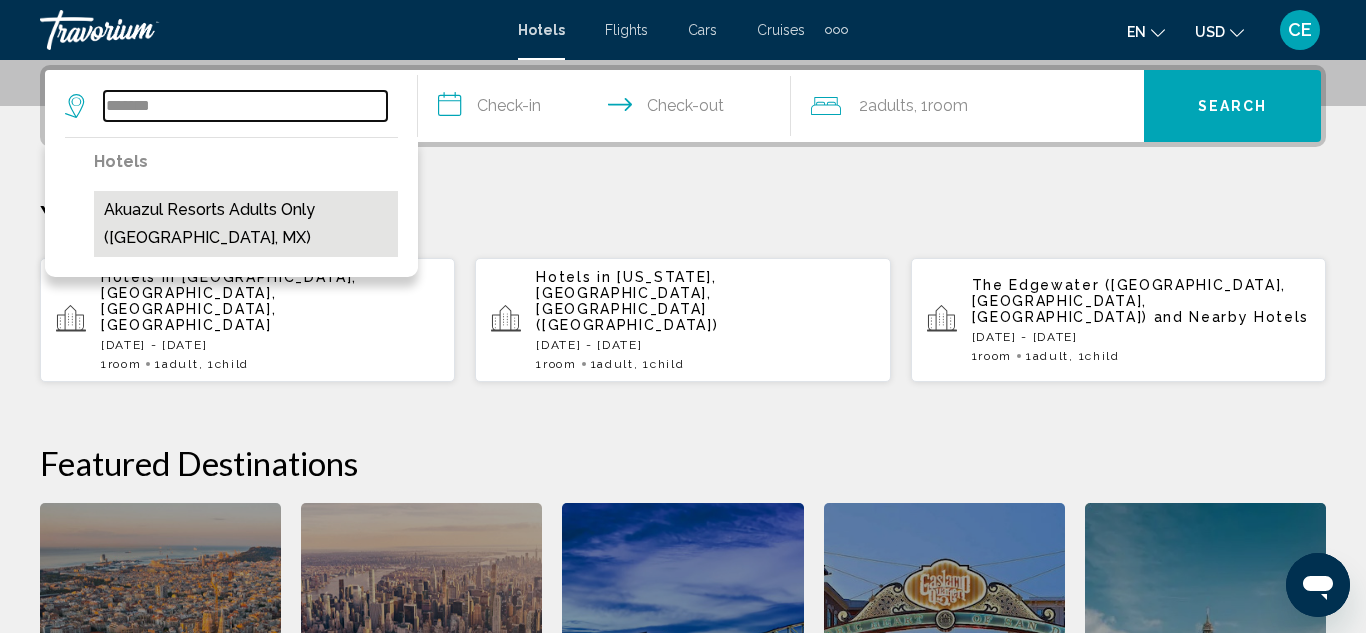 type on "**********" 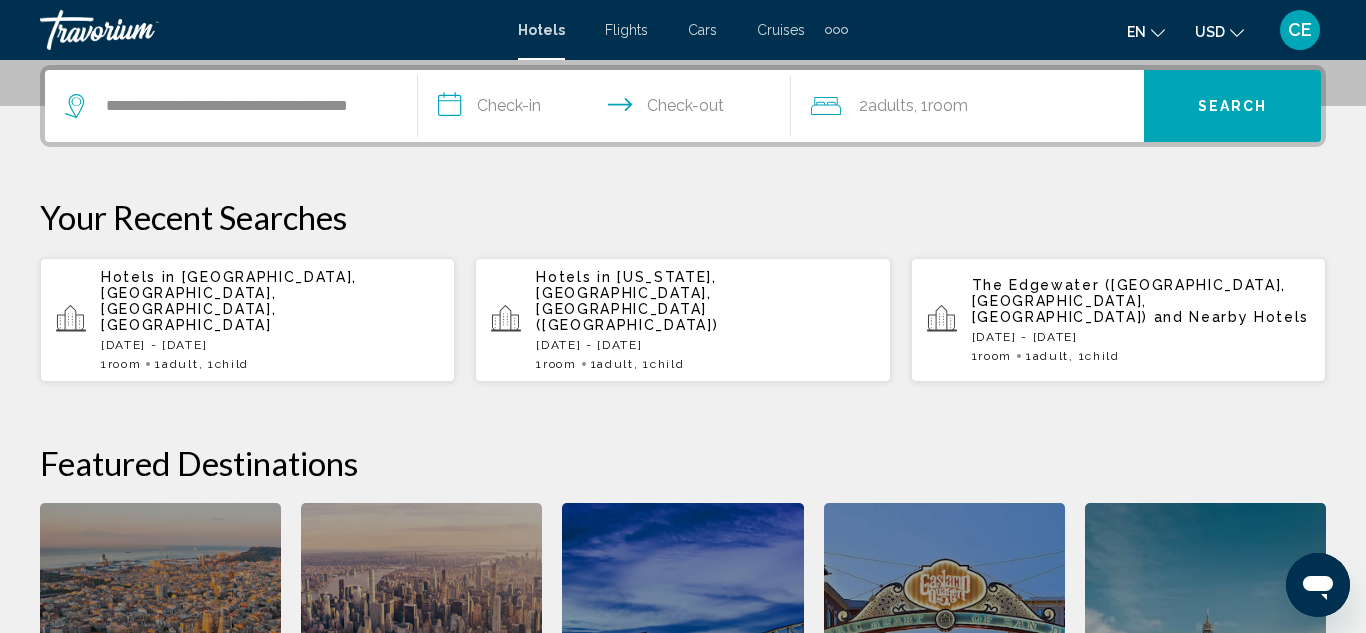 click on "**********" at bounding box center [608, 109] 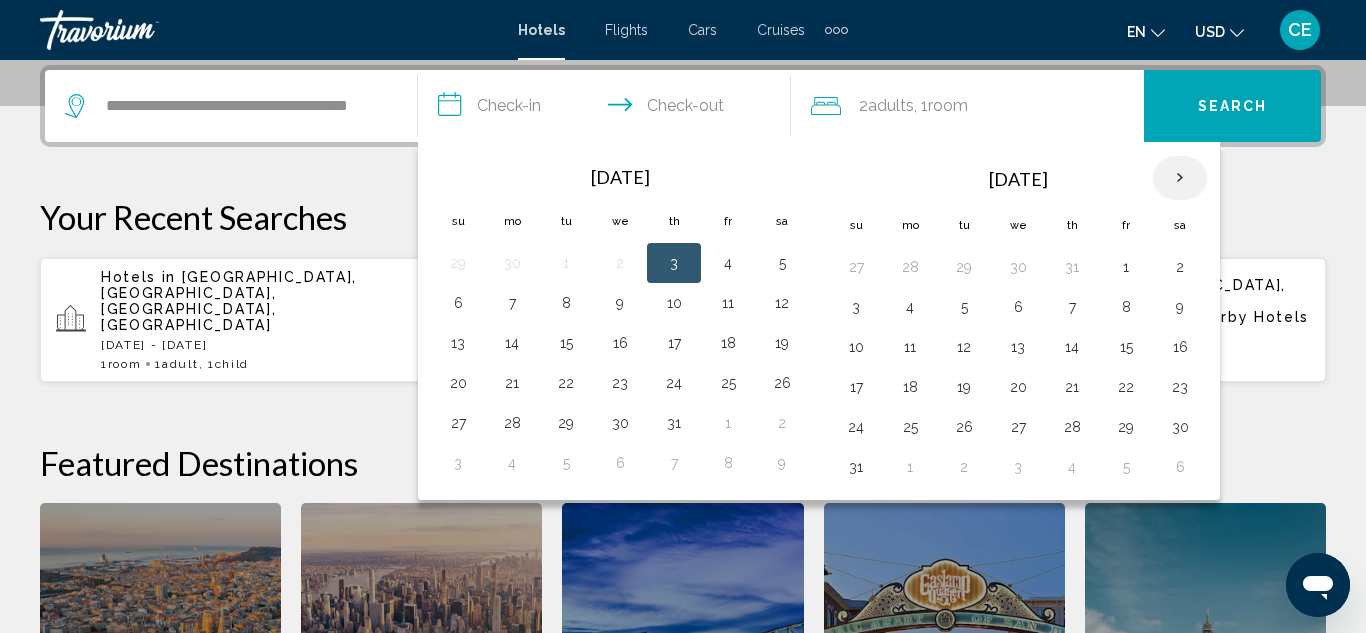 click at bounding box center [1180, 178] 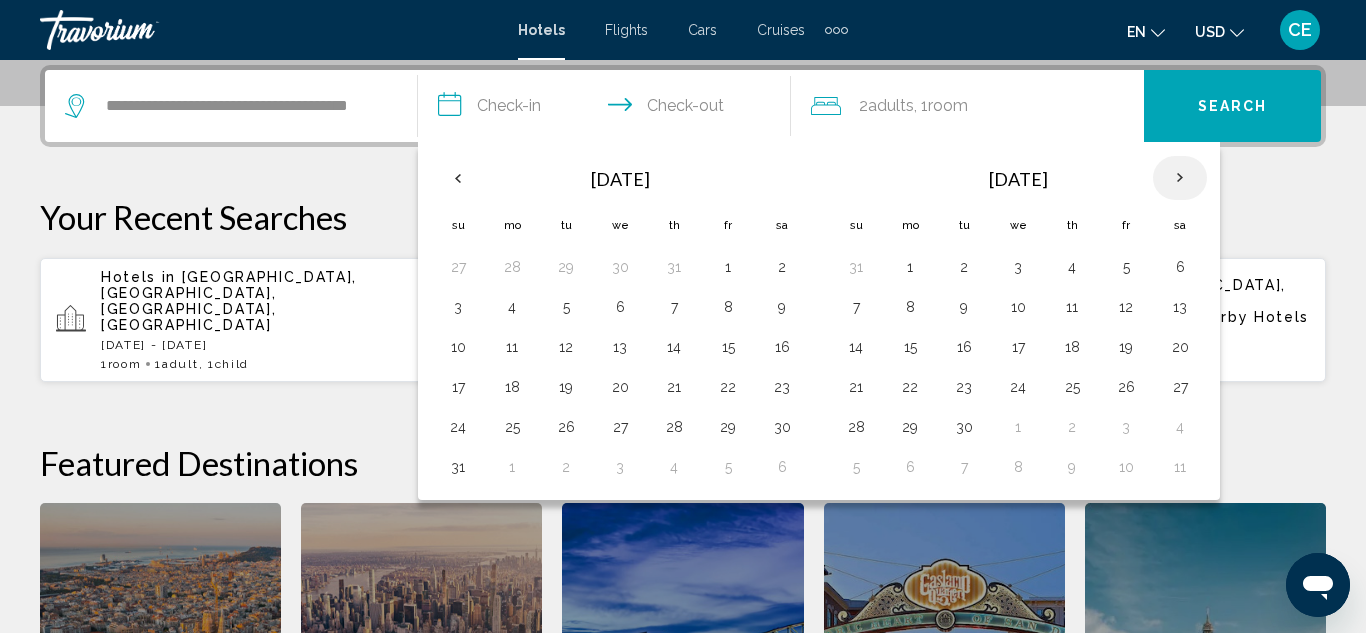 click at bounding box center [1180, 178] 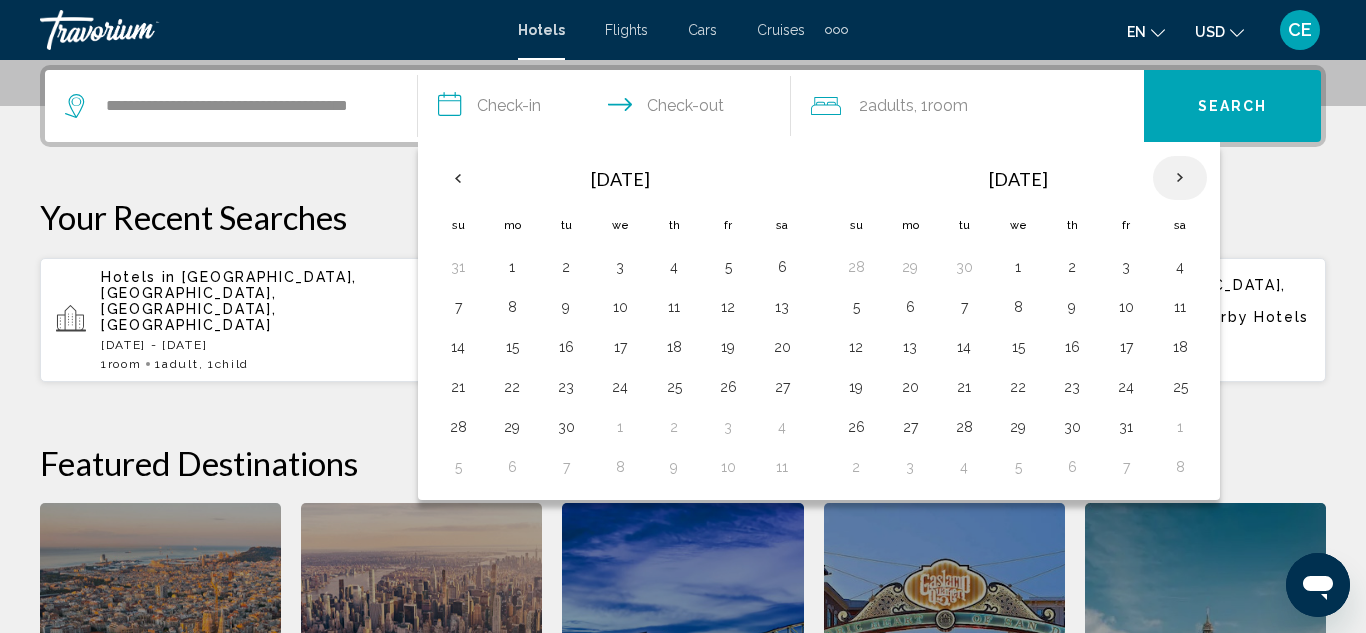 click at bounding box center [1180, 178] 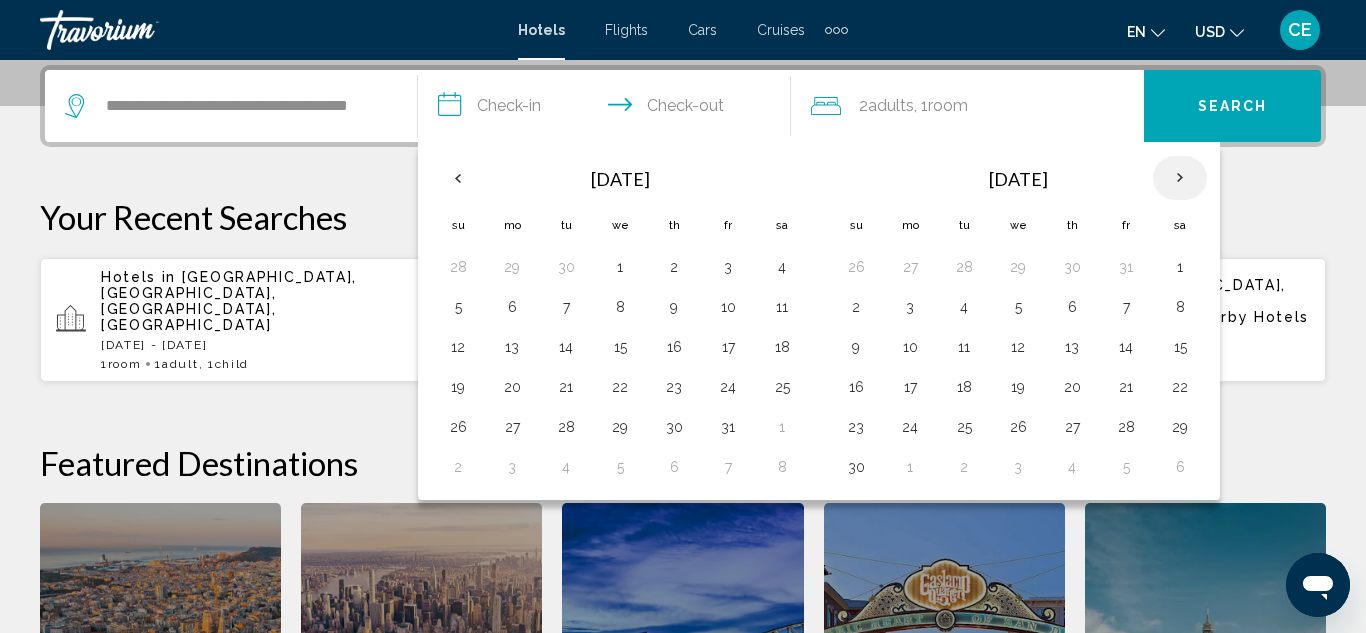 click at bounding box center [1180, 178] 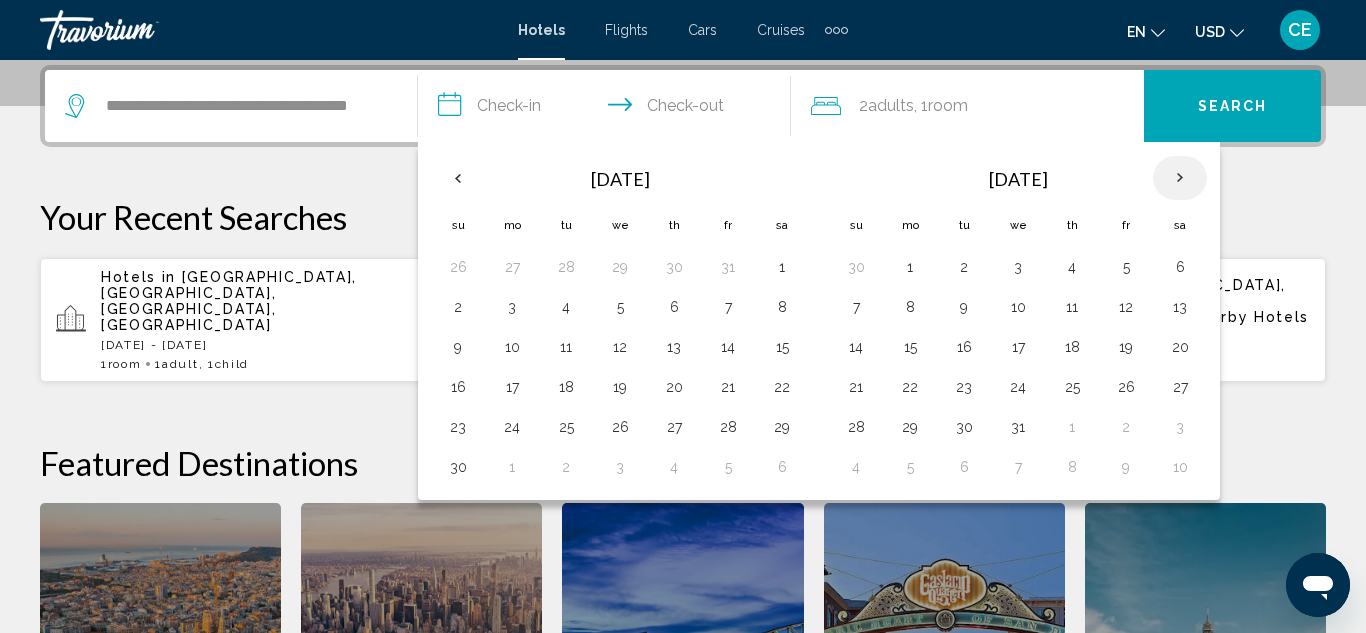 click at bounding box center [1180, 178] 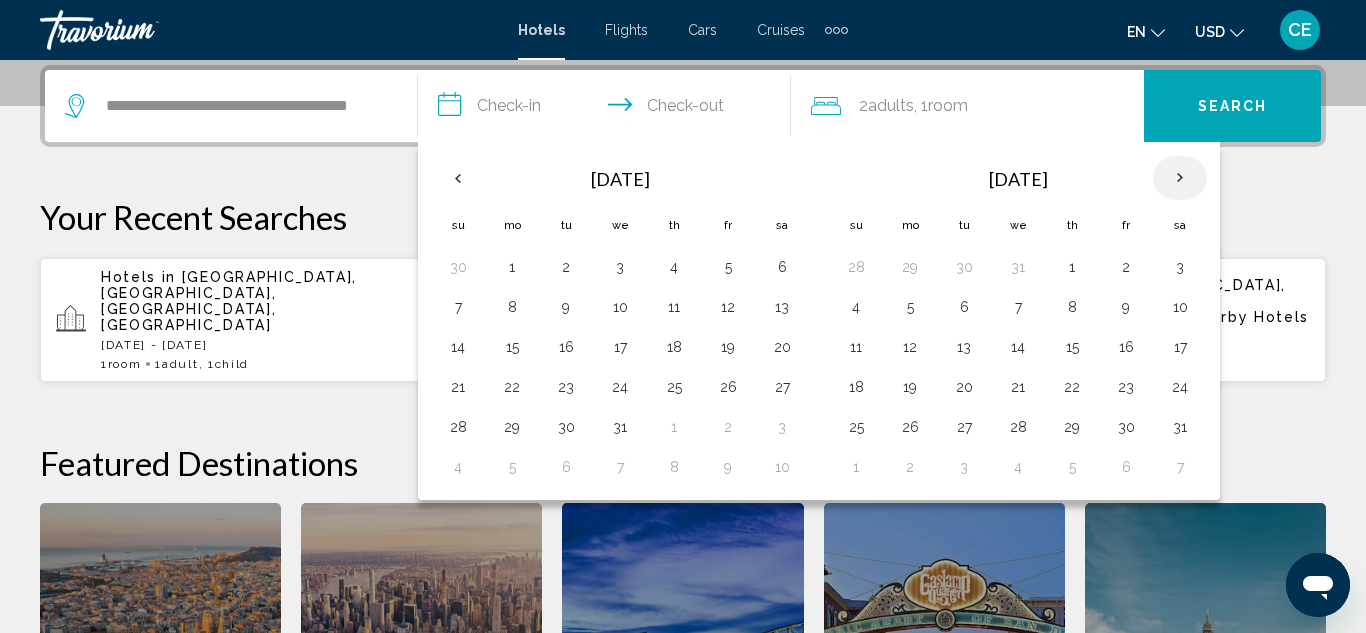 click at bounding box center [1180, 178] 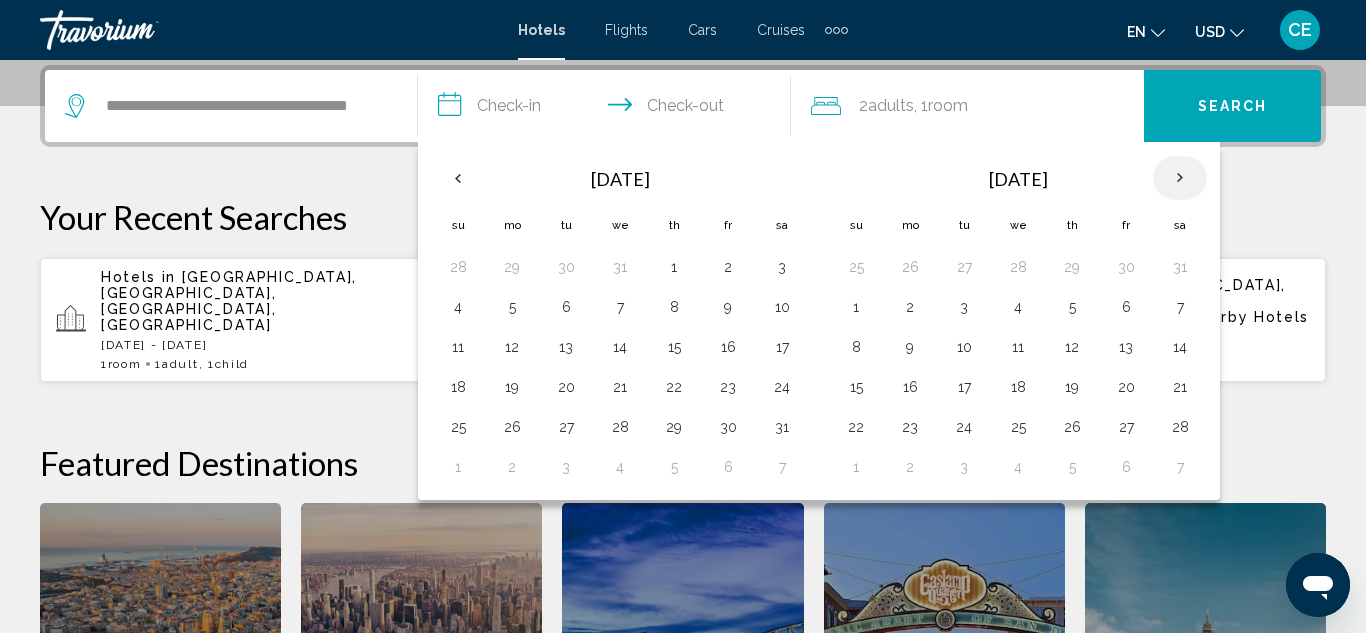 click at bounding box center [1180, 178] 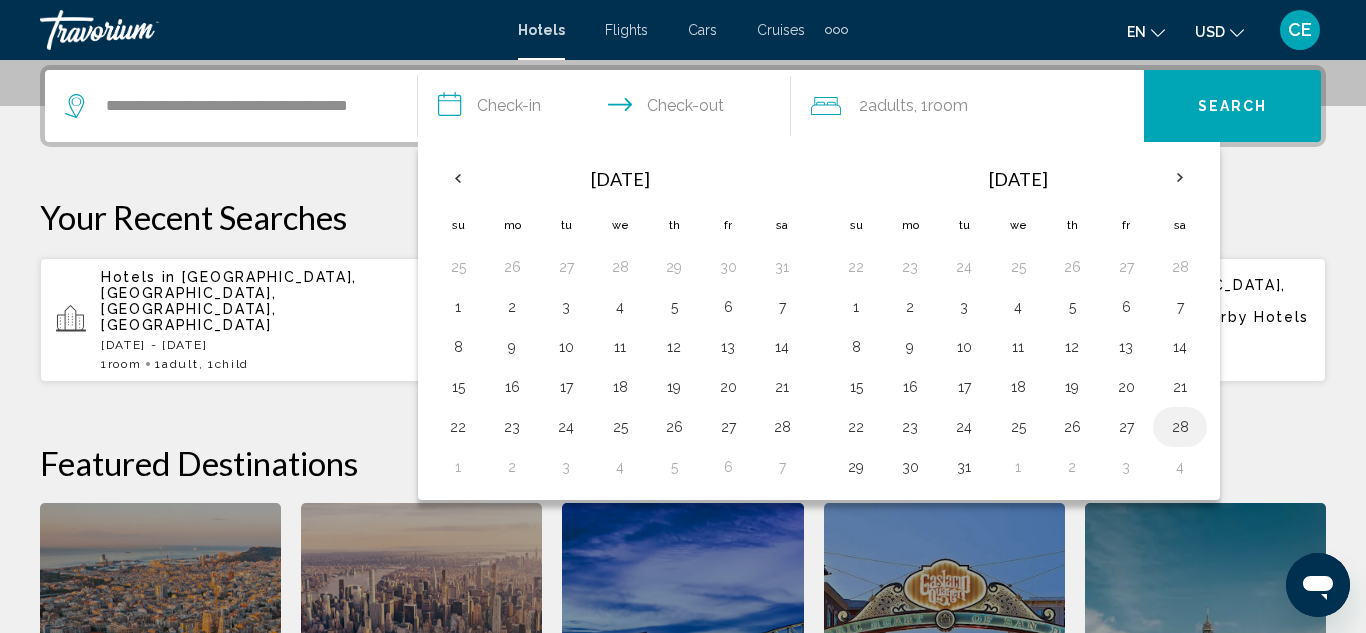 click on "28" at bounding box center [1180, 427] 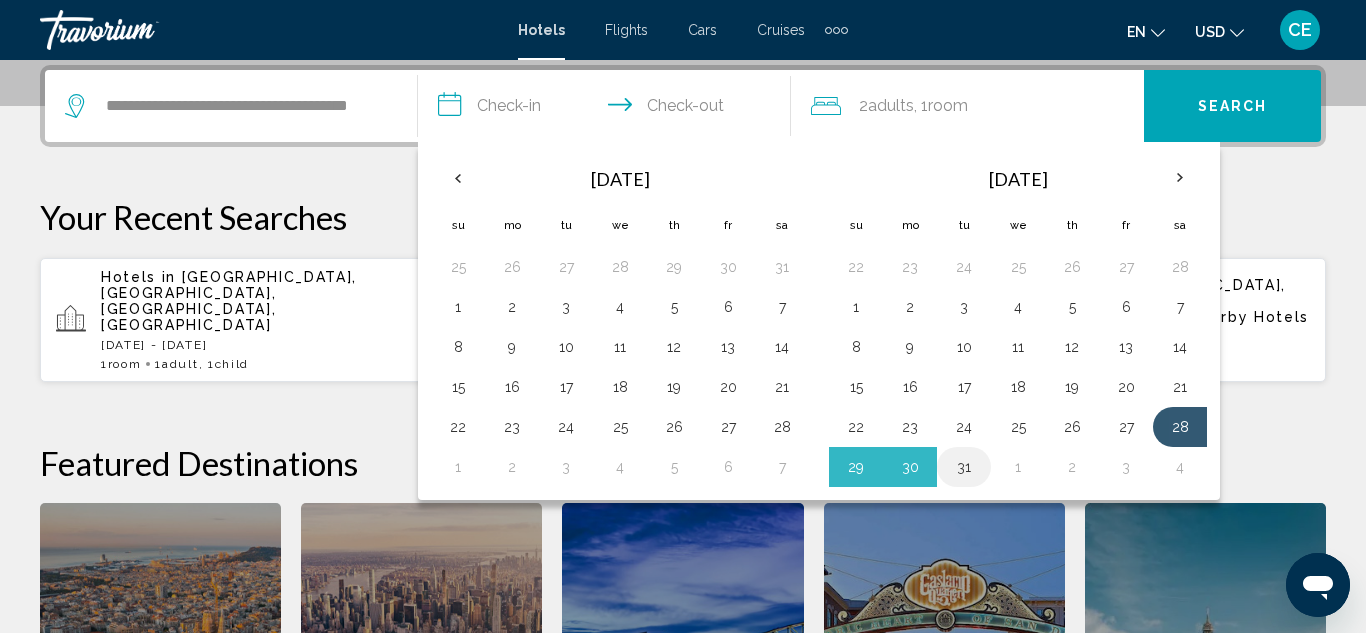 click on "31" at bounding box center [964, 467] 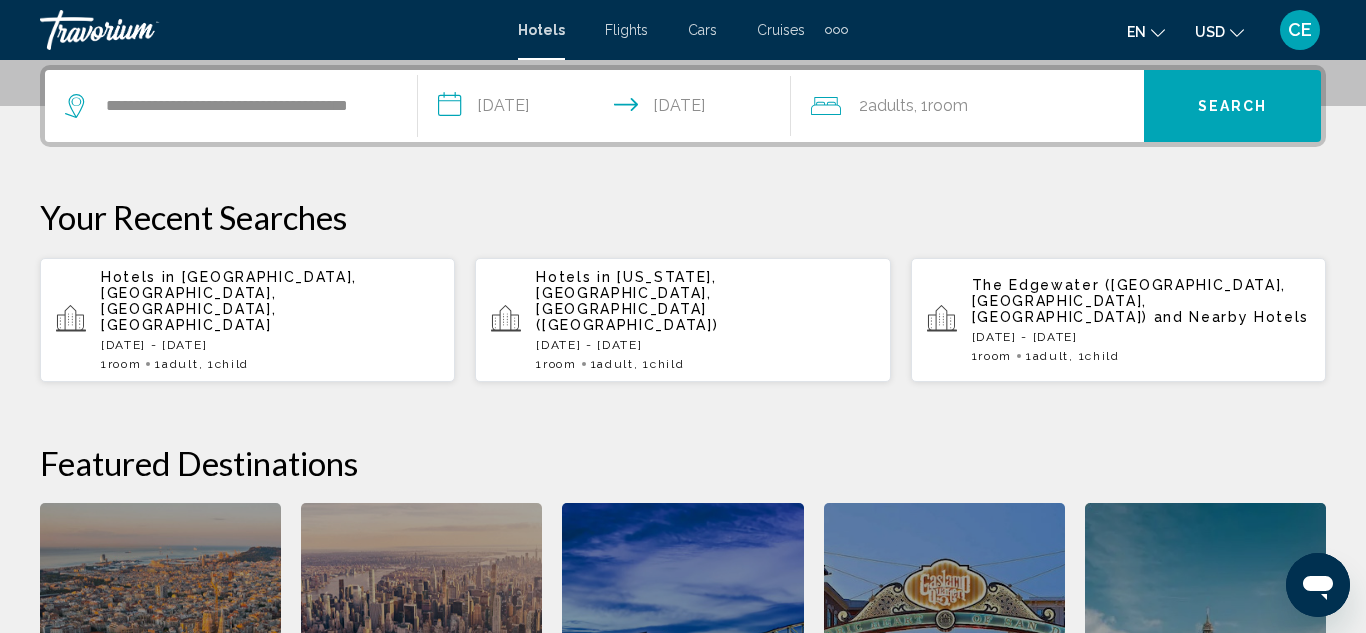 click on "Search" at bounding box center [1232, 106] 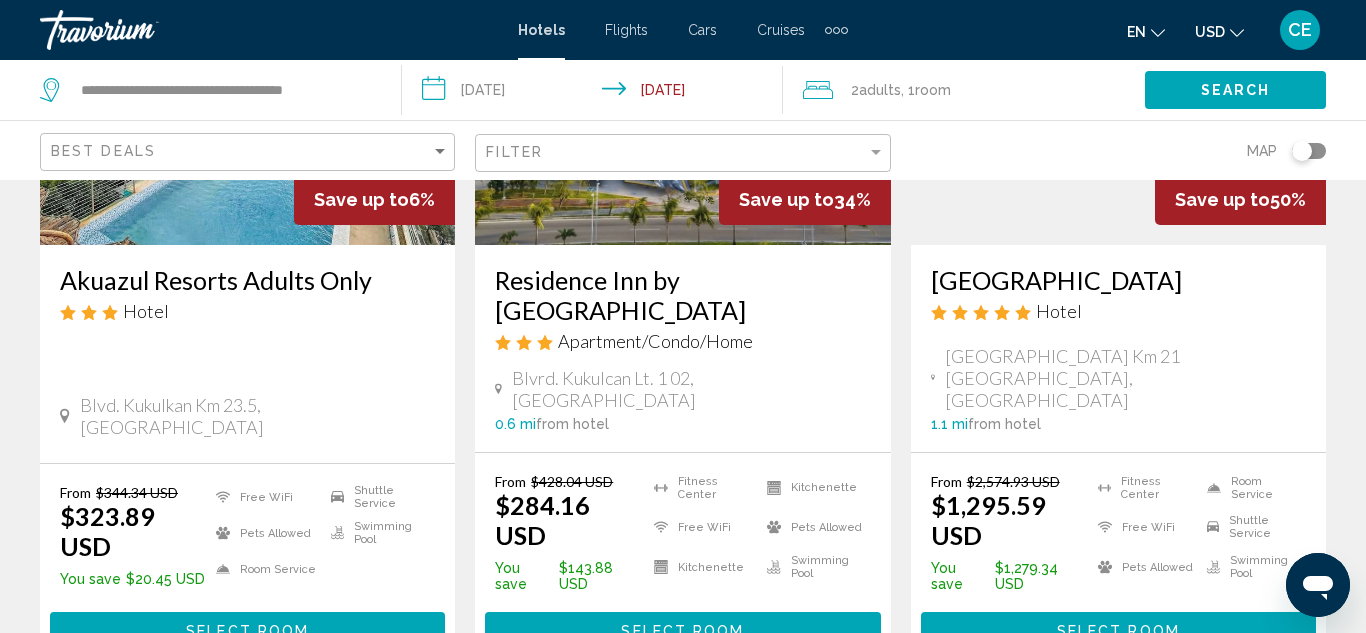 scroll, scrollTop: 336, scrollLeft: 0, axis: vertical 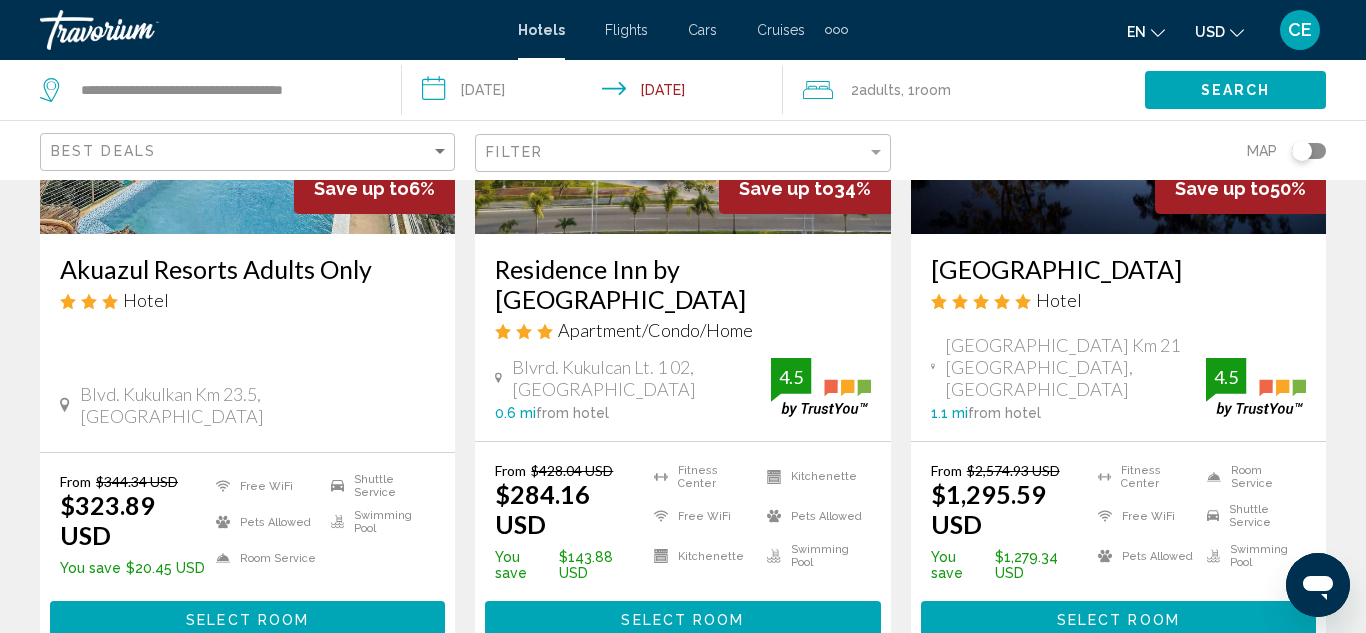click on "Akuazul Resorts Adults Only" at bounding box center (247, 269) 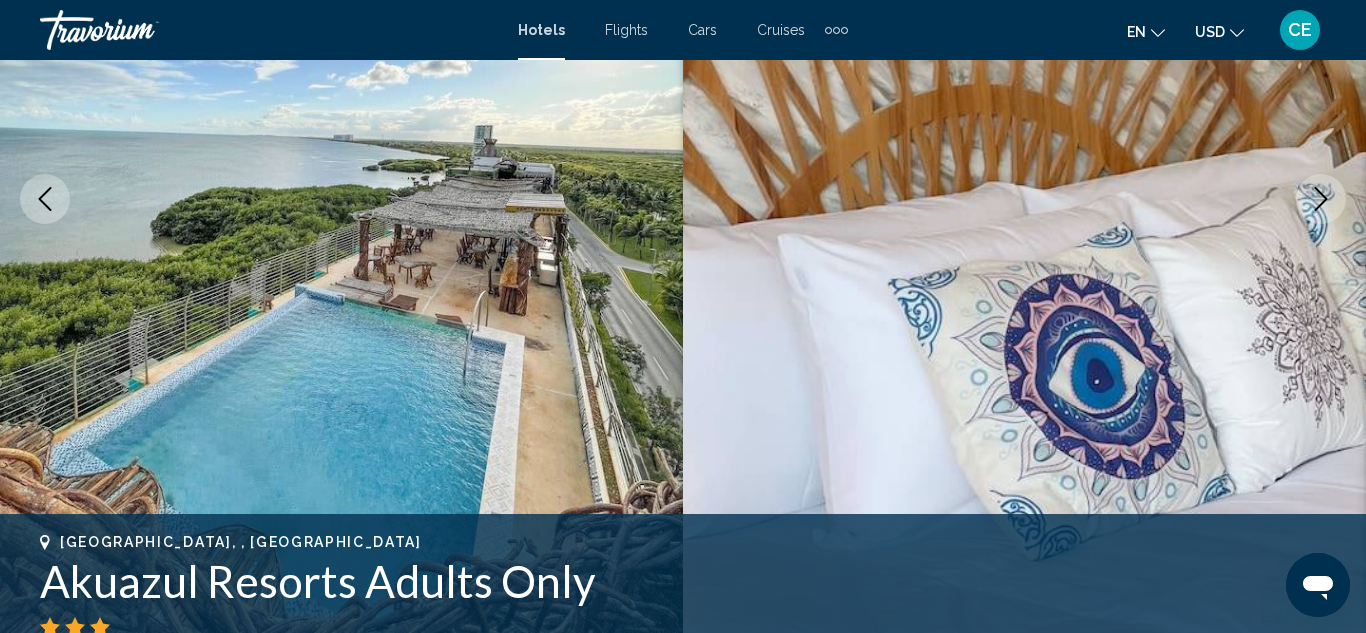 scroll, scrollTop: 218, scrollLeft: 0, axis: vertical 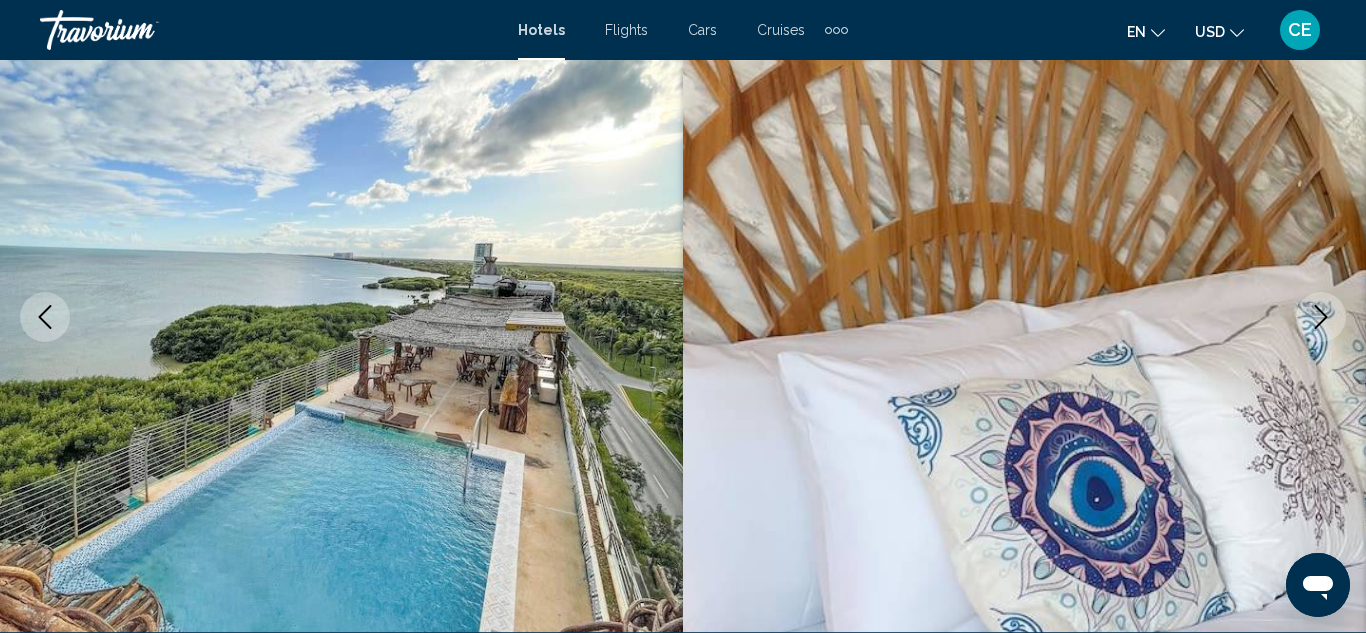 click 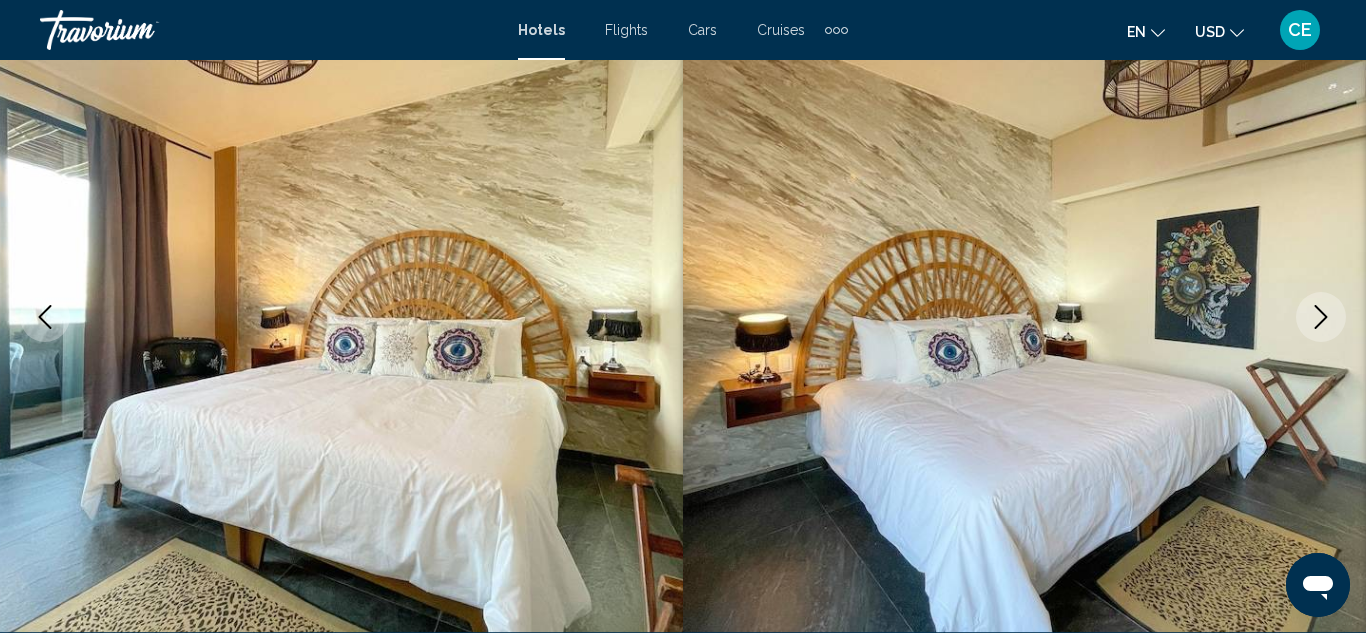 click 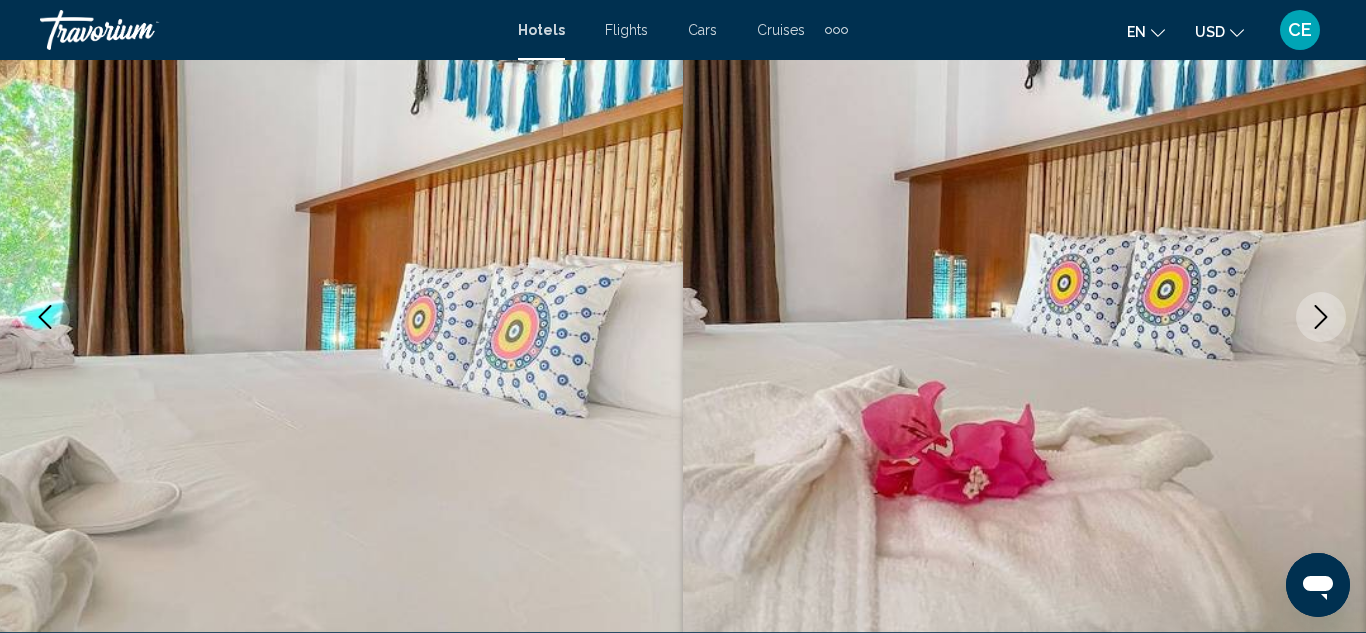 click 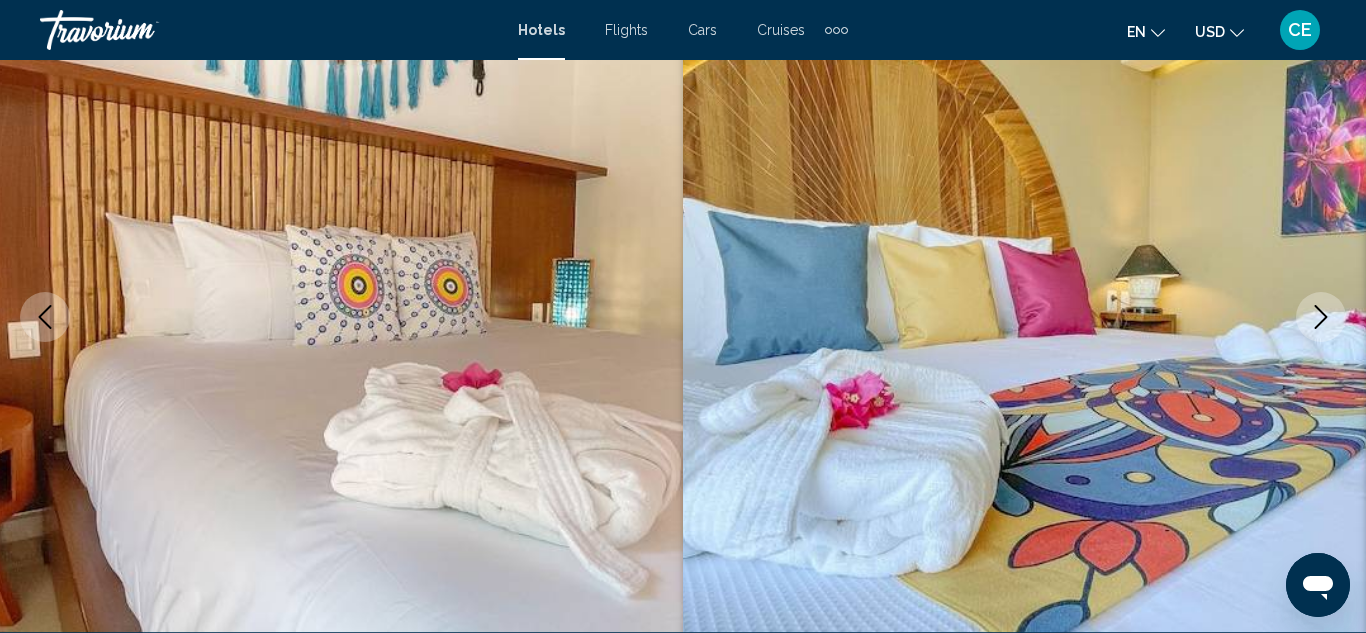 click 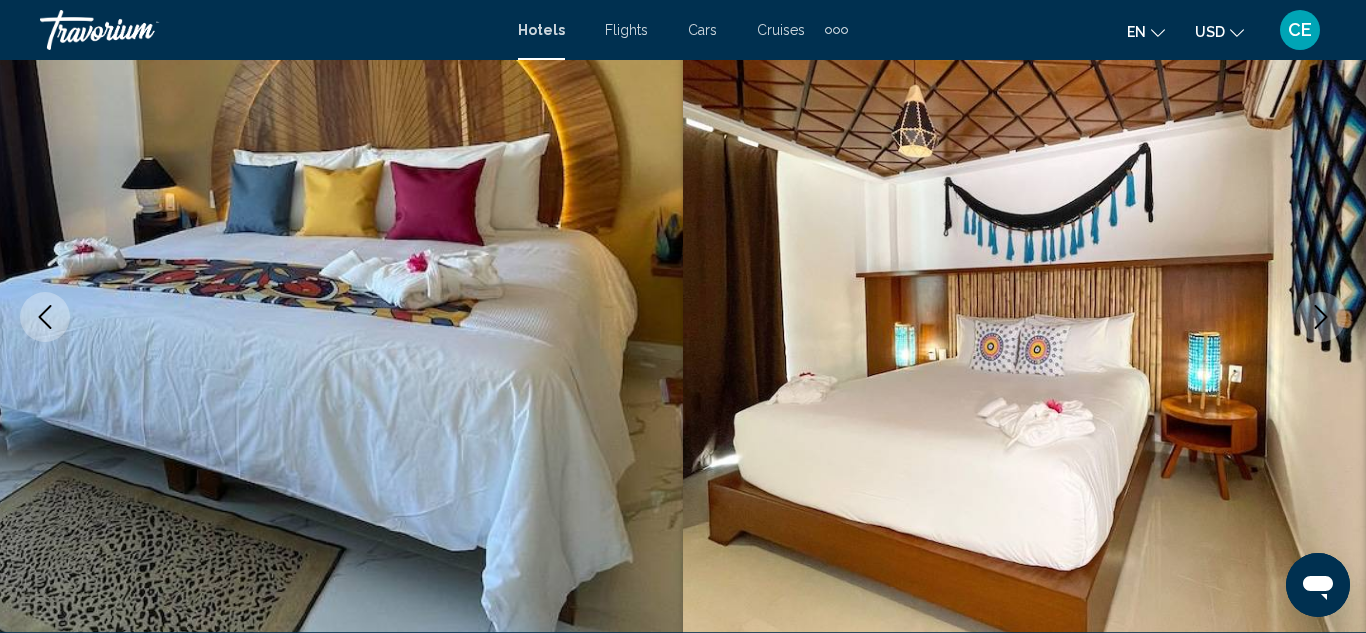 click 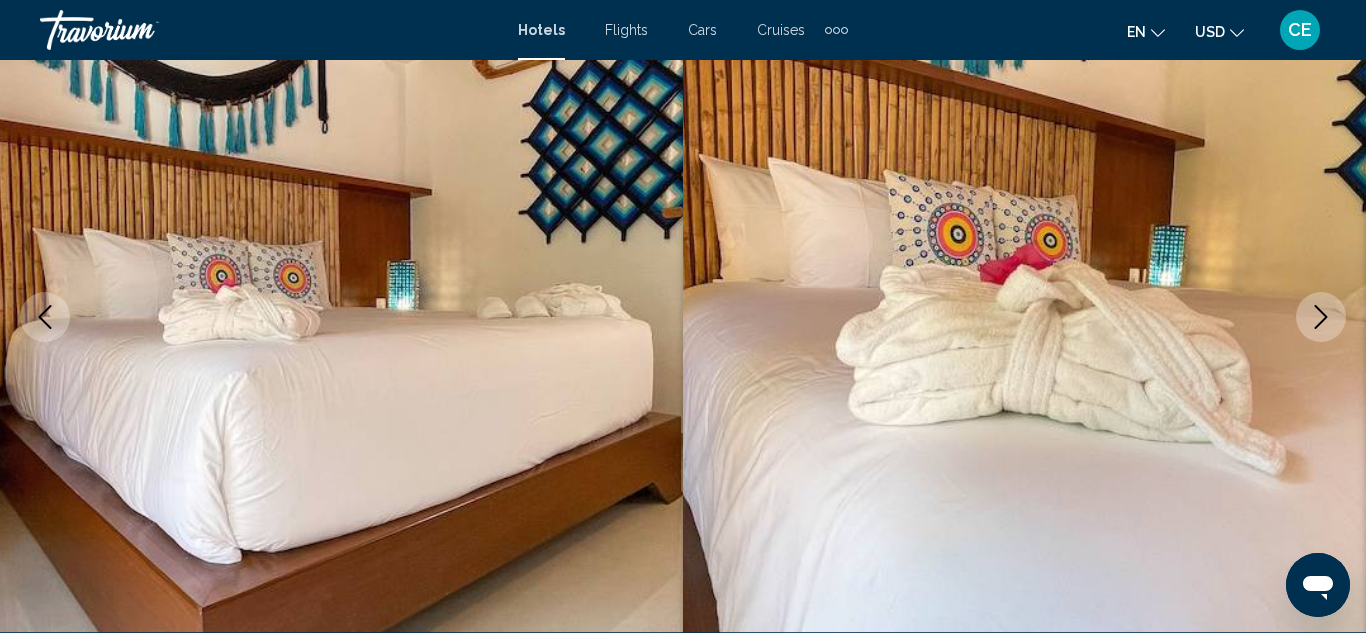 click 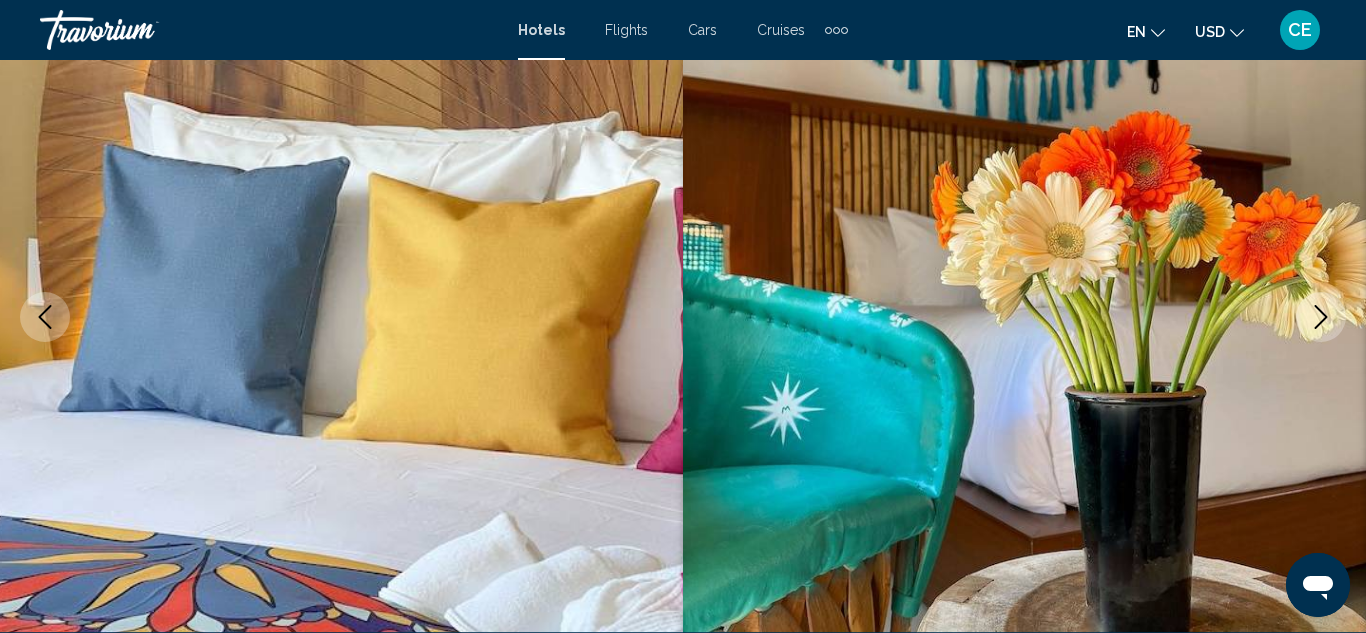 click 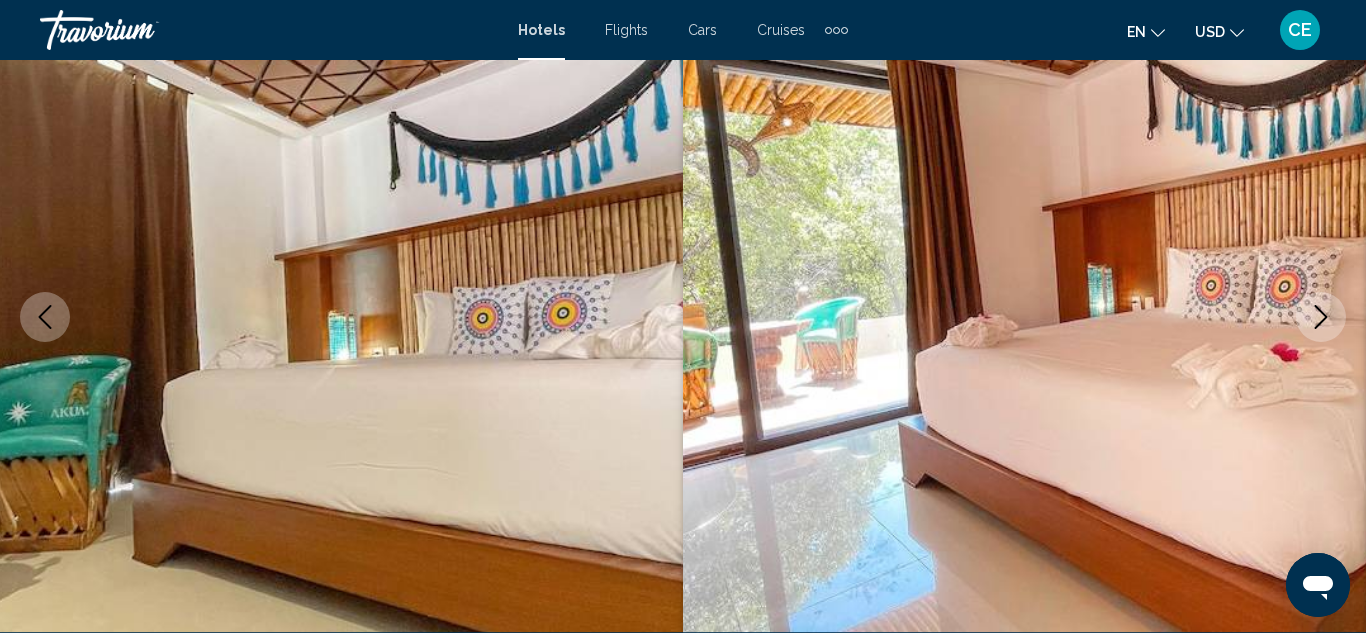 click 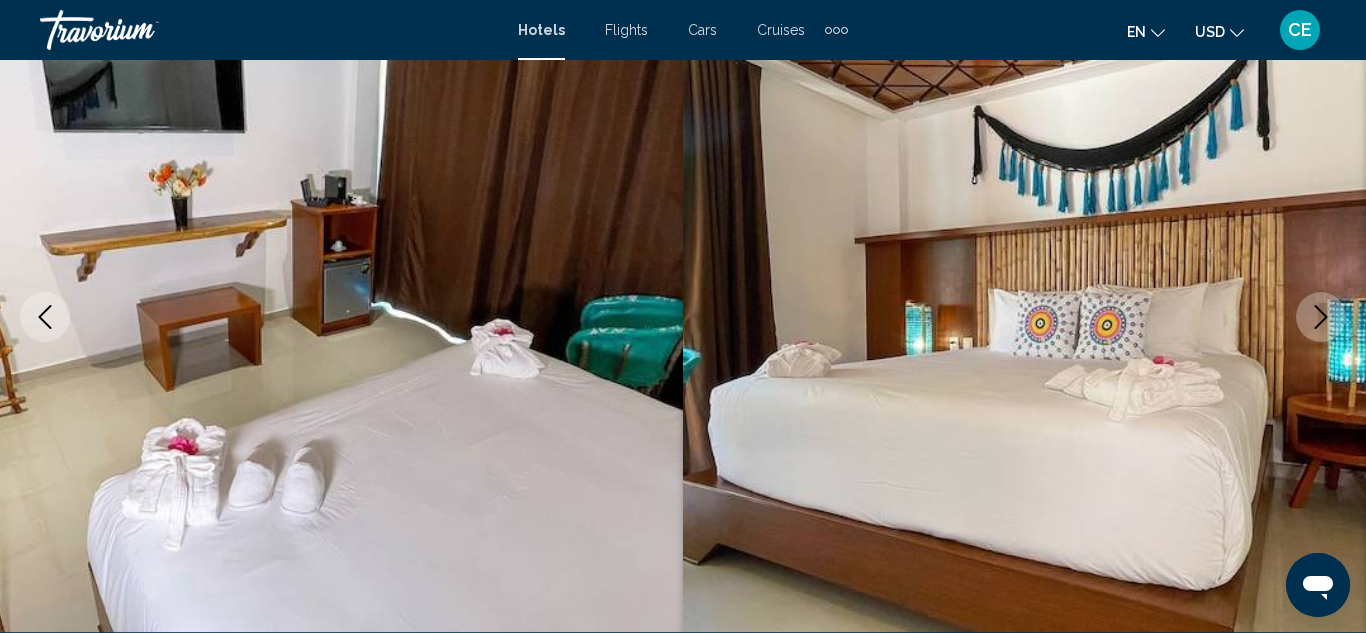click 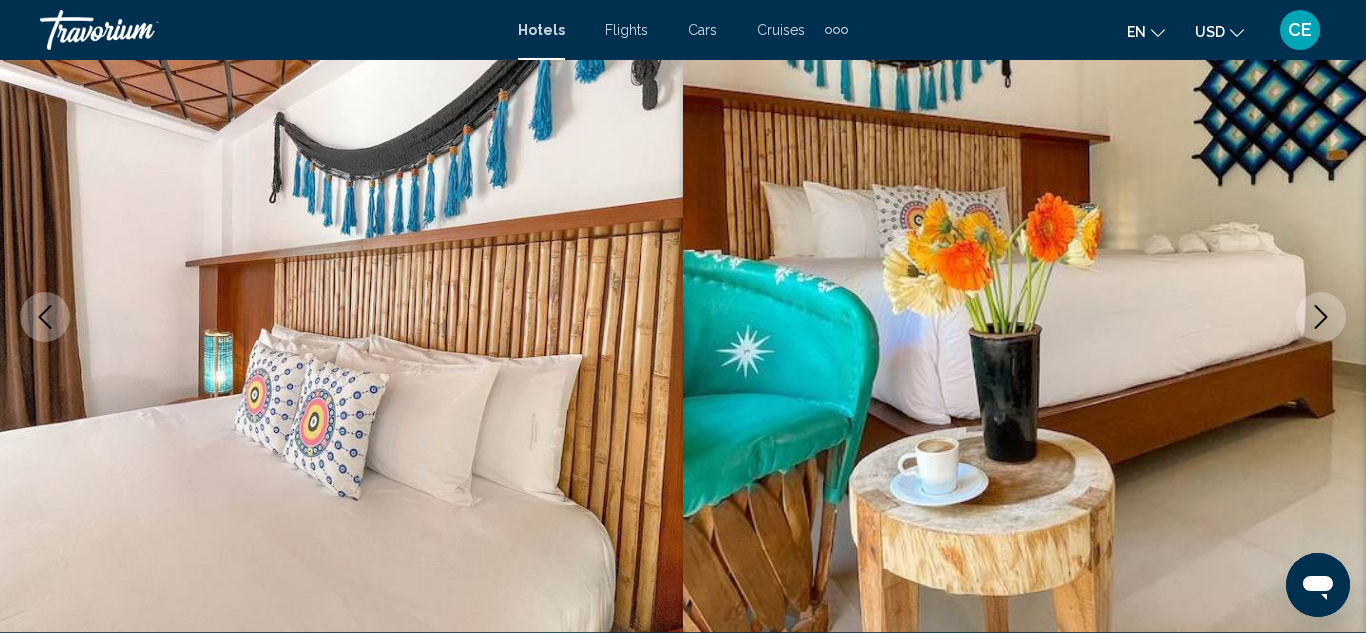 click 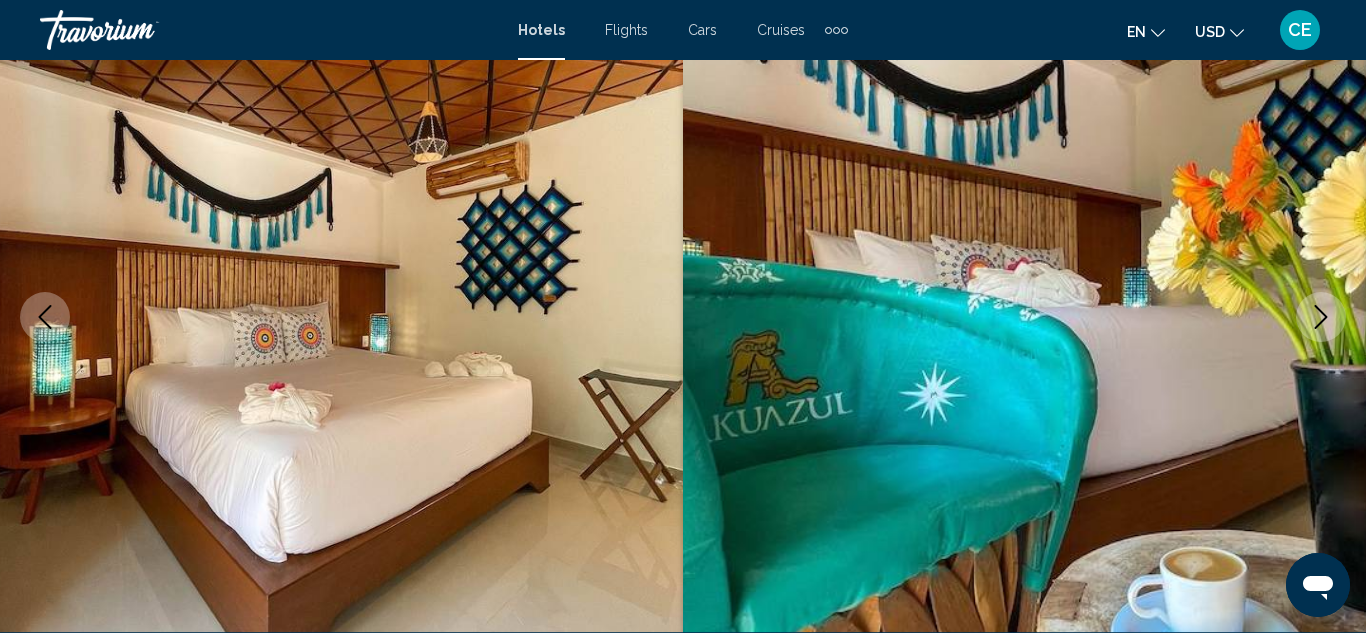 click 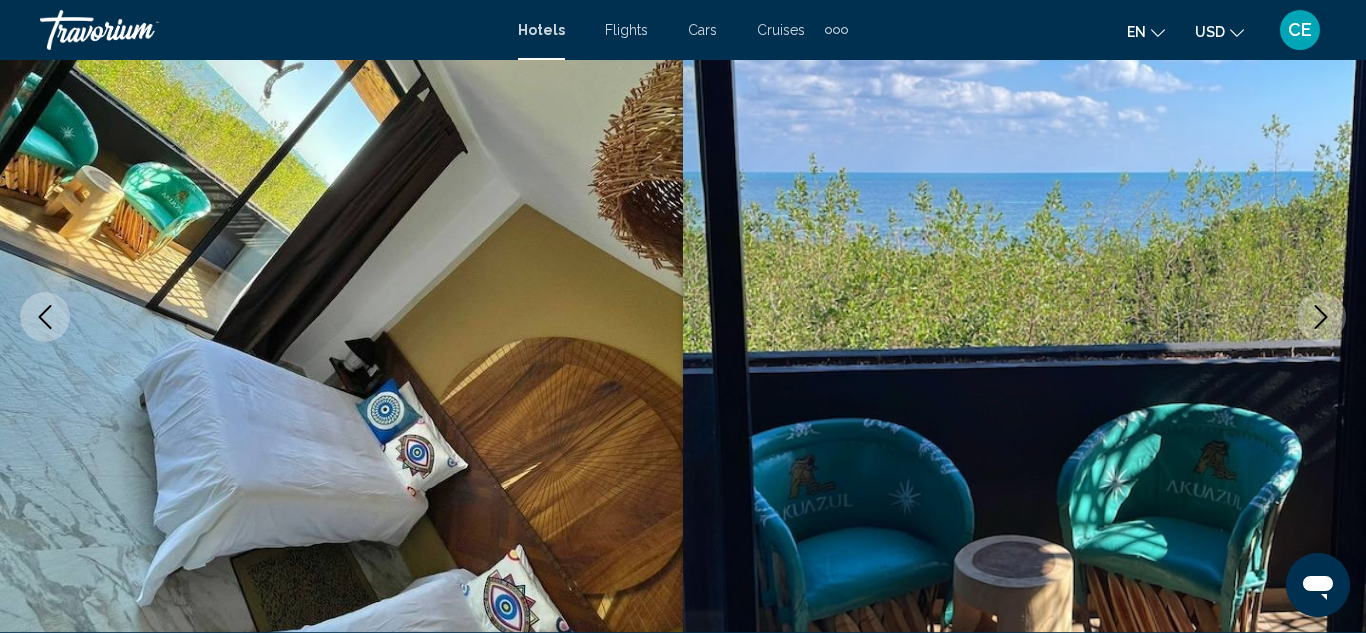 click 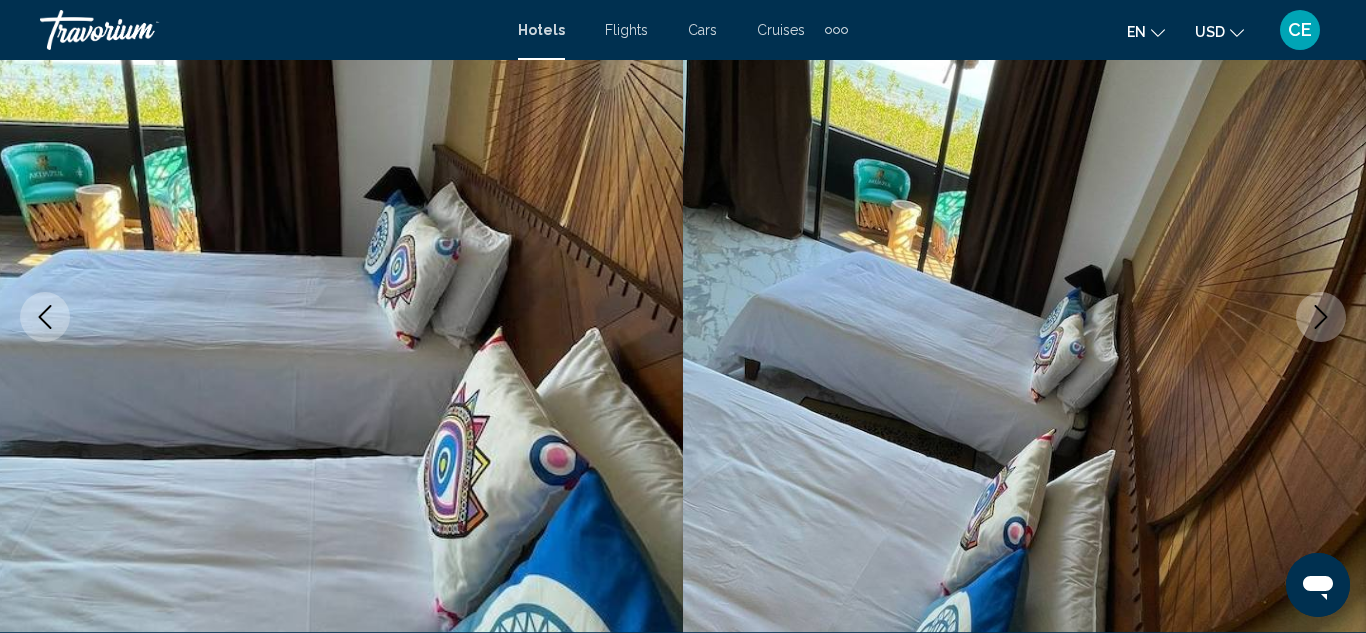 click 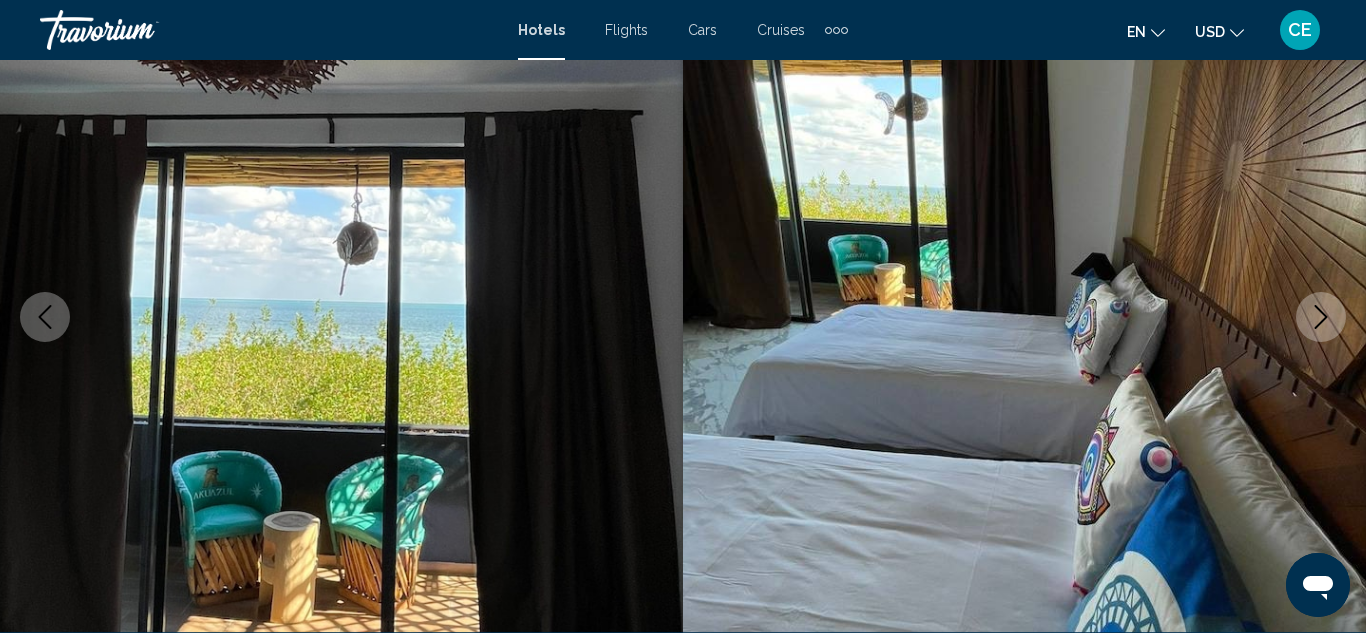 click 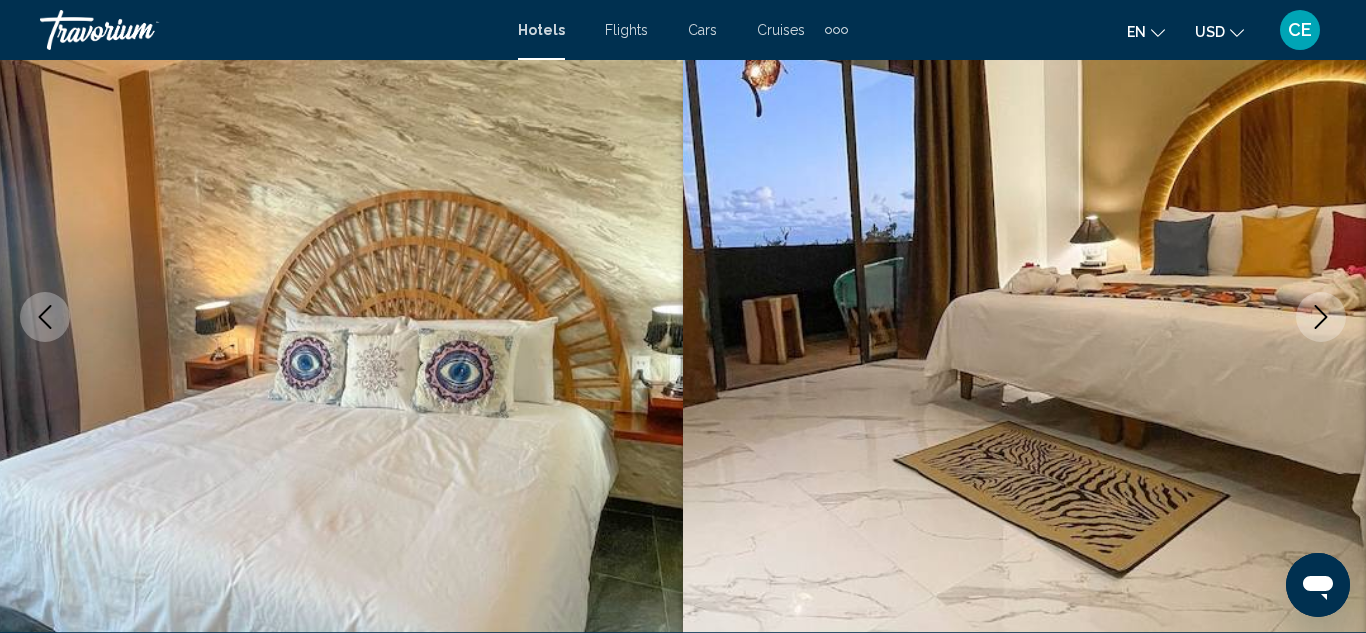 click 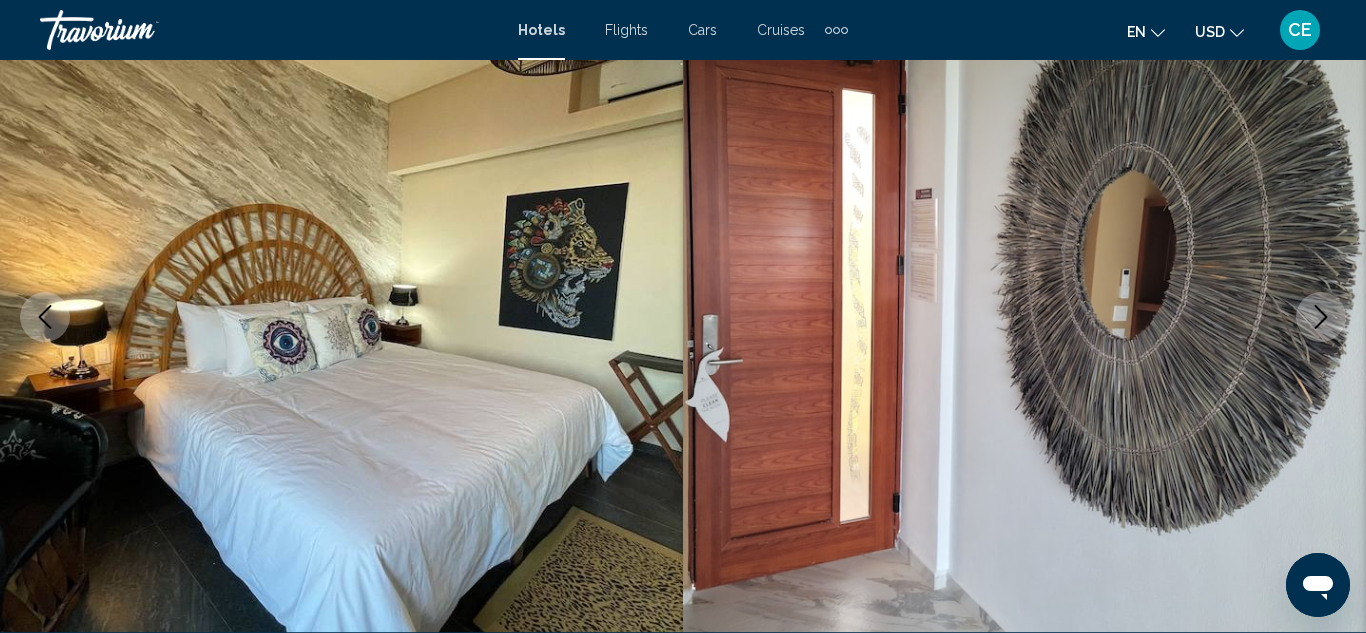 click 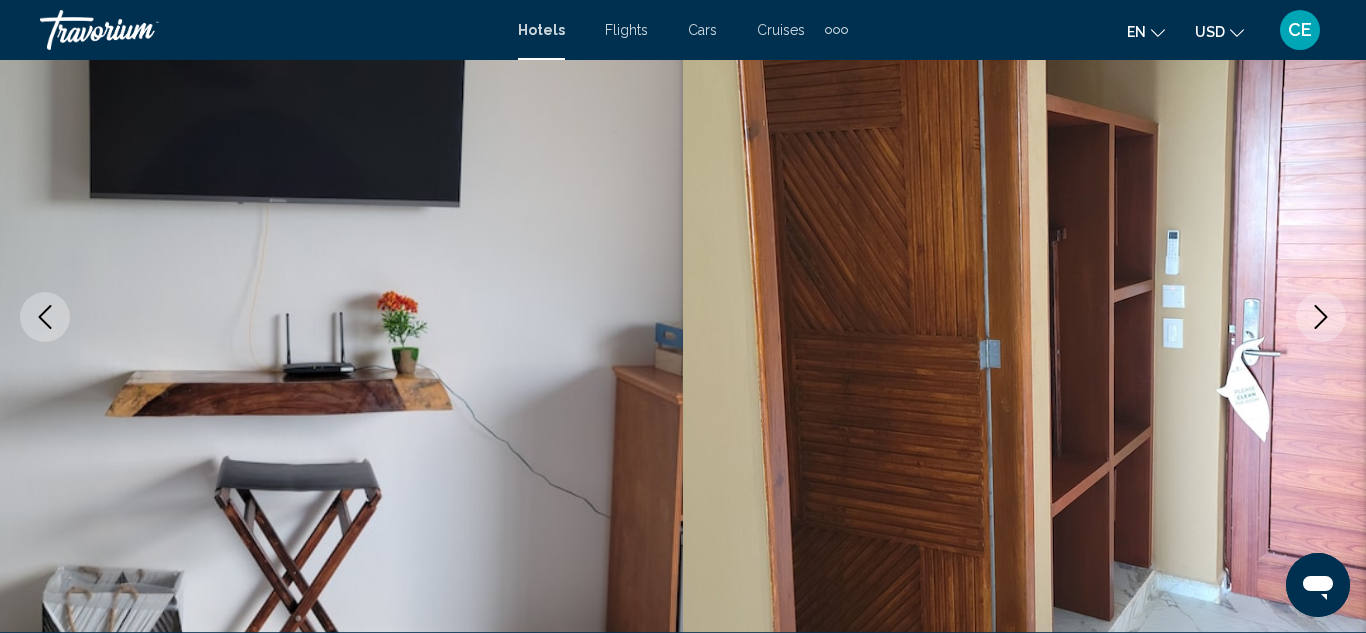 click 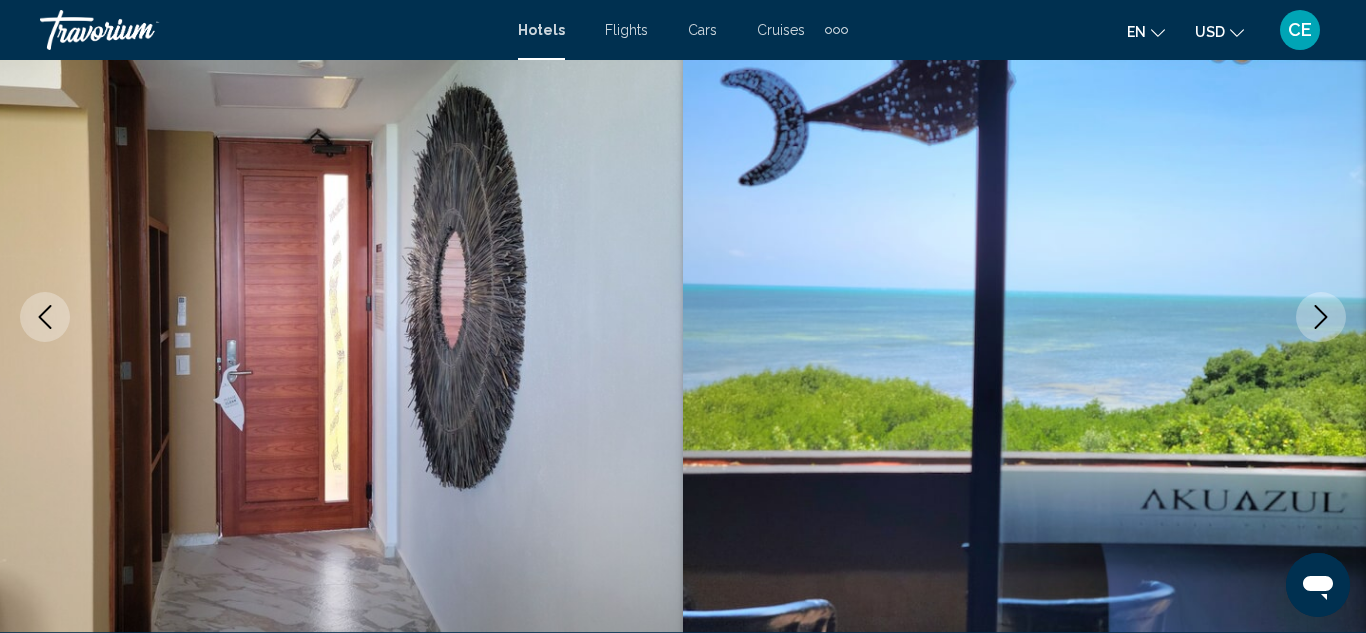 click 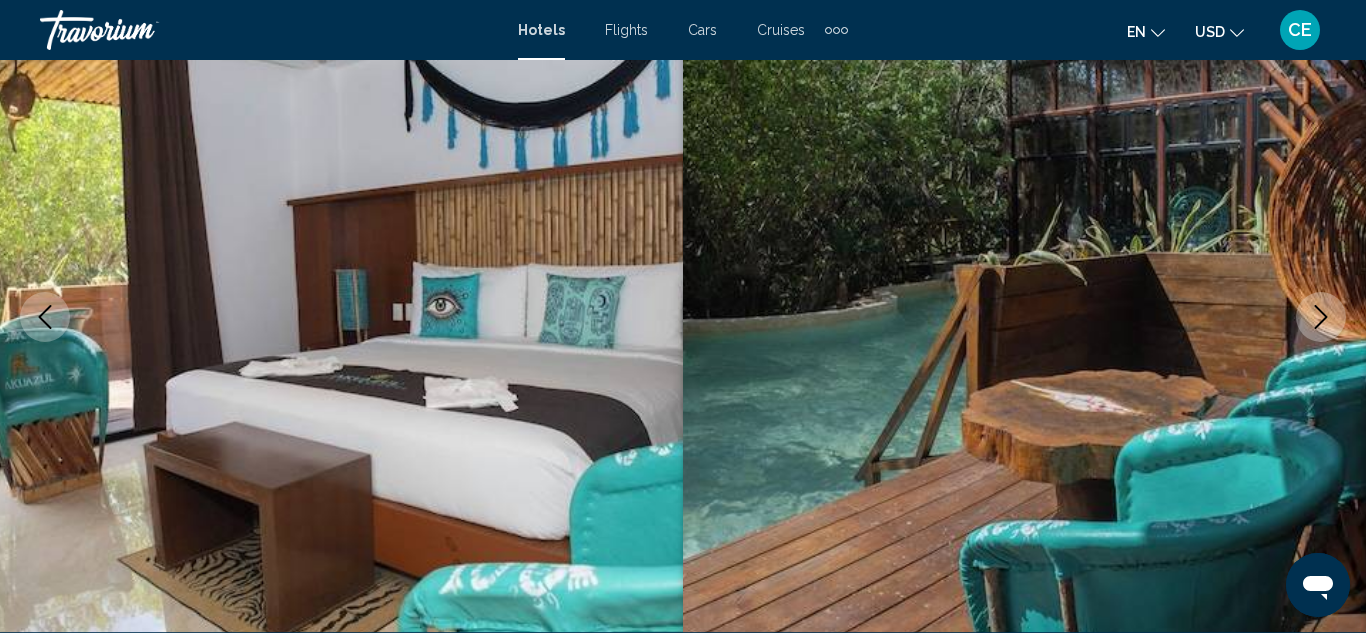 click 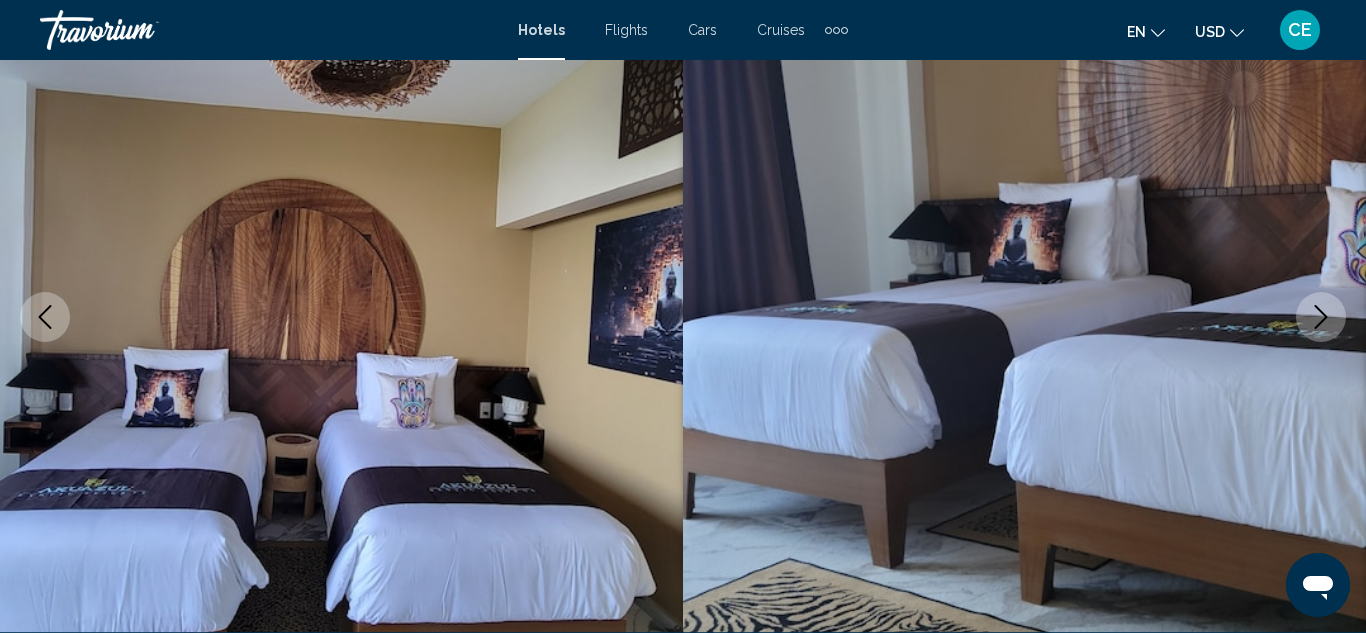 click 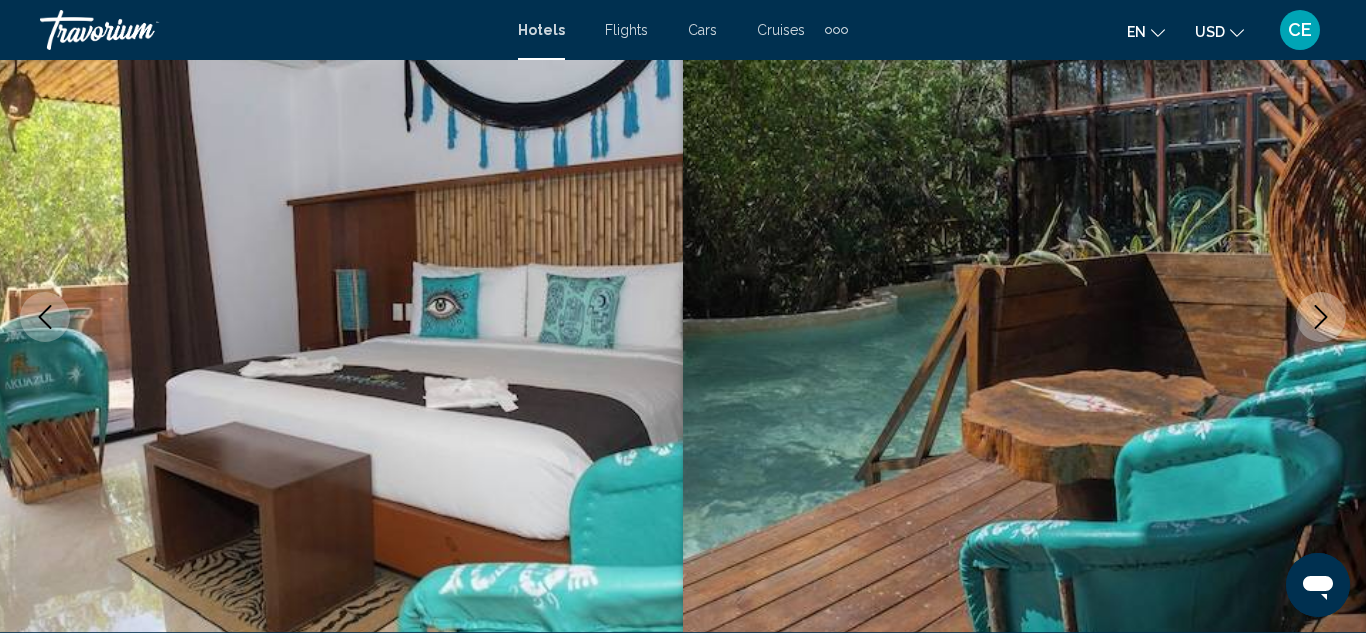 click at bounding box center (1321, 317) 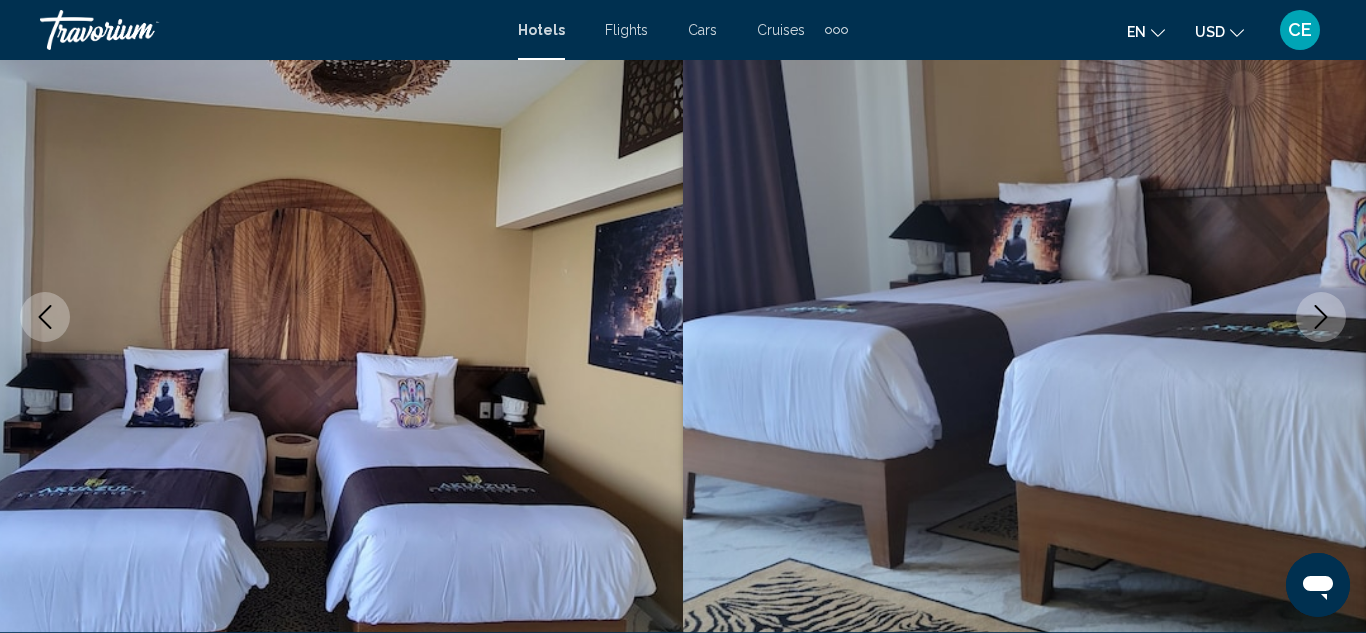 click at bounding box center [1321, 317] 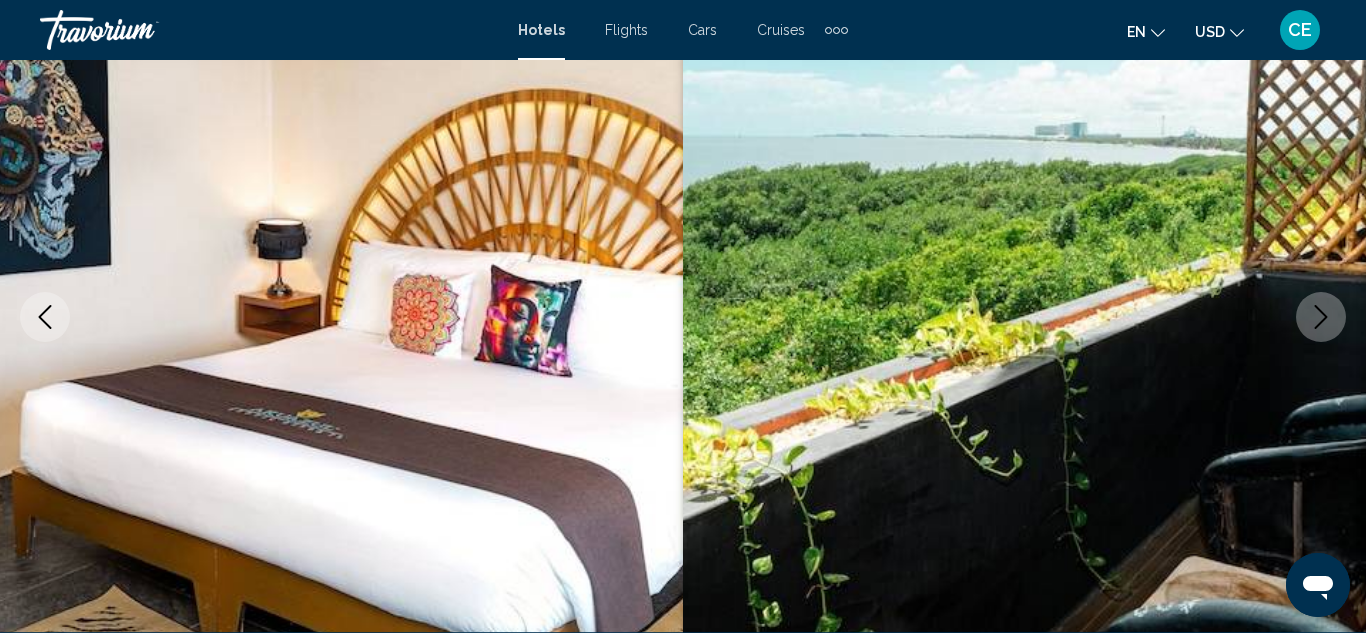 click at bounding box center (1321, 317) 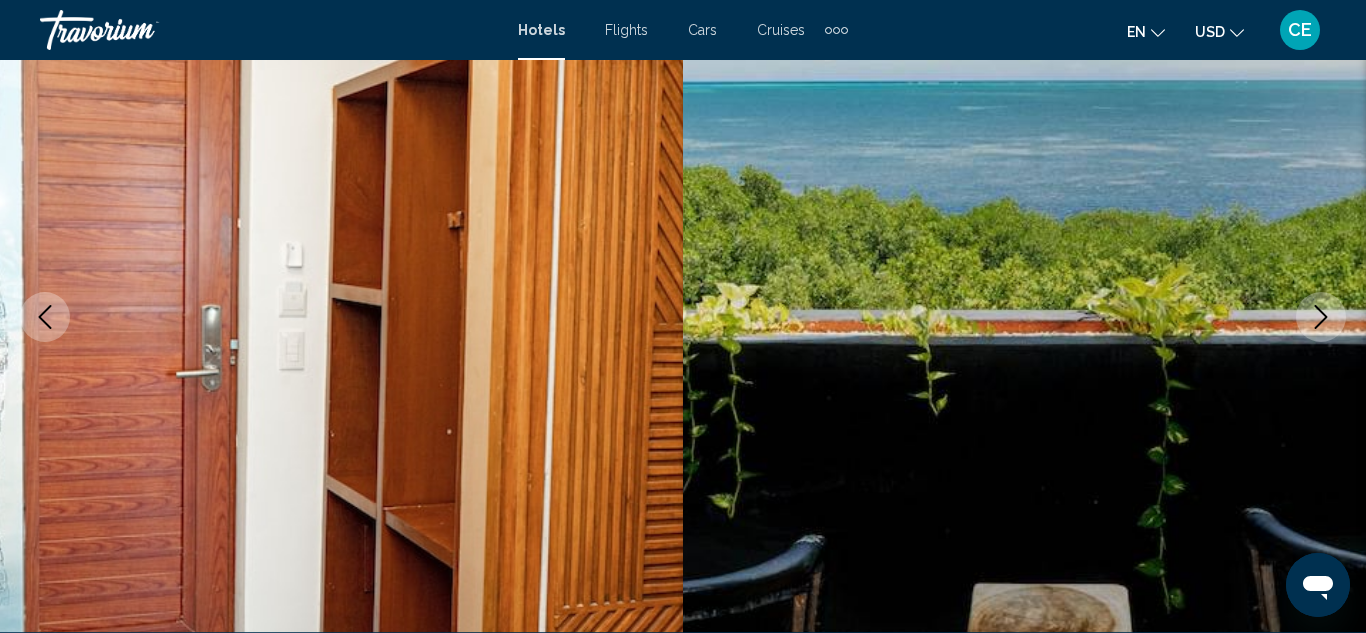 click at bounding box center [1321, 317] 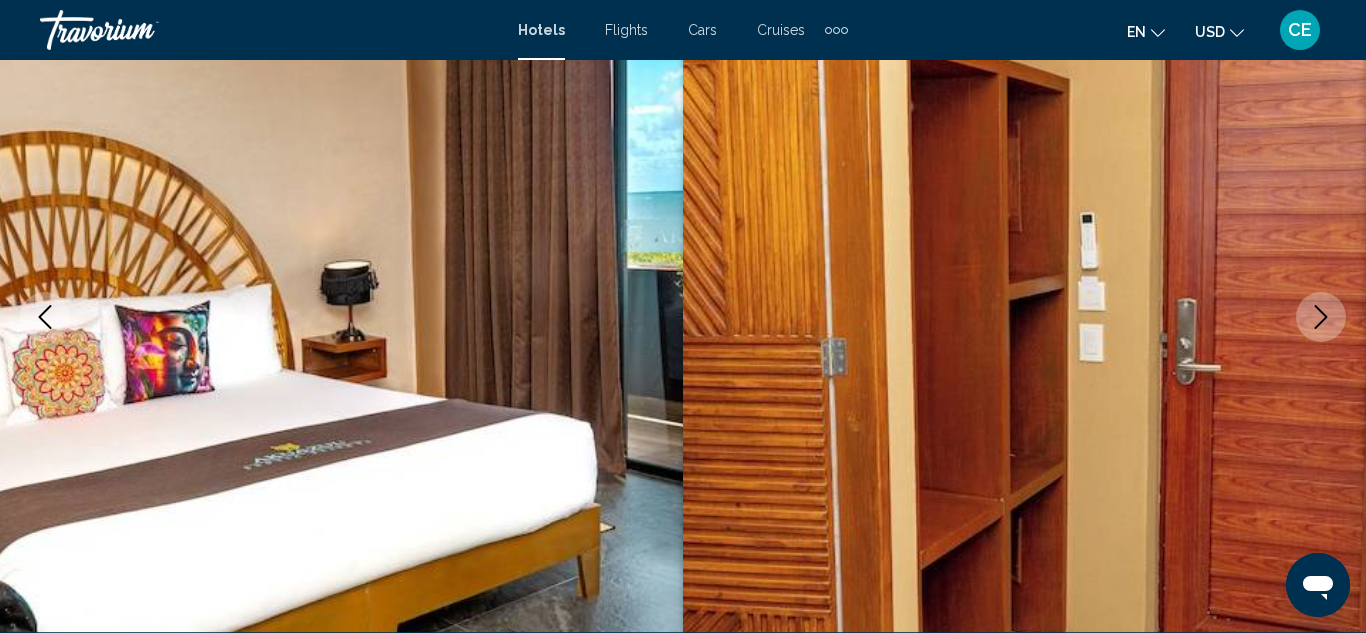 click at bounding box center [1321, 317] 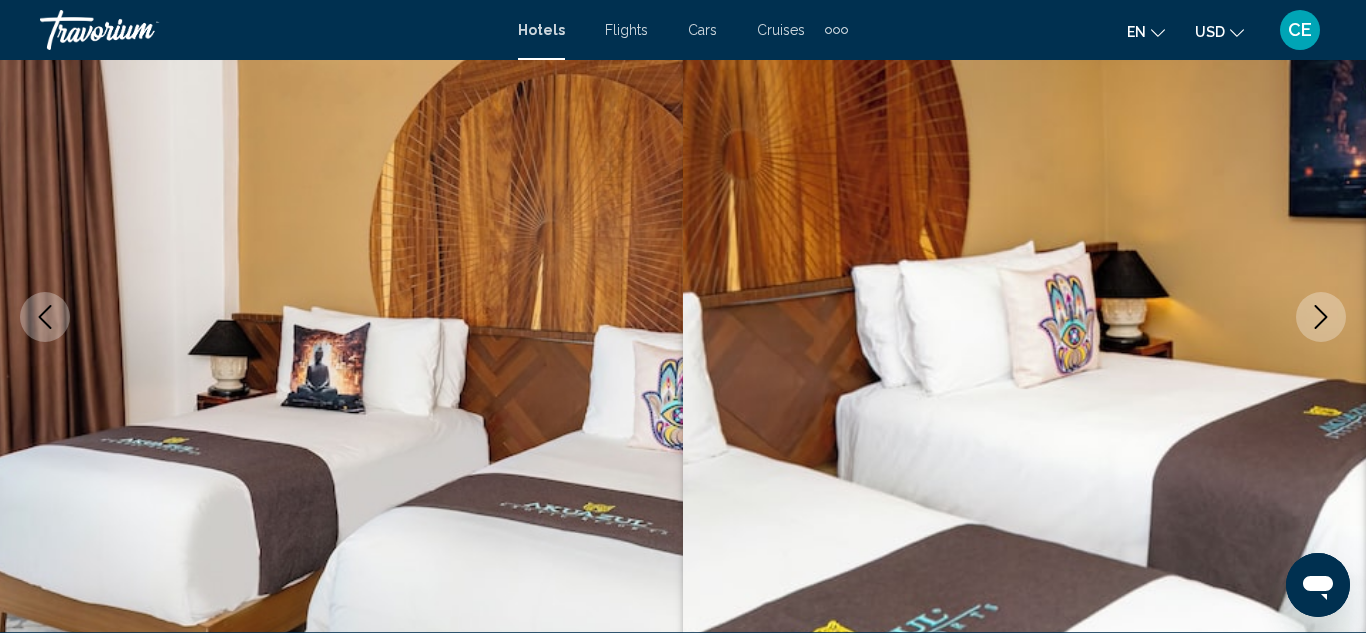 click at bounding box center (1321, 317) 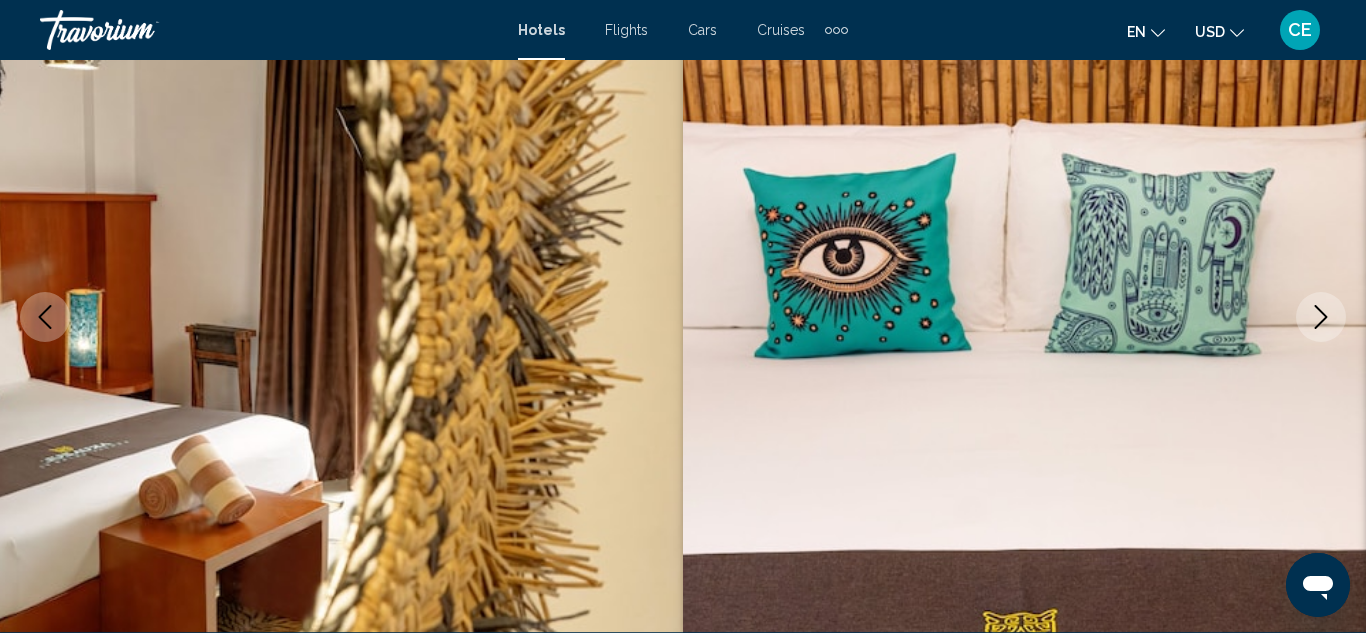 click at bounding box center [1321, 317] 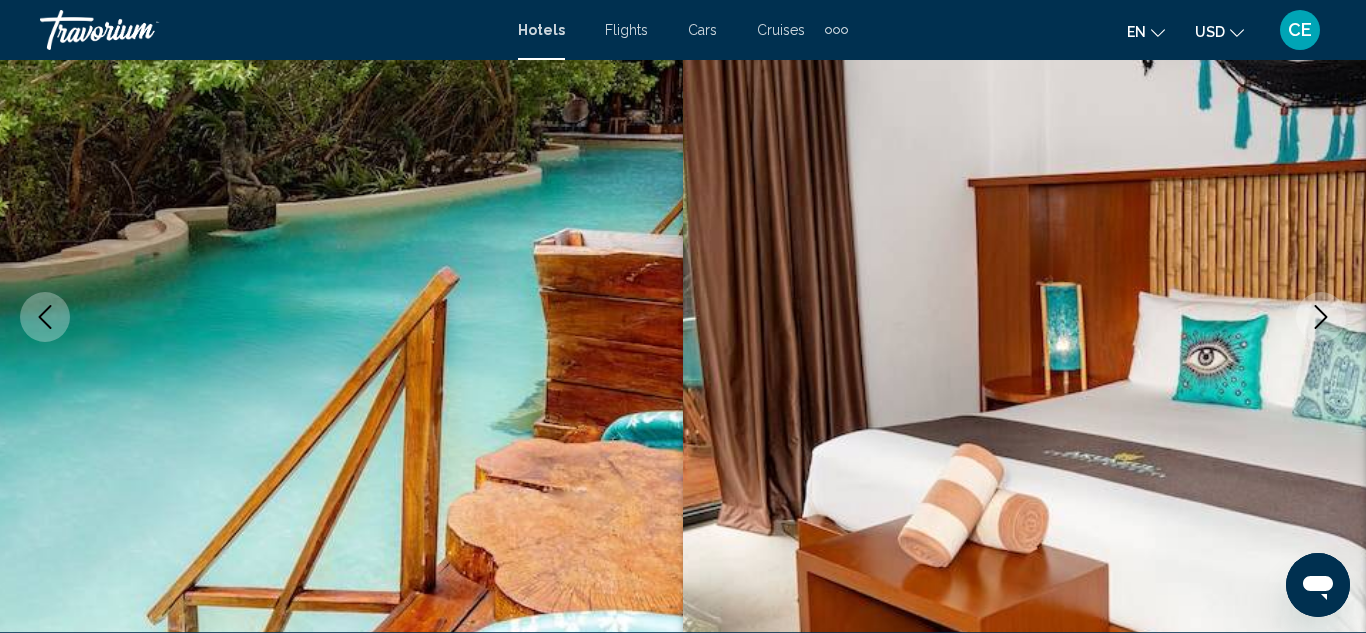 click at bounding box center (1321, 317) 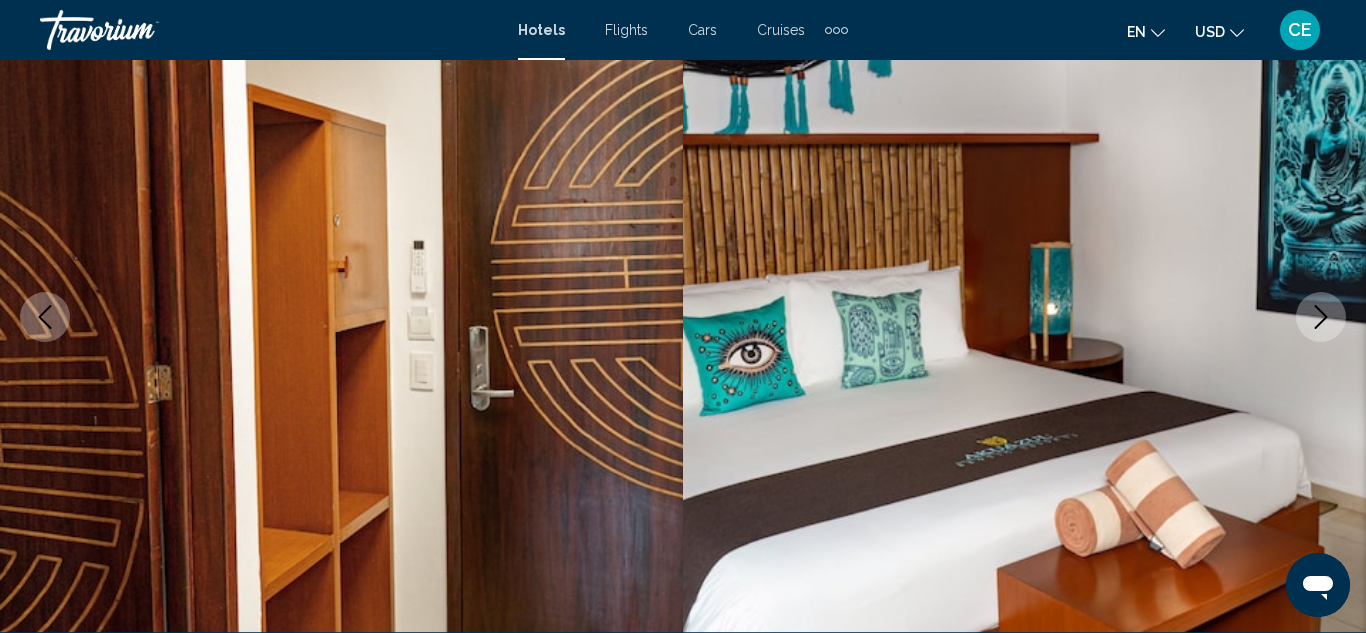click at bounding box center [1321, 317] 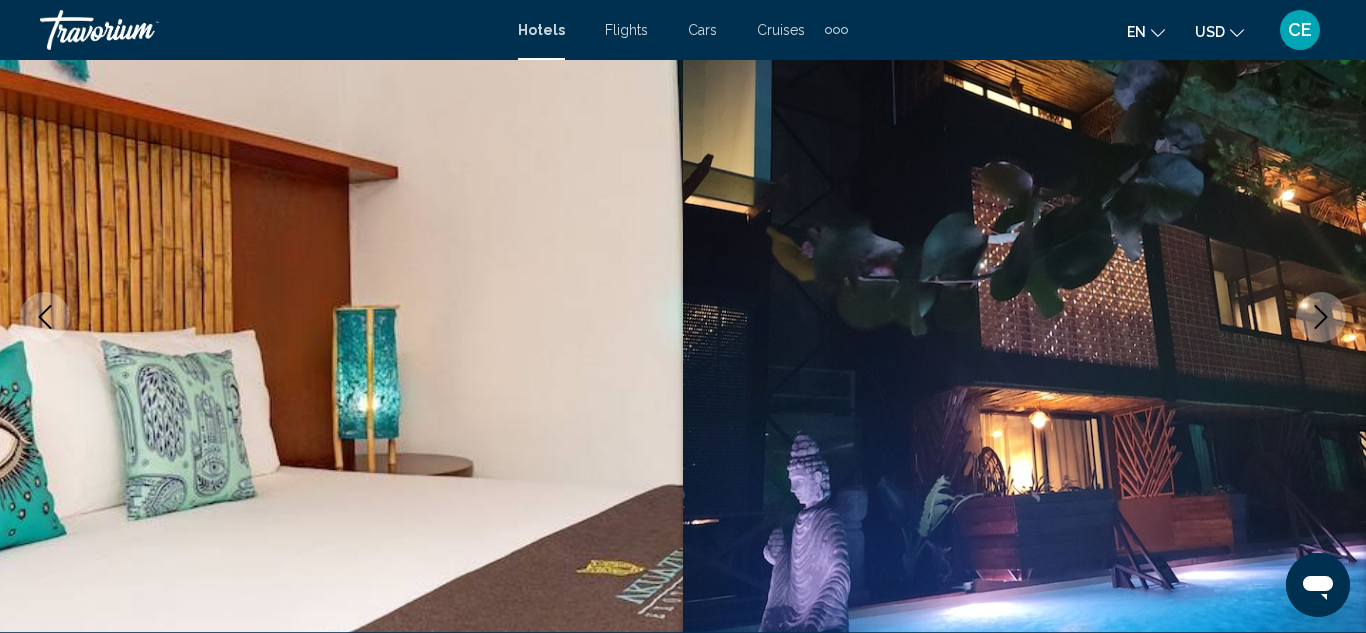 click at bounding box center (1321, 317) 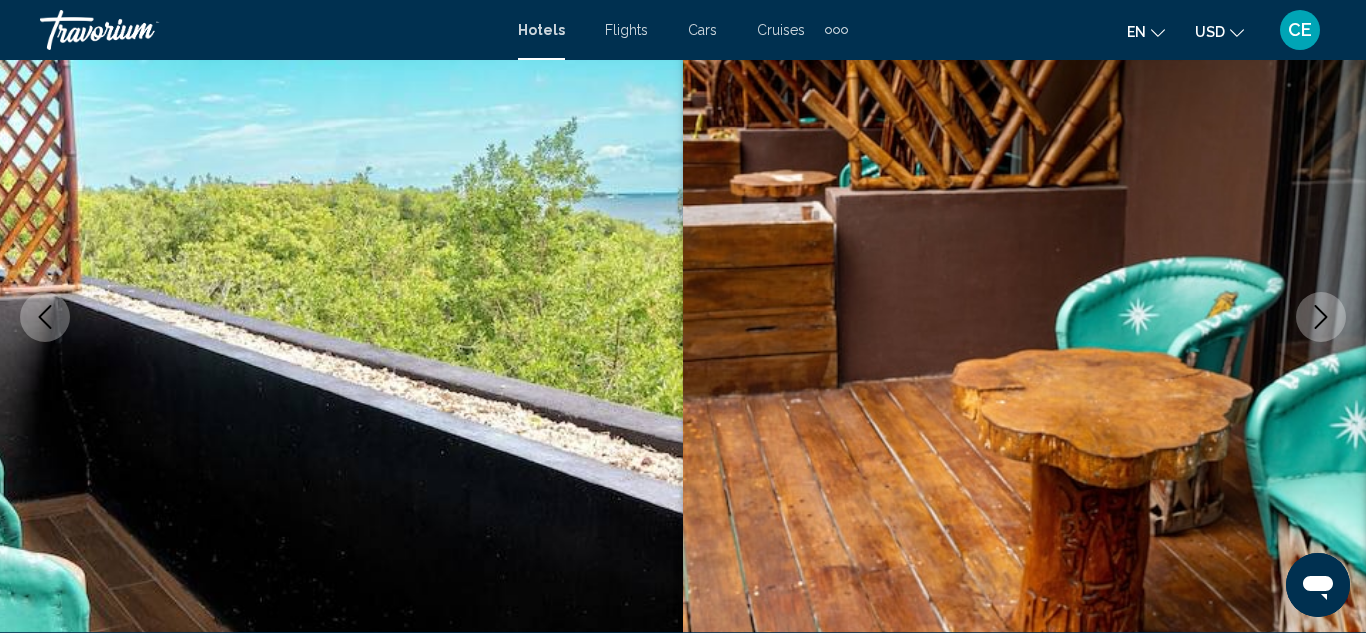 click at bounding box center [45, 317] 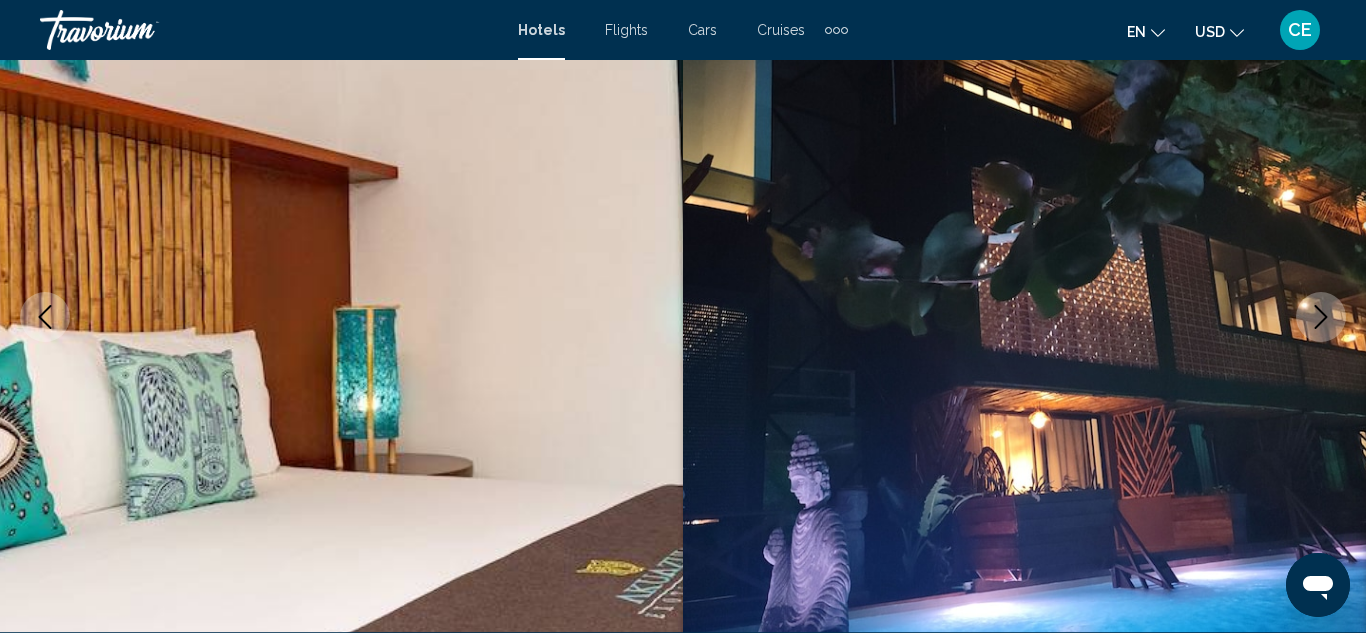 click at bounding box center (1321, 317) 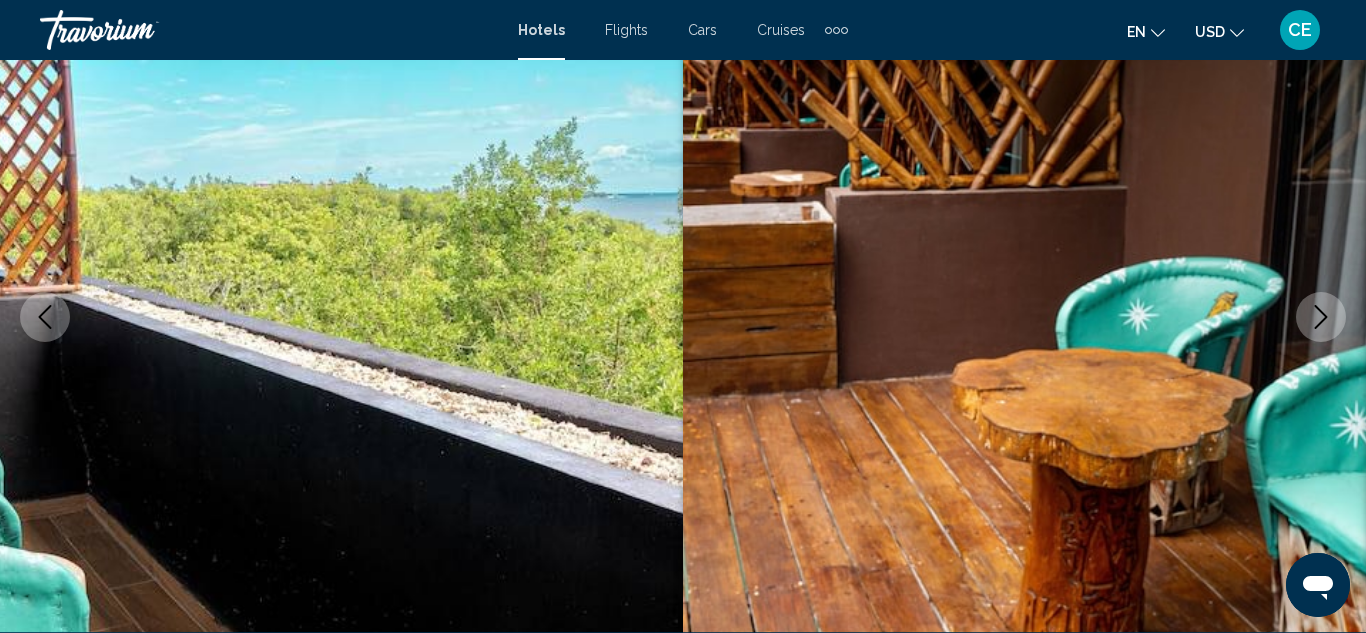 click at bounding box center [1321, 317] 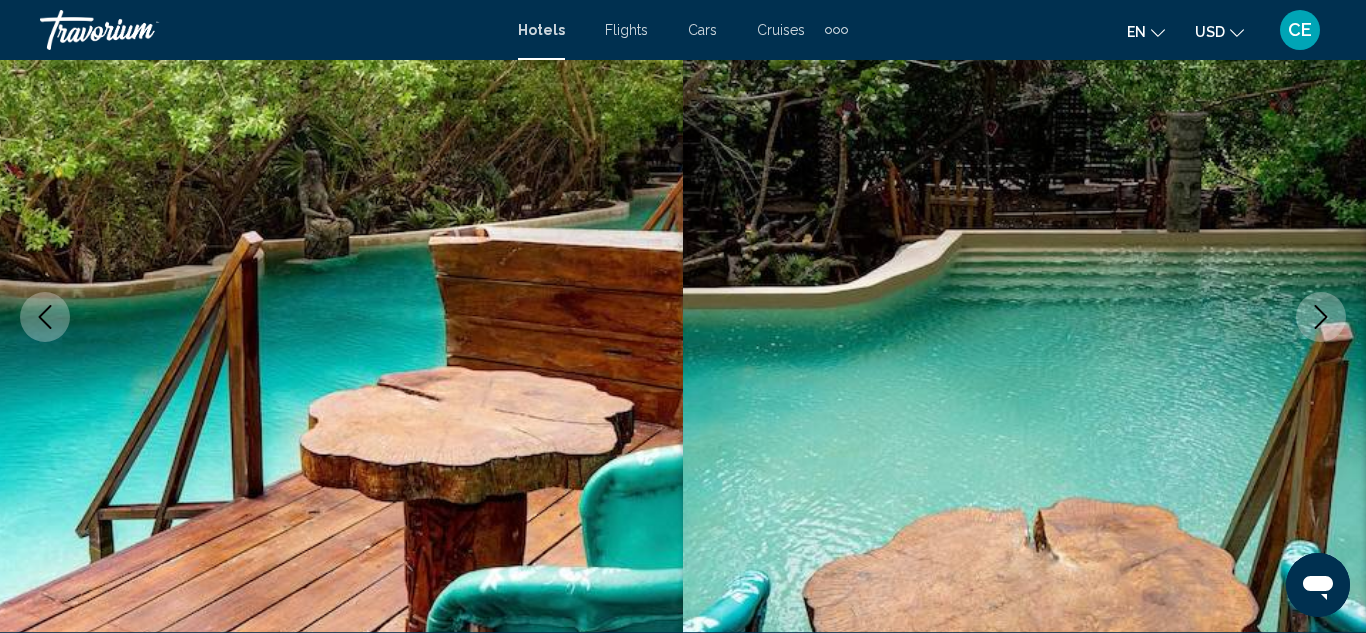 click at bounding box center (1321, 317) 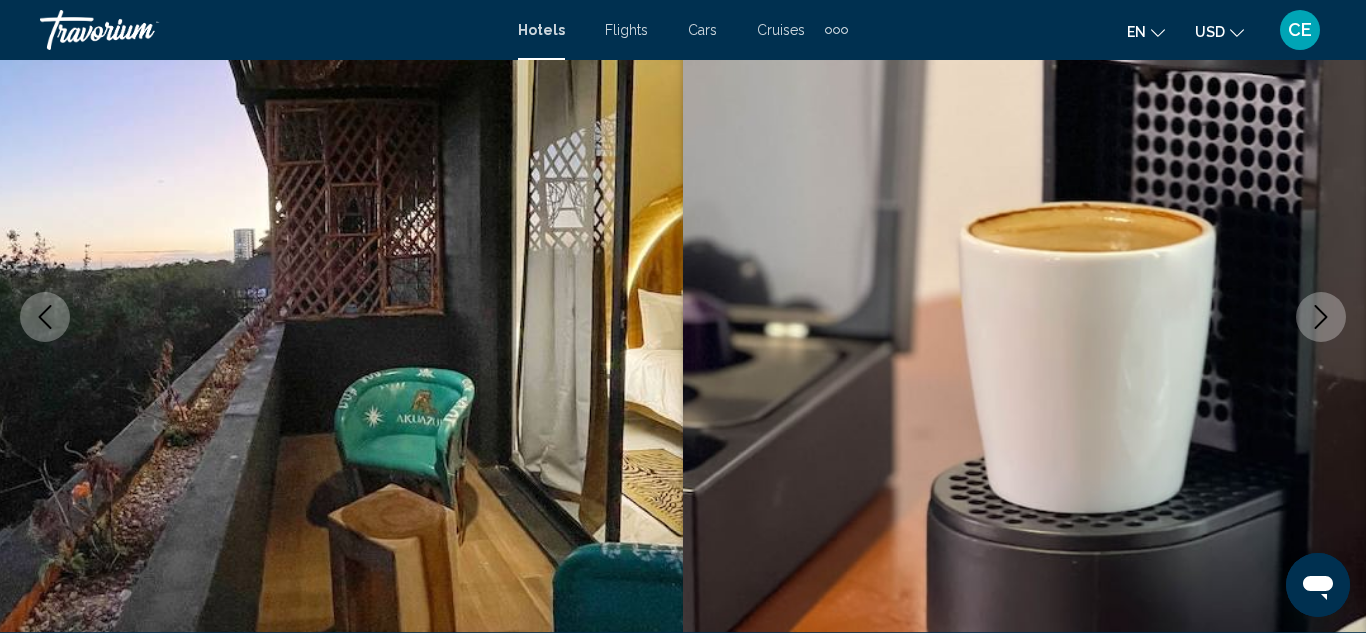 click at bounding box center (1321, 317) 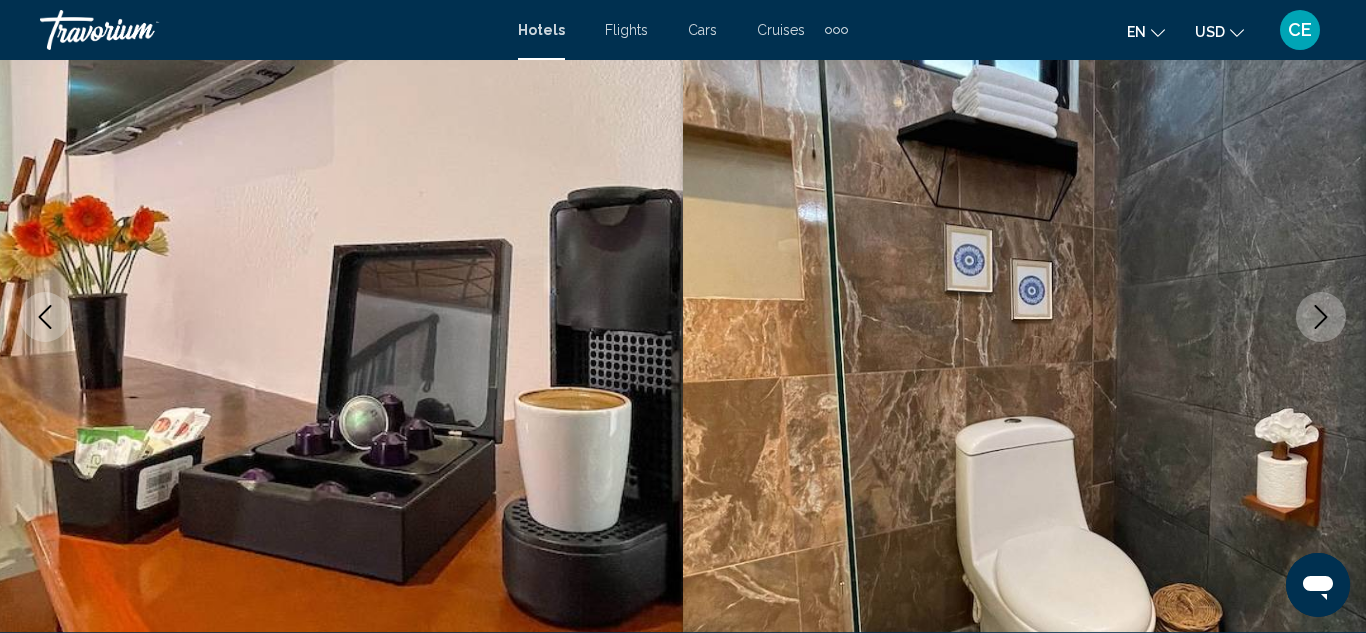click at bounding box center (1321, 317) 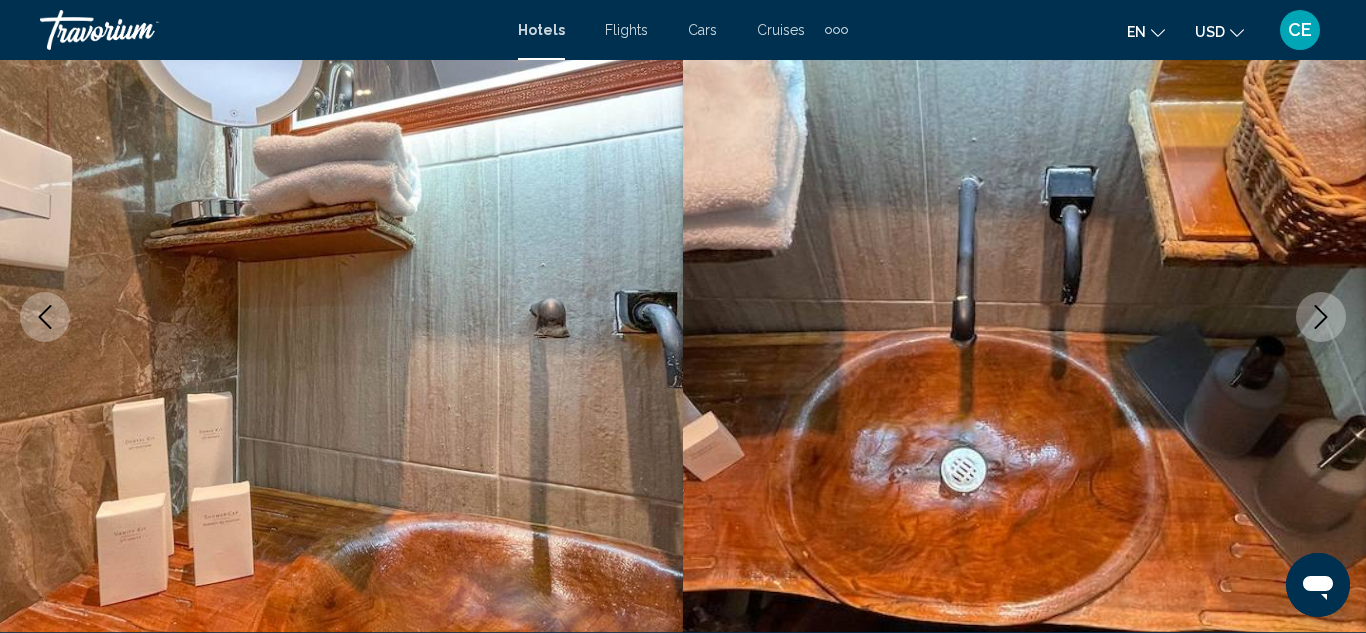 click at bounding box center (1321, 317) 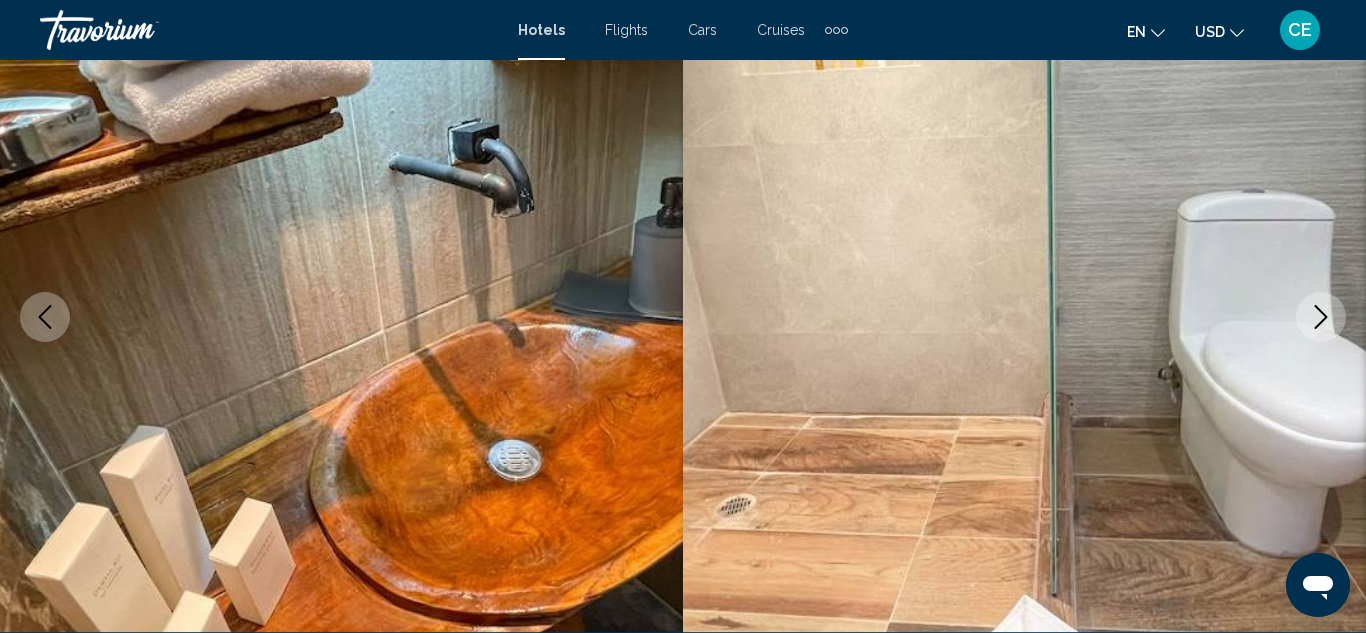 click at bounding box center [1321, 317] 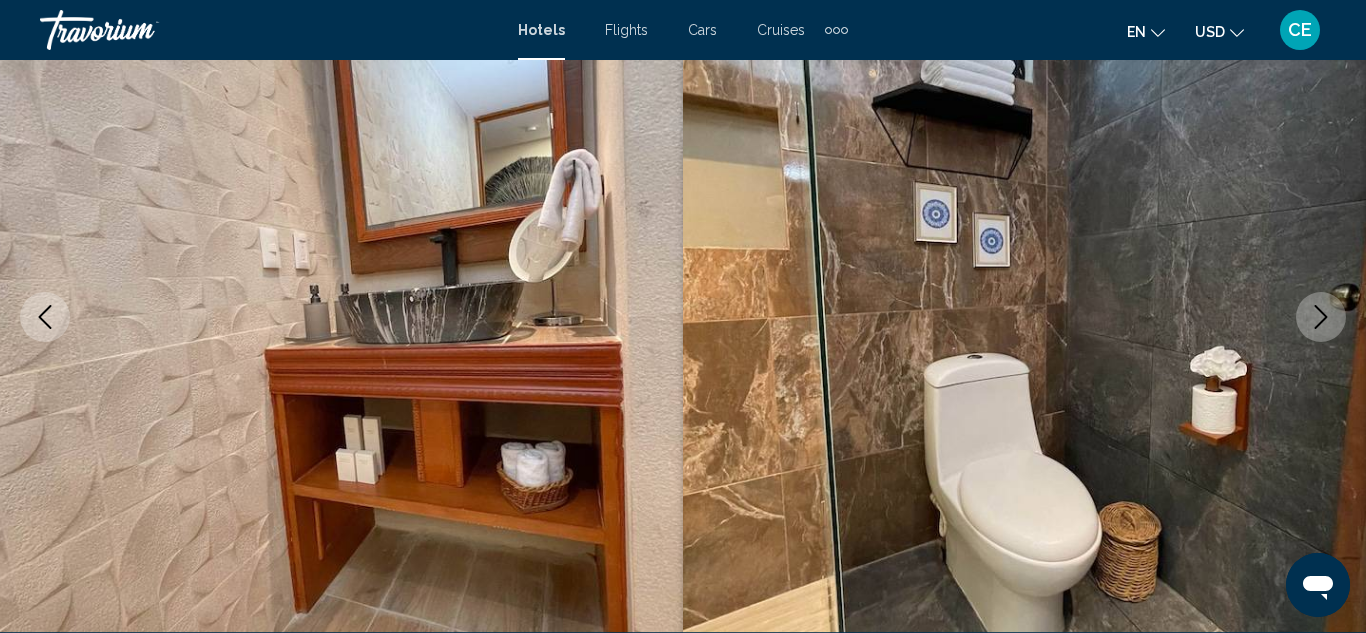 click at bounding box center [1321, 317] 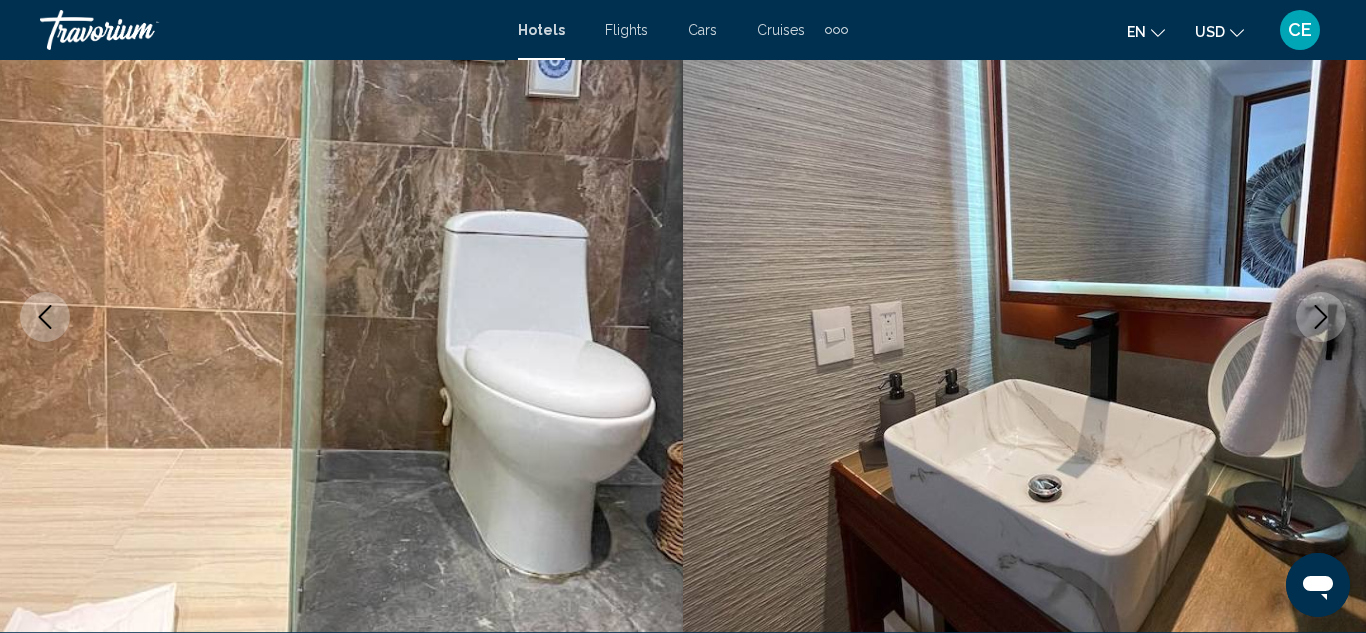 click at bounding box center [1321, 317] 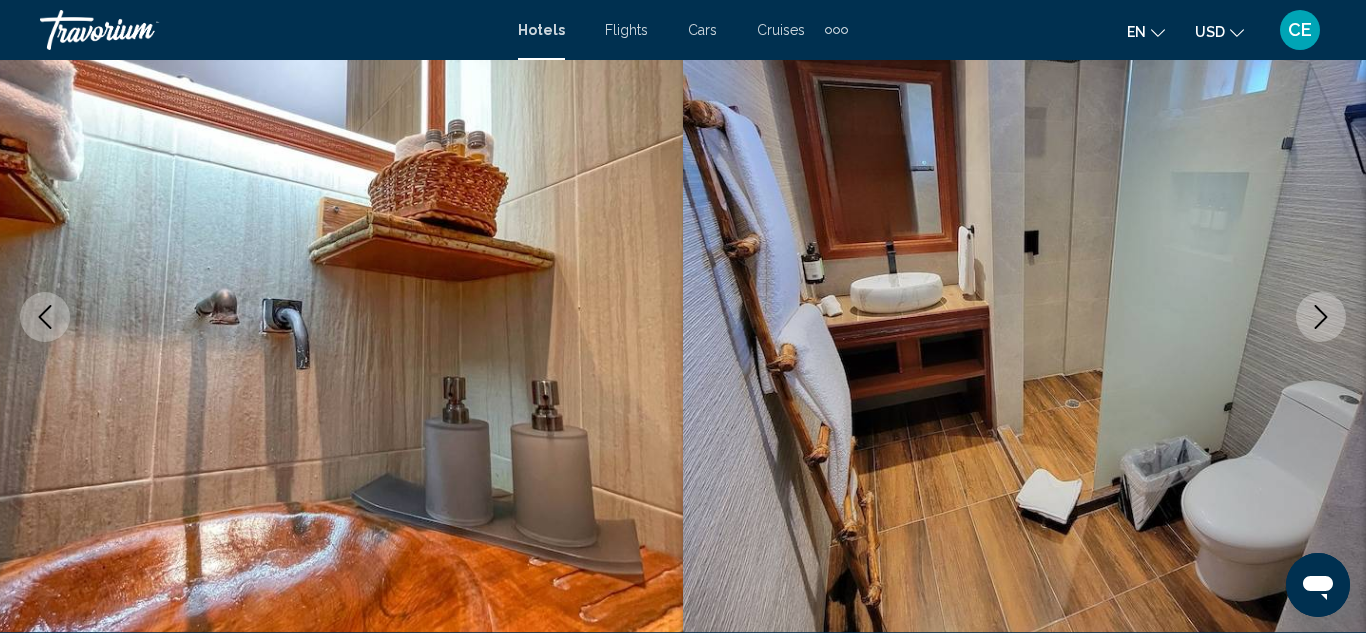 click at bounding box center (1321, 317) 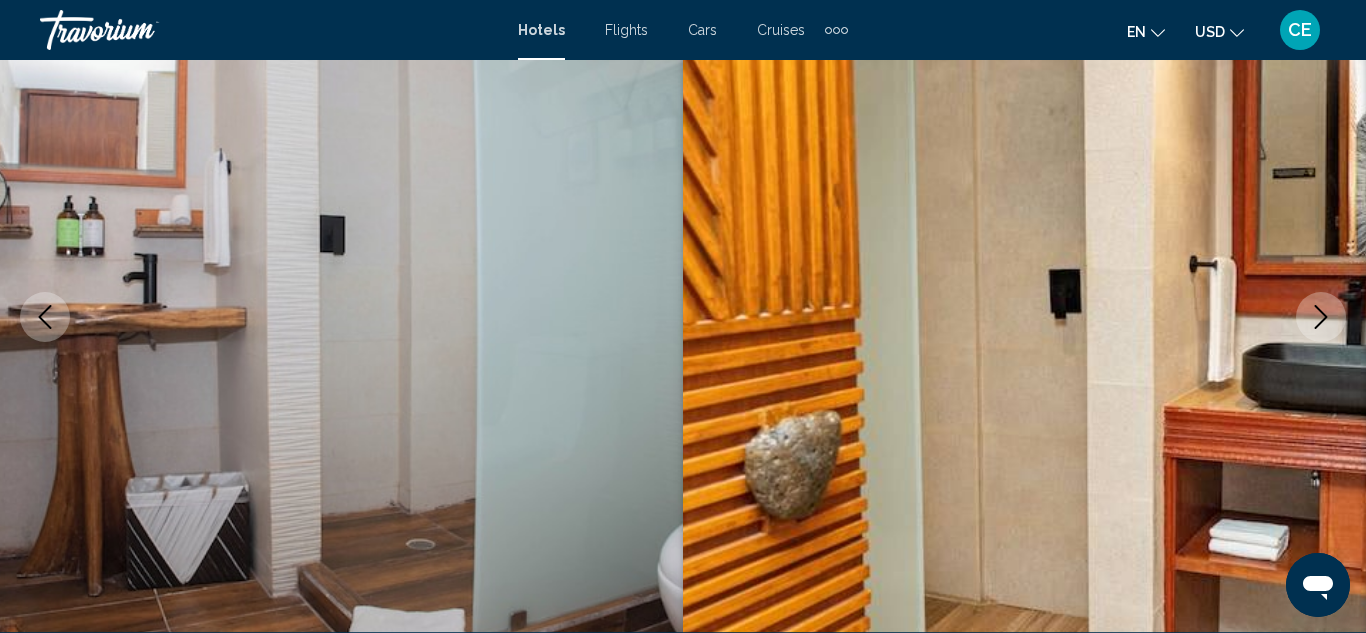 click at bounding box center (1321, 317) 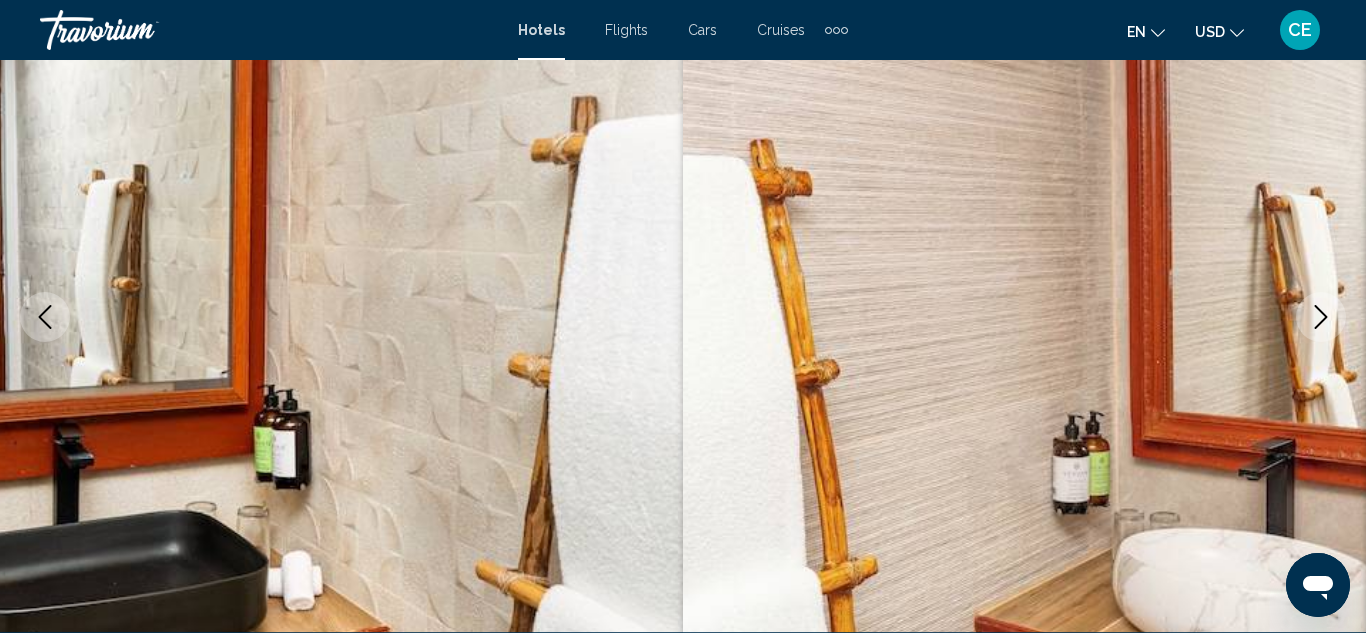 click at bounding box center [1321, 317] 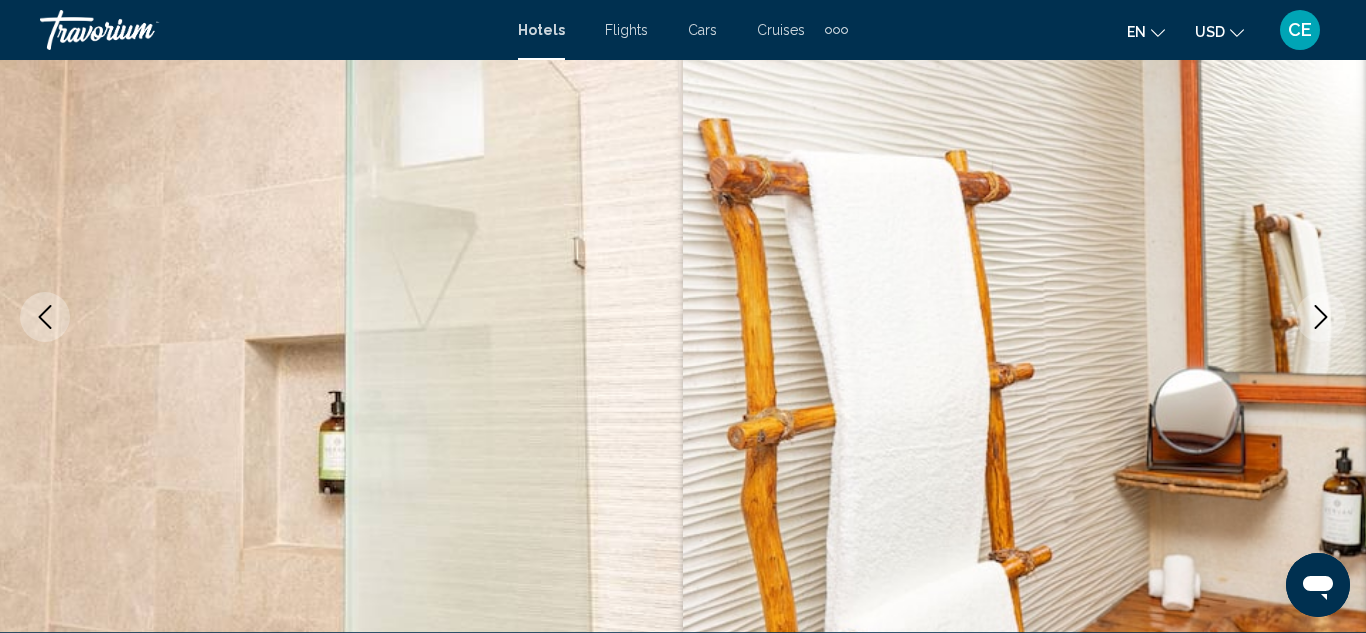 click at bounding box center [1321, 317] 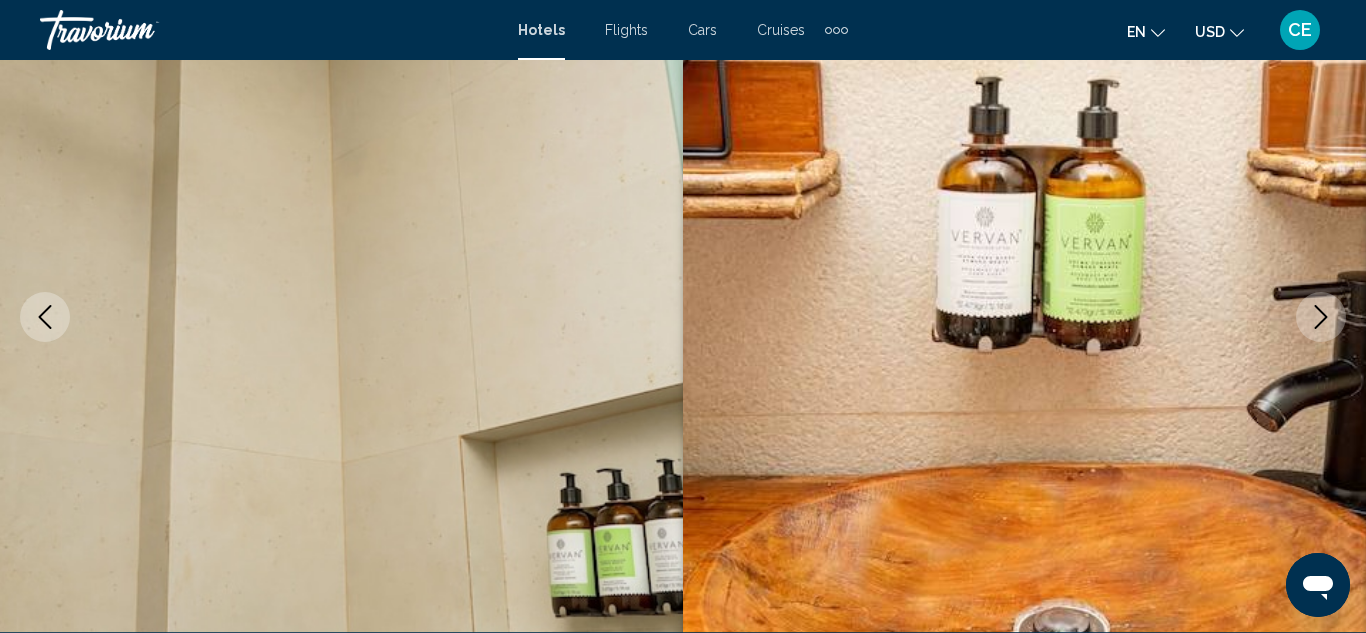click at bounding box center [1321, 317] 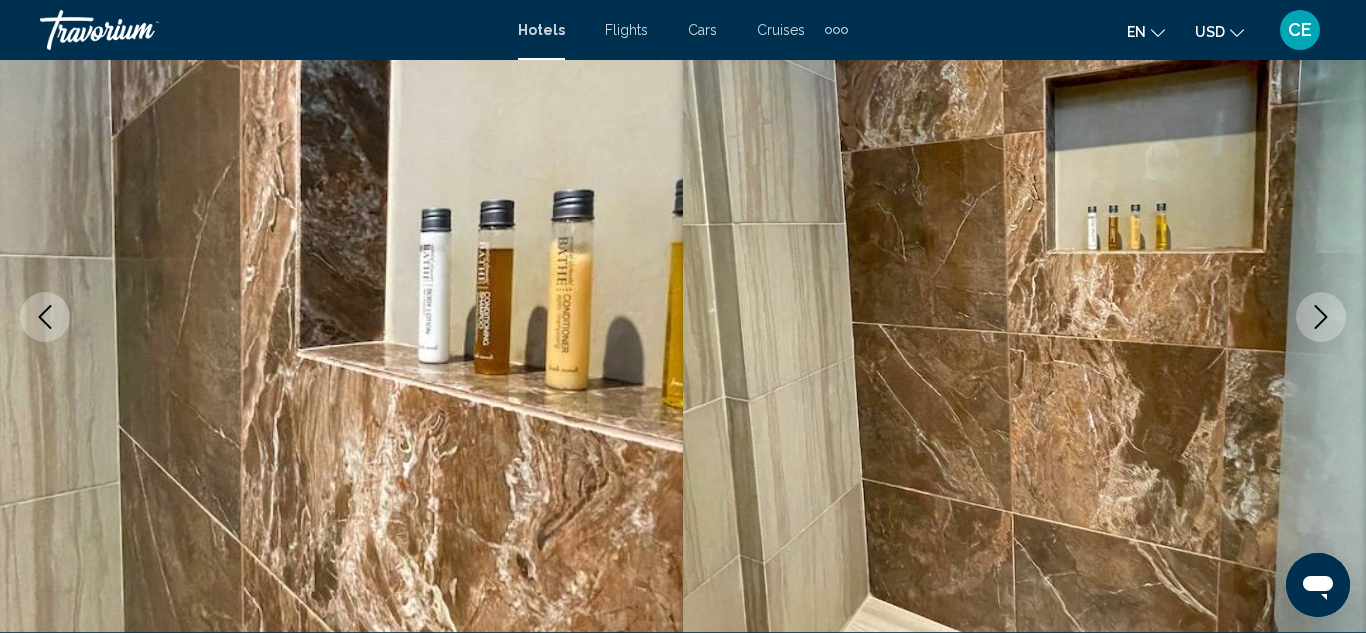 click at bounding box center (1321, 317) 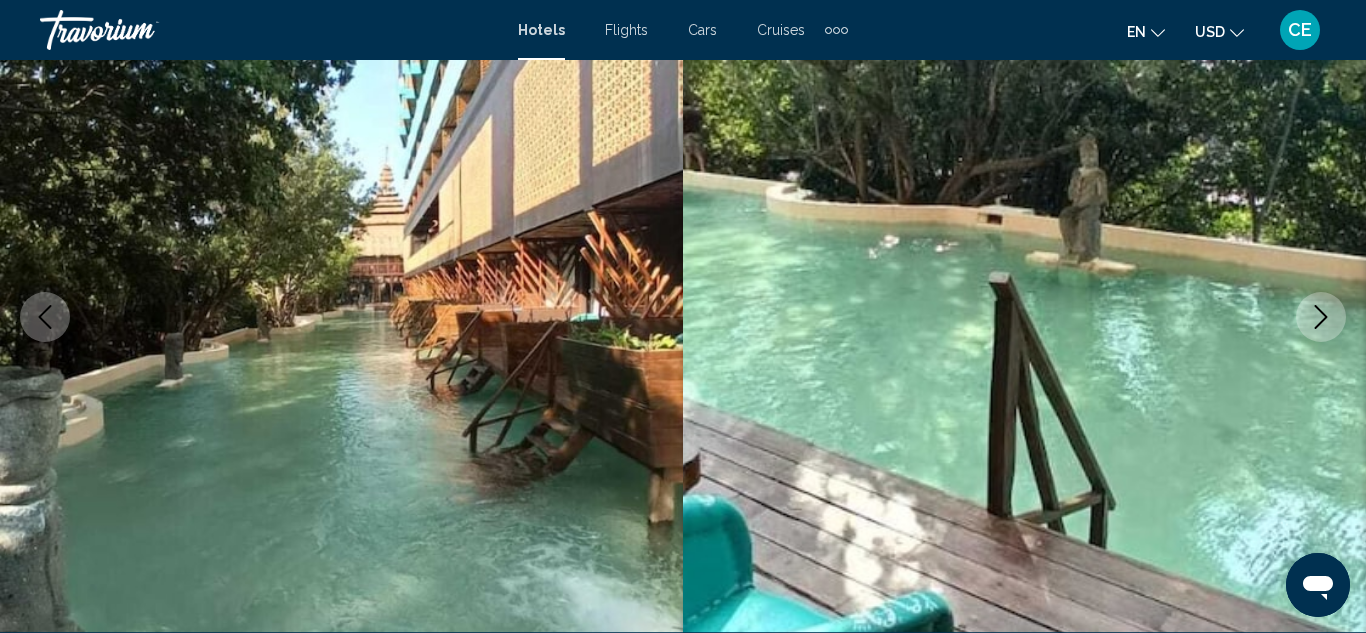 click 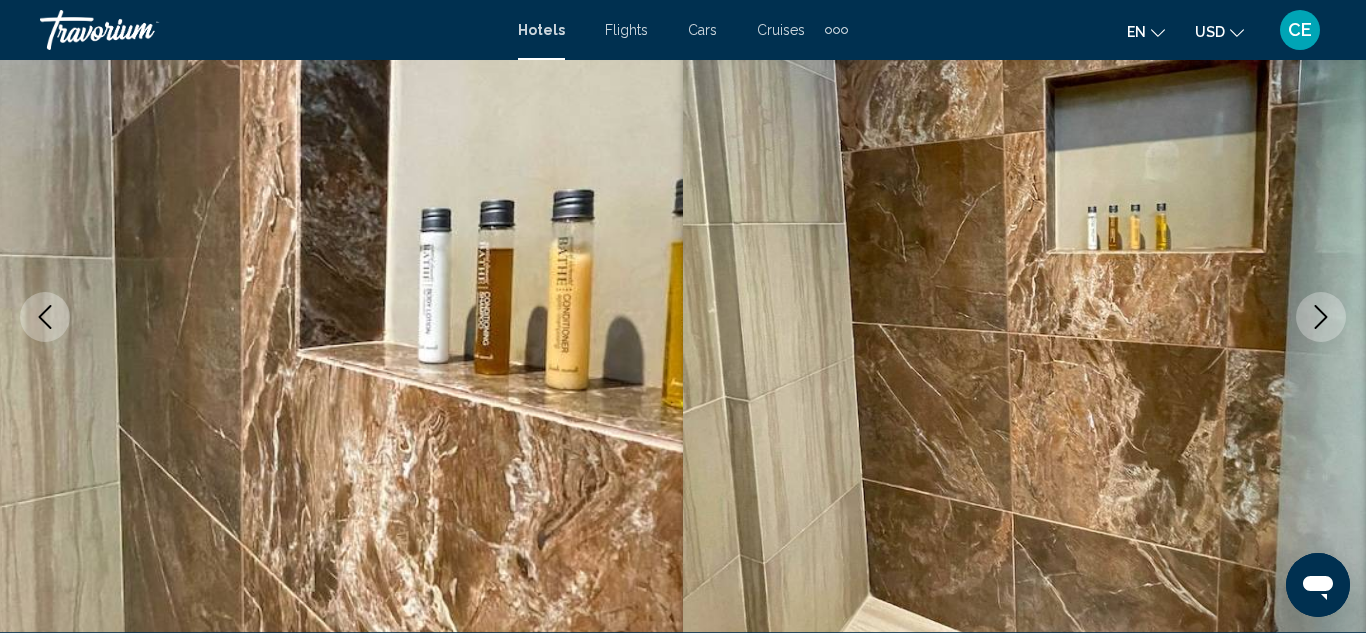 click 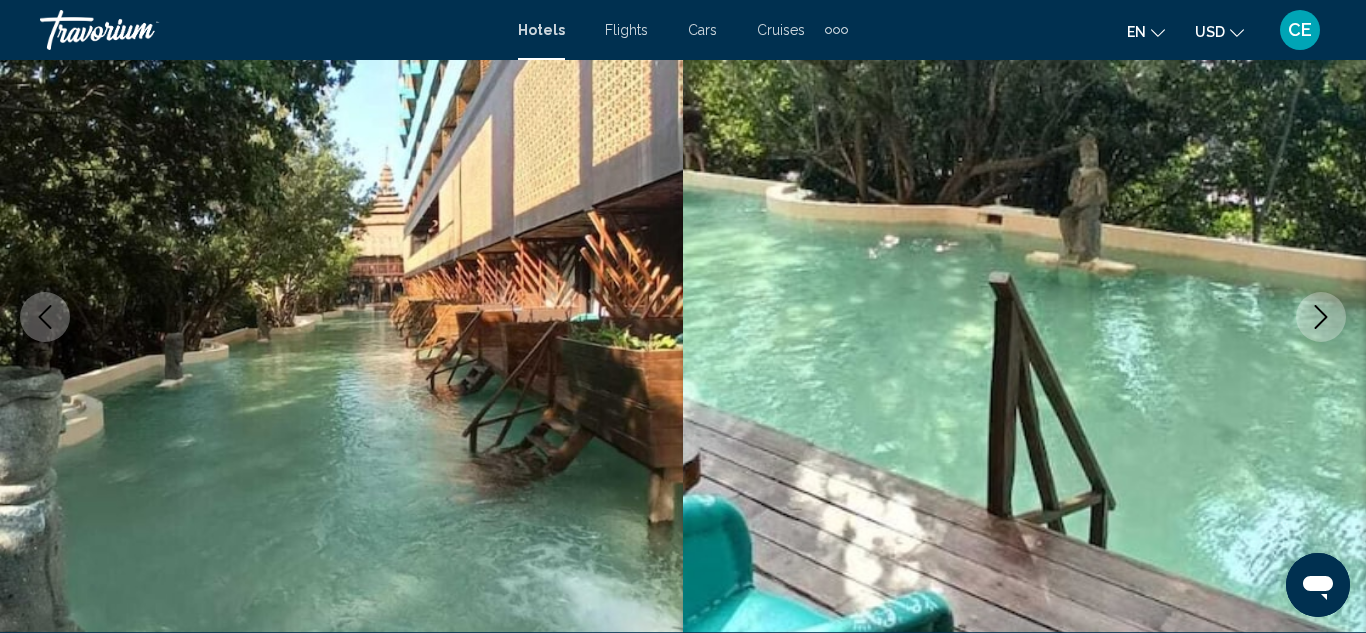 click 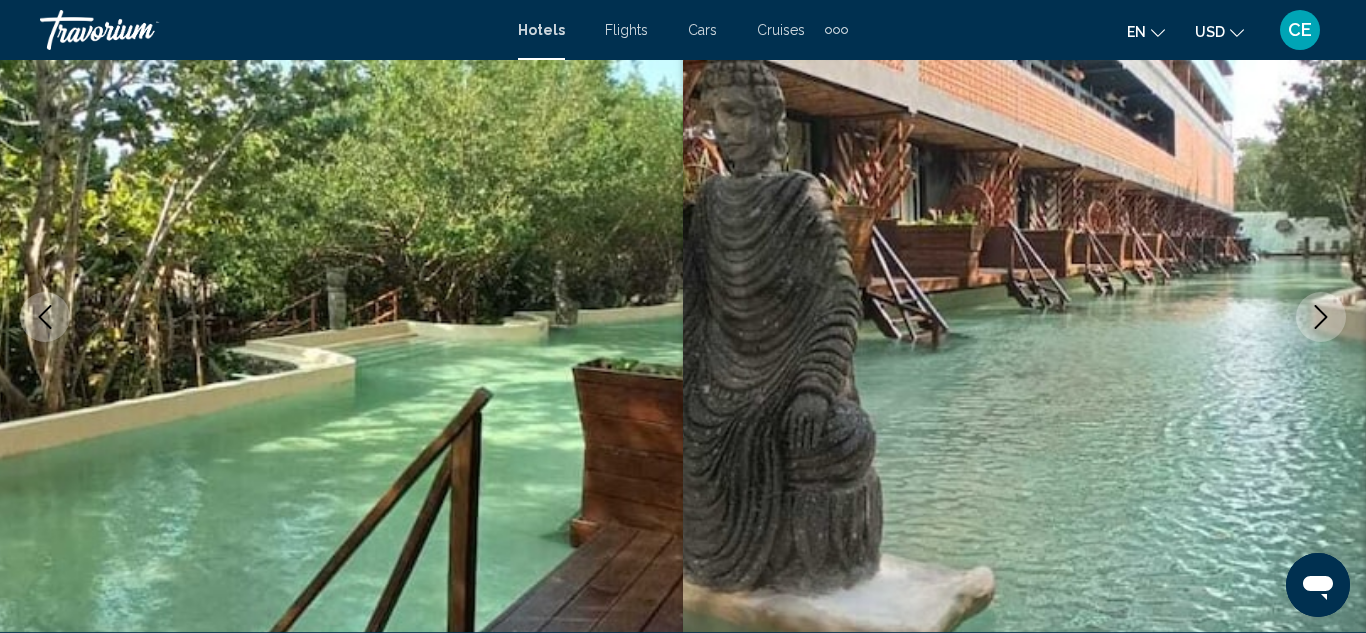 click 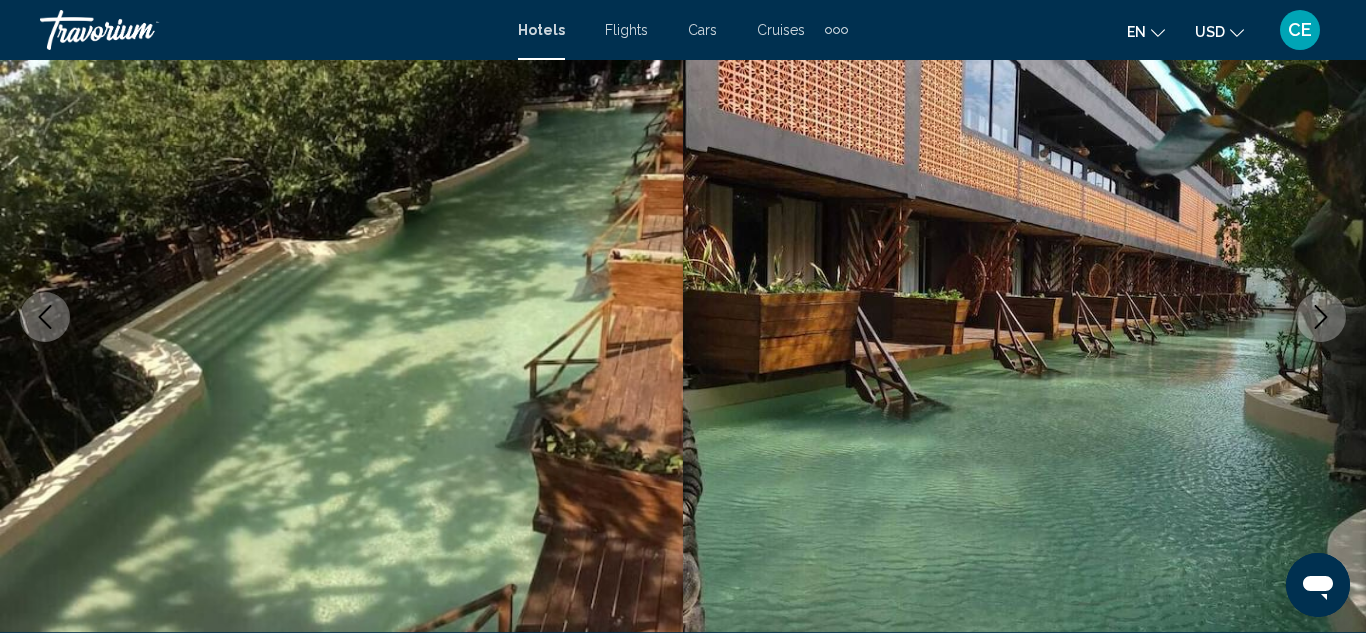 click 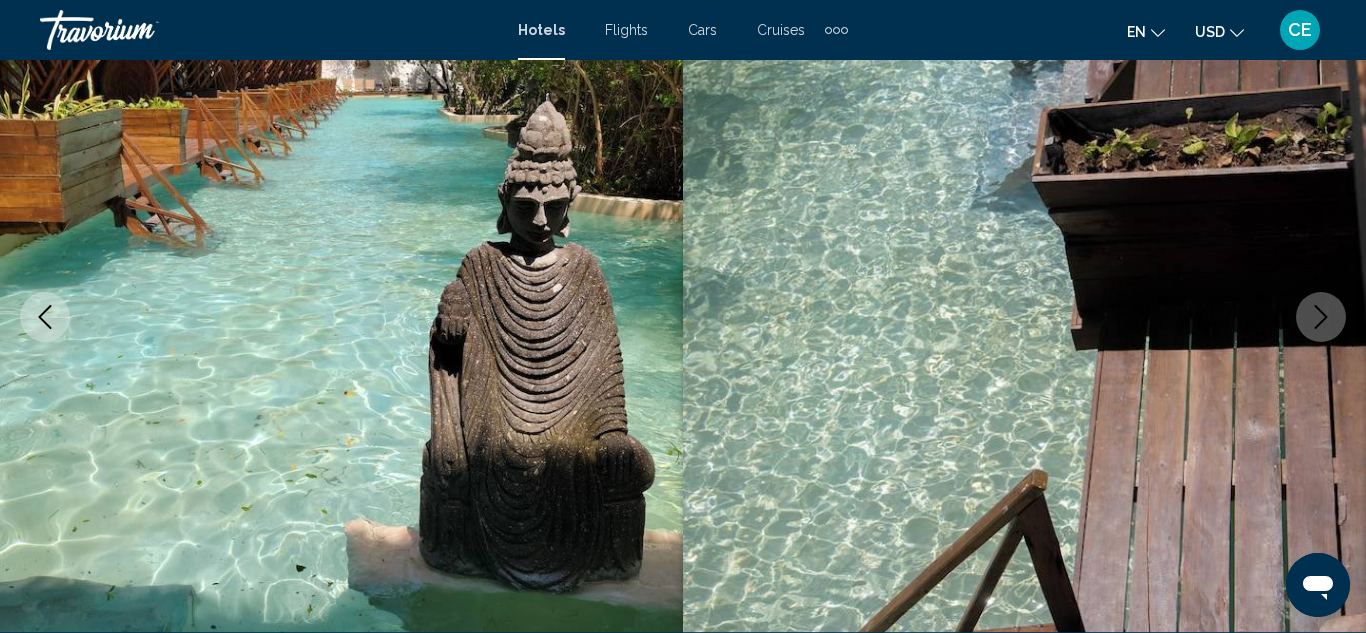click 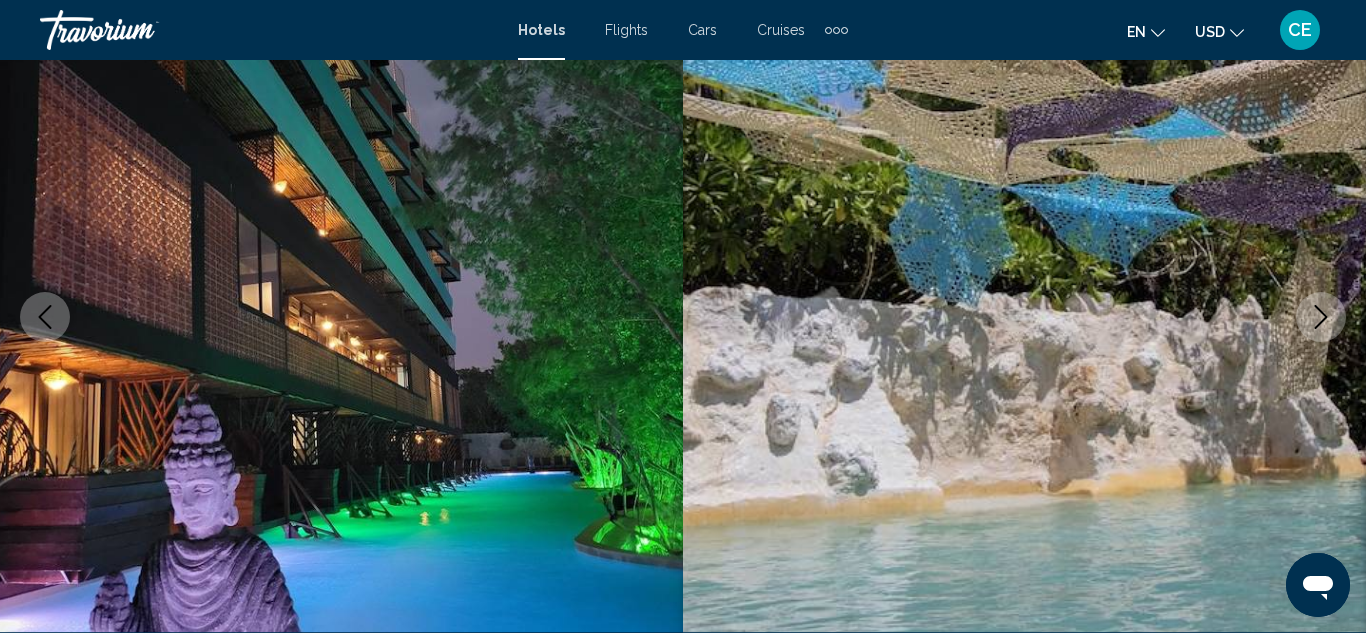 click 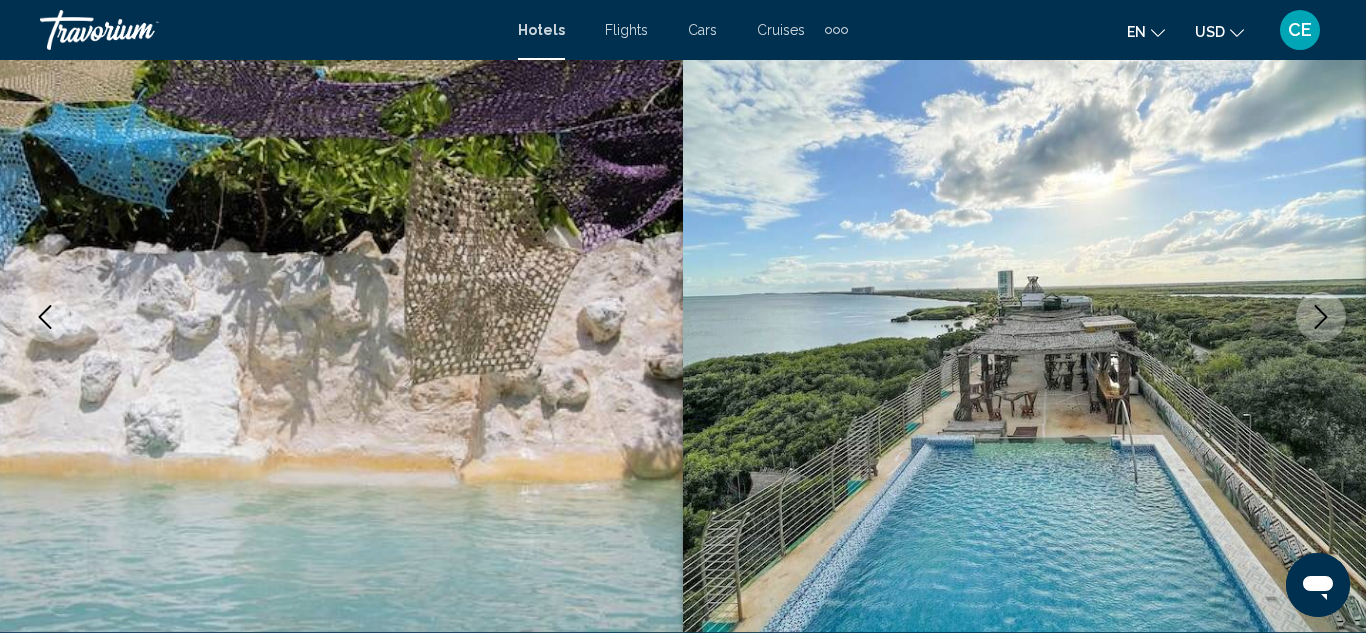 click 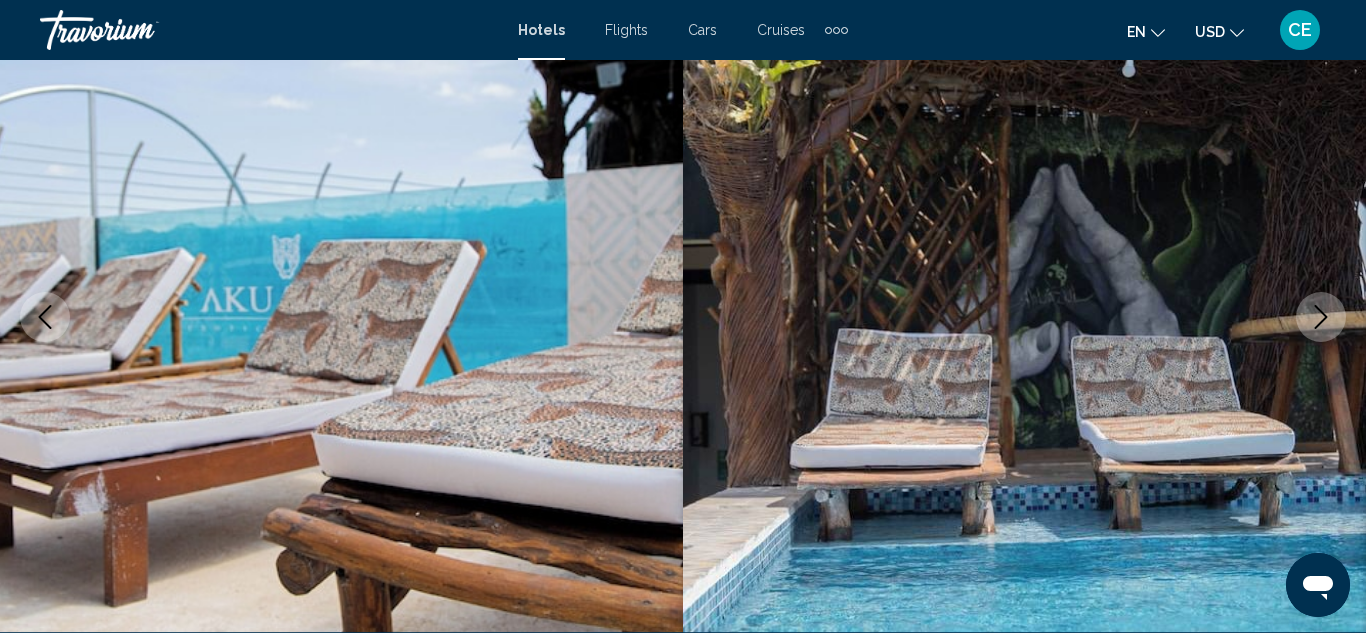 click 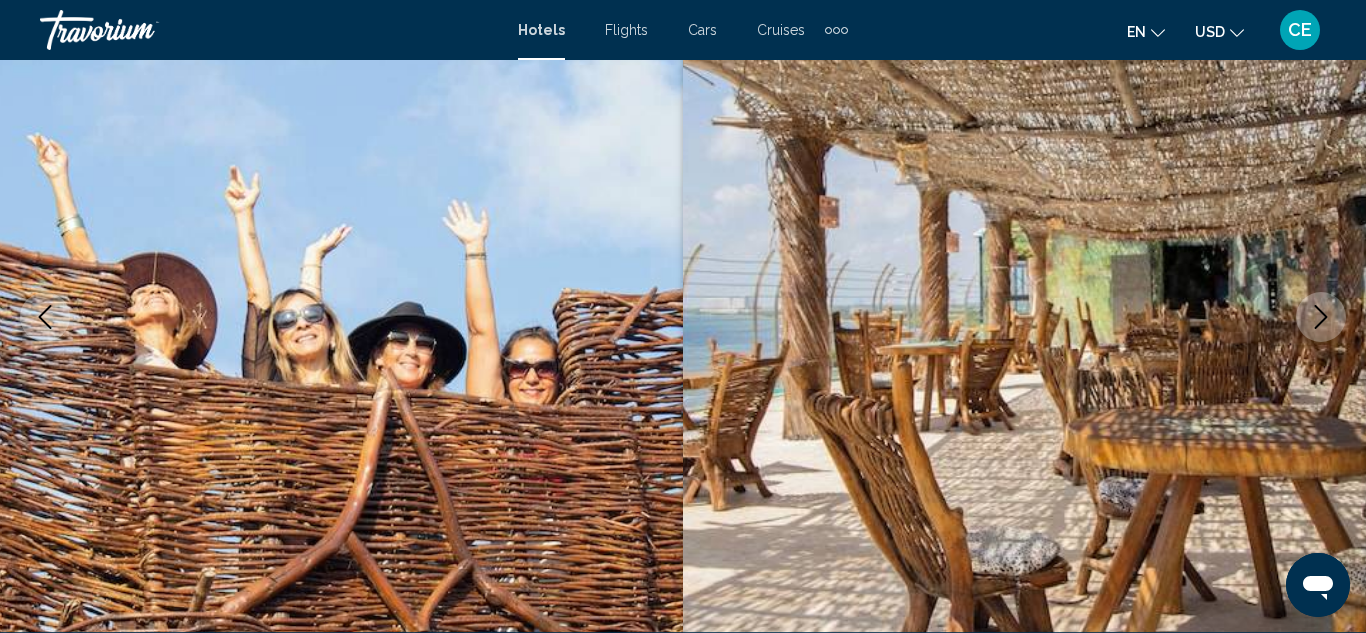 click 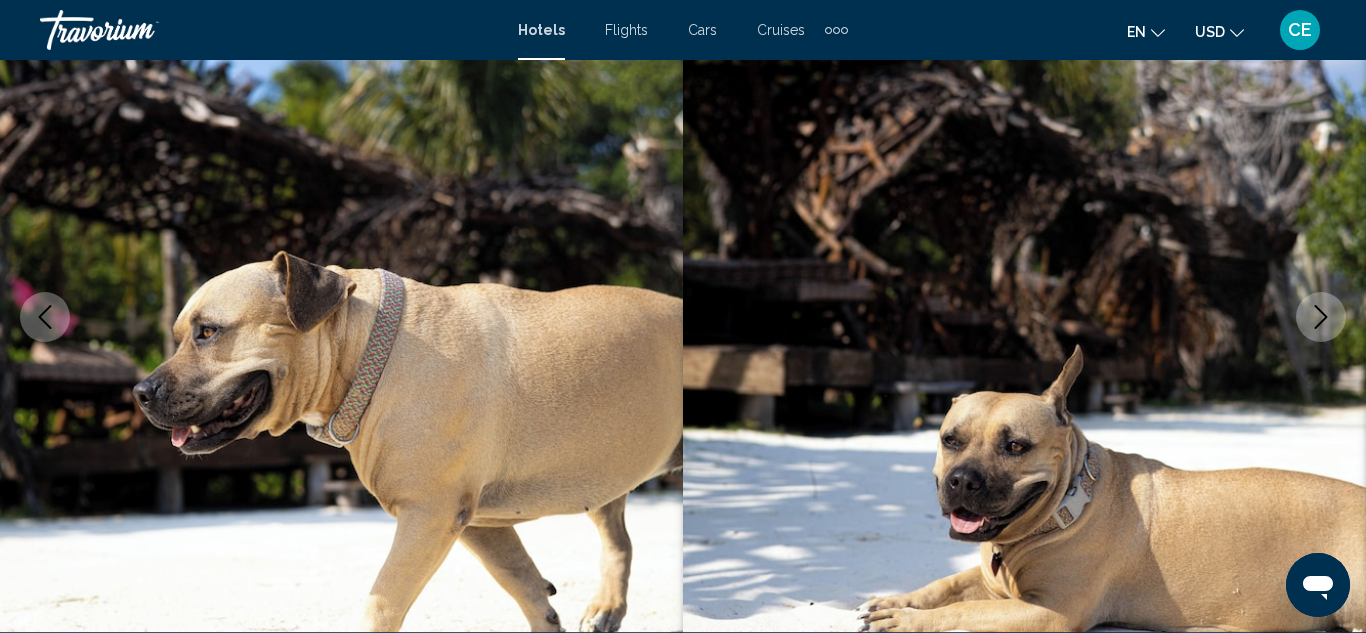 click 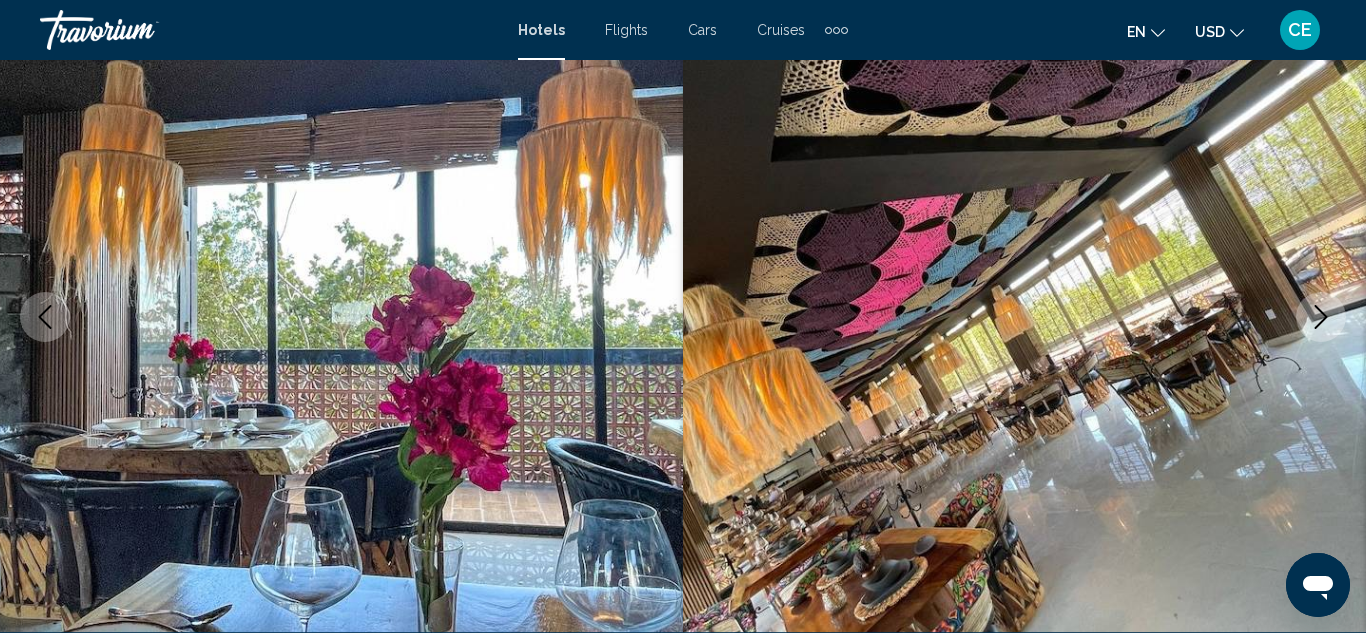 click 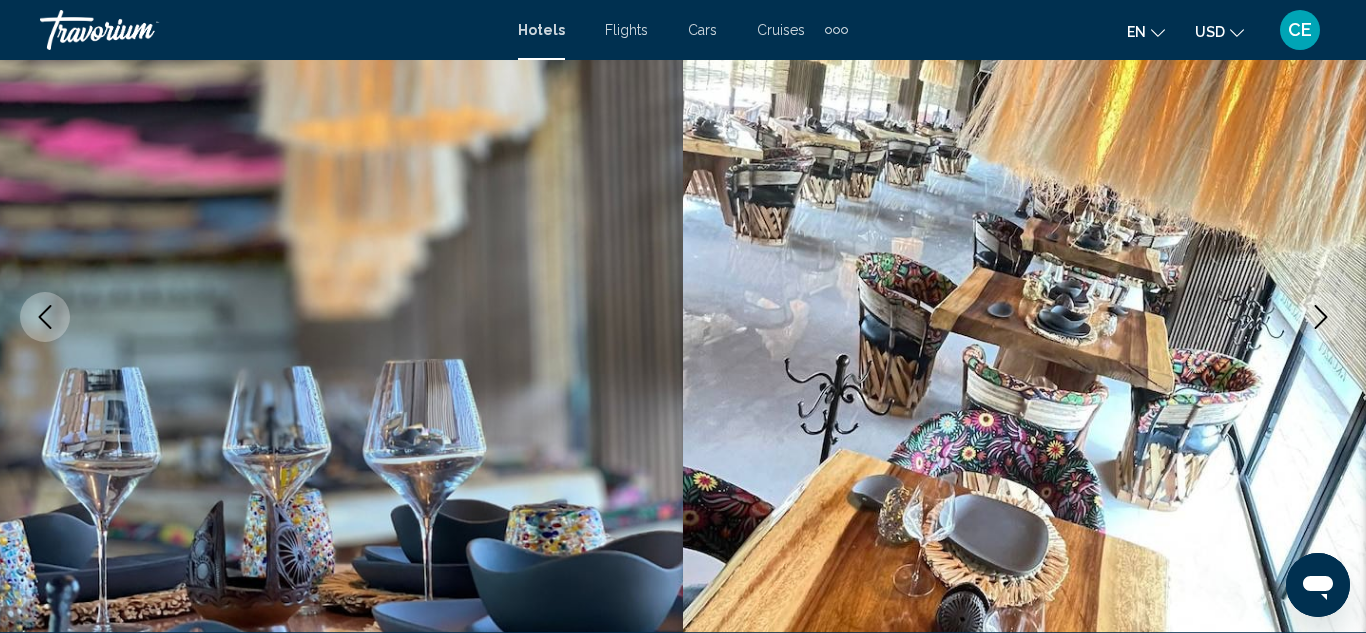 click 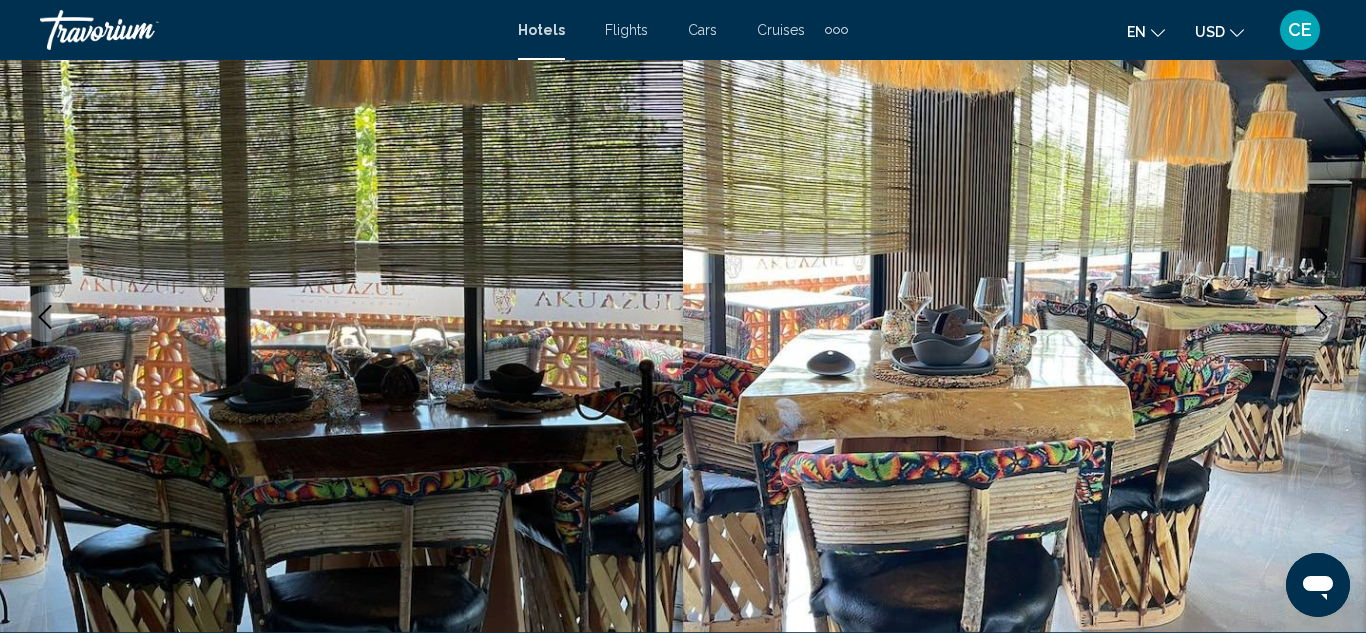 click 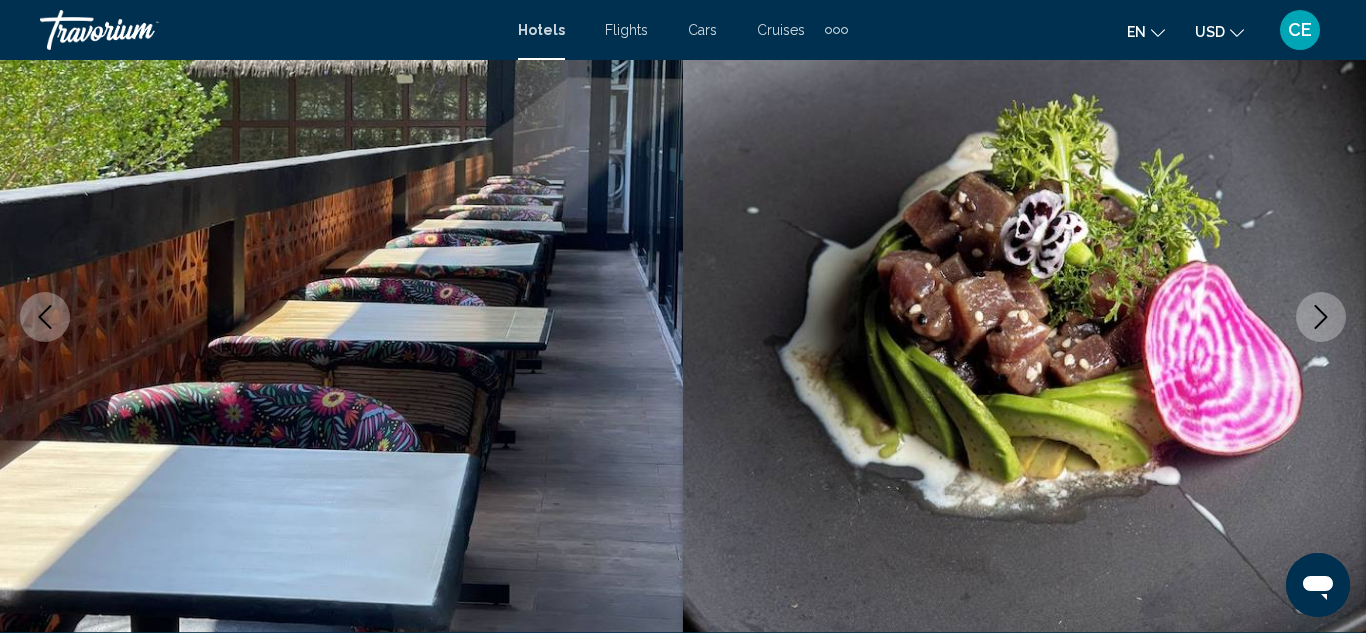 click 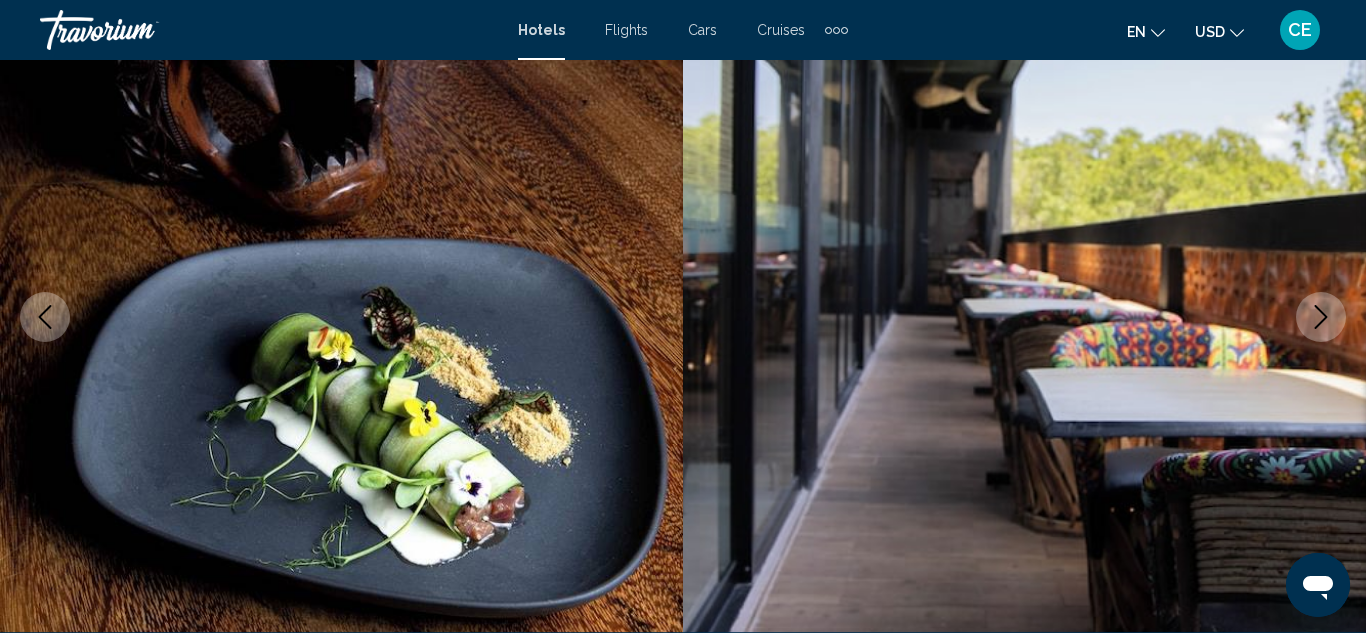 click 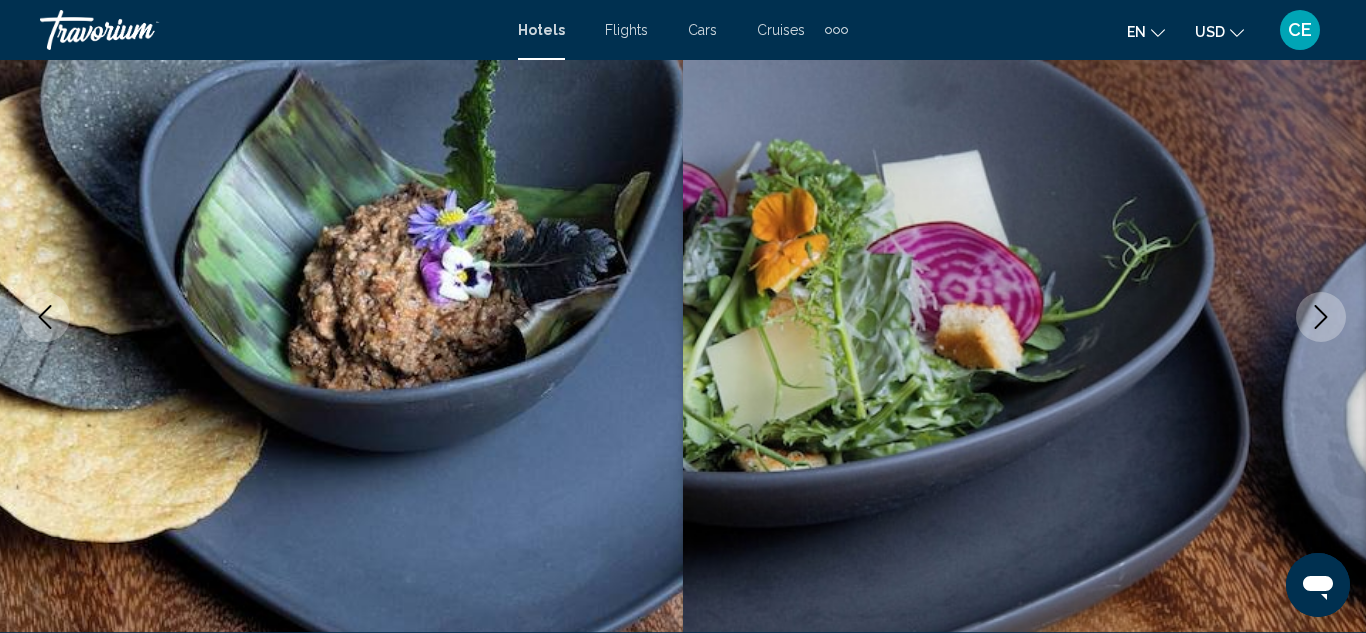 click 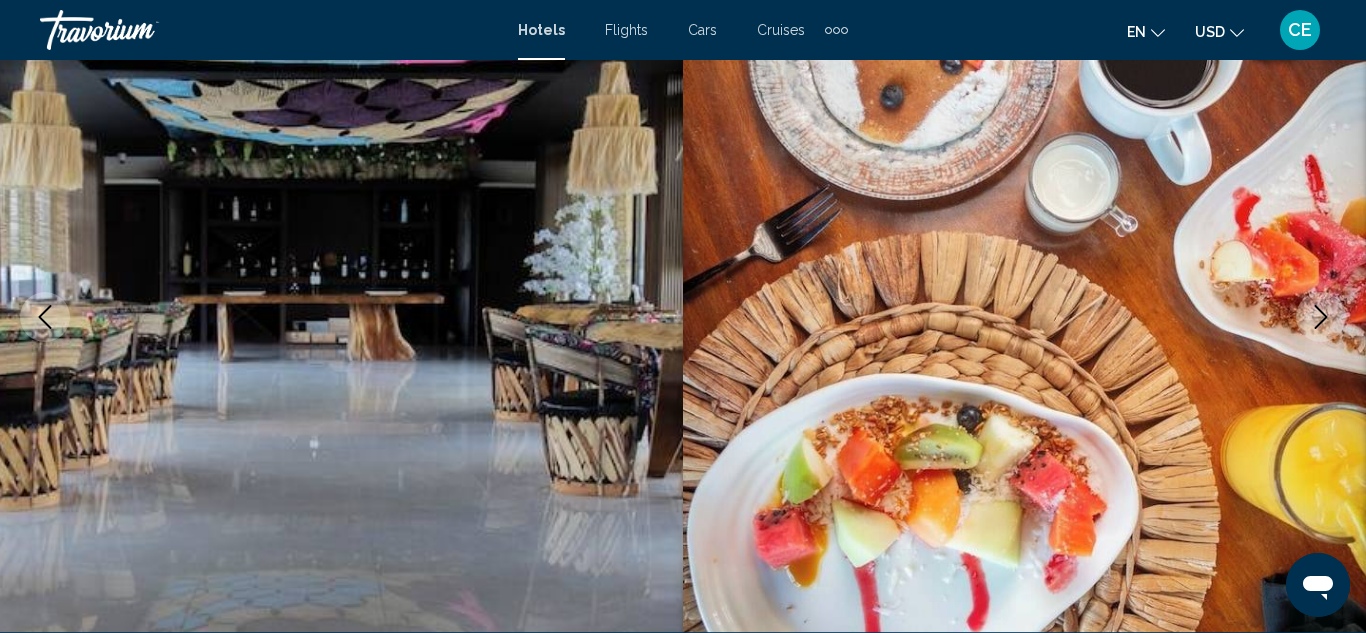 click 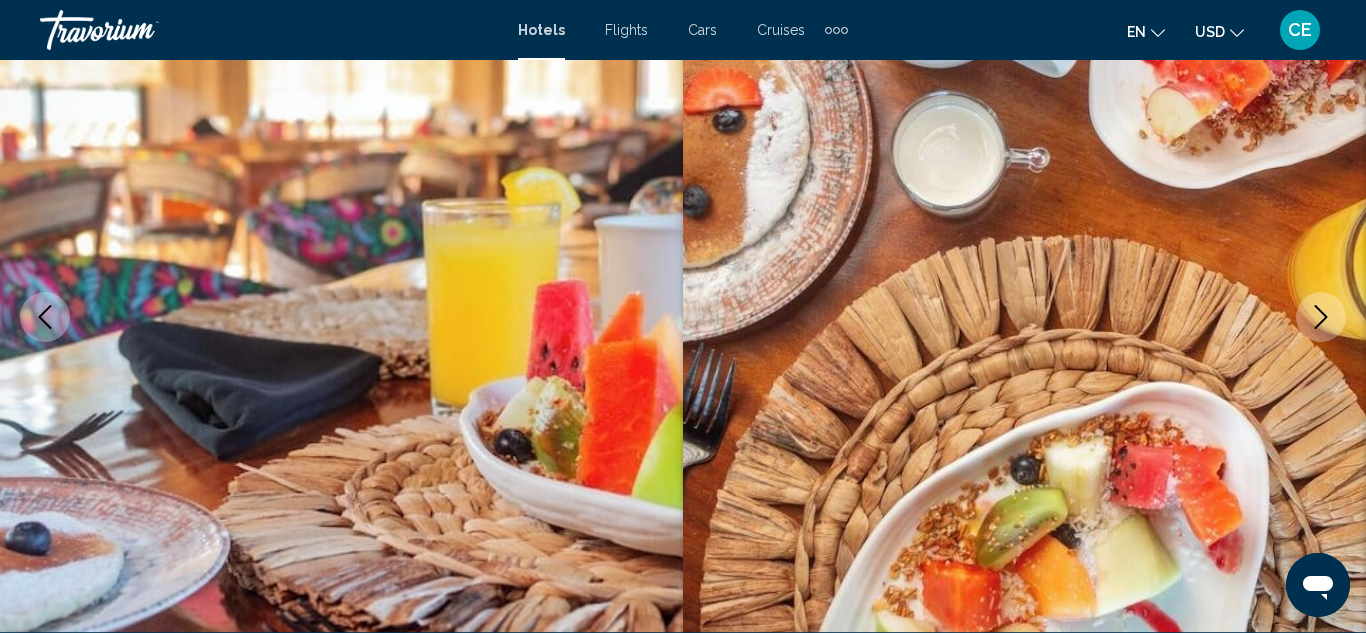 click at bounding box center [1321, 317] 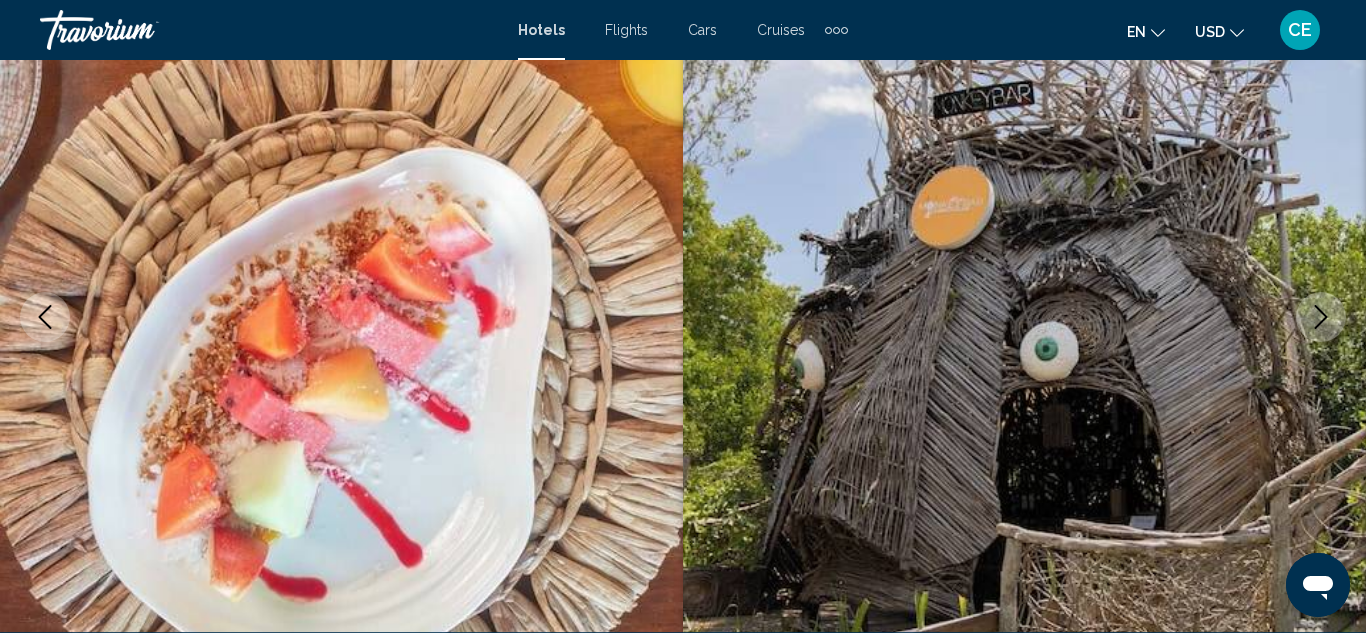 click at bounding box center (1321, 317) 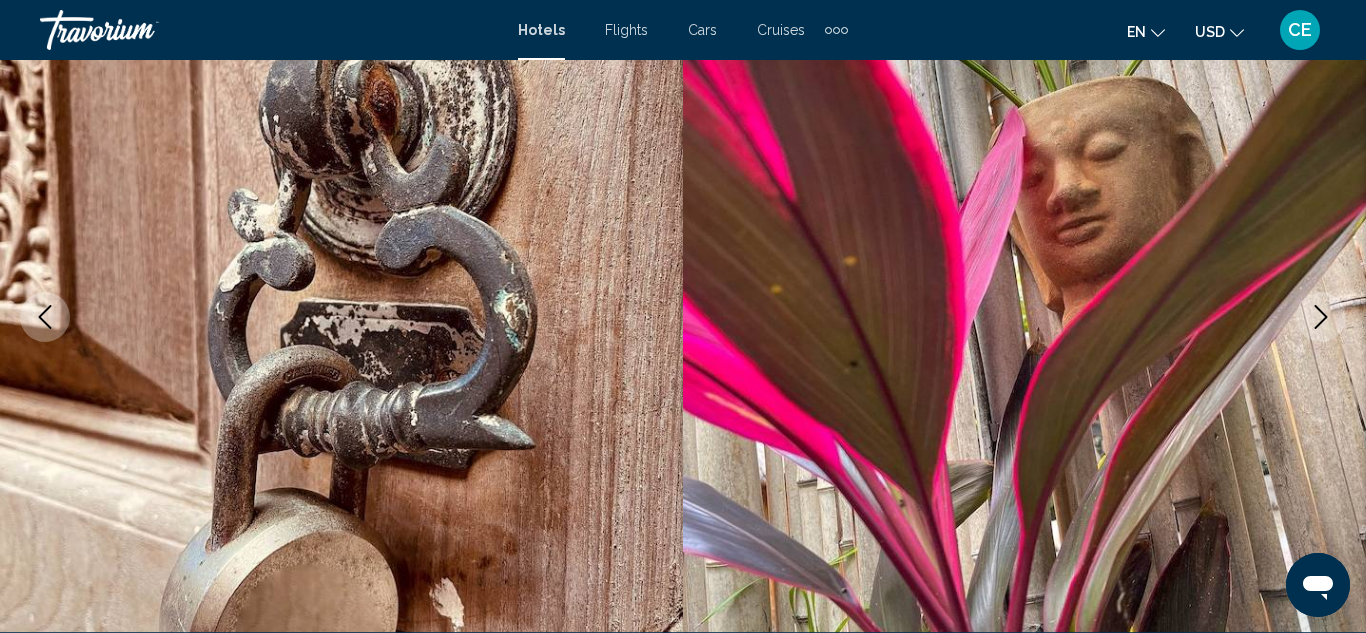 click at bounding box center (1024, 317) 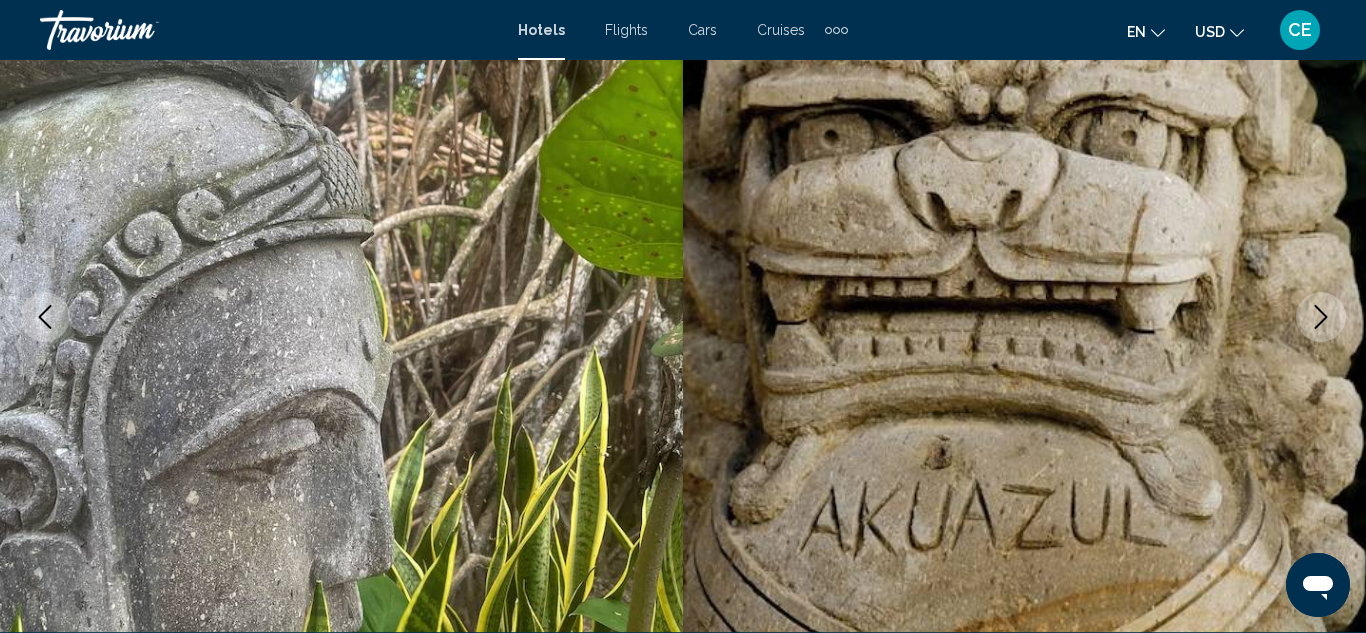 click 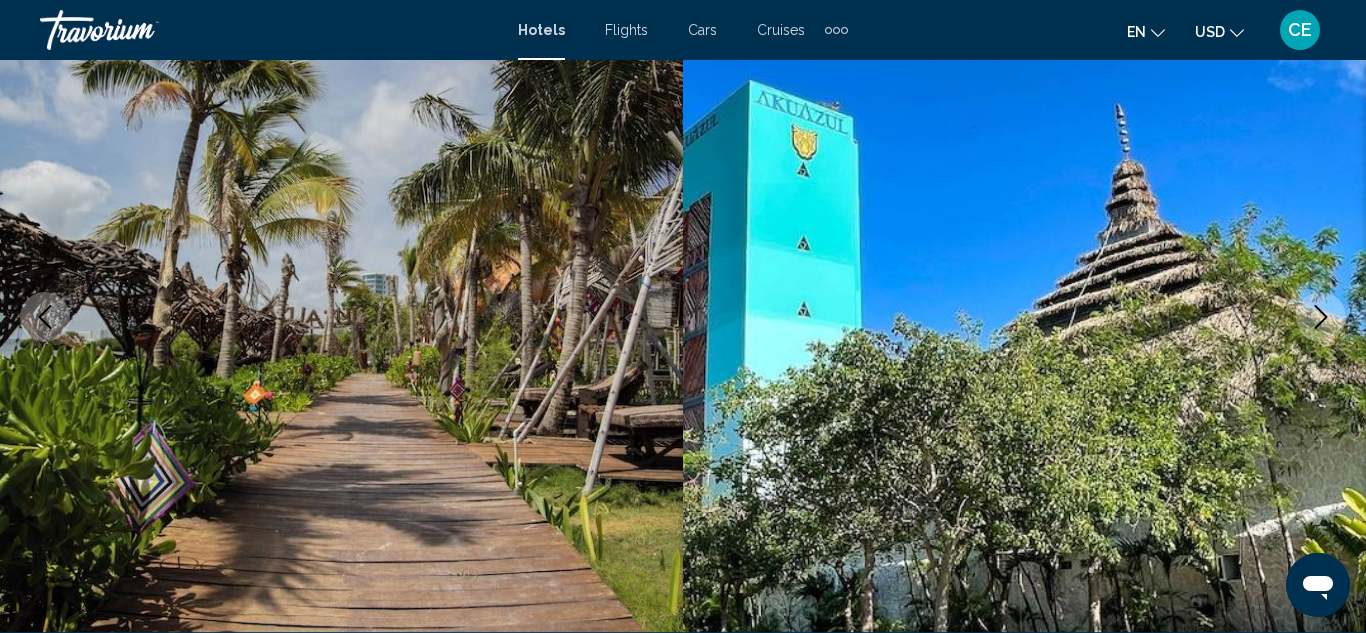 click 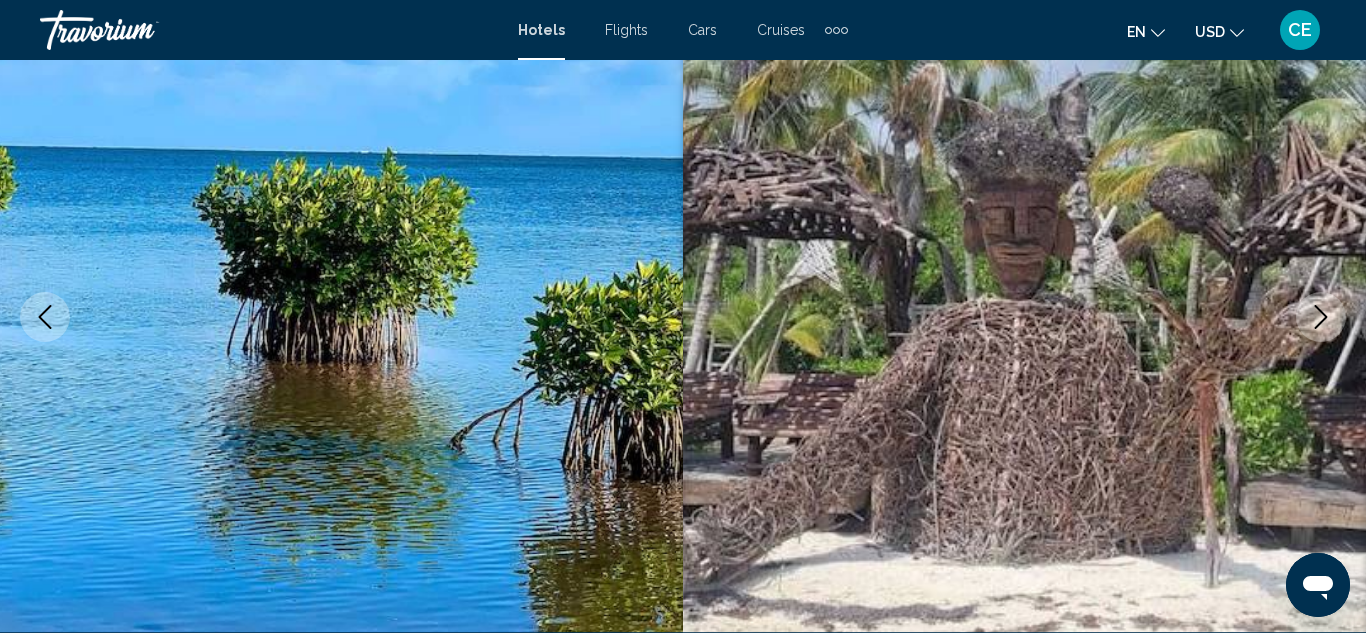 click at bounding box center (1321, 317) 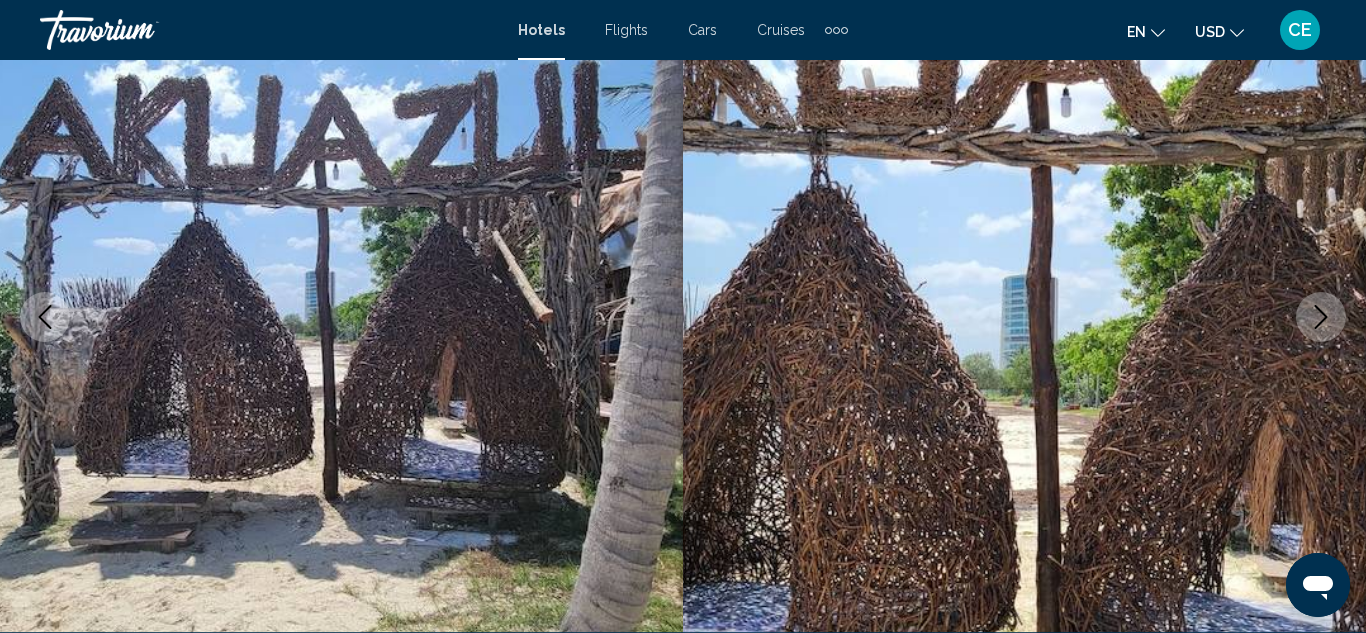 click 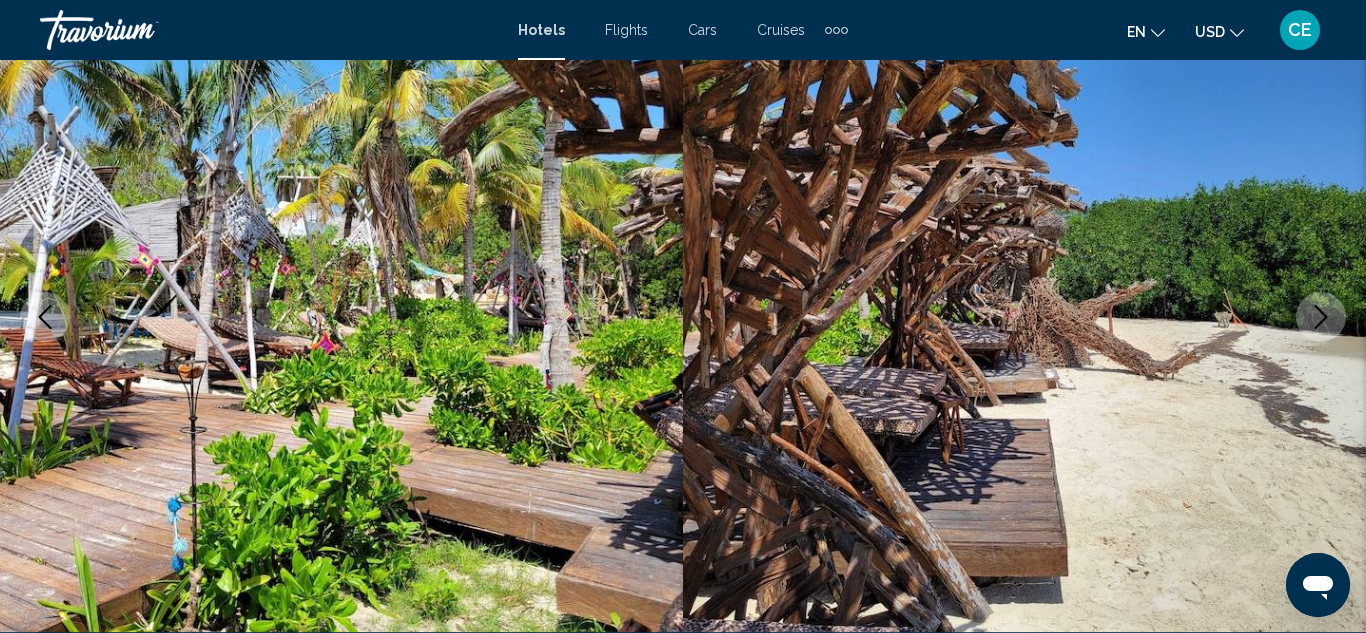 click 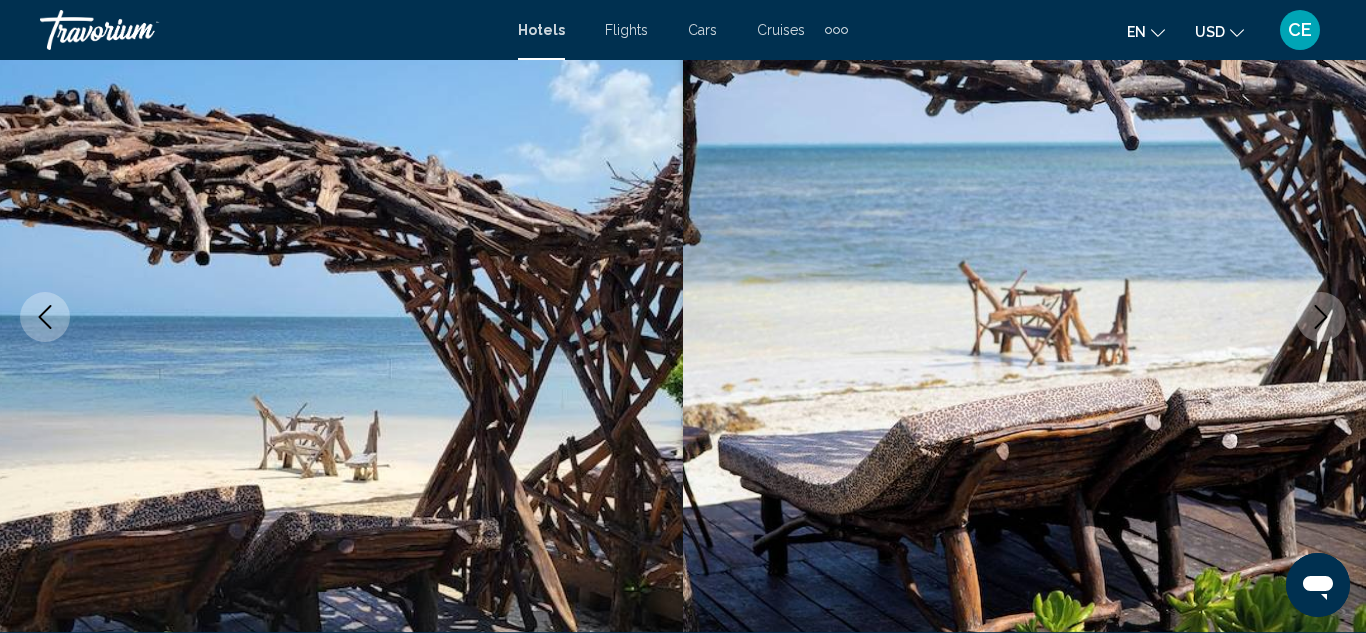 click 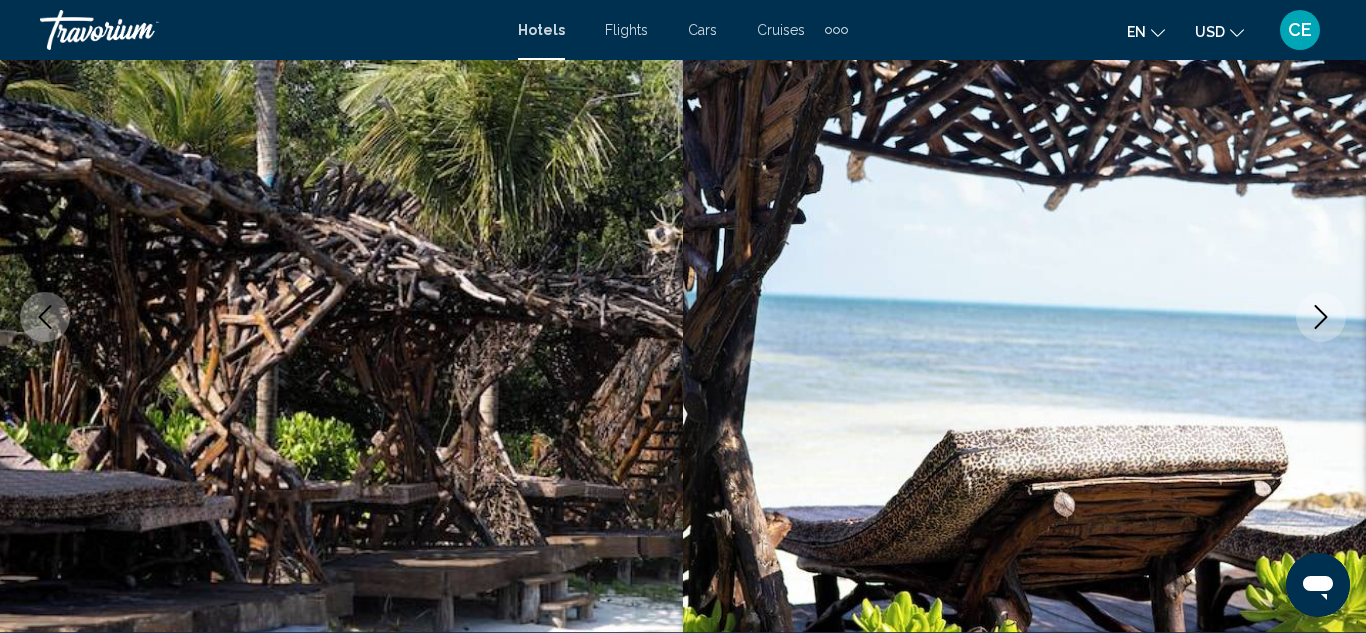 click 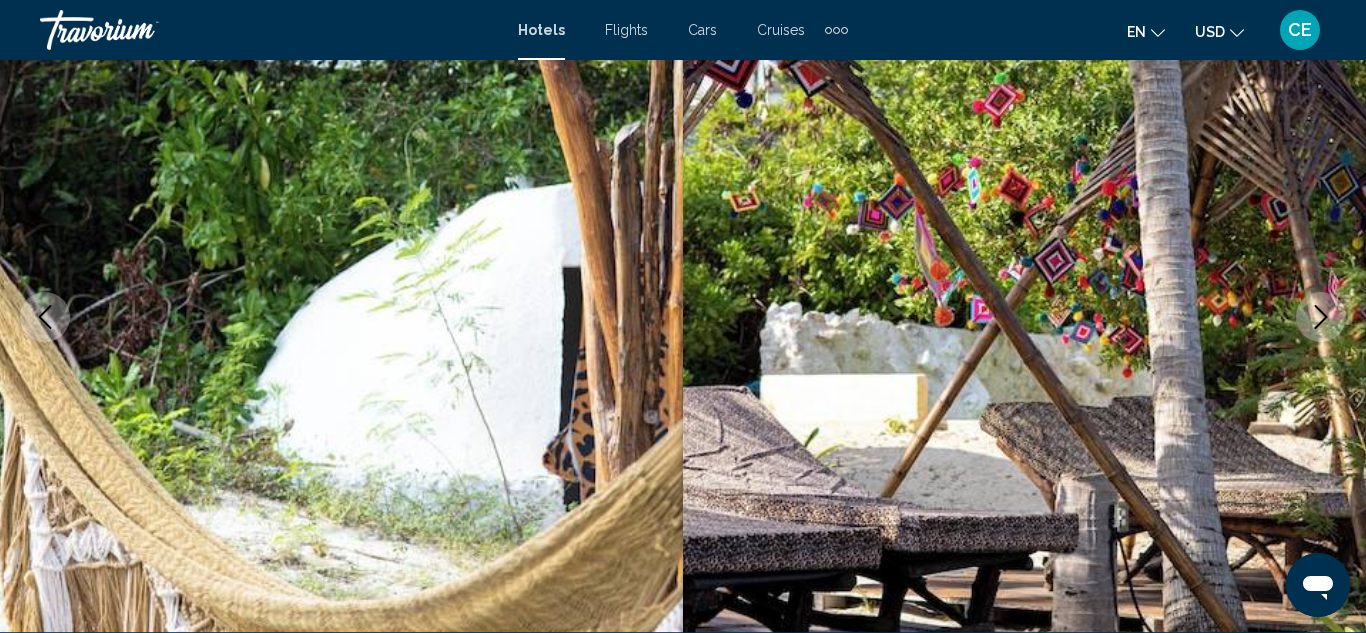 click 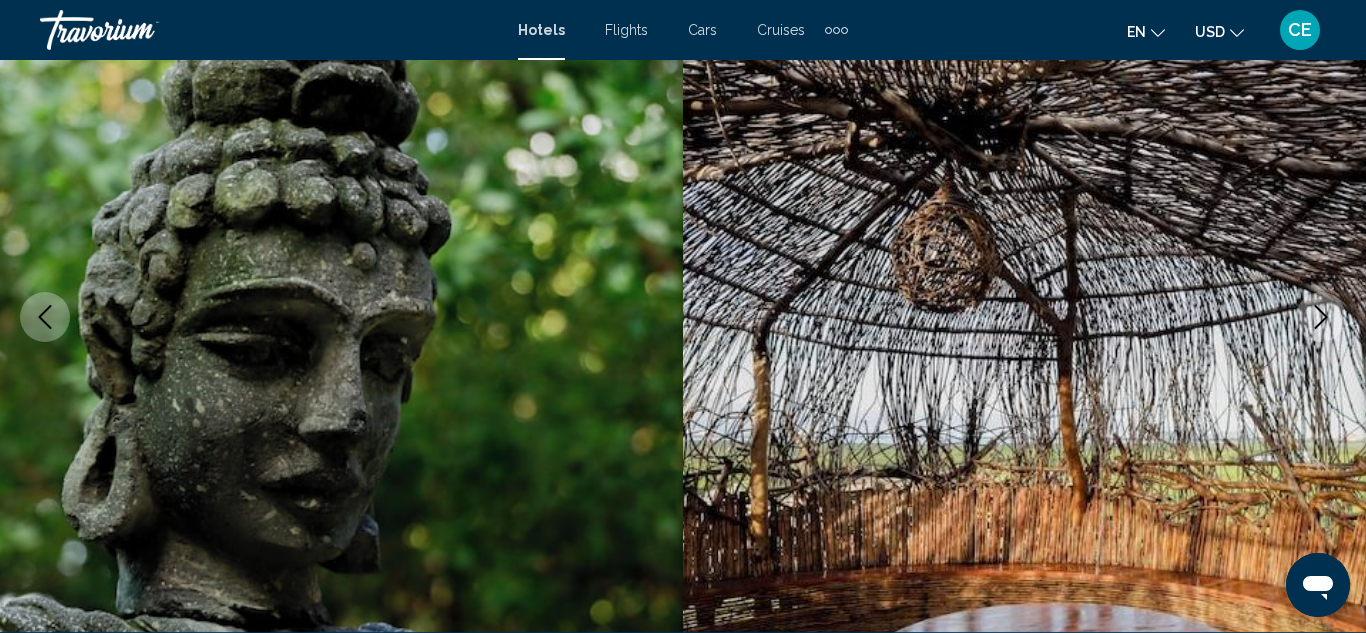 click 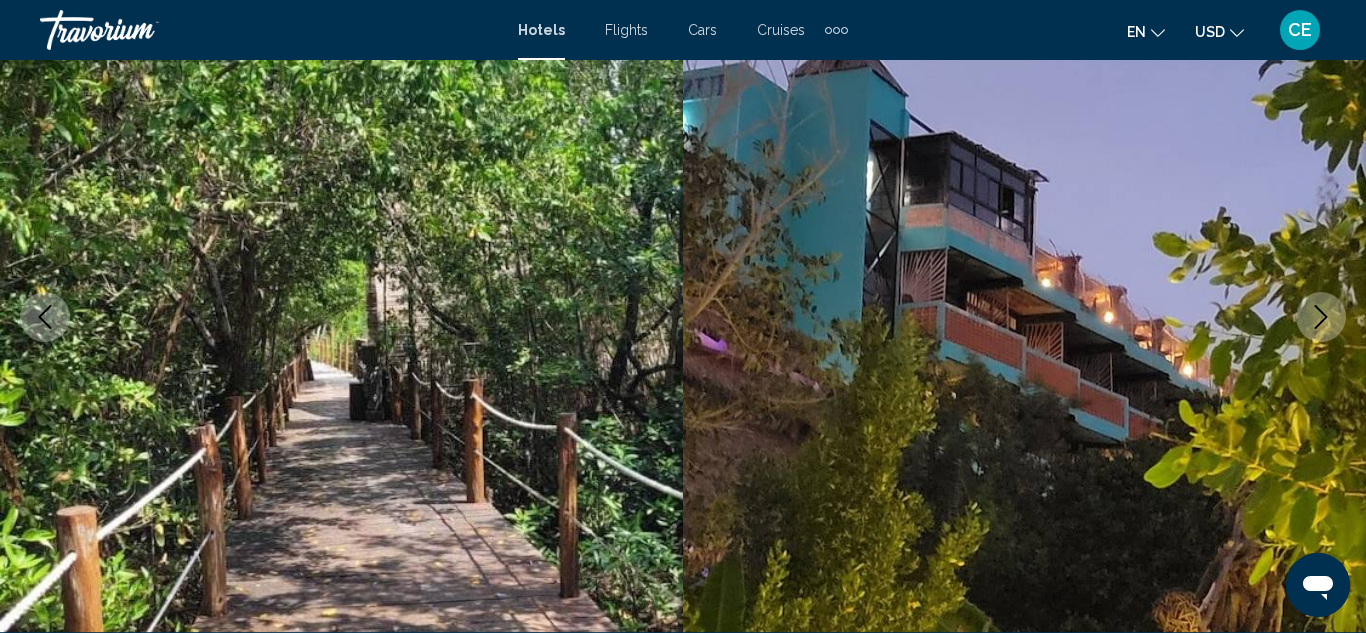 click 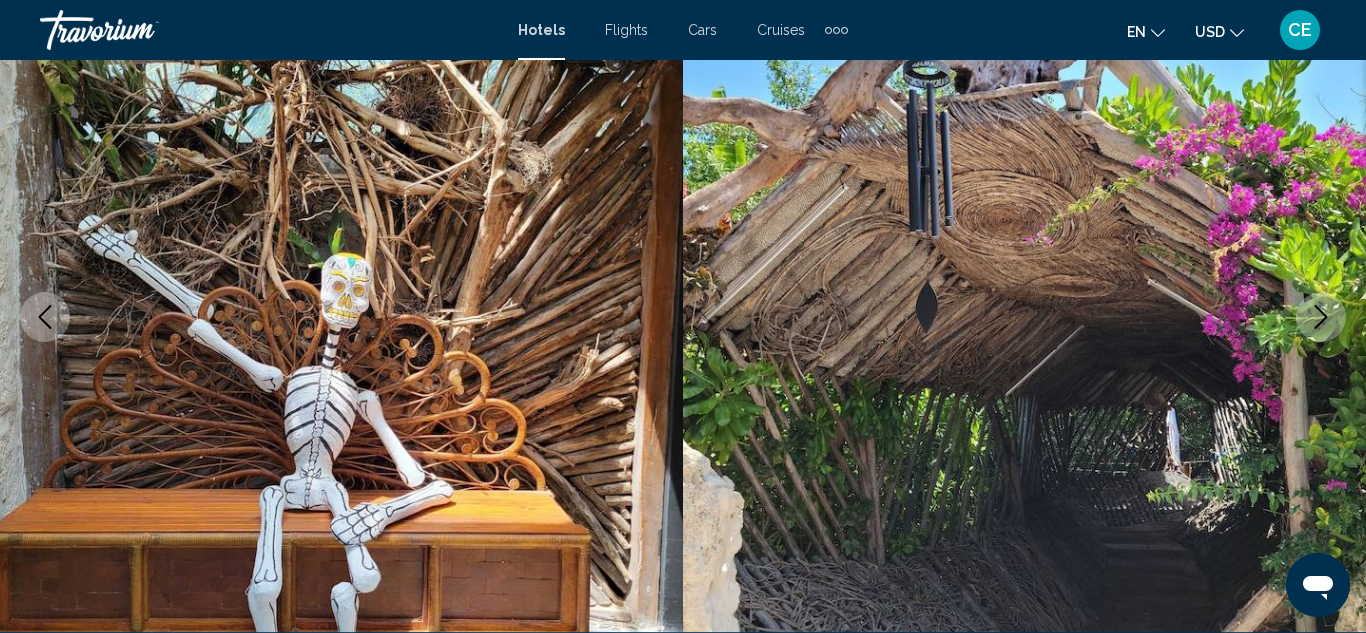 click 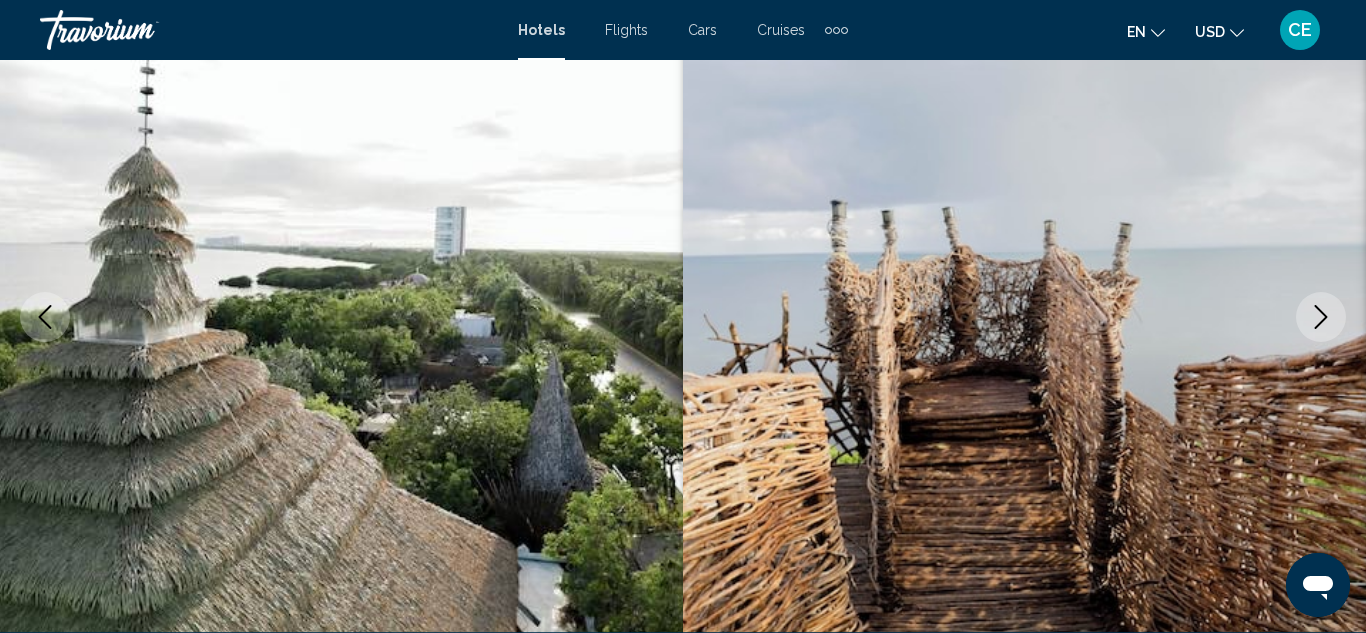 click 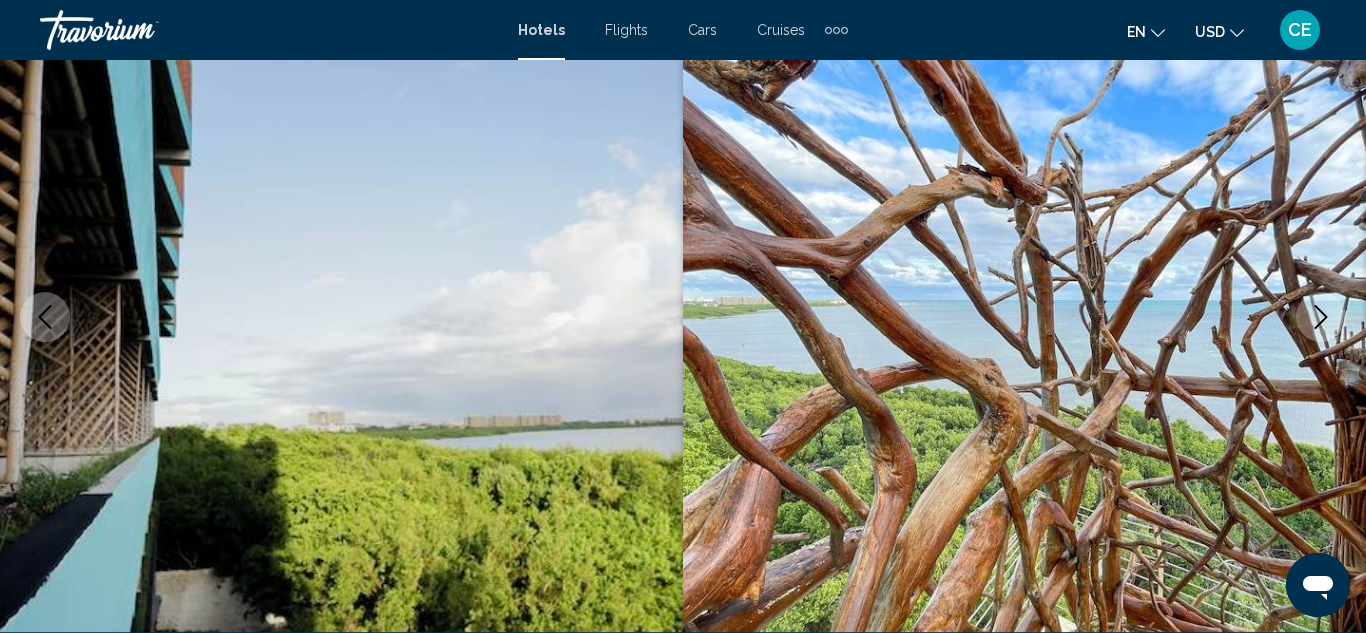 click 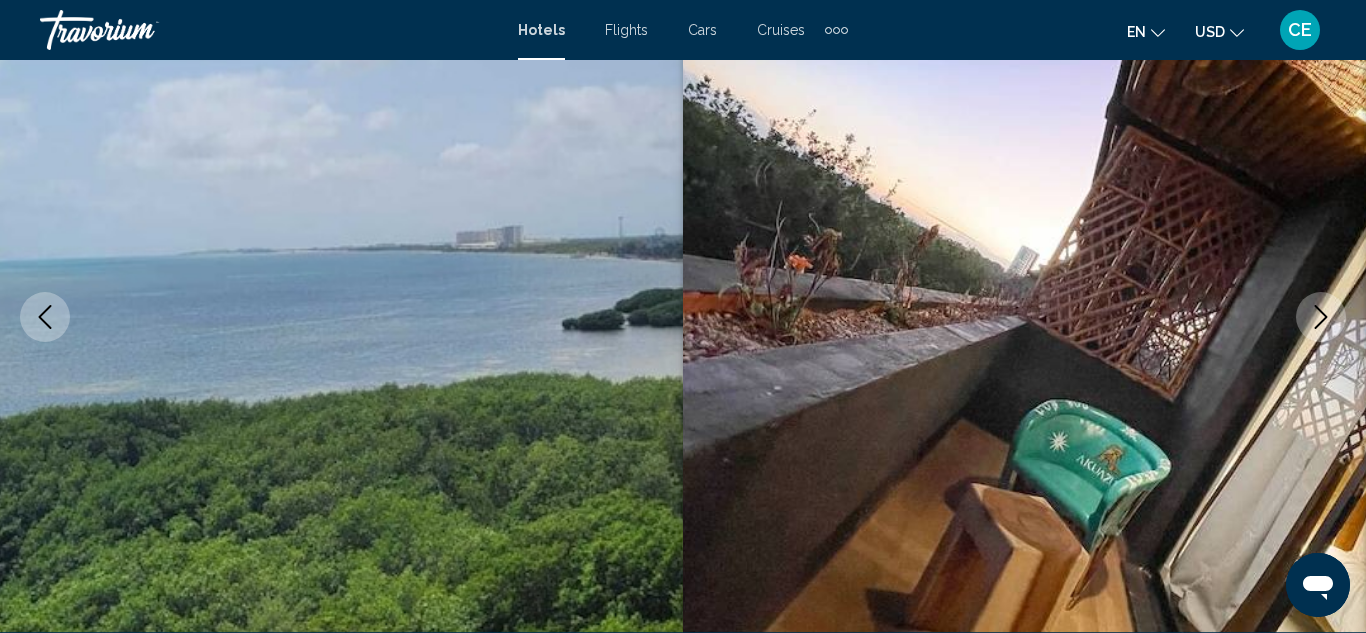 click 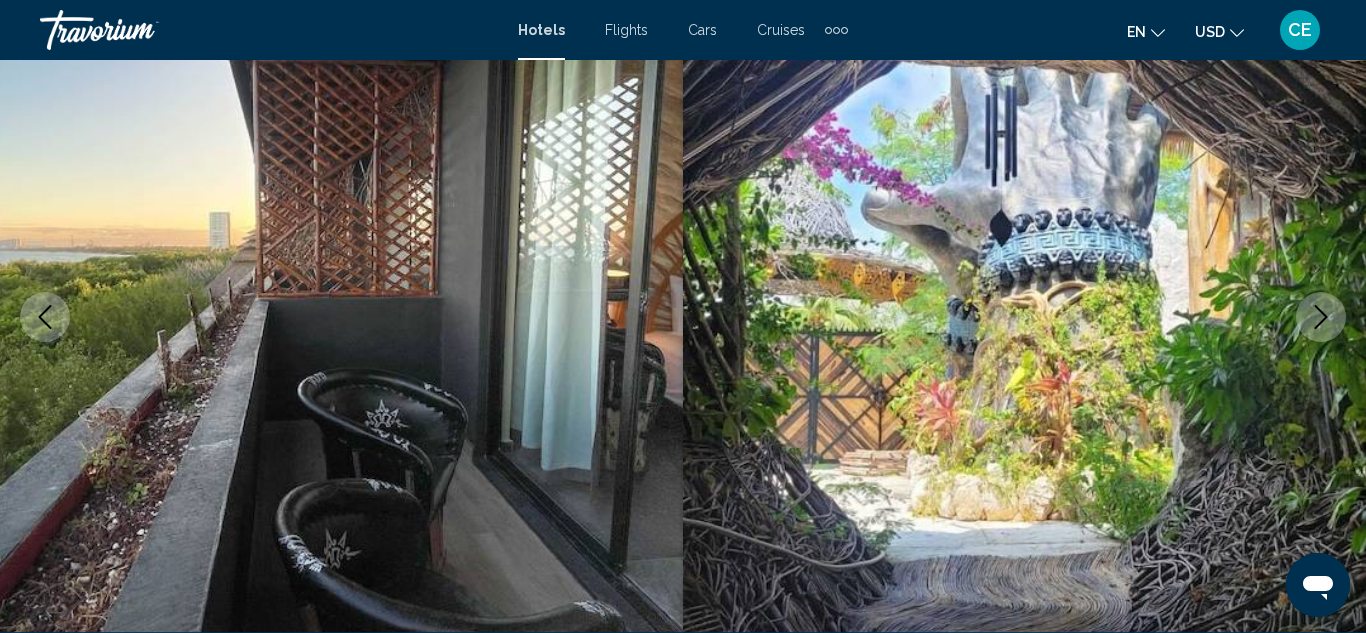 click 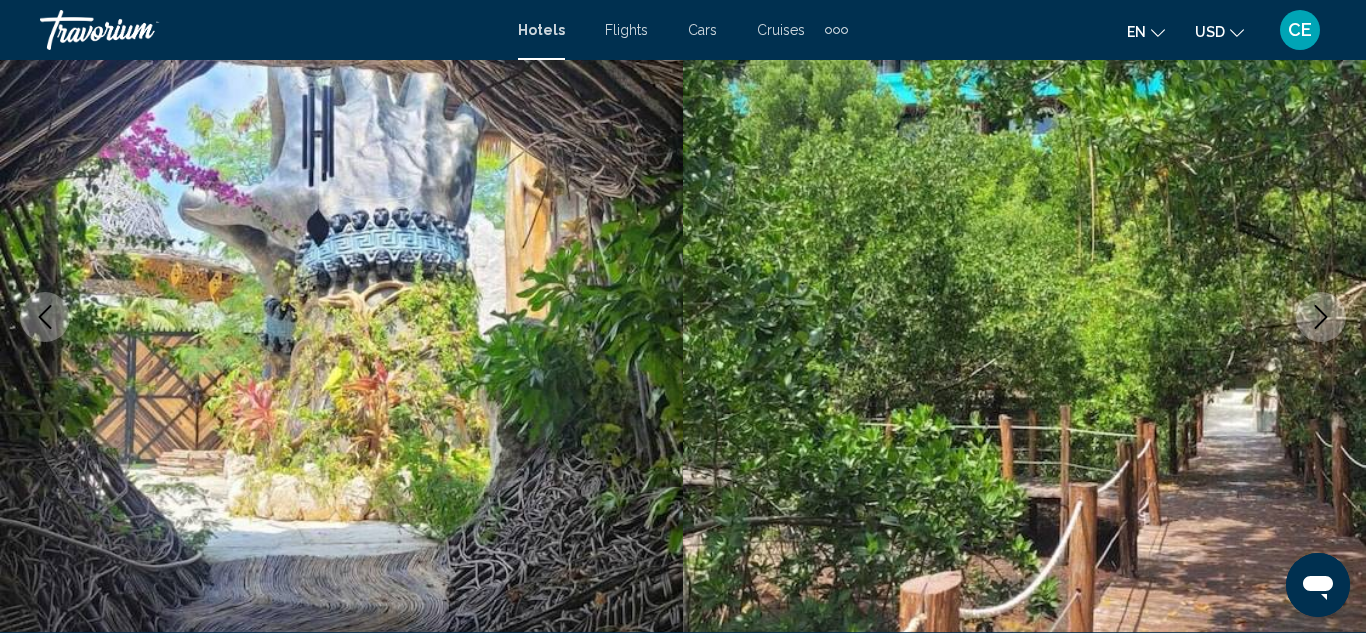 click 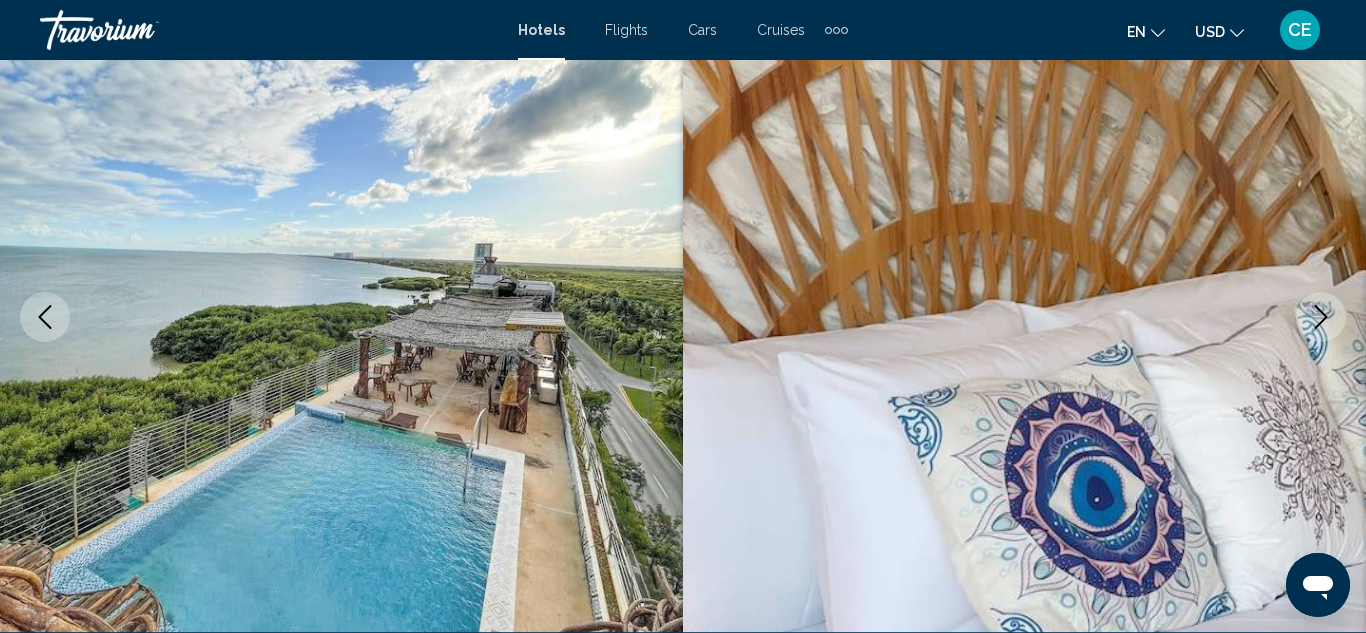 click 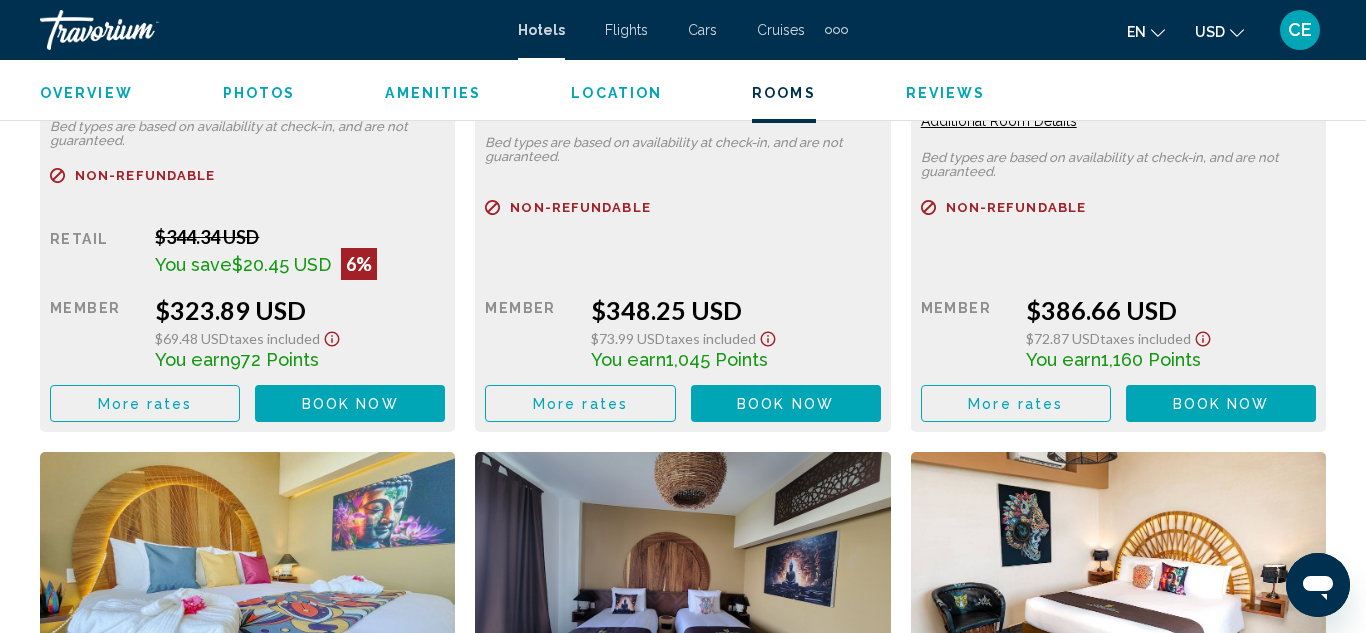 scroll, scrollTop: 3242, scrollLeft: 0, axis: vertical 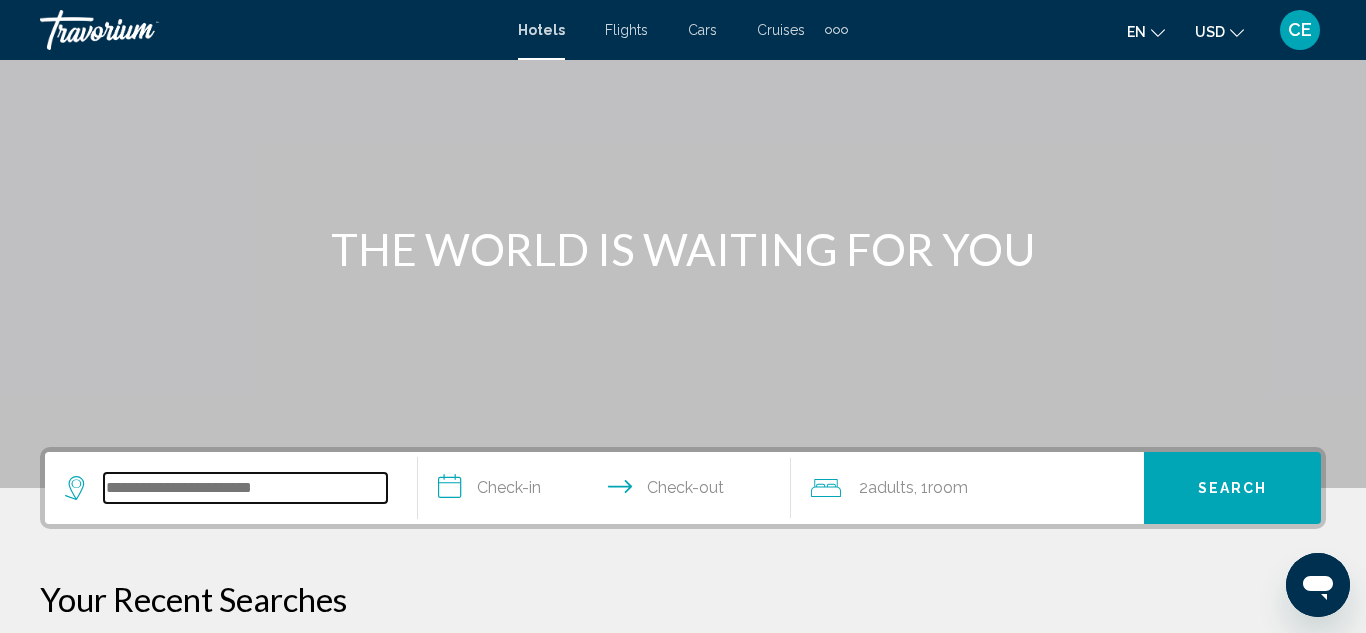 click at bounding box center [245, 488] 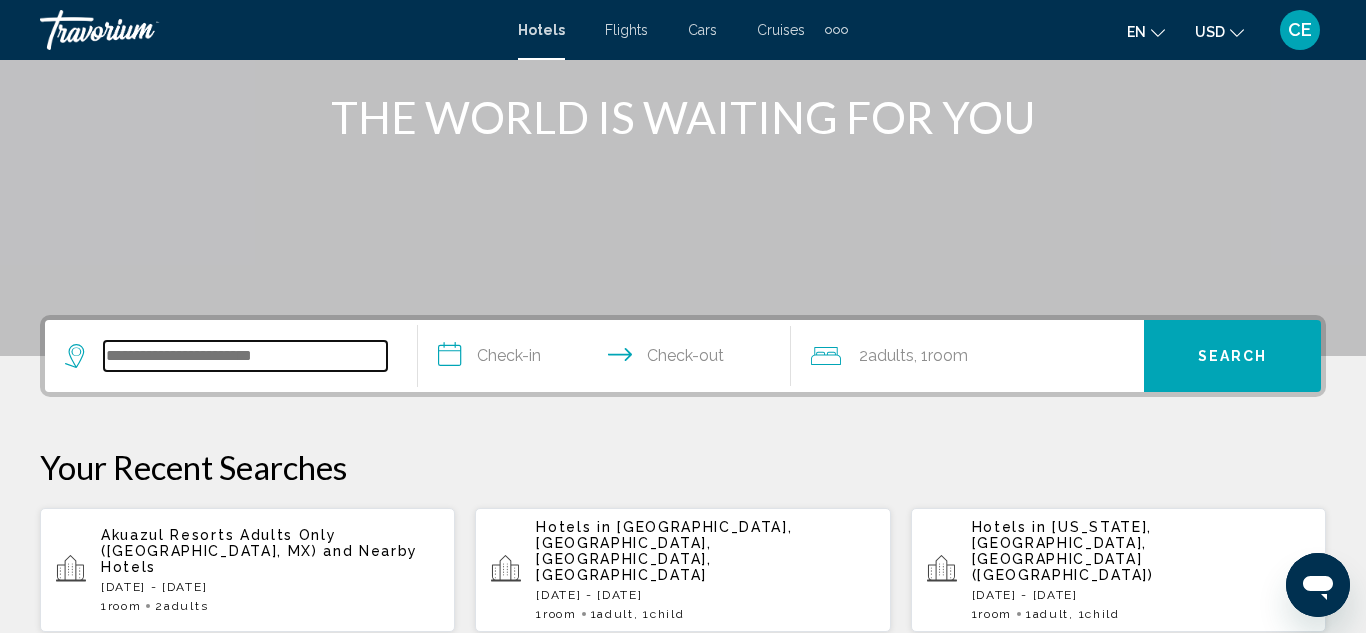 scroll, scrollTop: 494, scrollLeft: 0, axis: vertical 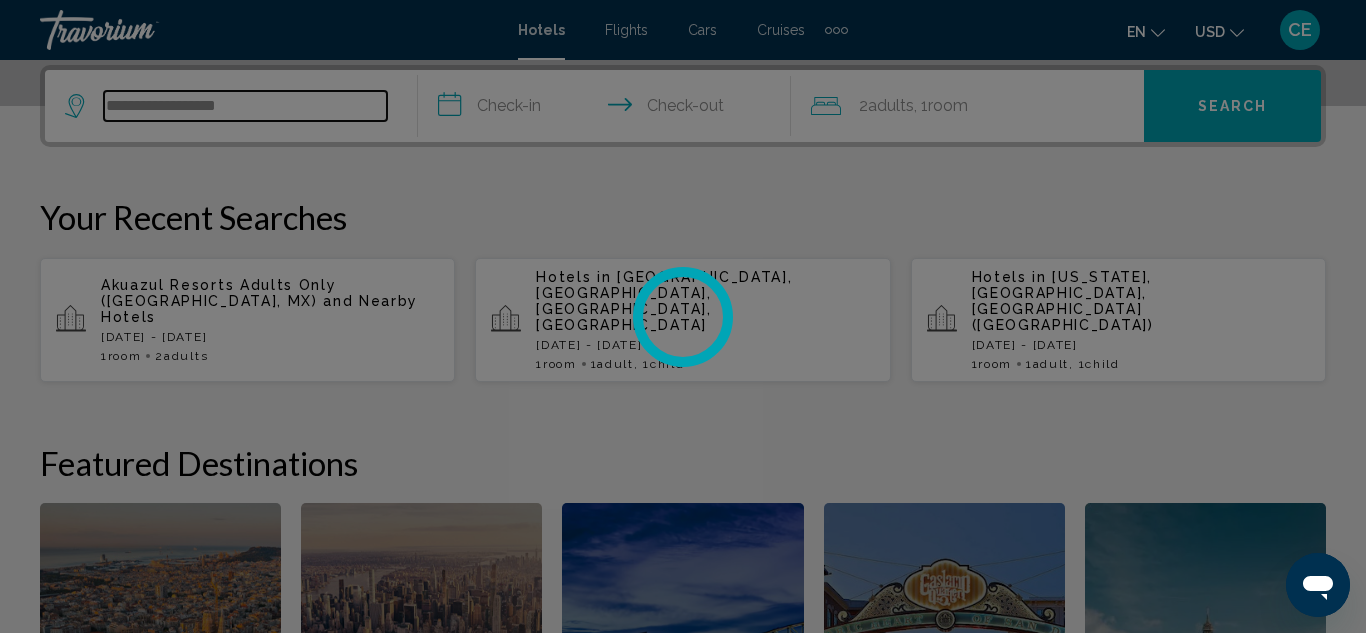 type on "**********" 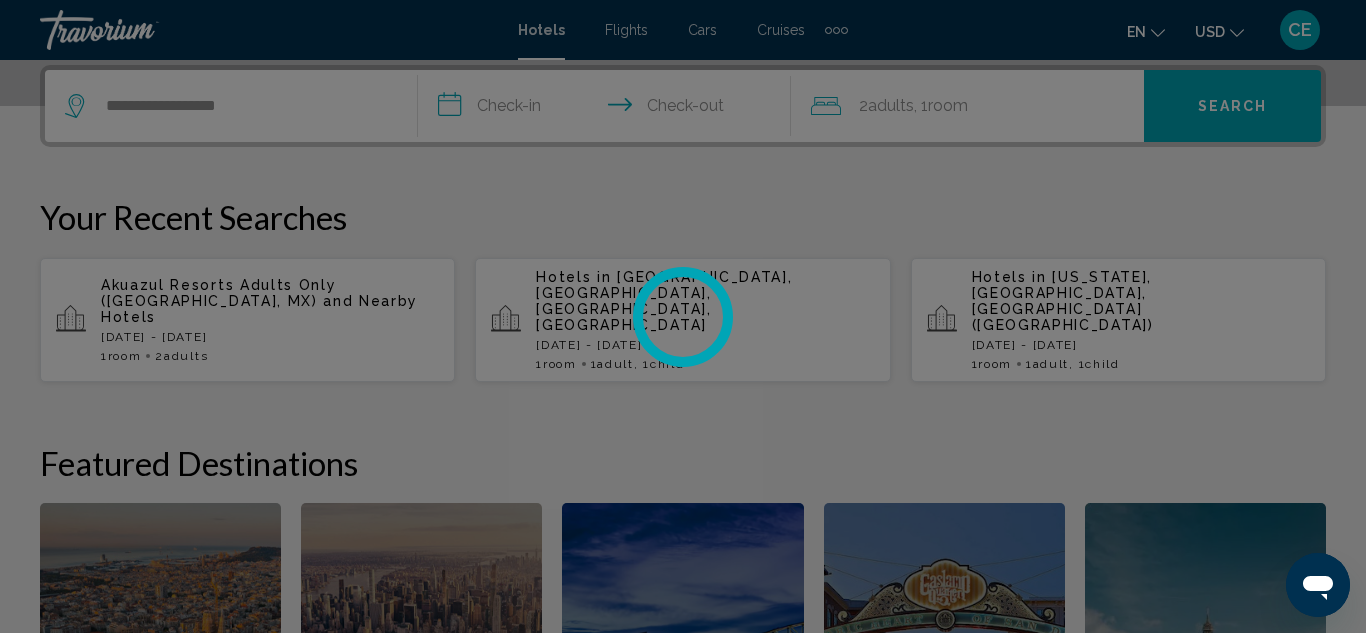 click at bounding box center (683, 316) 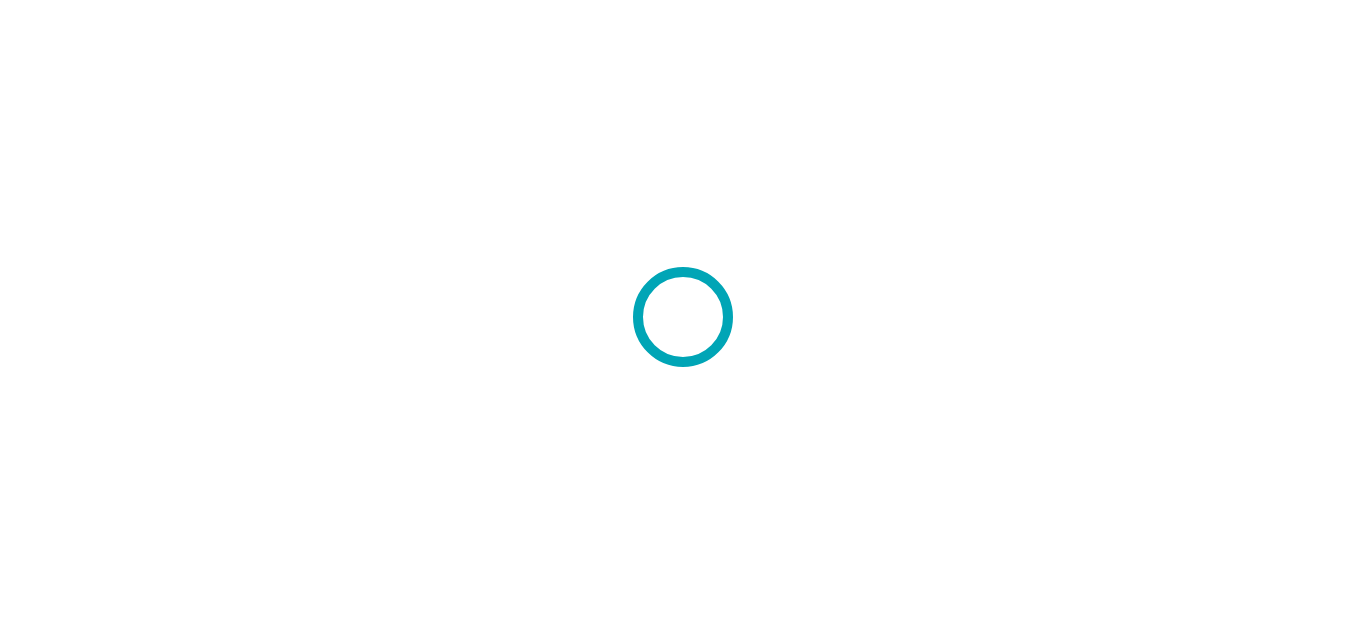 scroll, scrollTop: 0, scrollLeft: 0, axis: both 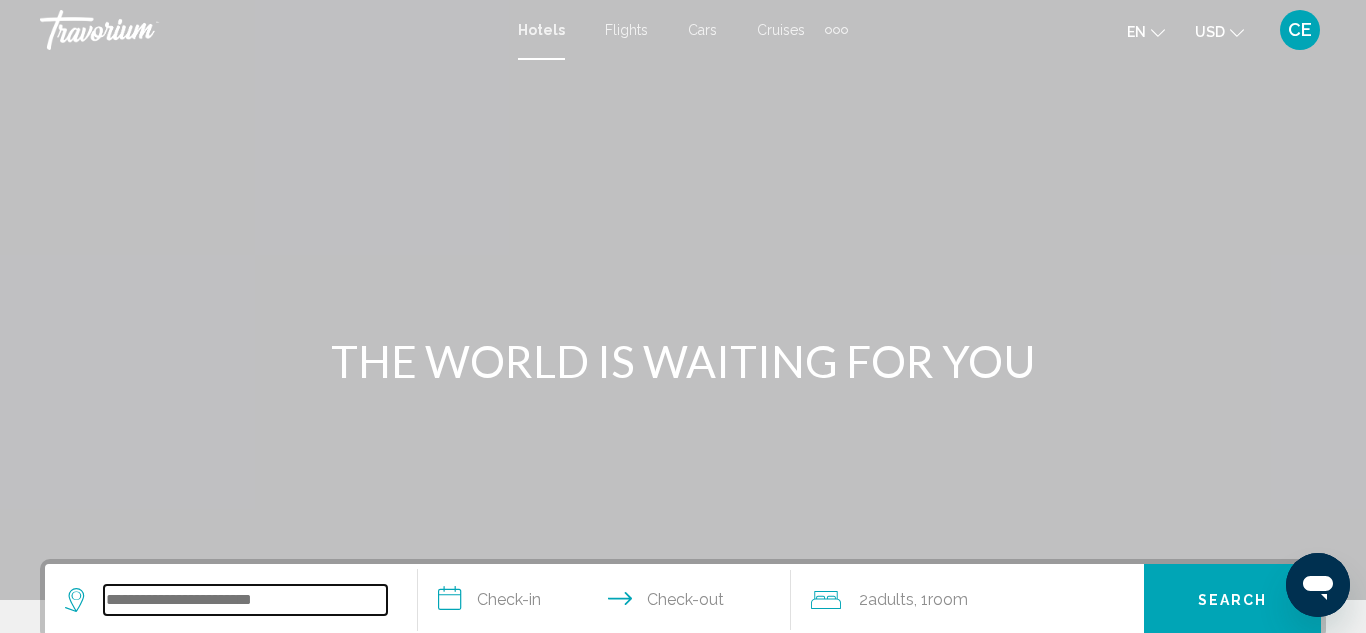 click at bounding box center [245, 600] 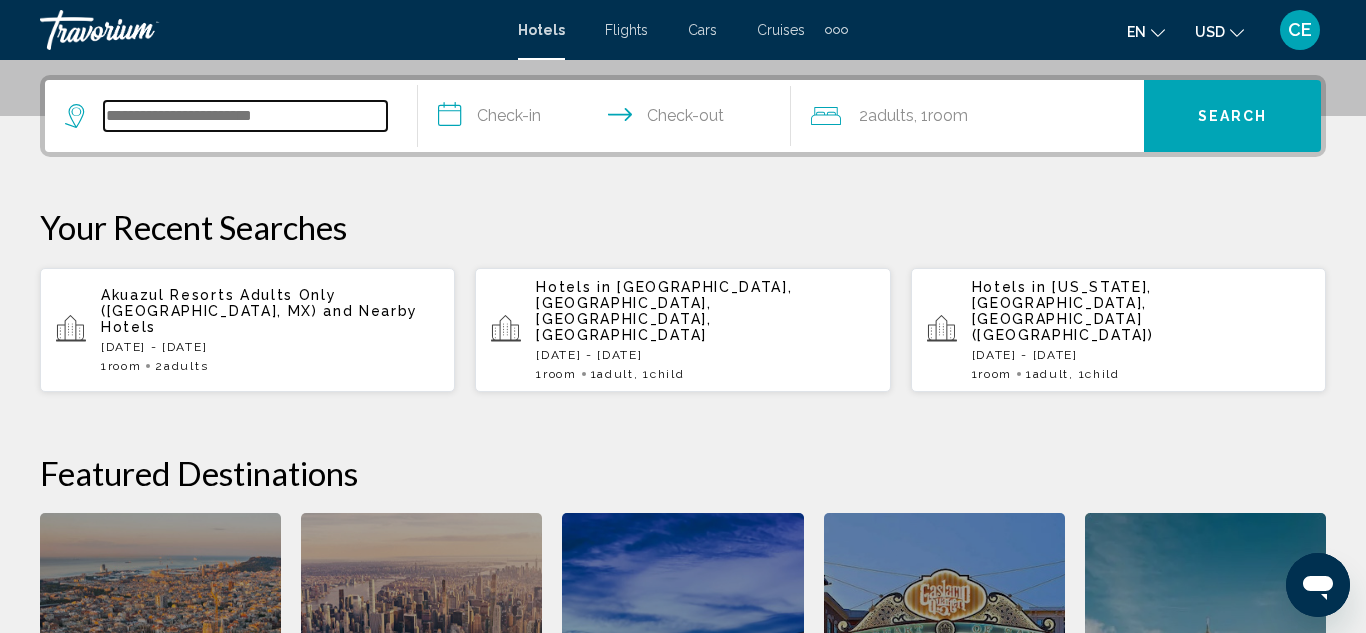 scroll, scrollTop: 494, scrollLeft: 0, axis: vertical 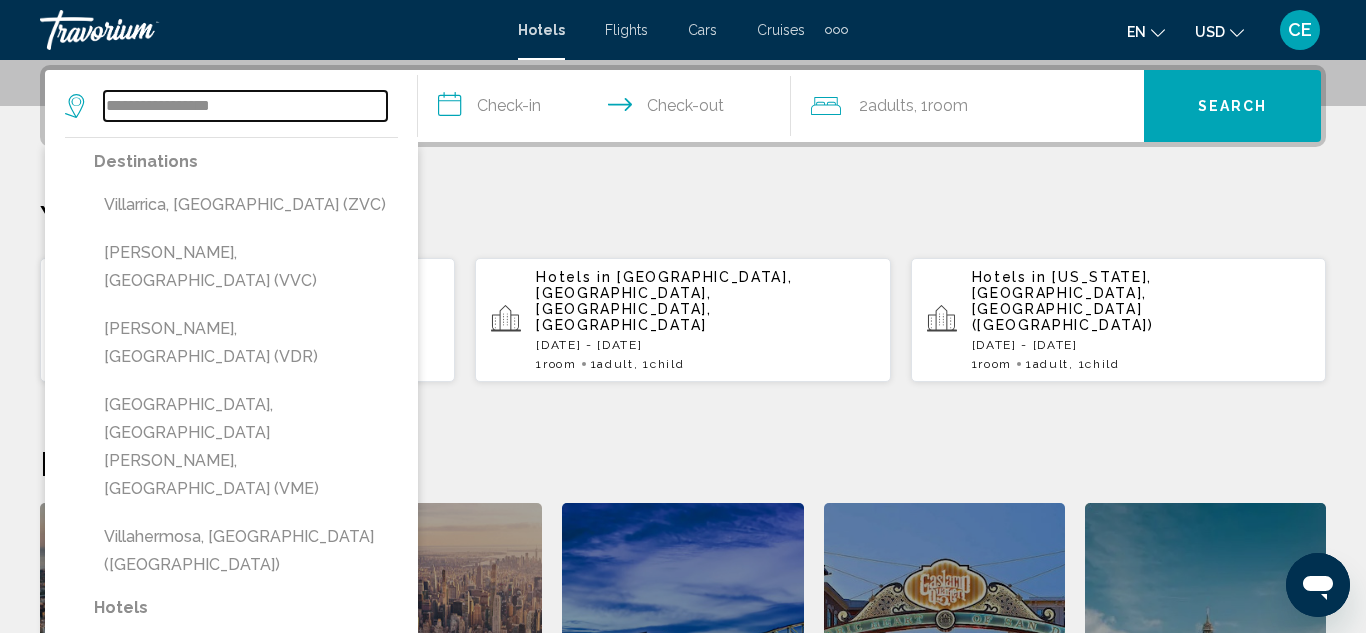 click on "**********" at bounding box center [245, 106] 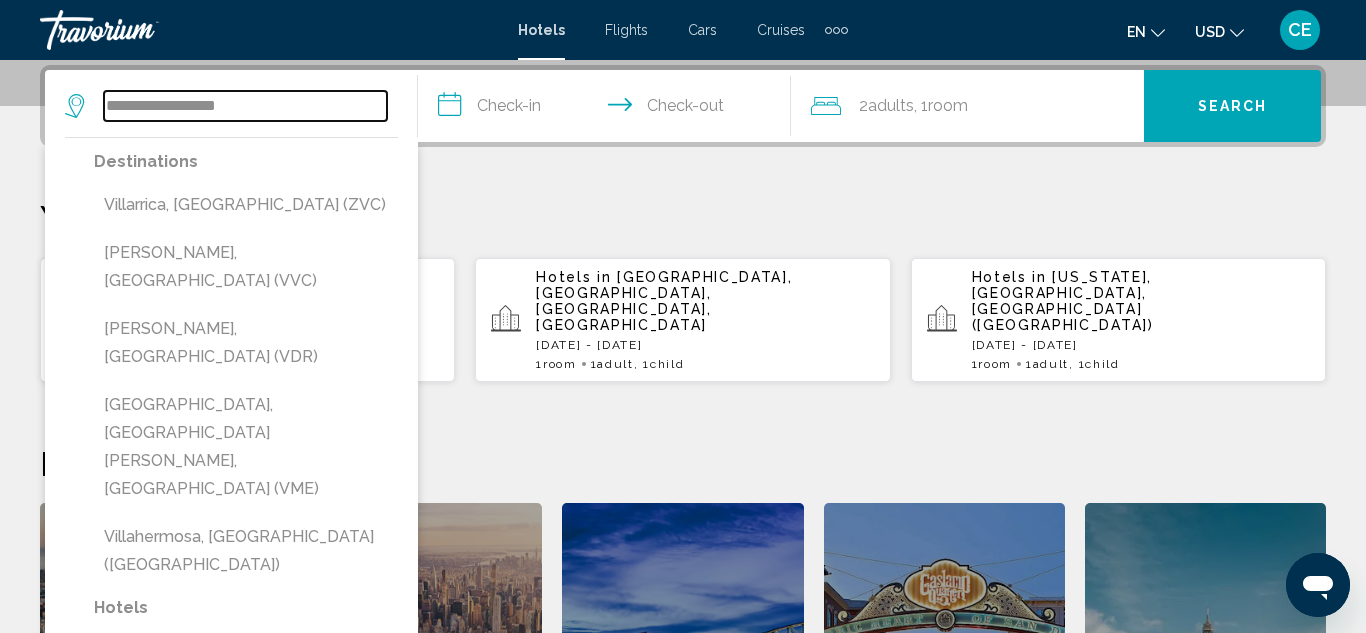 click on "**********" at bounding box center [245, 106] 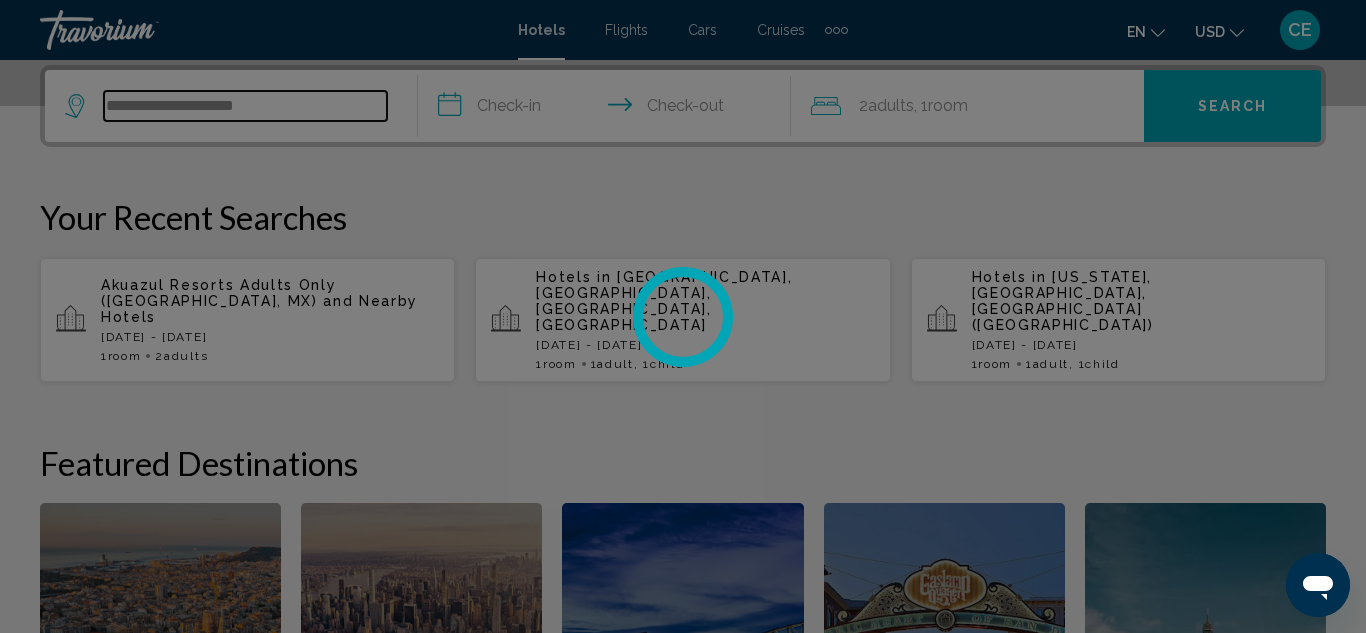 type on "**********" 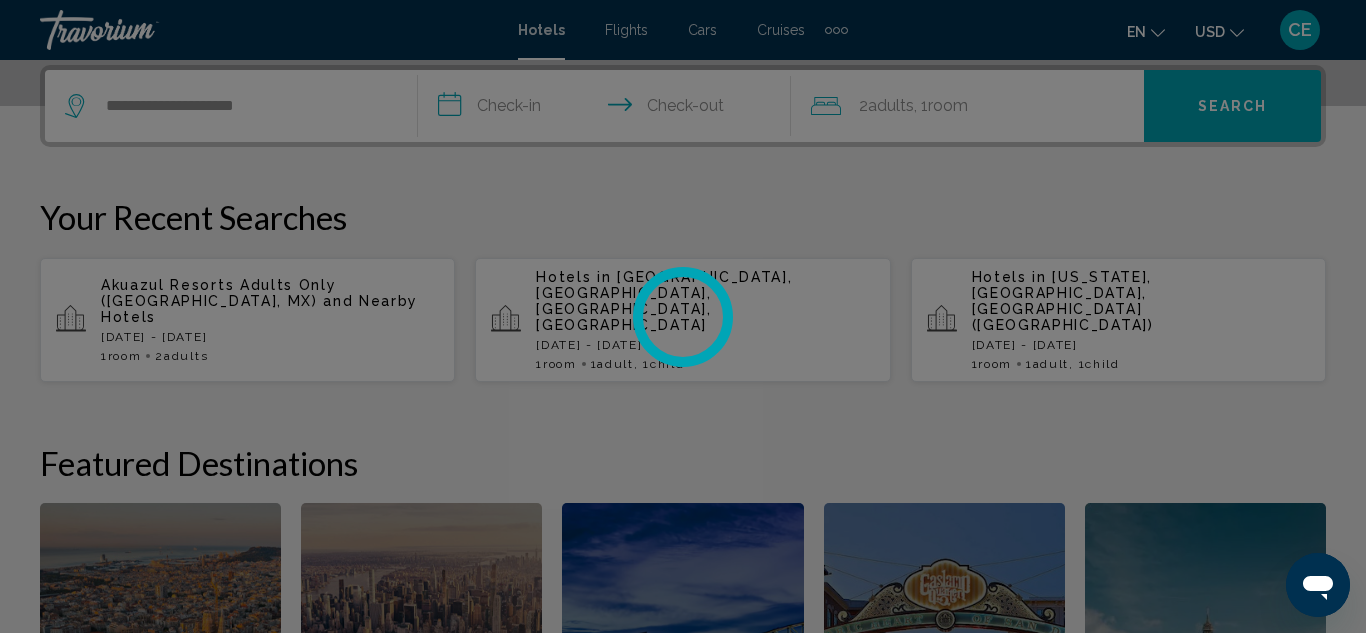 click at bounding box center (683, 316) 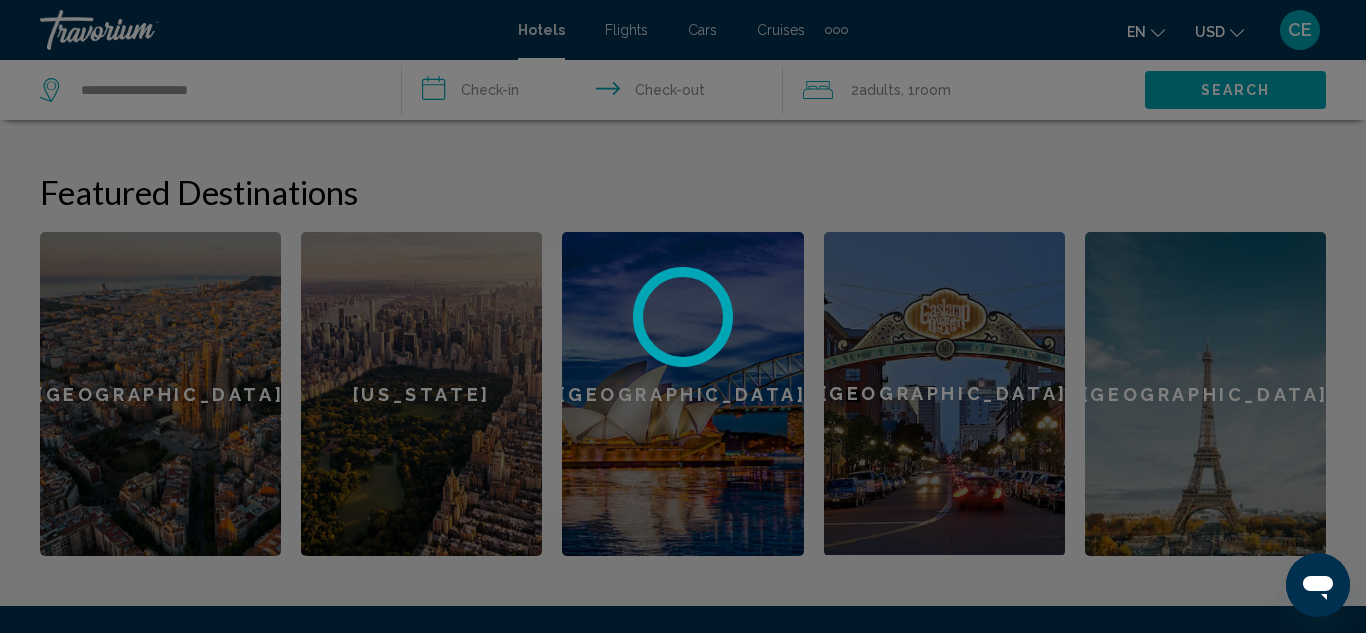 scroll, scrollTop: 727, scrollLeft: 0, axis: vertical 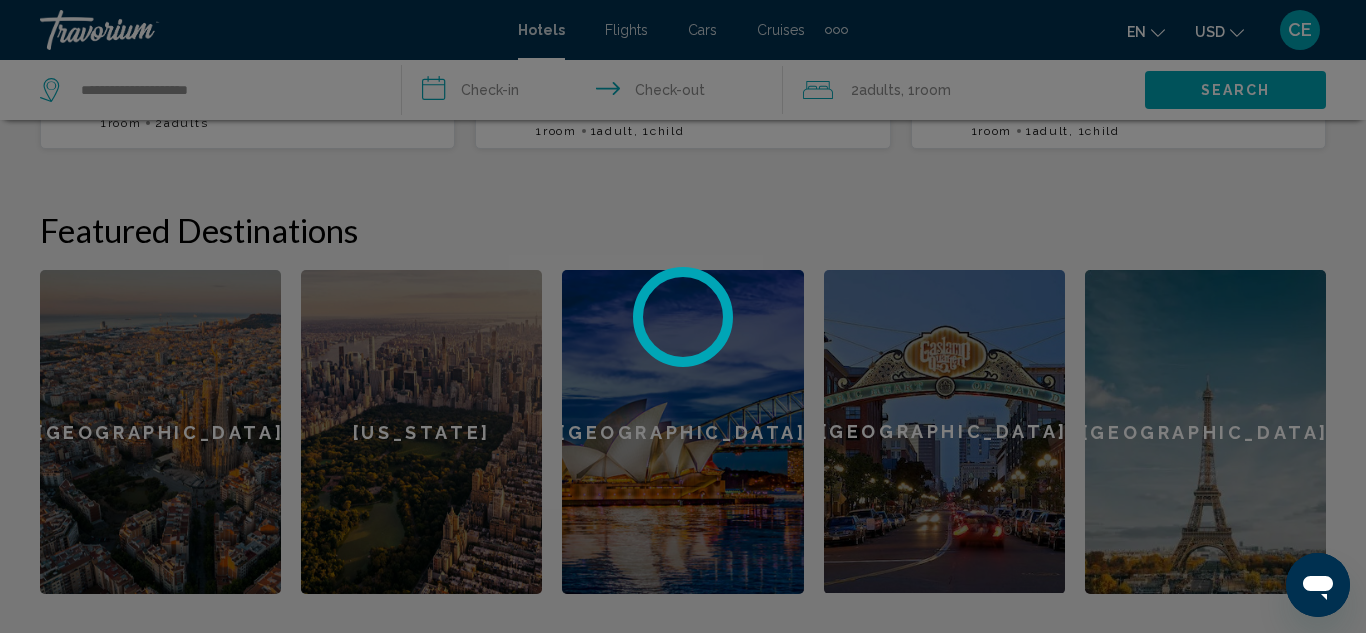 click at bounding box center (683, 316) 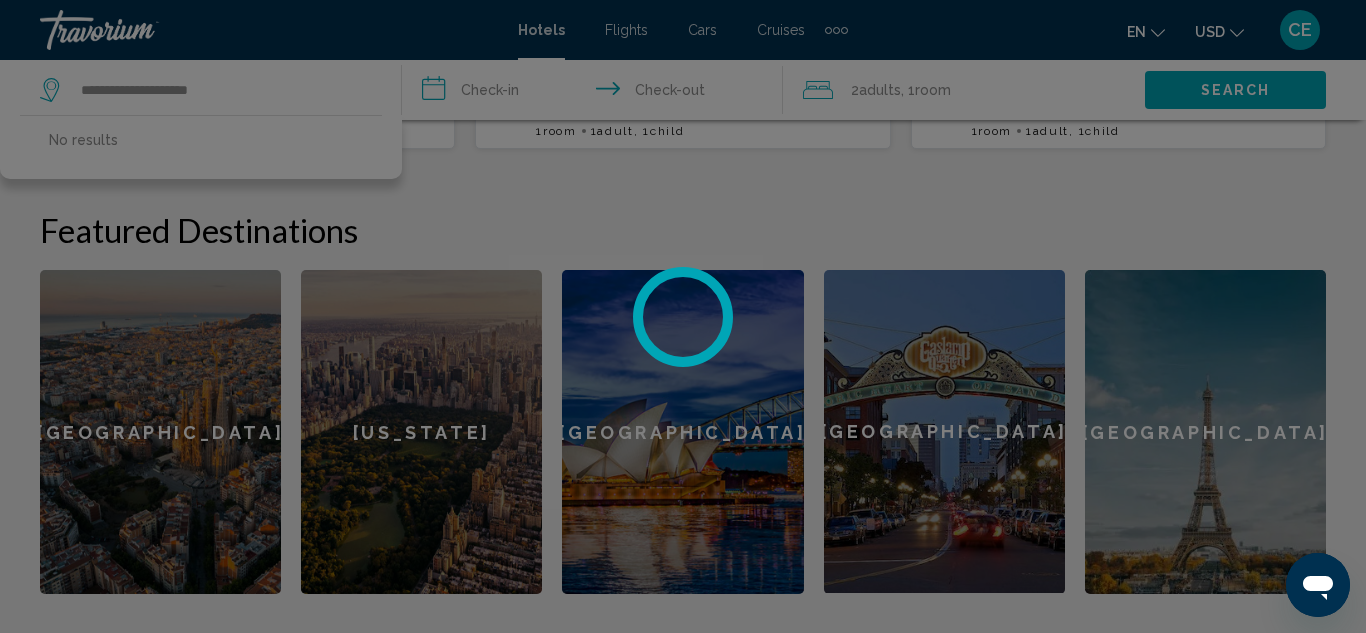 click at bounding box center [683, 316] 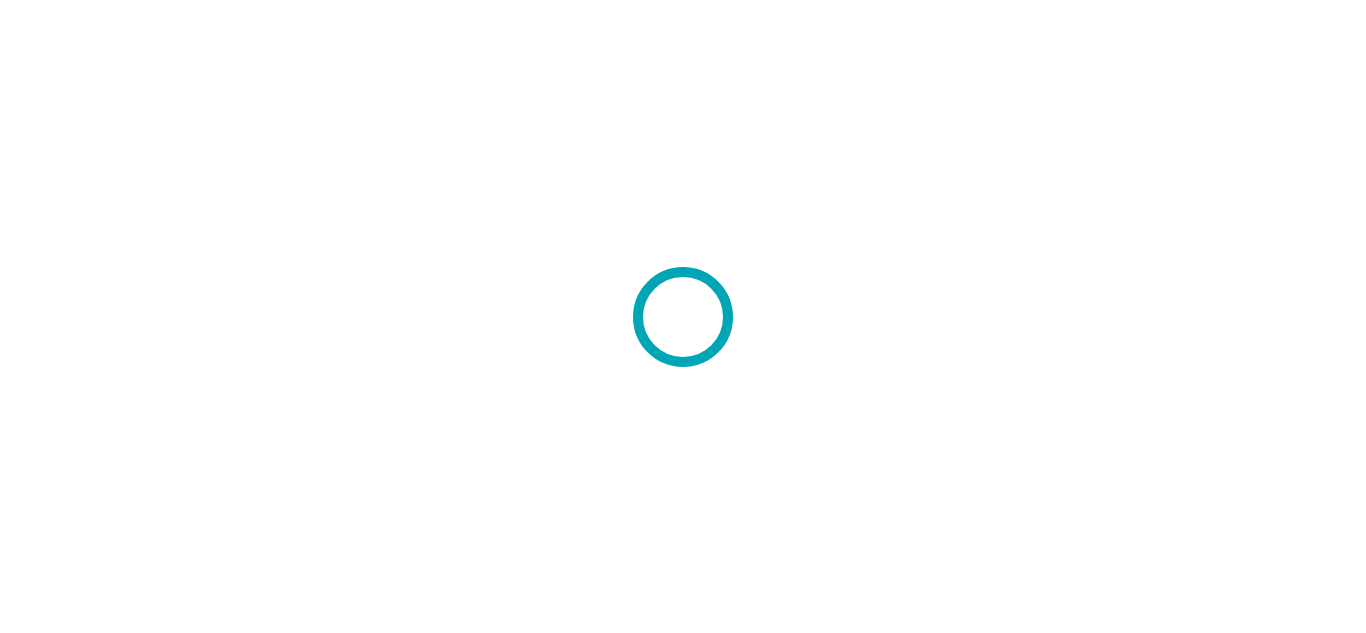 scroll, scrollTop: 0, scrollLeft: 0, axis: both 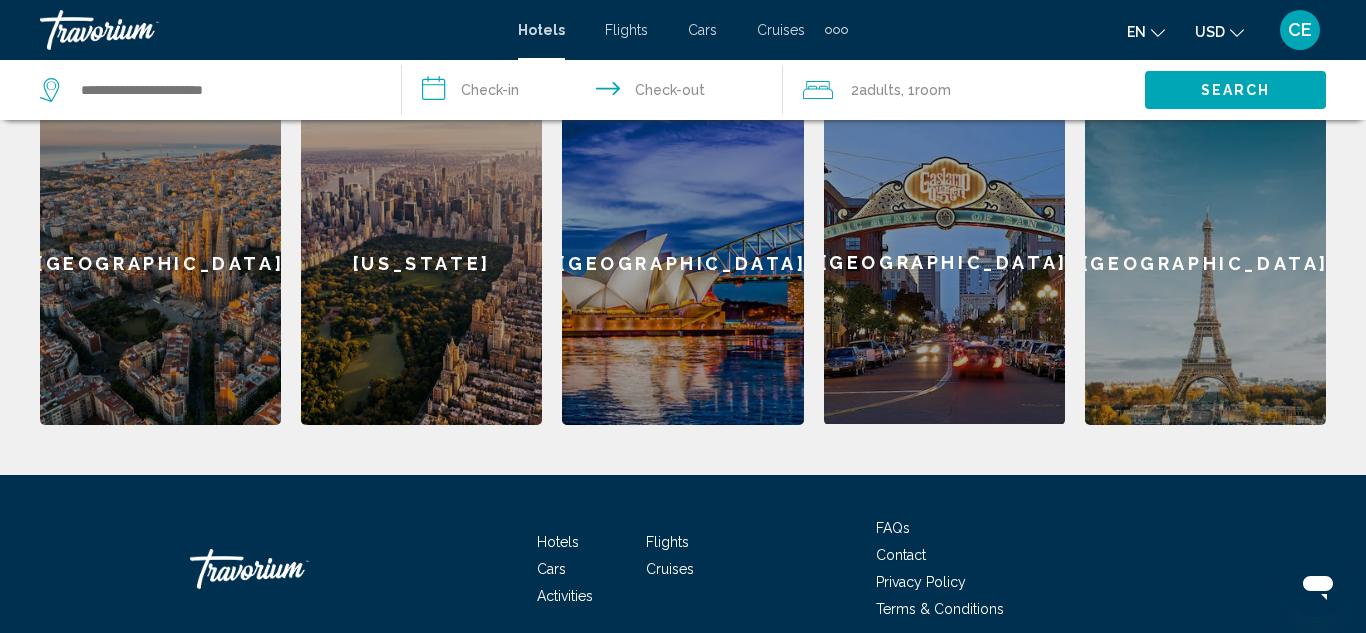 click on "[GEOGRAPHIC_DATA]" 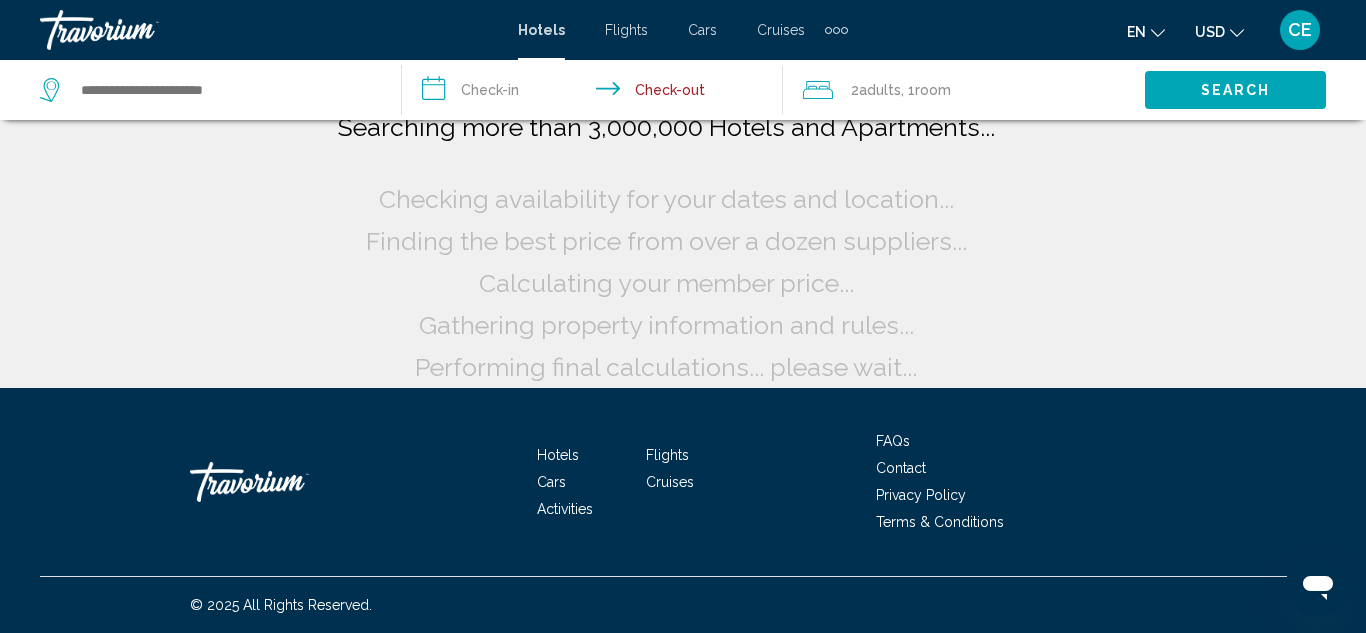 scroll, scrollTop: 0, scrollLeft: 0, axis: both 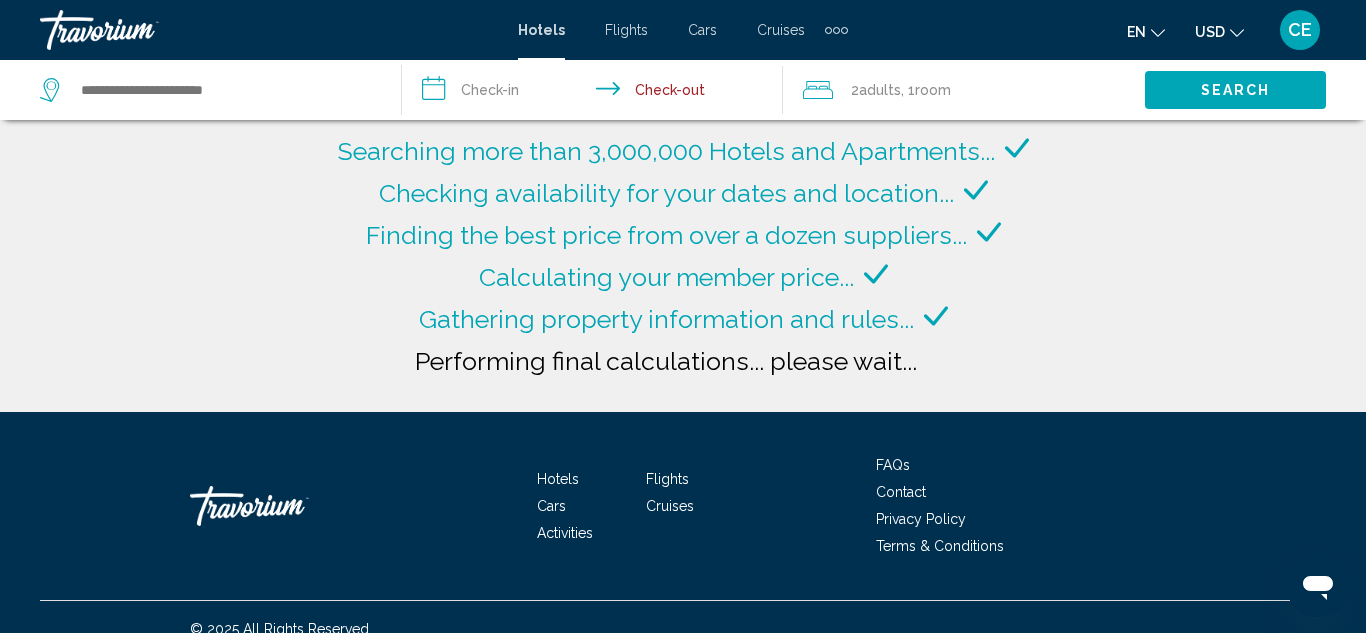 type on "**********" 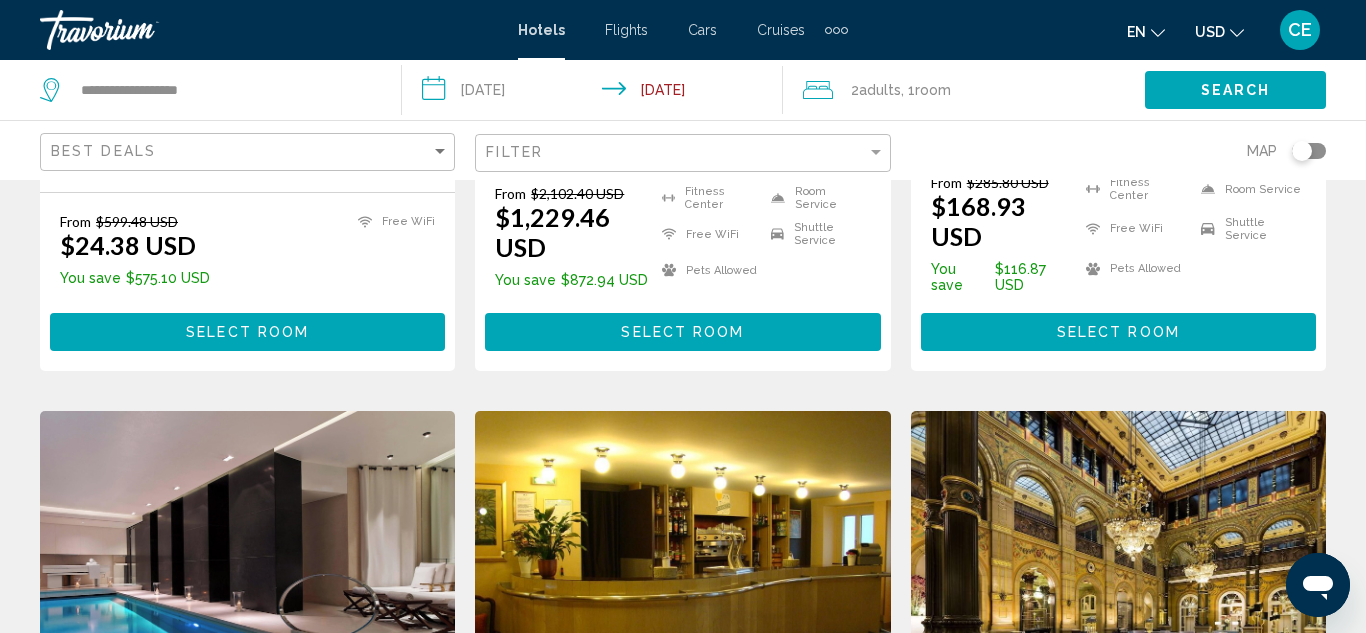 scroll, scrollTop: 560, scrollLeft: 0, axis: vertical 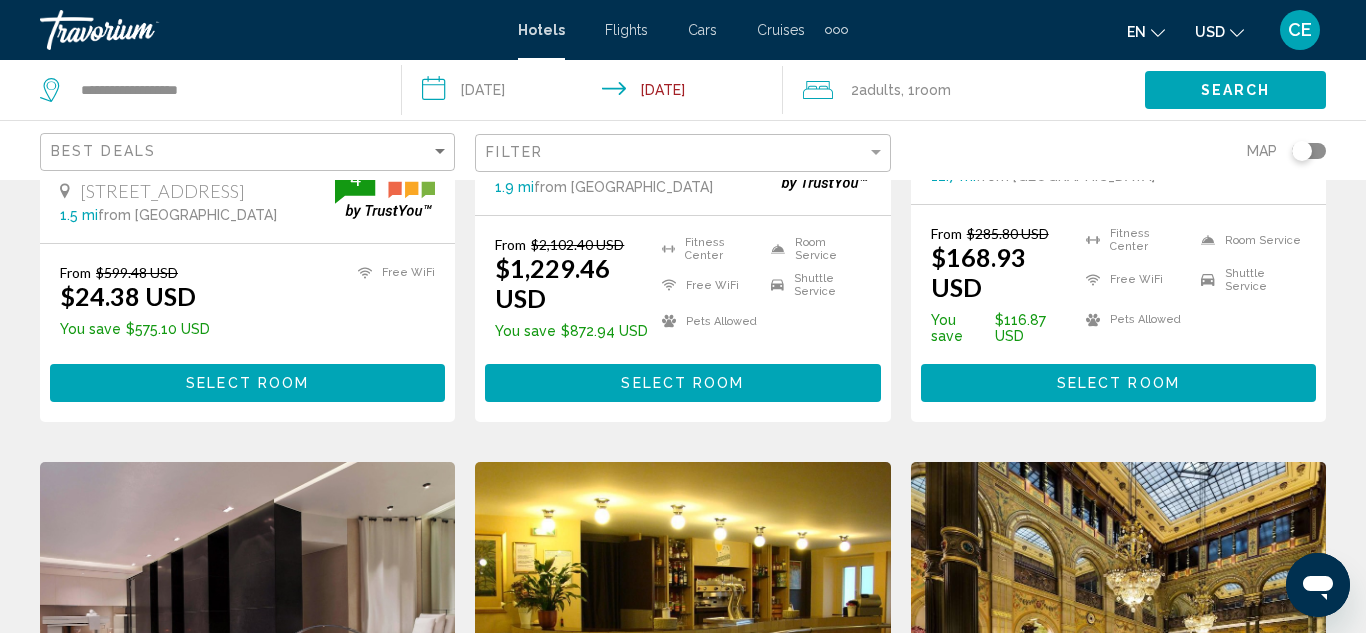 click on "**********" at bounding box center [597, 93] 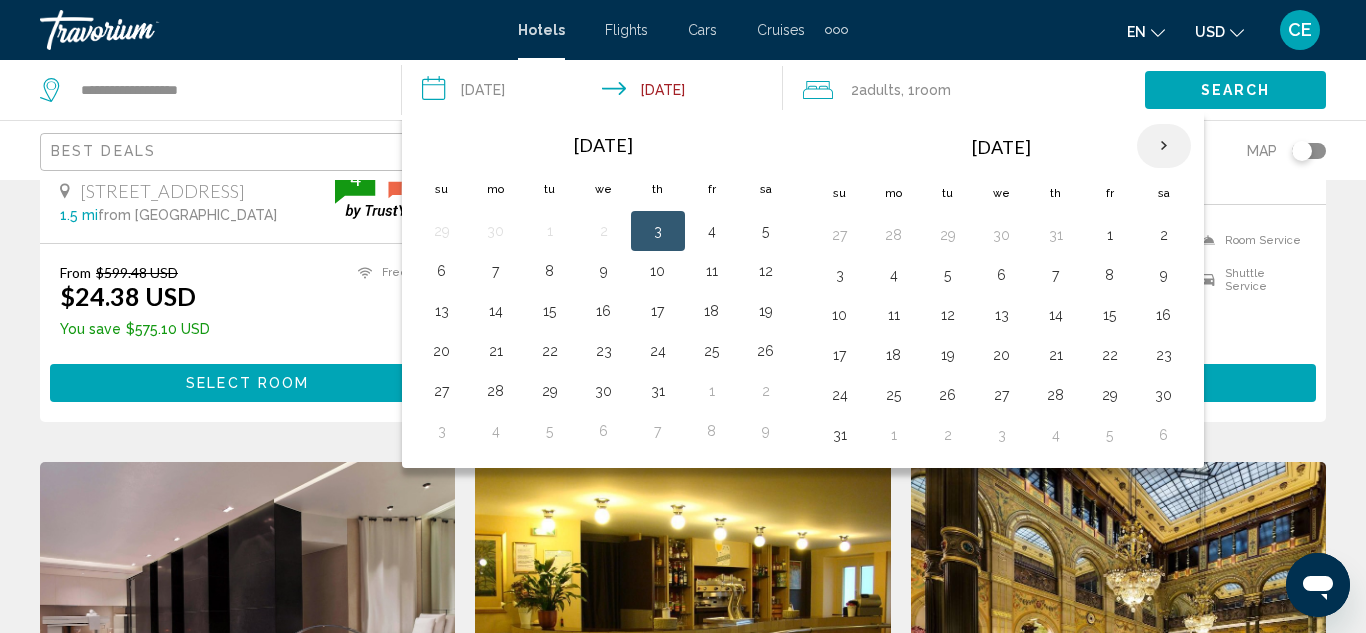 click at bounding box center (1164, 146) 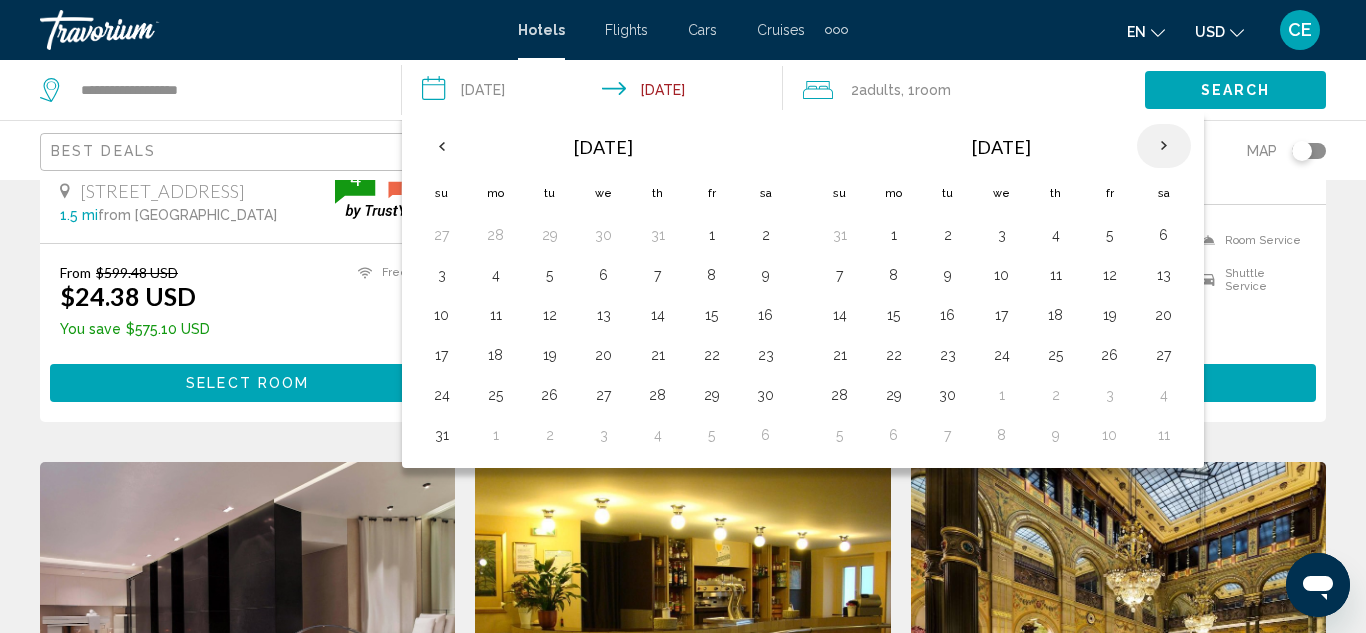 click at bounding box center (1164, 146) 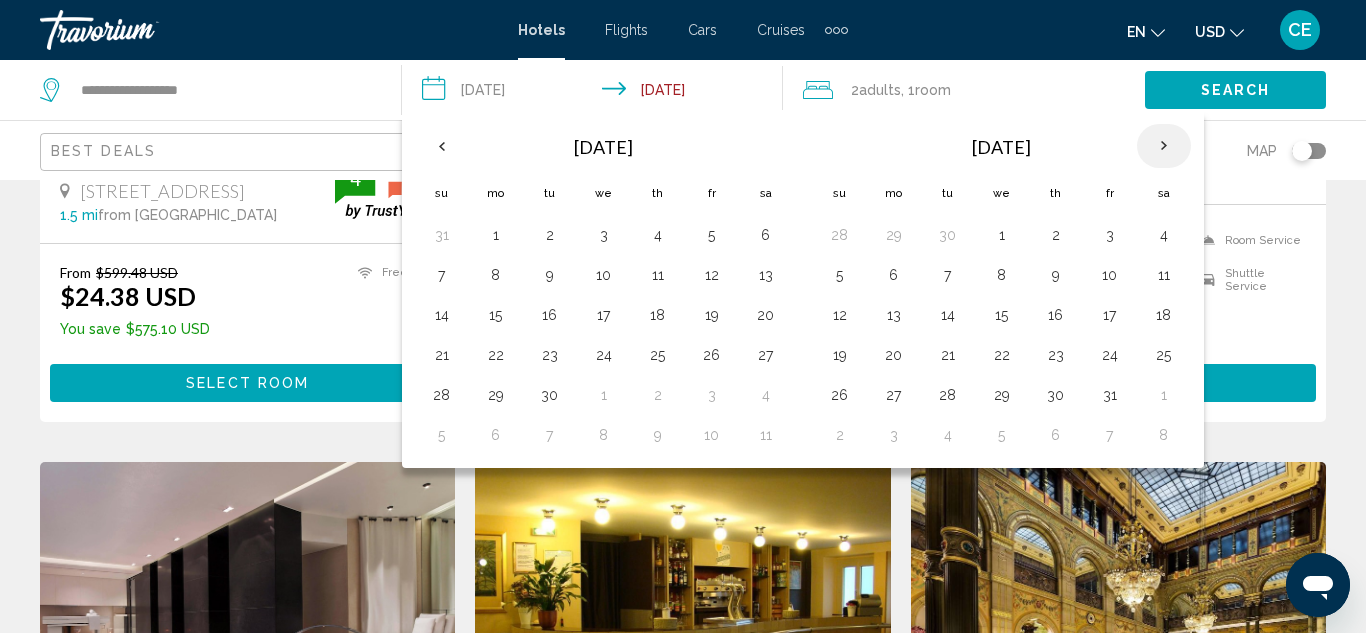 click at bounding box center (1164, 146) 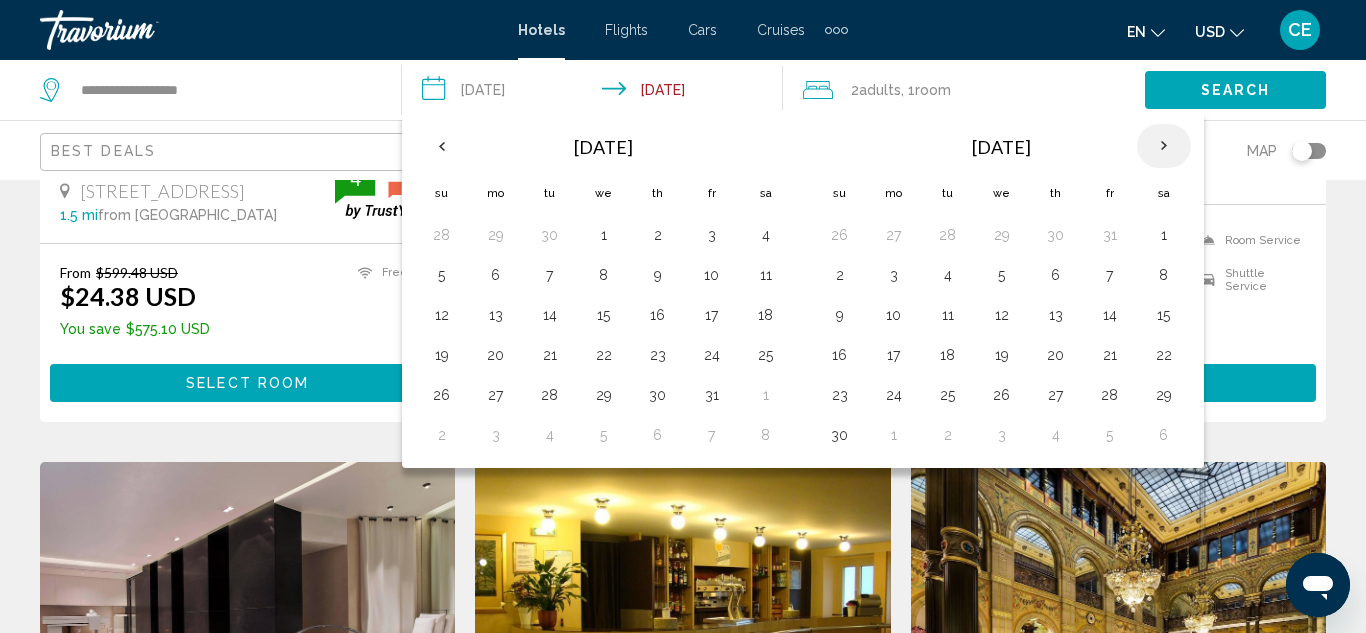 click at bounding box center [1164, 146] 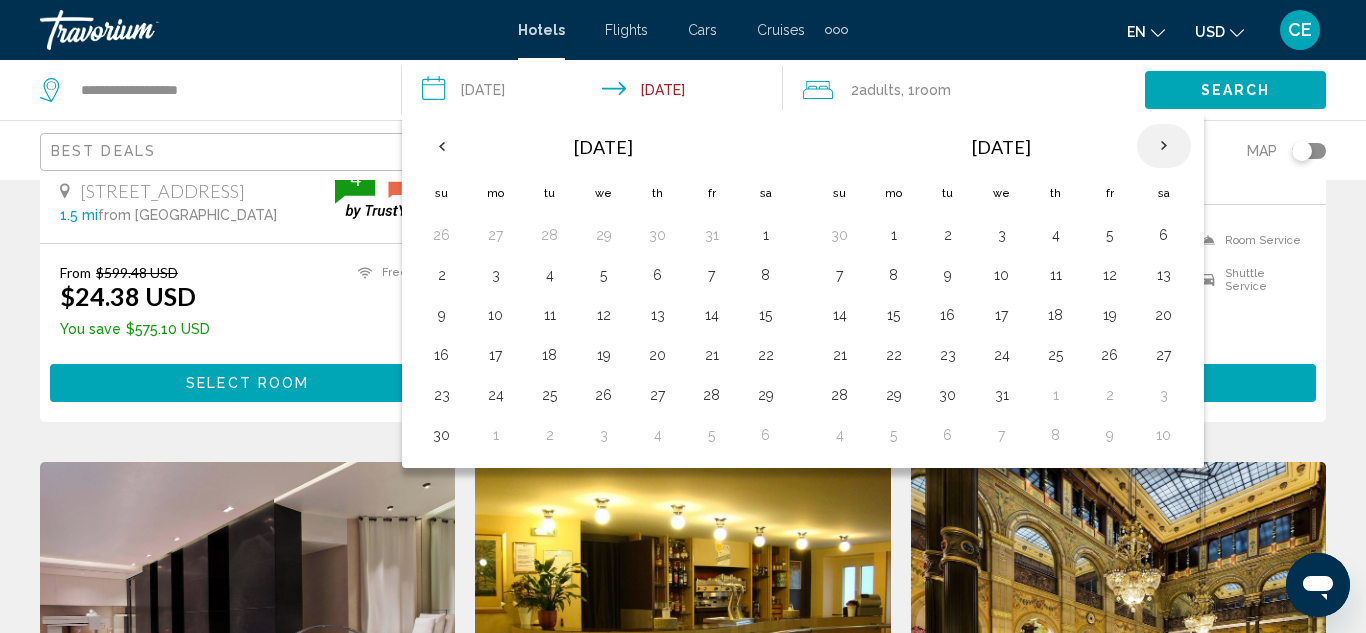 click at bounding box center (1164, 146) 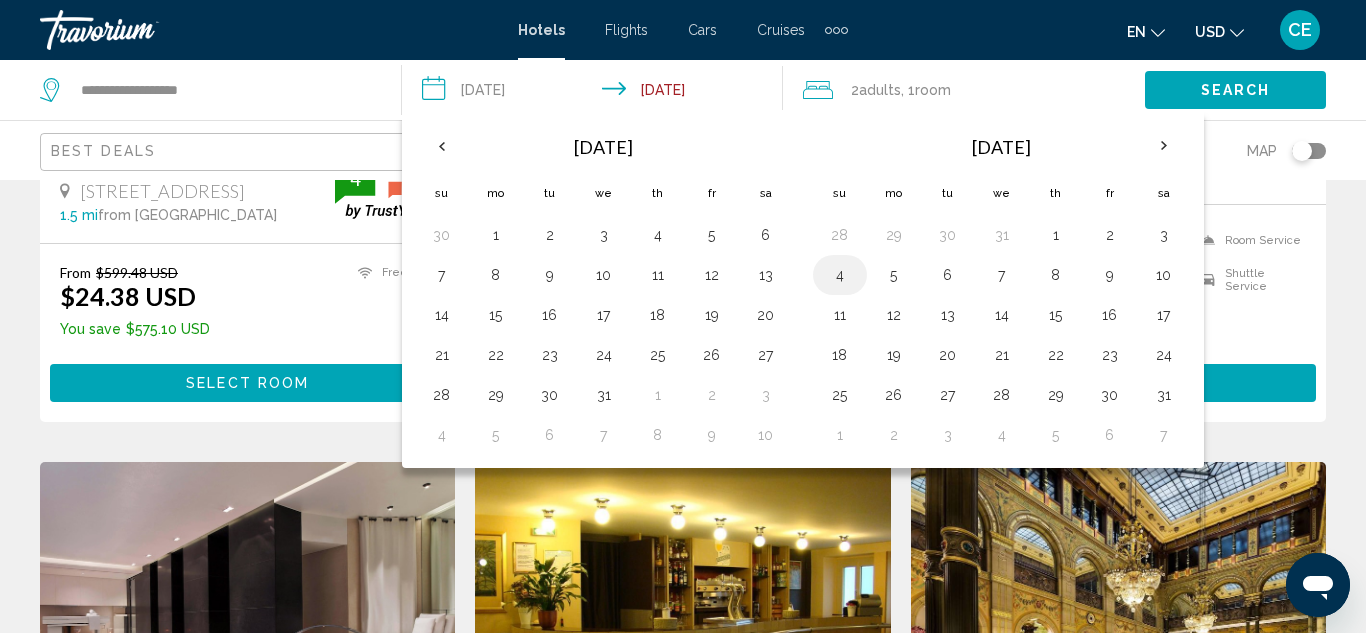 click on "4" at bounding box center (840, 275) 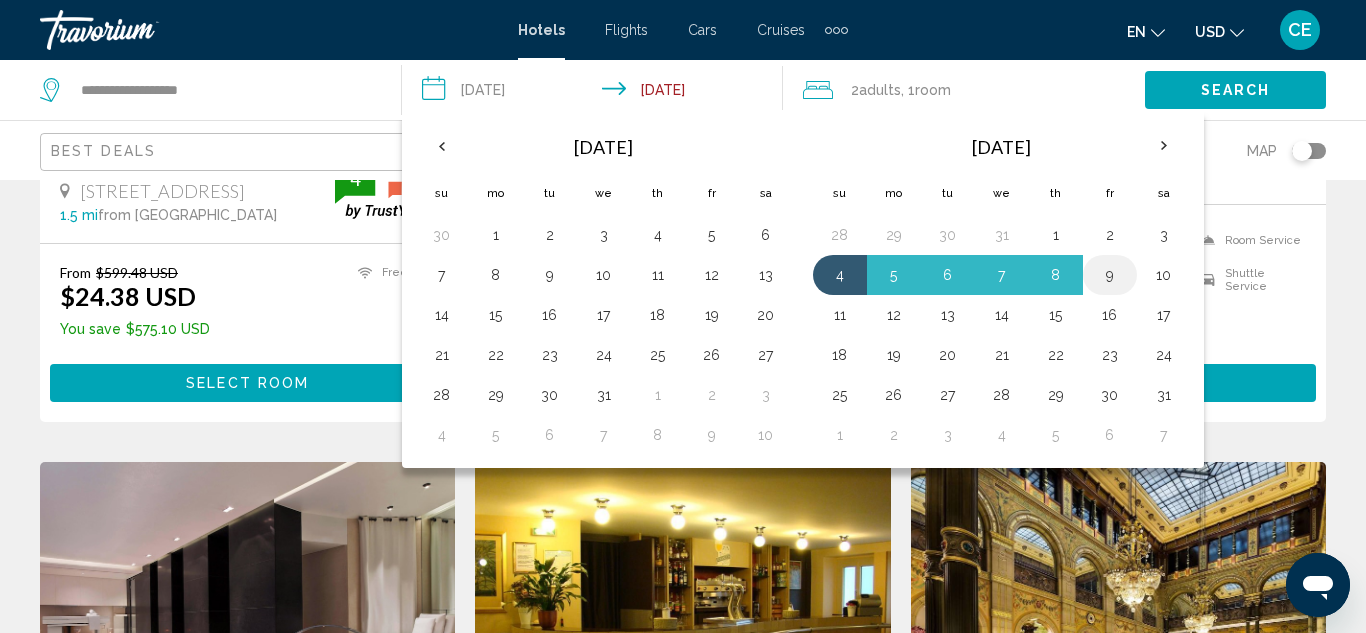 click on "9" at bounding box center [1110, 275] 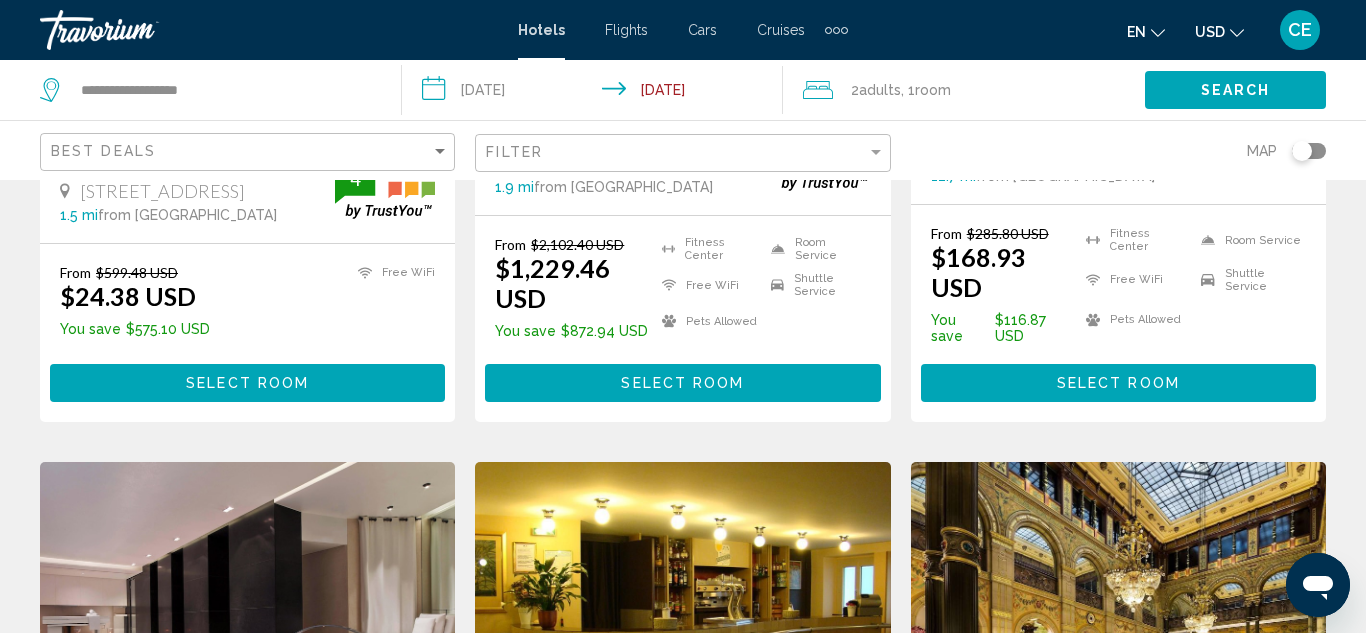 click on "2  Adult Adults , 1  Room rooms" 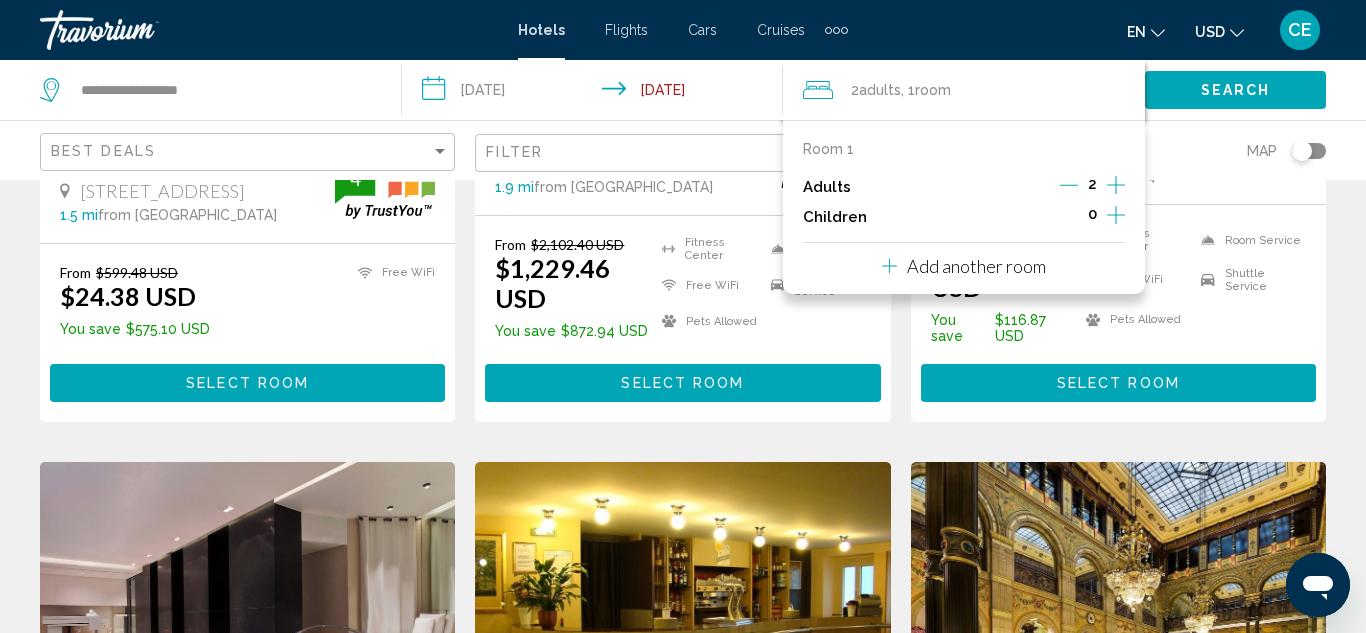 click 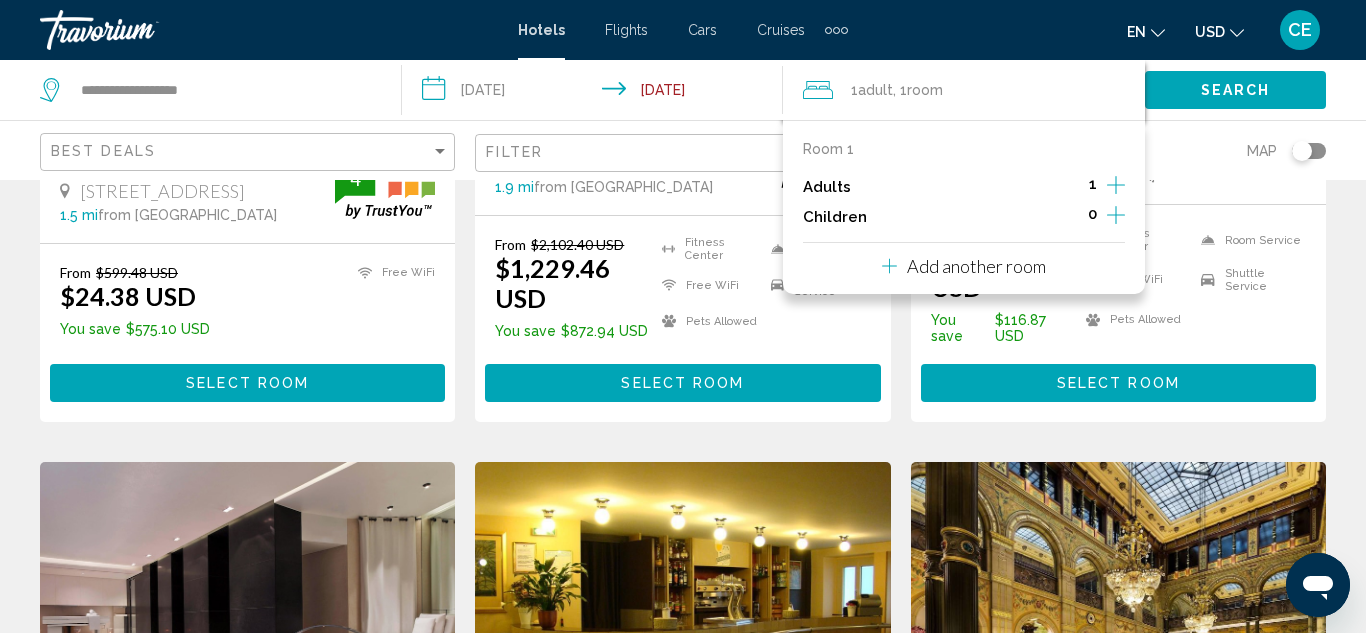 click 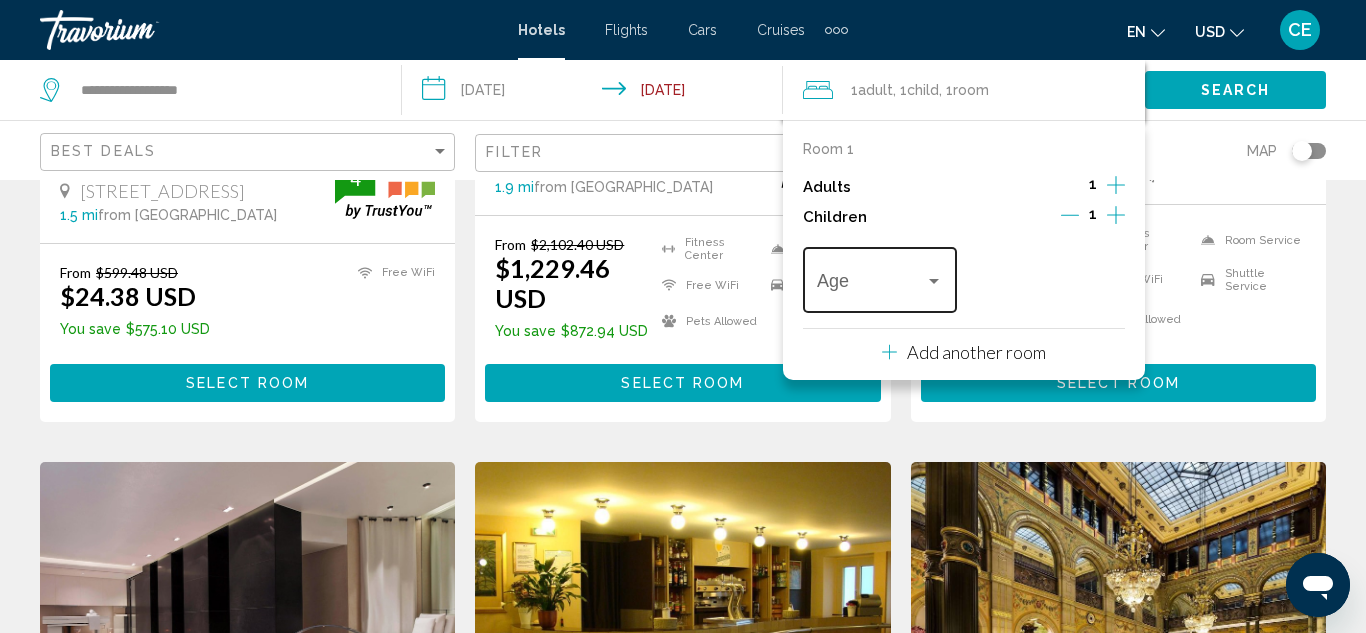 click at bounding box center [871, 285] 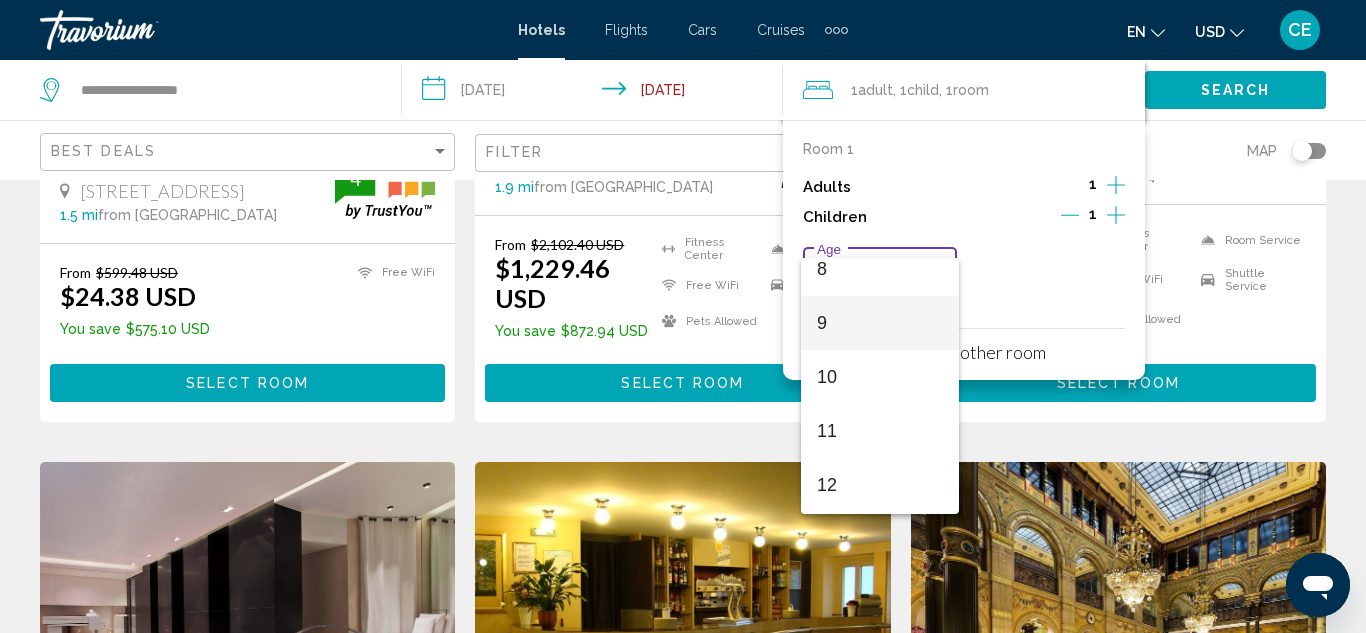 scroll, scrollTop: 560, scrollLeft: 0, axis: vertical 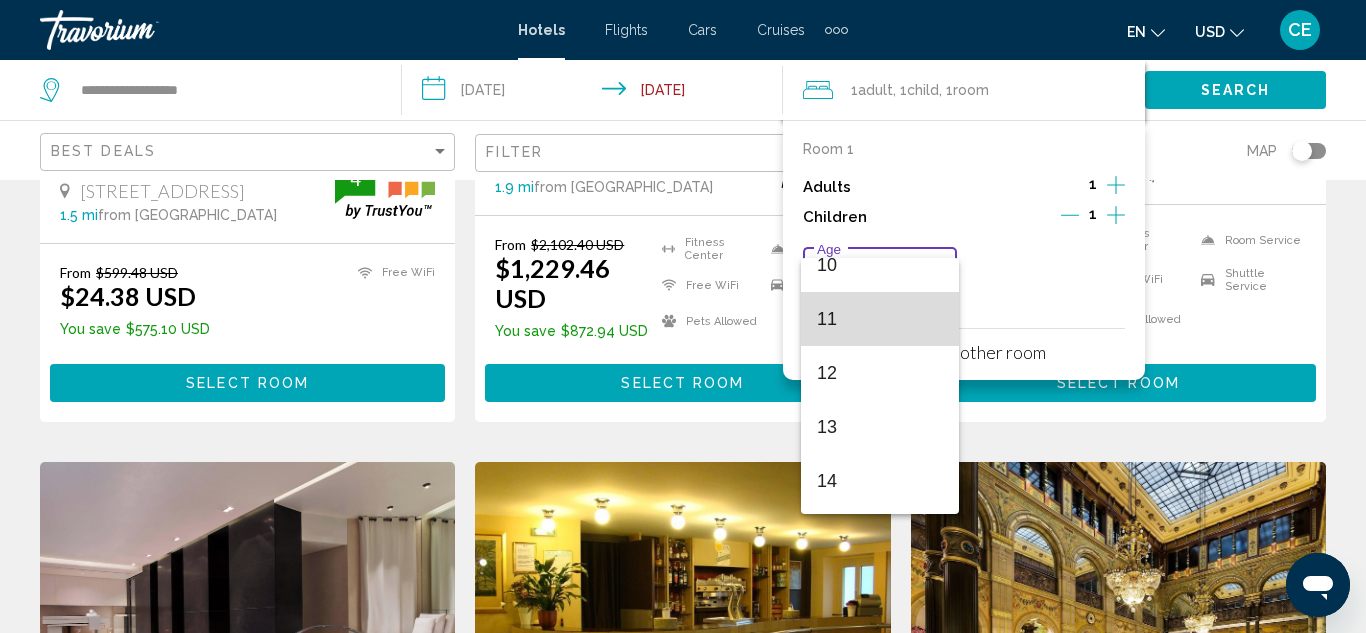 click on "11" at bounding box center [880, 319] 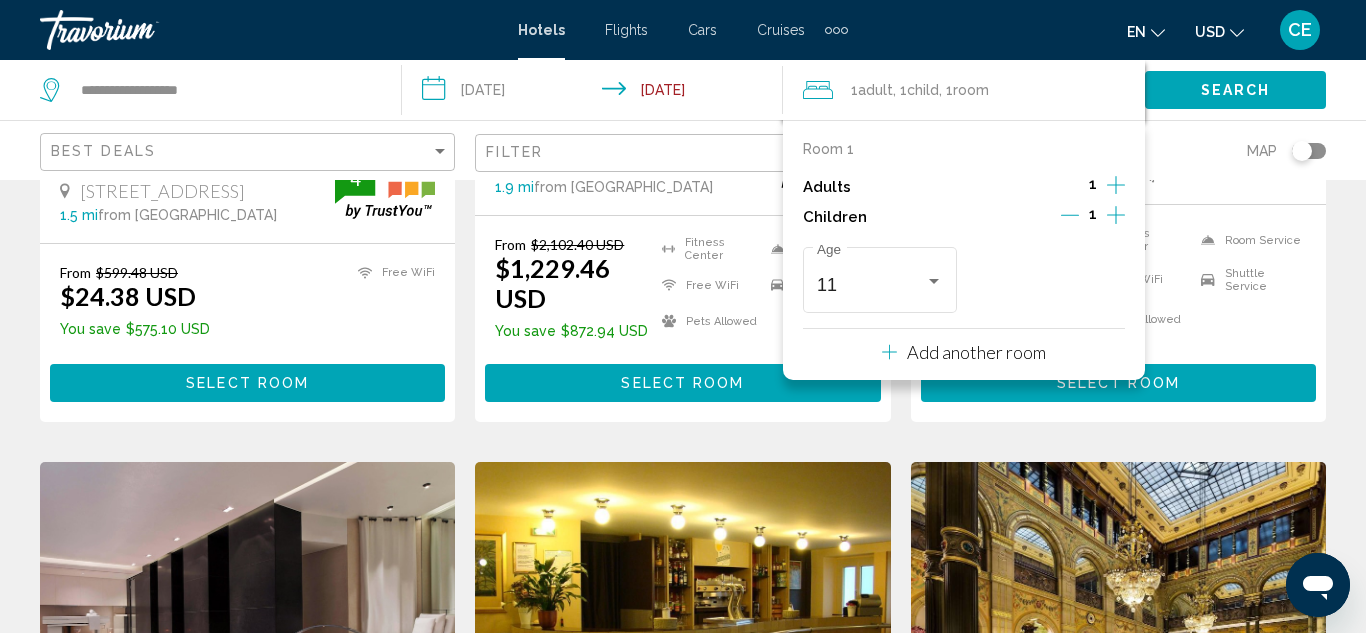 click on "Search" 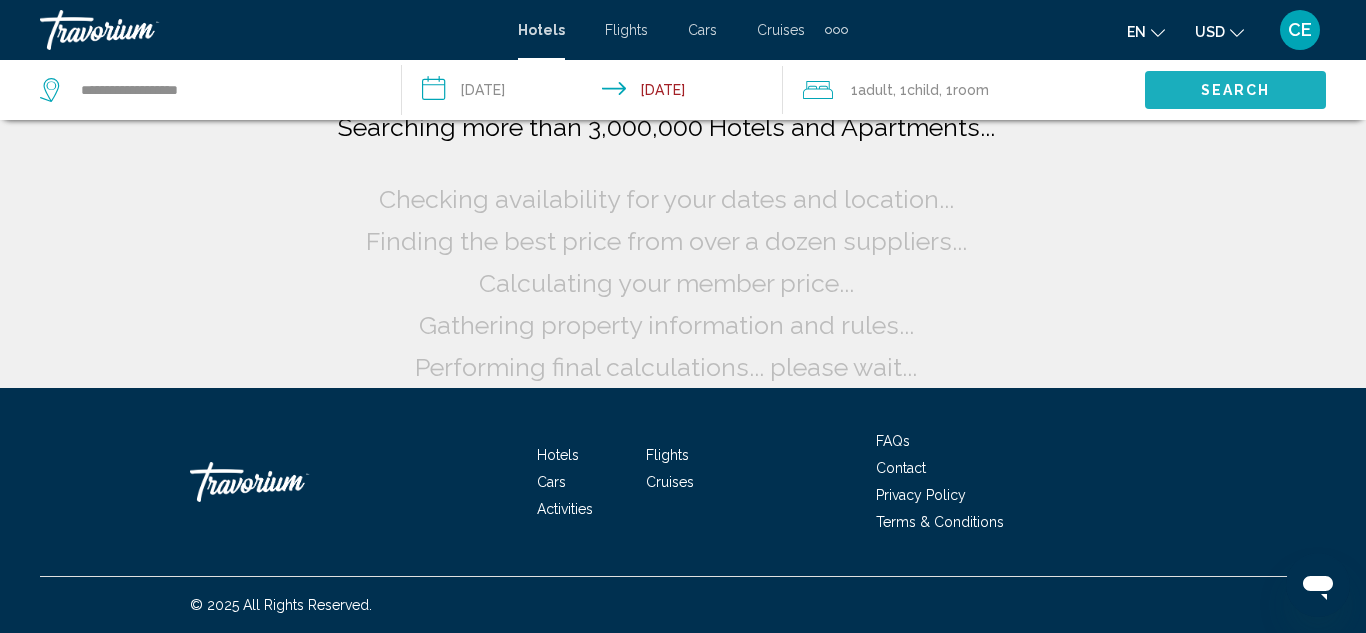 scroll, scrollTop: 24, scrollLeft: 0, axis: vertical 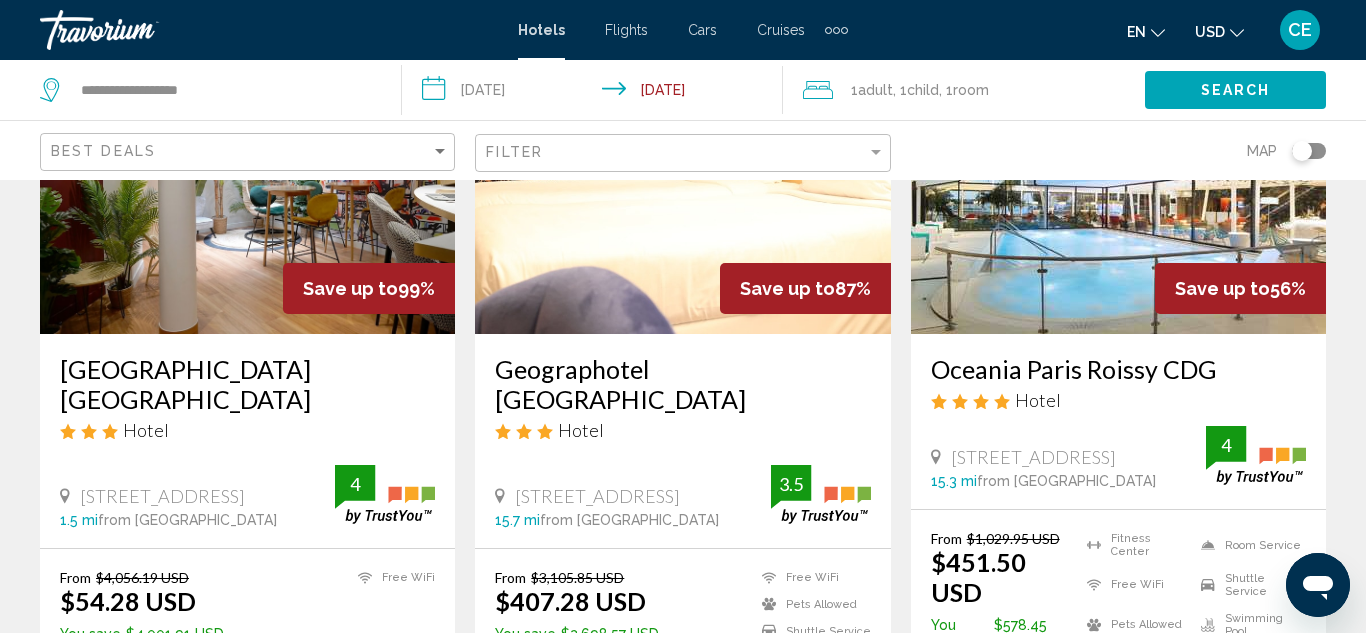 click at bounding box center [247, 174] 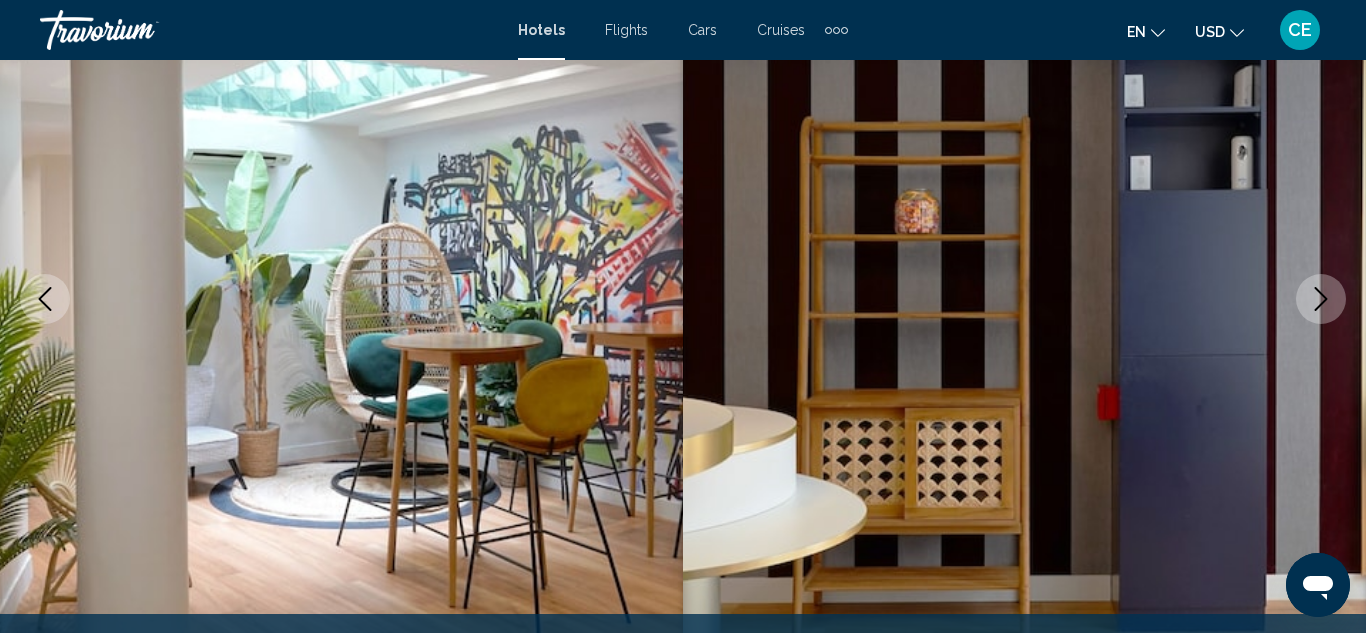 scroll, scrollTop: 219, scrollLeft: 0, axis: vertical 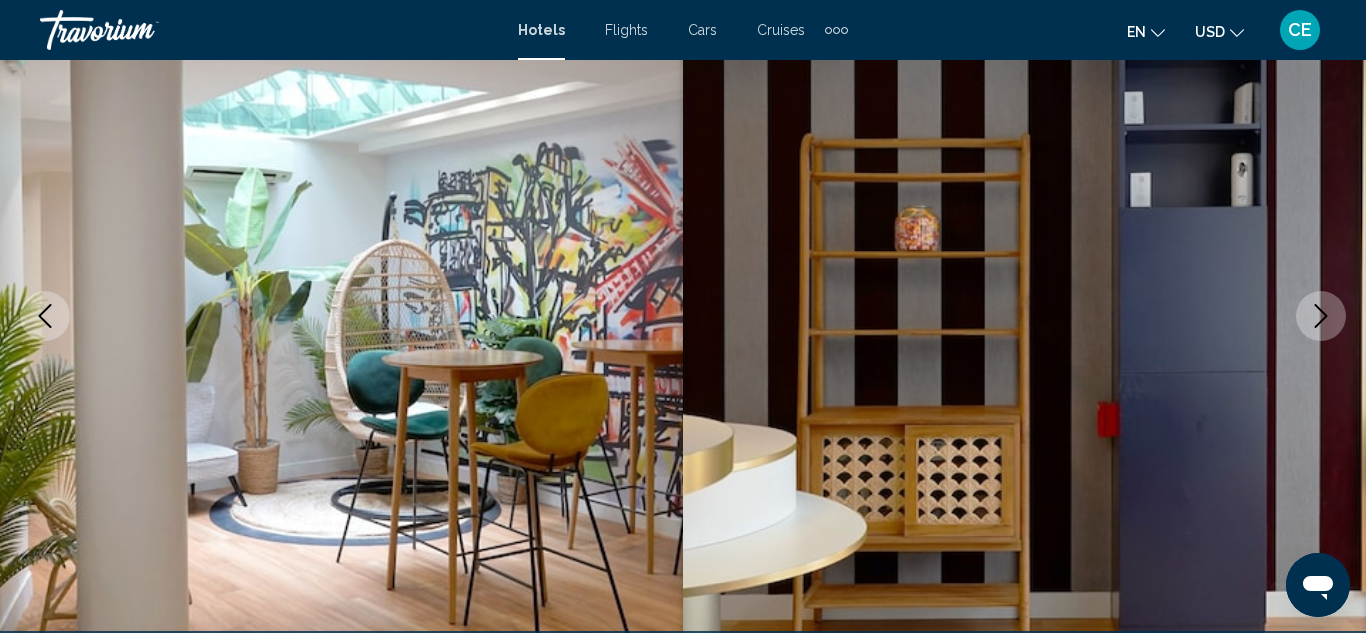 click at bounding box center [1321, 316] 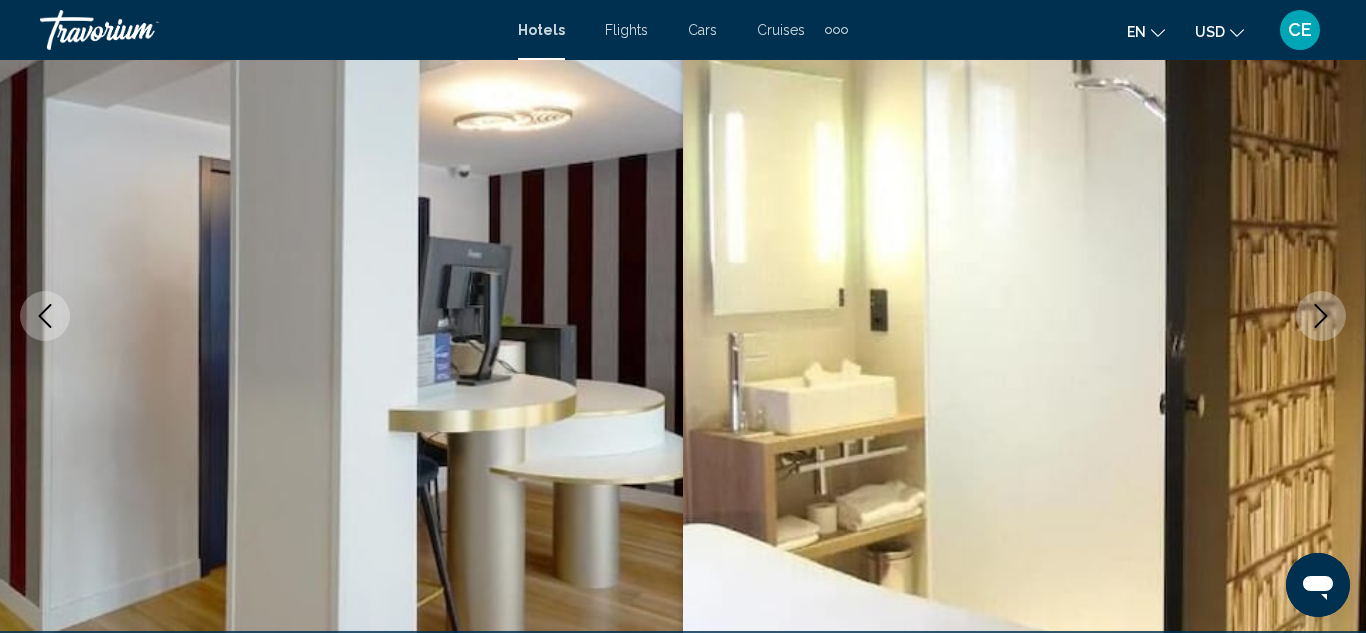 click at bounding box center (1321, 316) 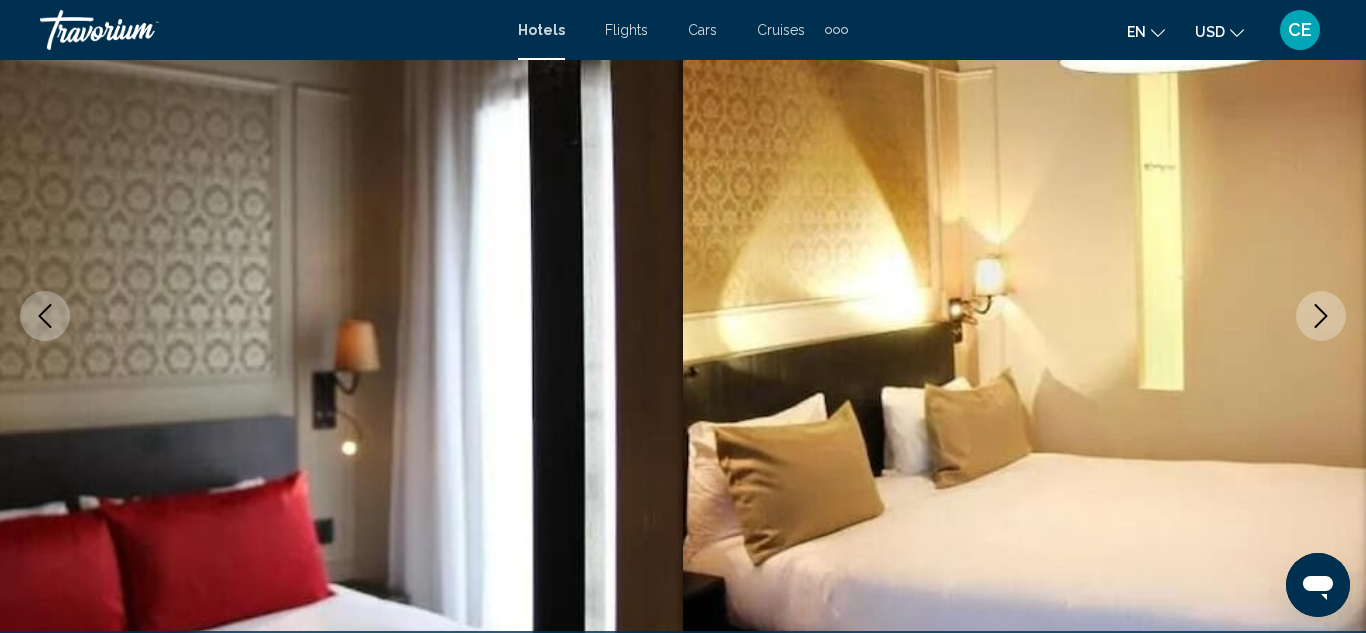 click at bounding box center (1321, 316) 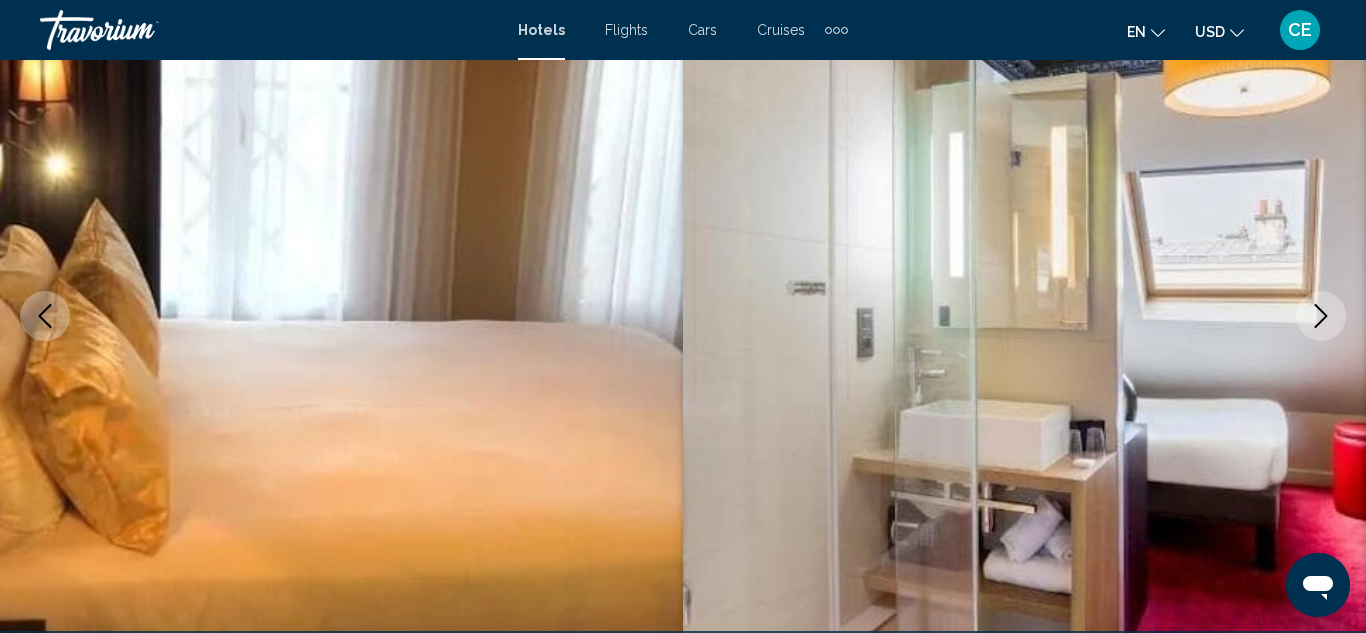 click at bounding box center (1321, 316) 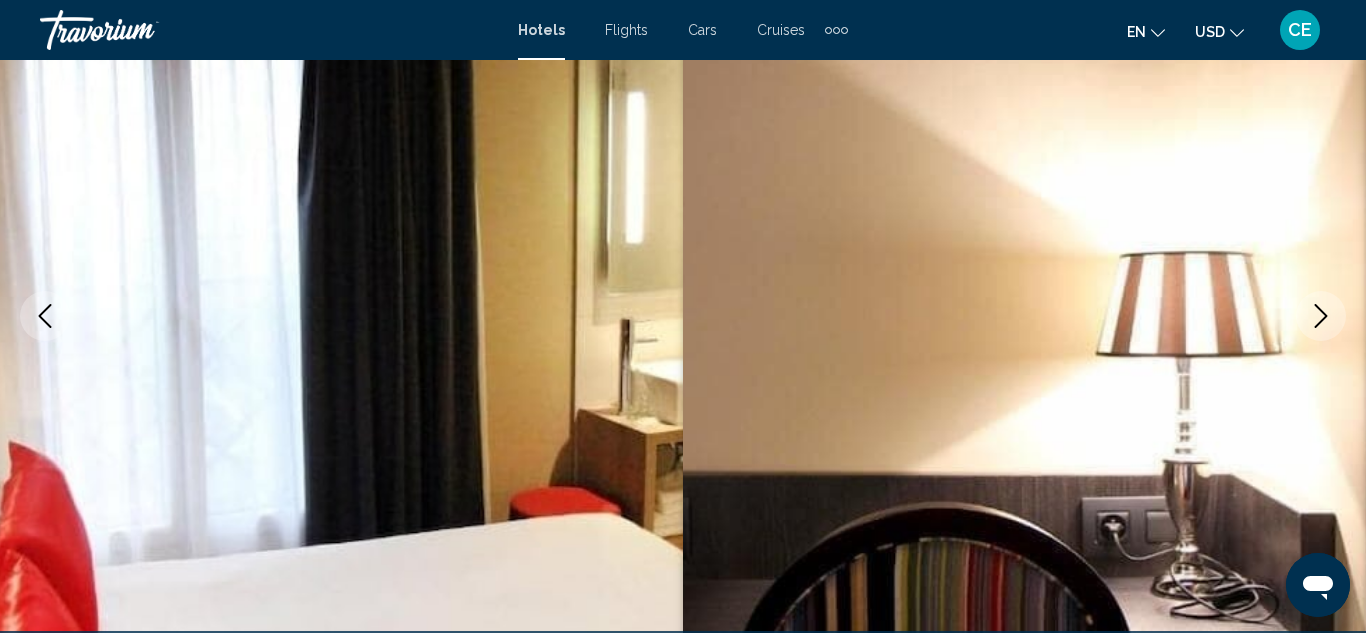 click at bounding box center [1321, 316] 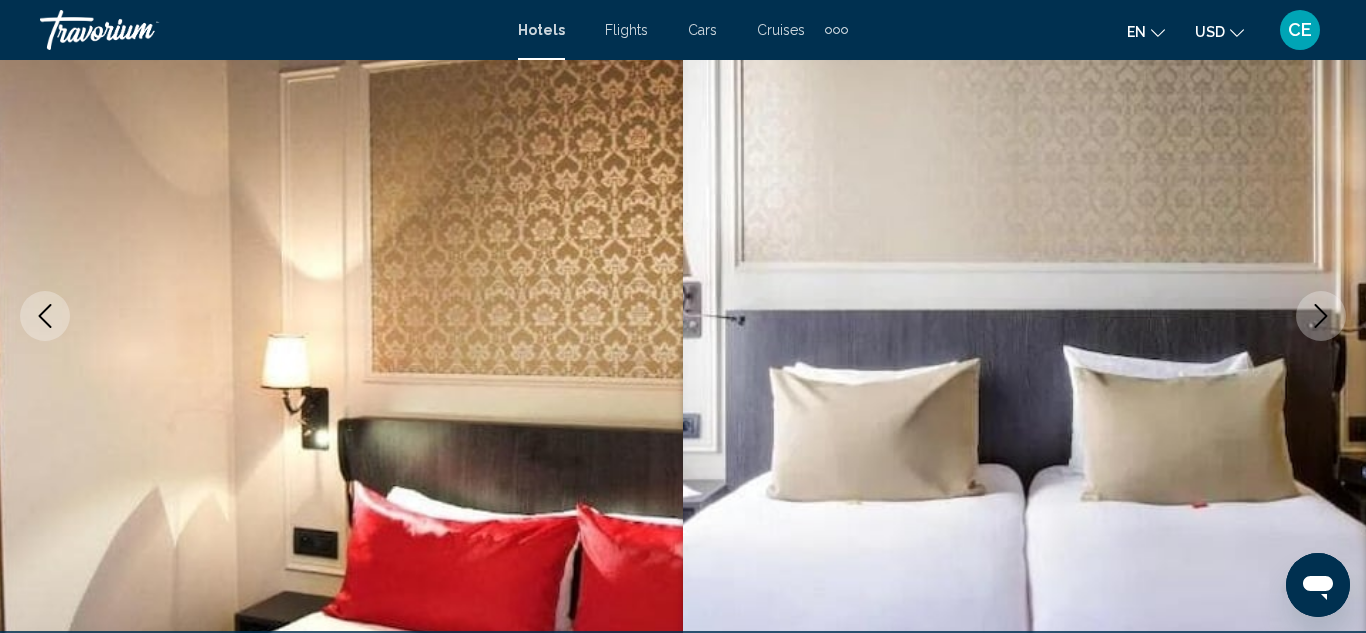 click at bounding box center (1321, 316) 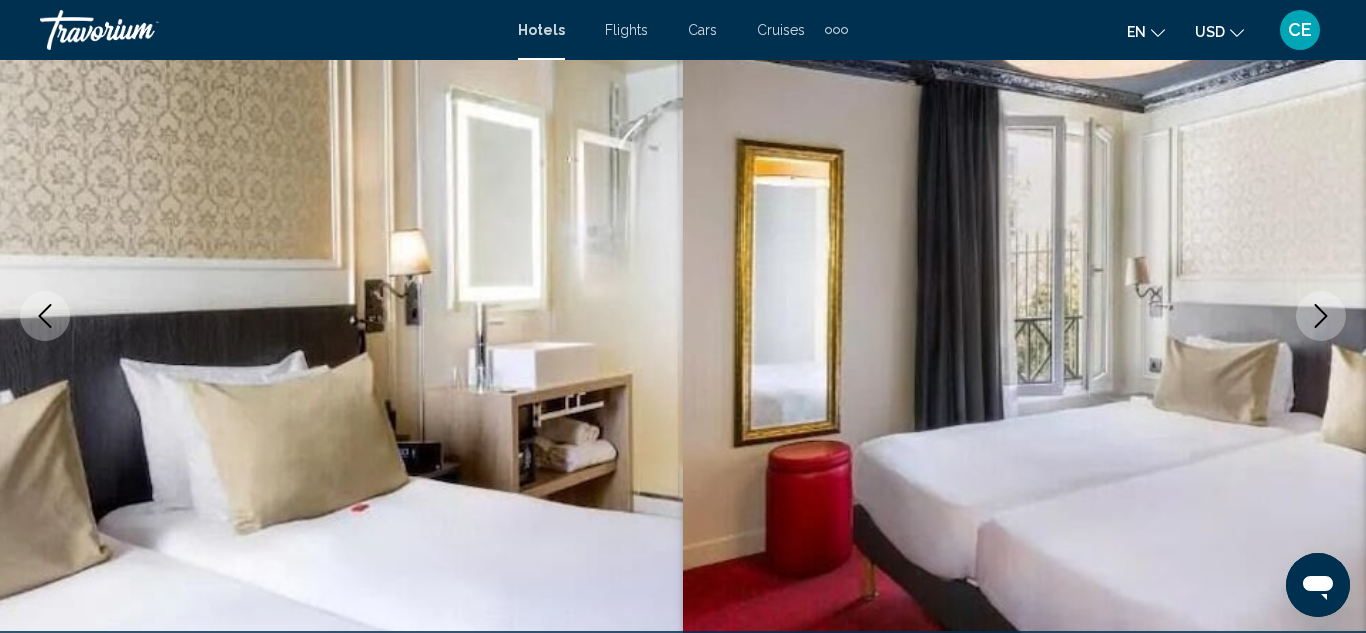 click at bounding box center [1321, 316] 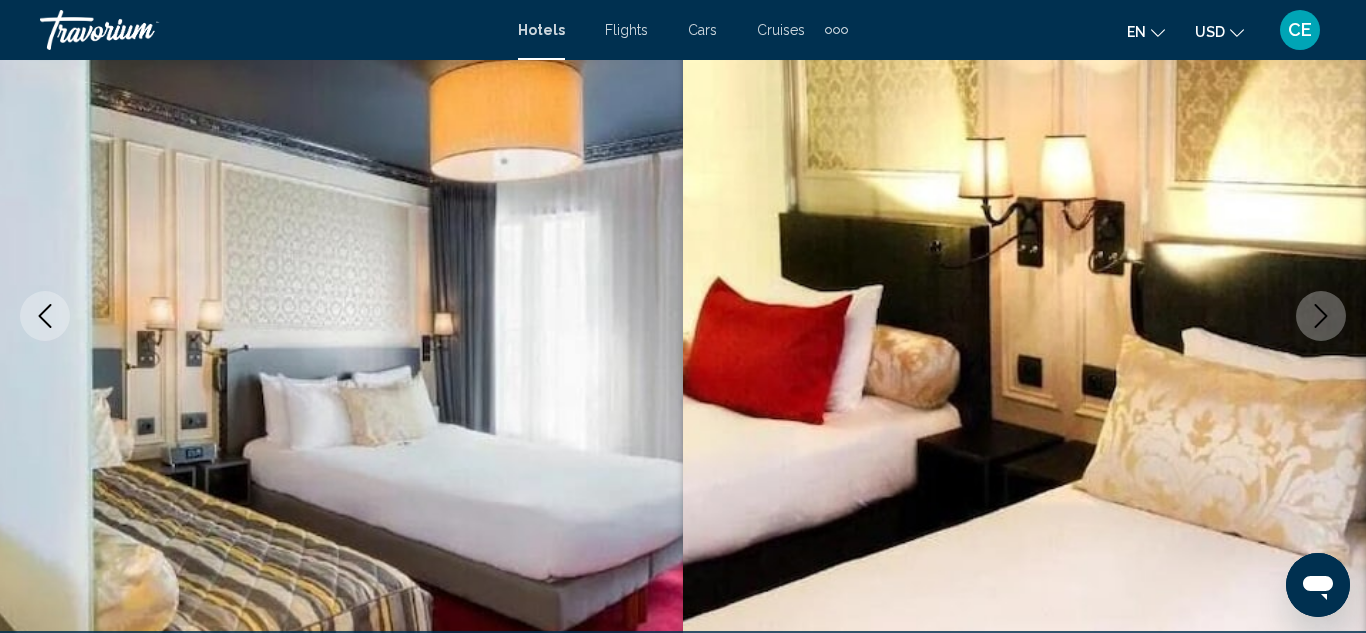click at bounding box center (1321, 316) 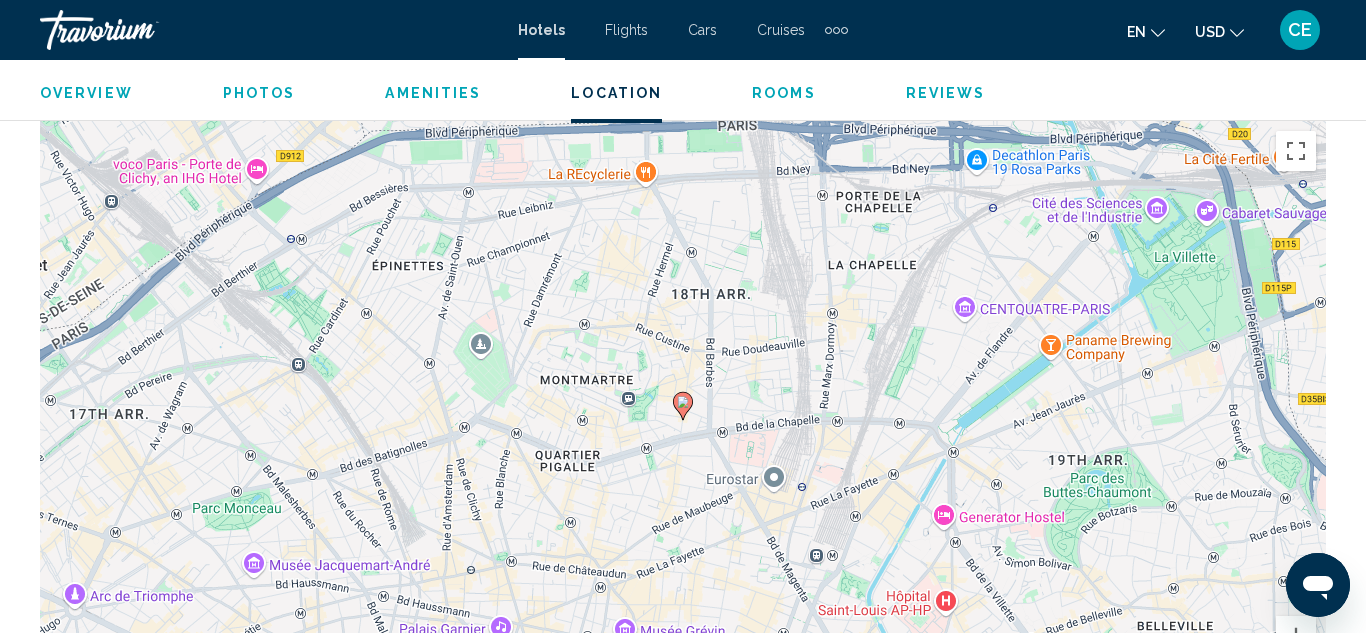 scroll, scrollTop: 2123, scrollLeft: 0, axis: vertical 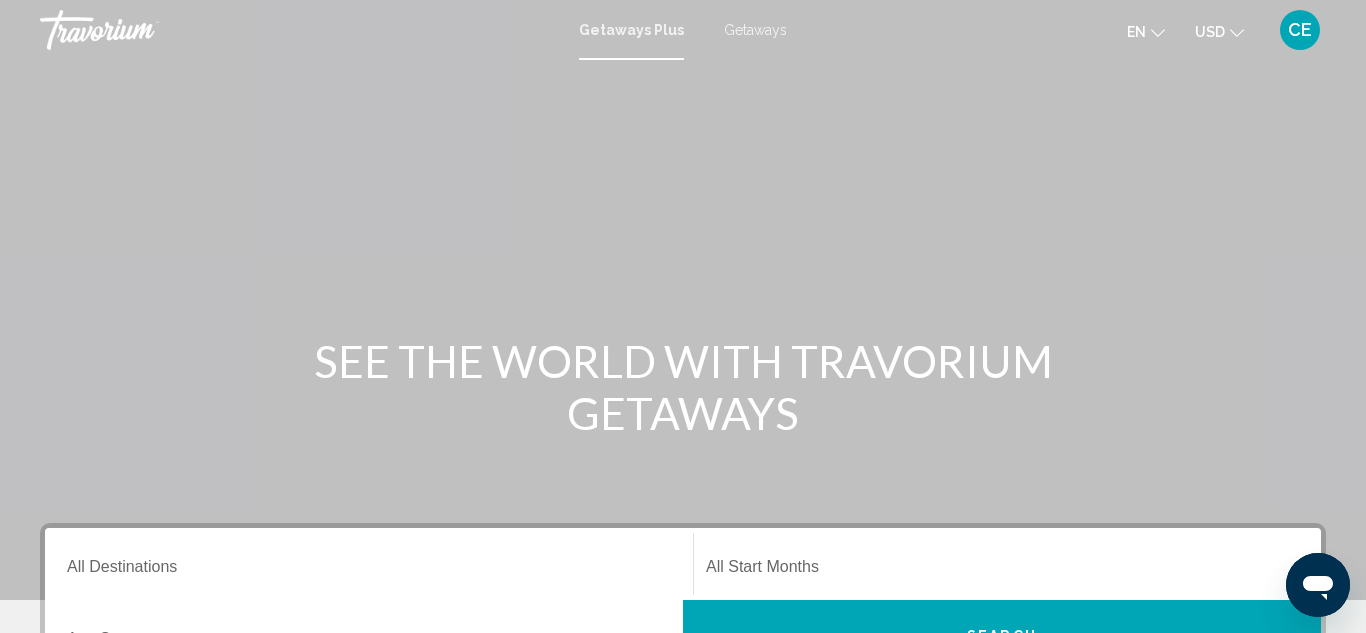 click on "Getaways" at bounding box center (755, 30) 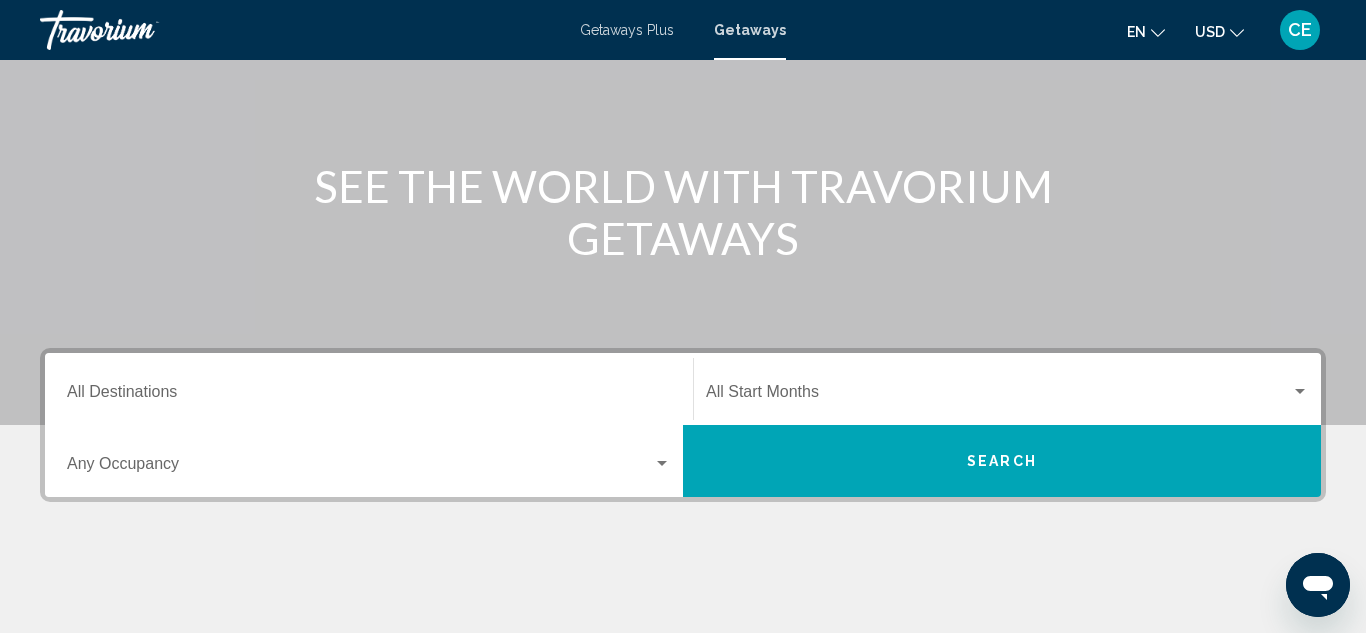 scroll, scrollTop: 336, scrollLeft: 0, axis: vertical 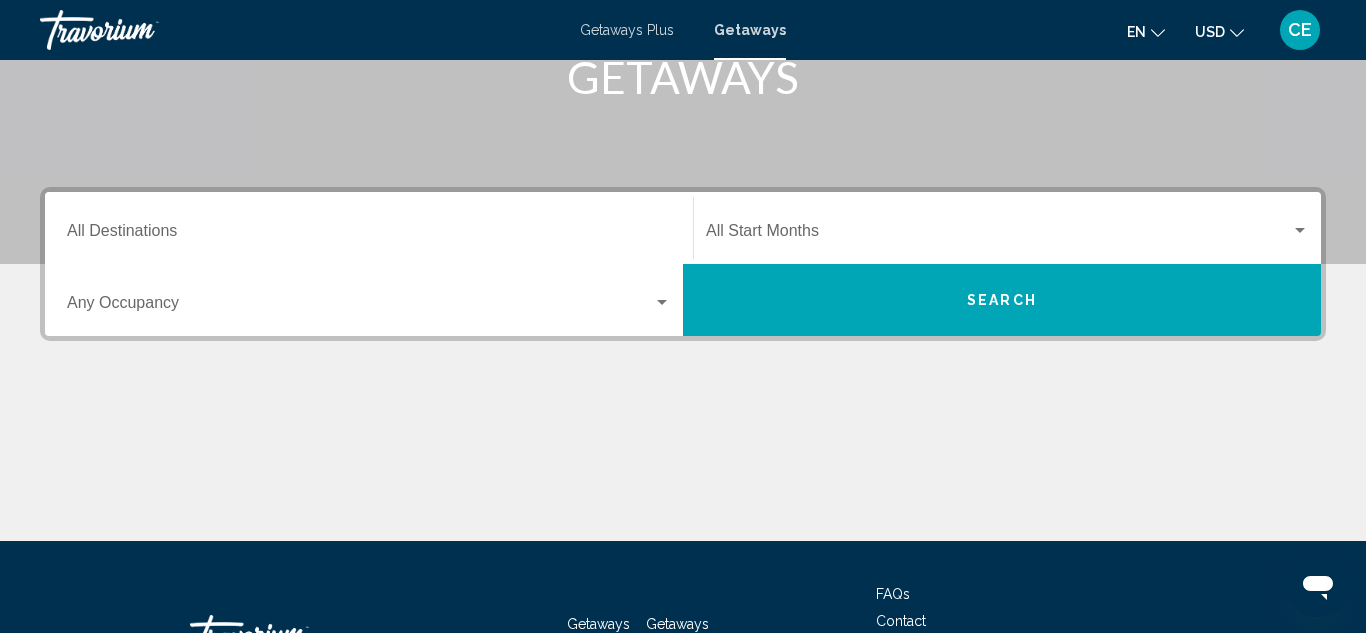 click on "Destination All Destinations" at bounding box center (369, 235) 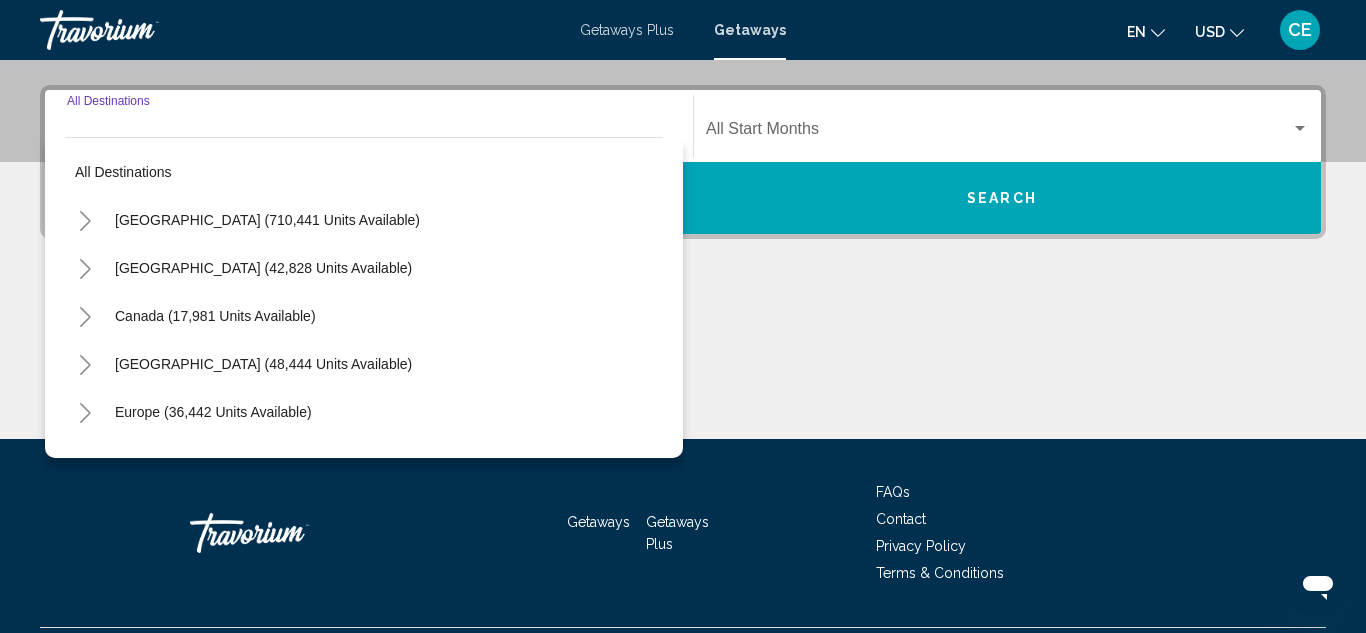 scroll, scrollTop: 458, scrollLeft: 0, axis: vertical 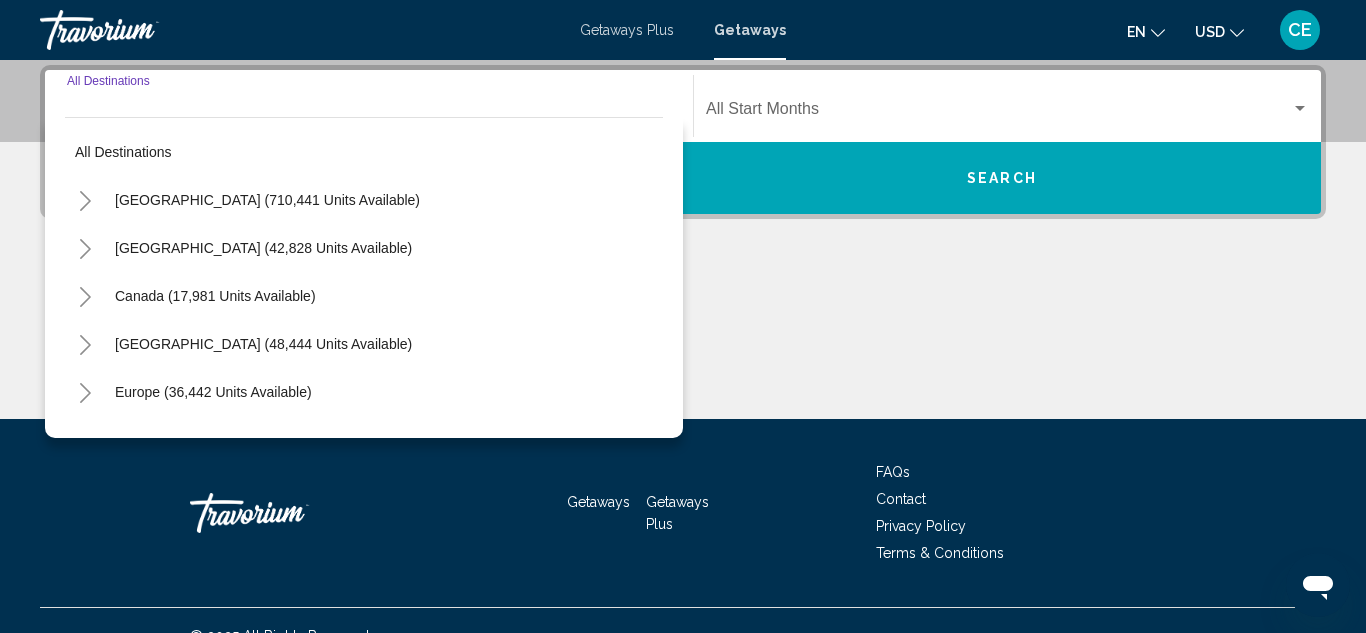 click 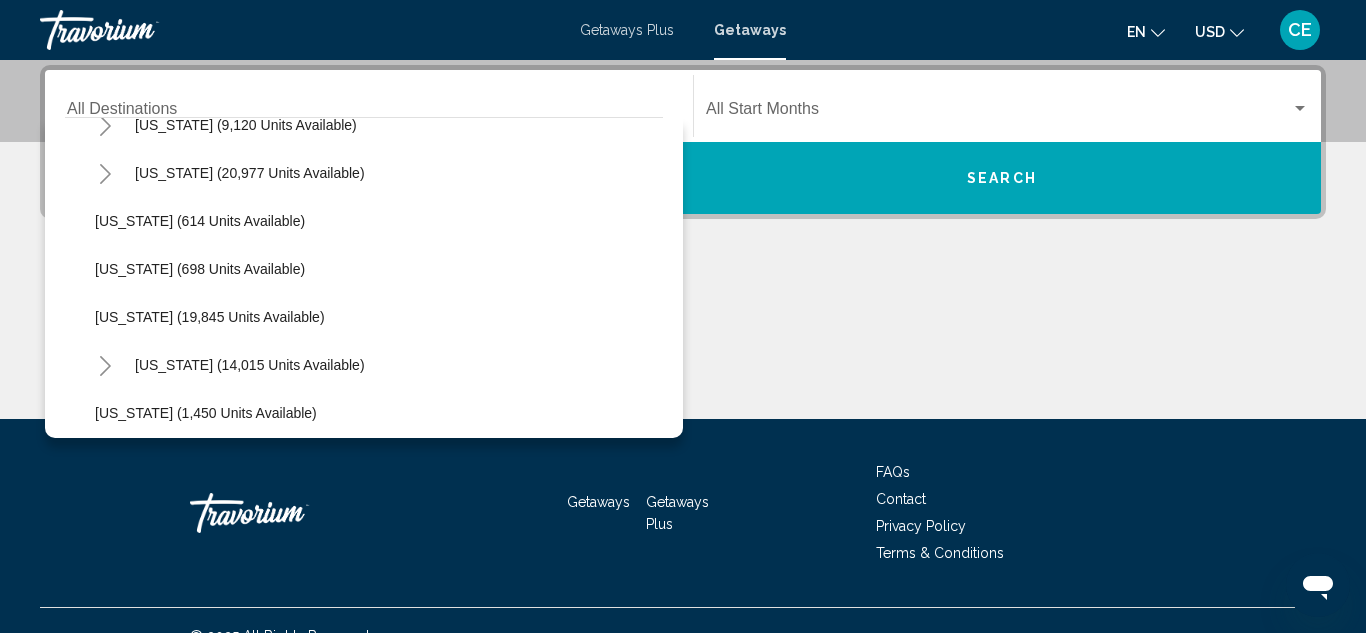 scroll, scrollTop: 1364, scrollLeft: 0, axis: vertical 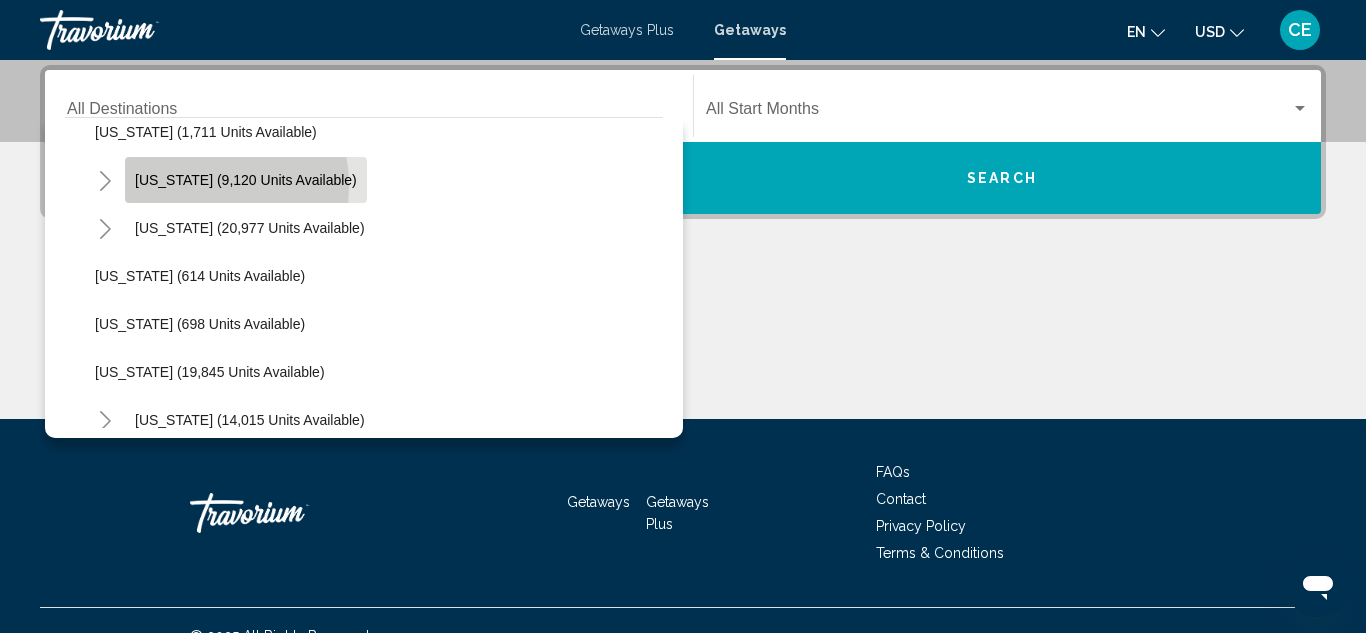 click on "[US_STATE] (9,120 units available)" 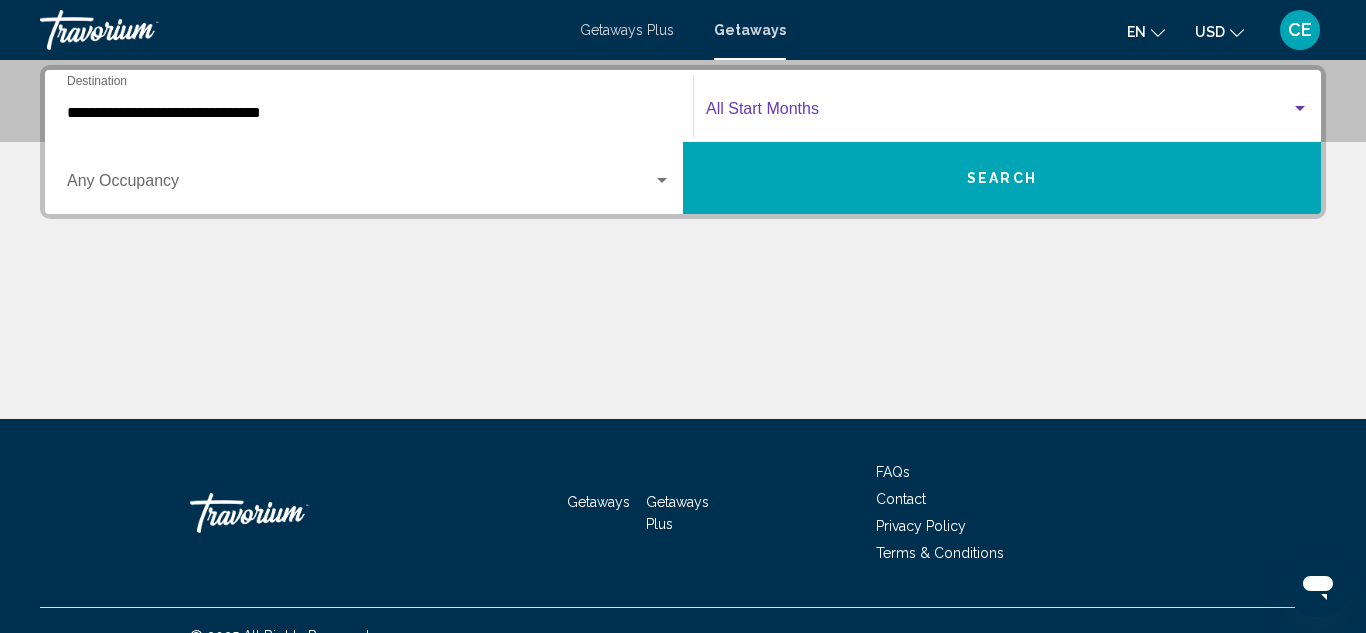 click at bounding box center (998, 113) 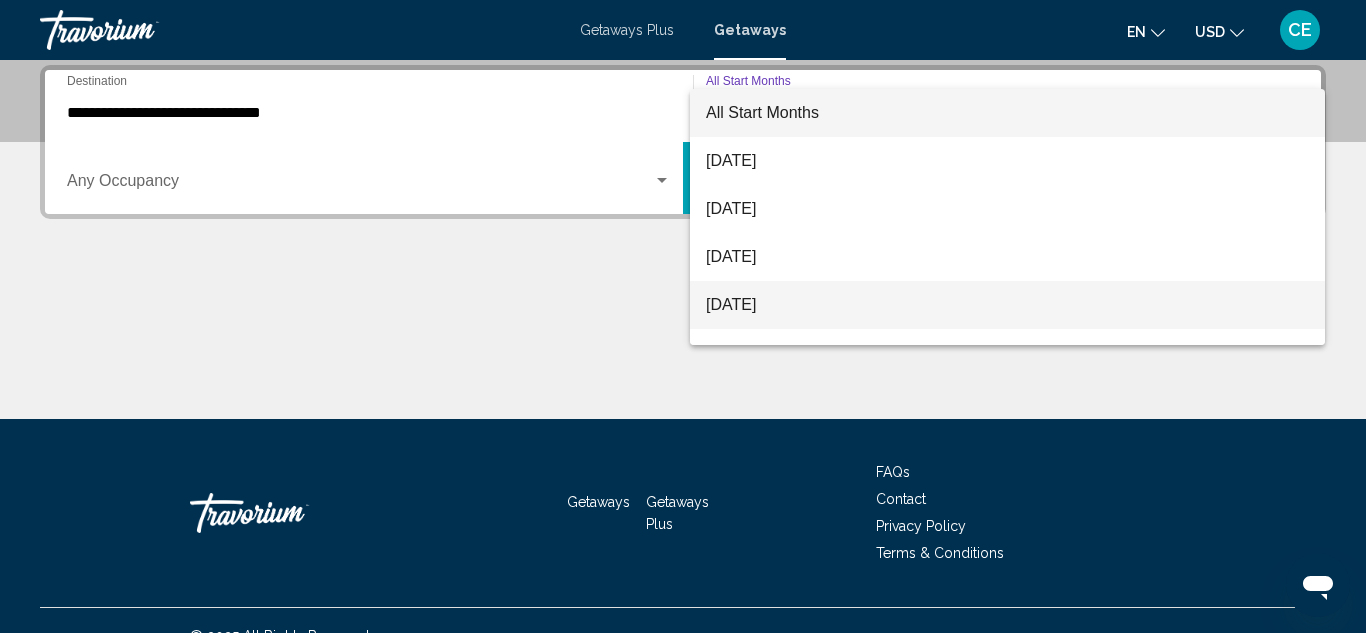 scroll, scrollTop: 112, scrollLeft: 0, axis: vertical 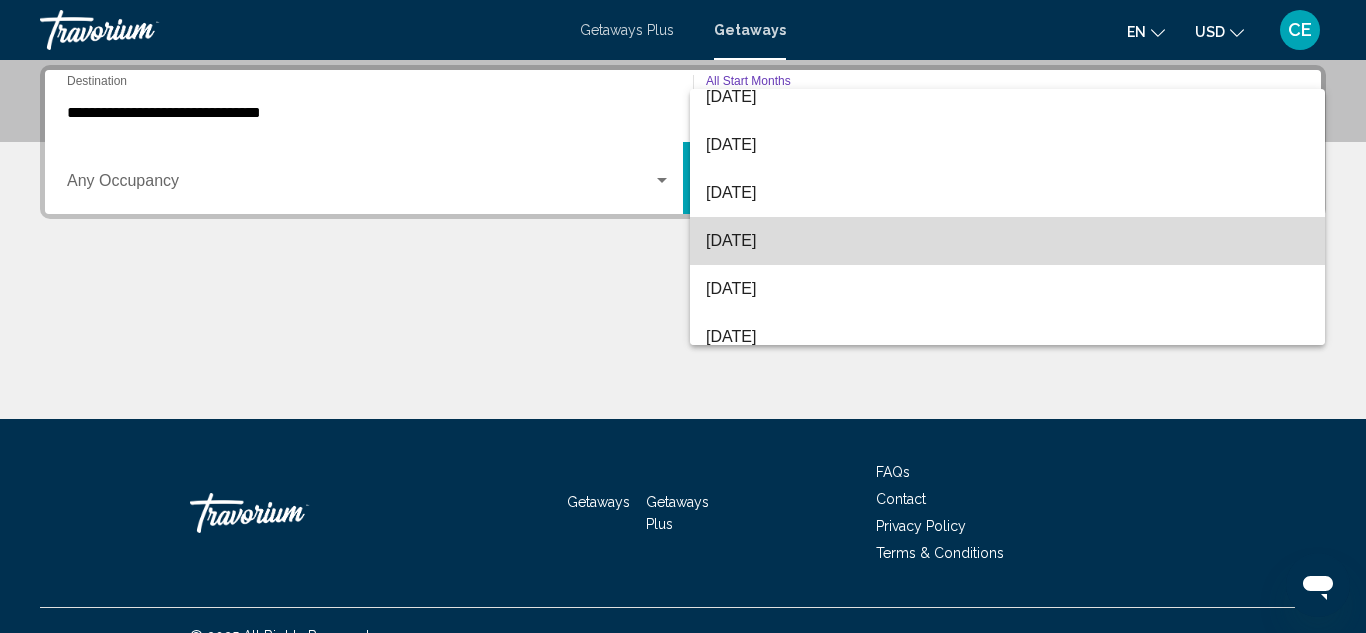 click on "[DATE]" at bounding box center (1007, 241) 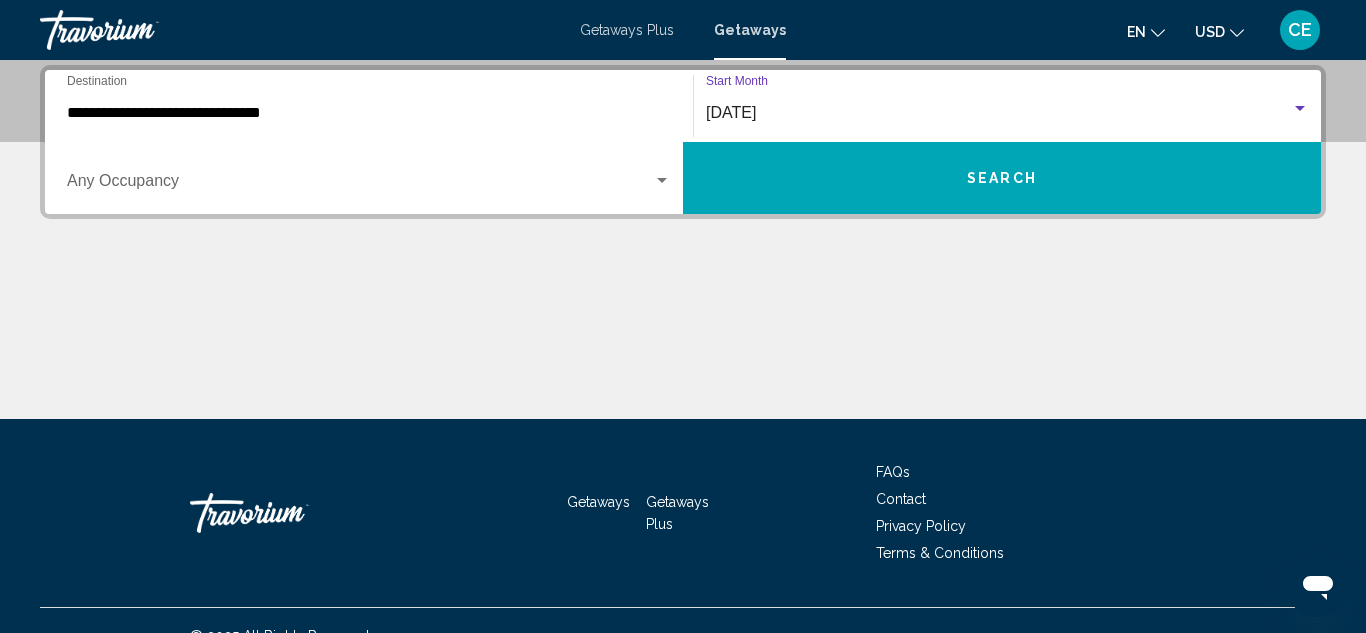 click at bounding box center [360, 185] 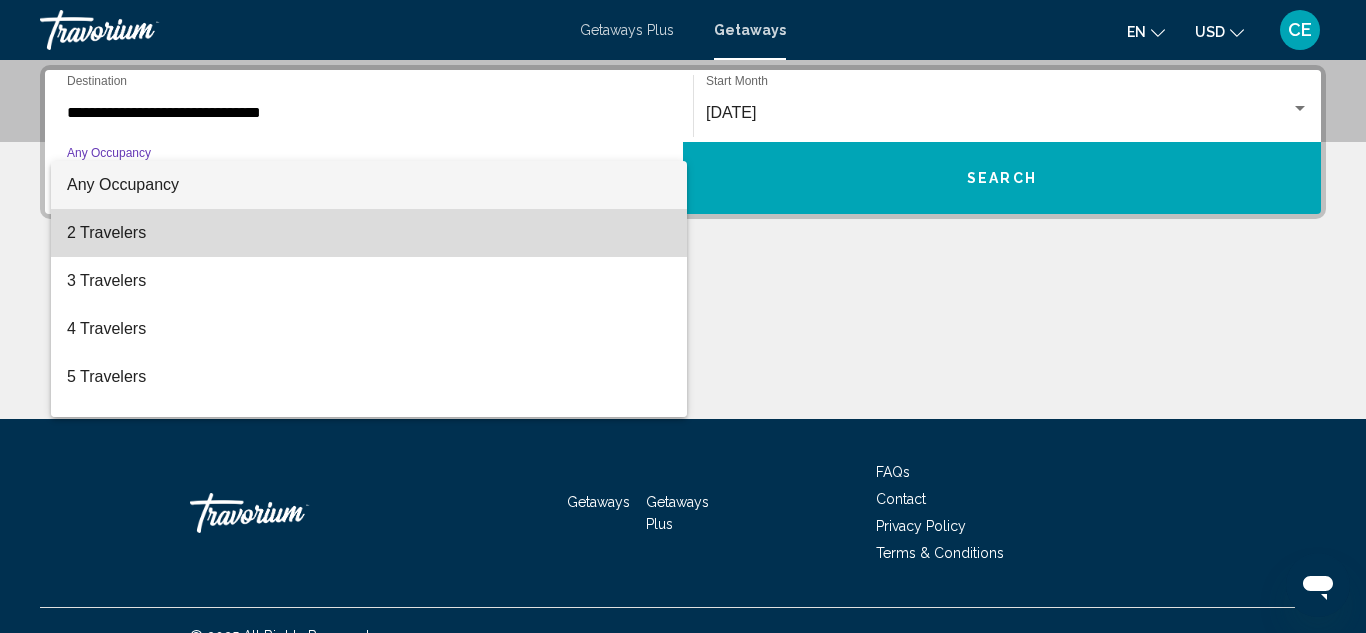 click on "2 Travelers" at bounding box center (369, 233) 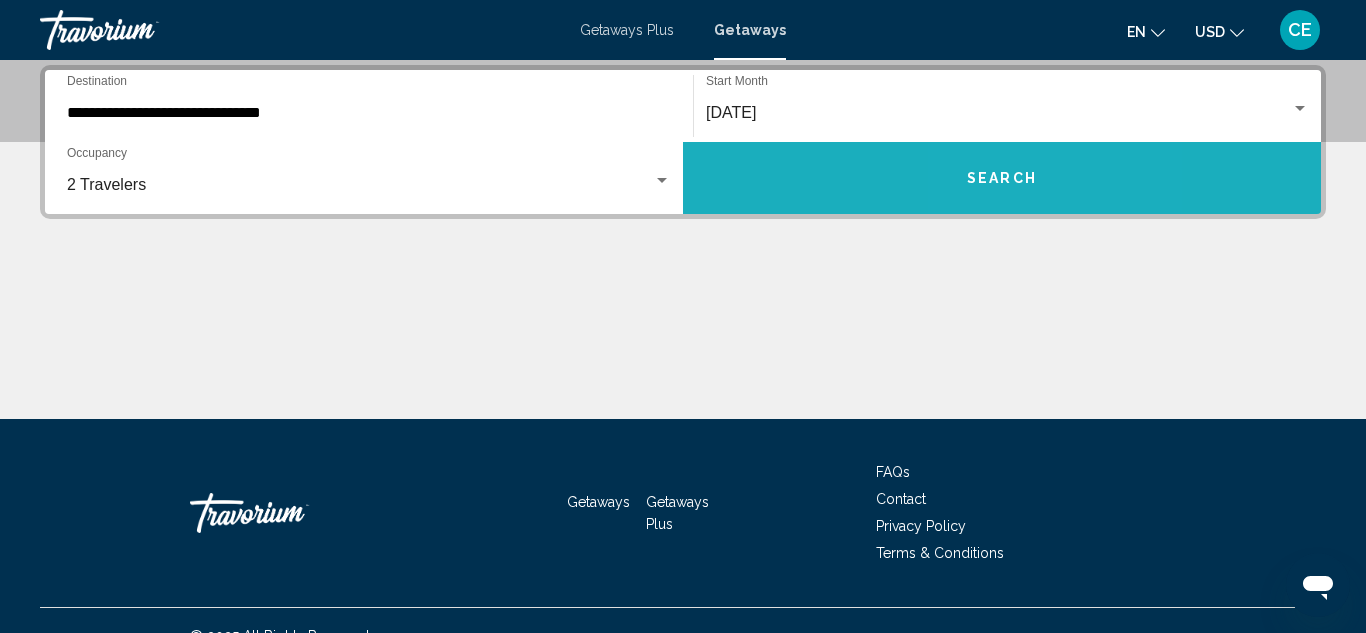 click on "Search" at bounding box center (1002, 179) 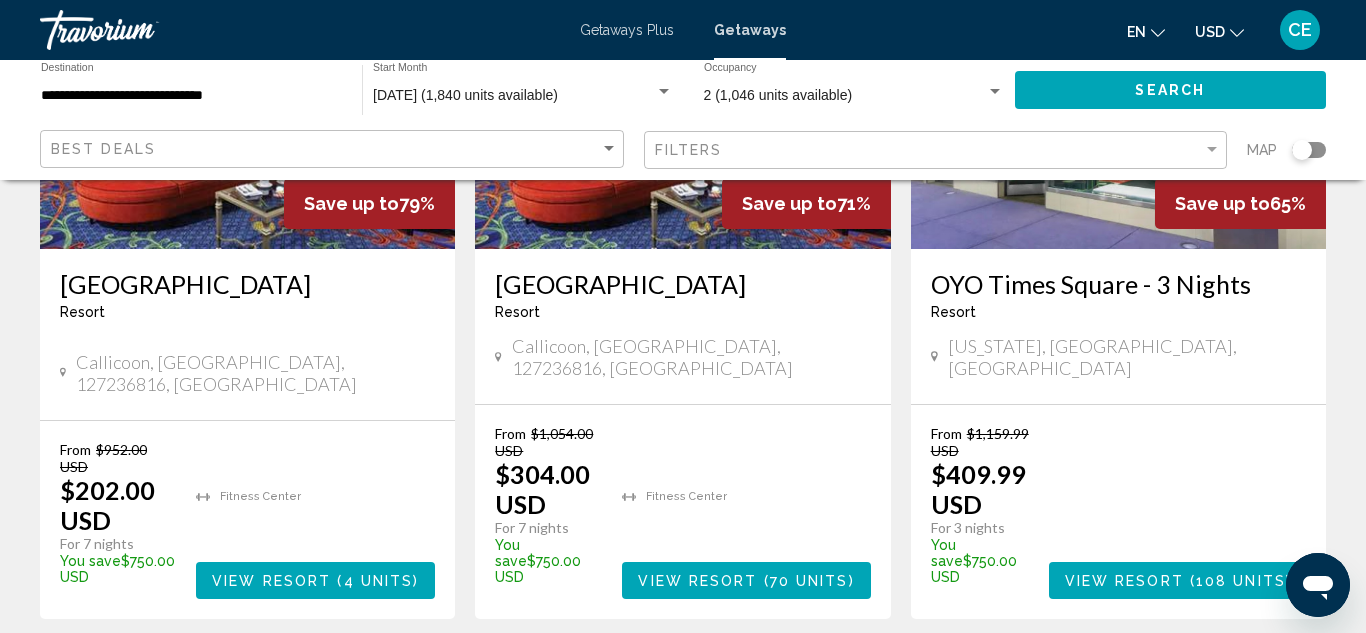 scroll, scrollTop: 336, scrollLeft: 0, axis: vertical 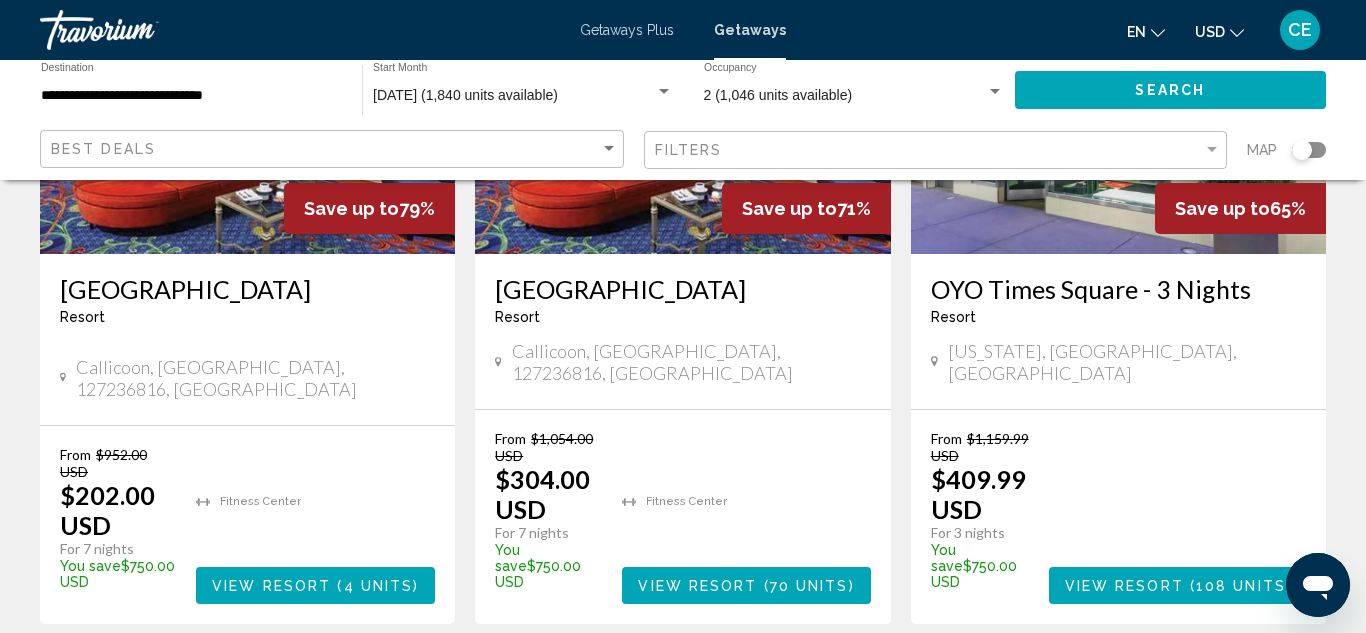 click on "( 108 units )" at bounding box center (1238, 586) 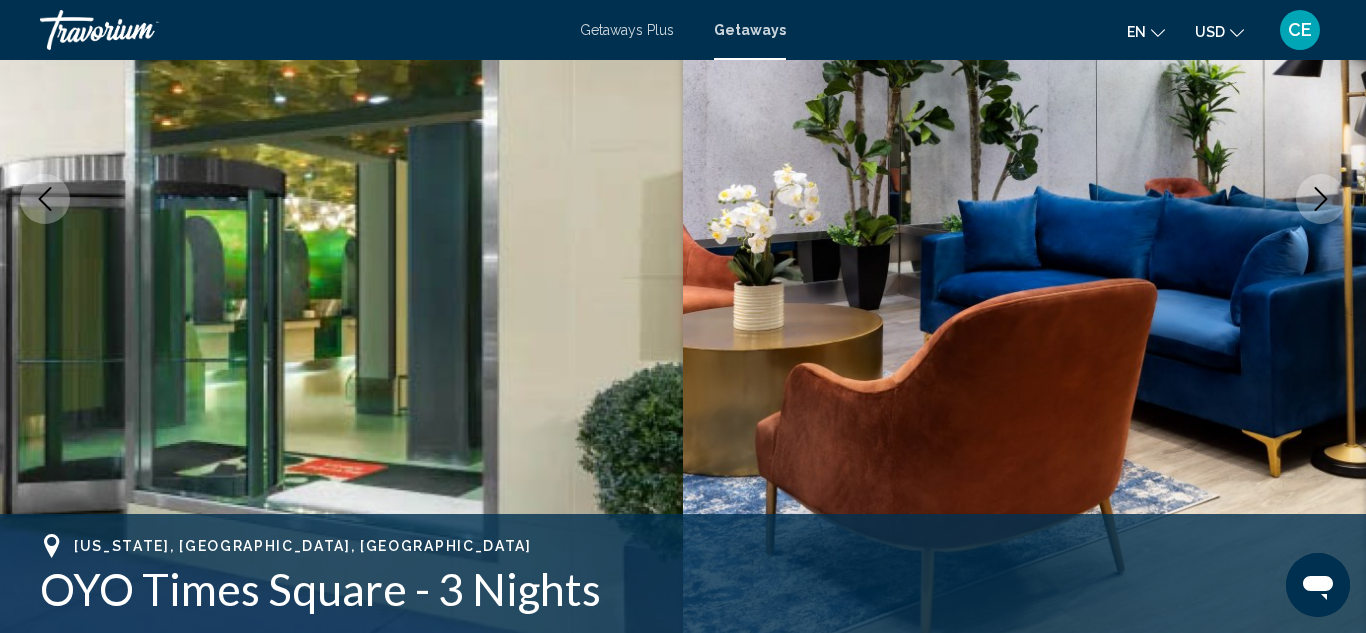 scroll, scrollTop: 219, scrollLeft: 0, axis: vertical 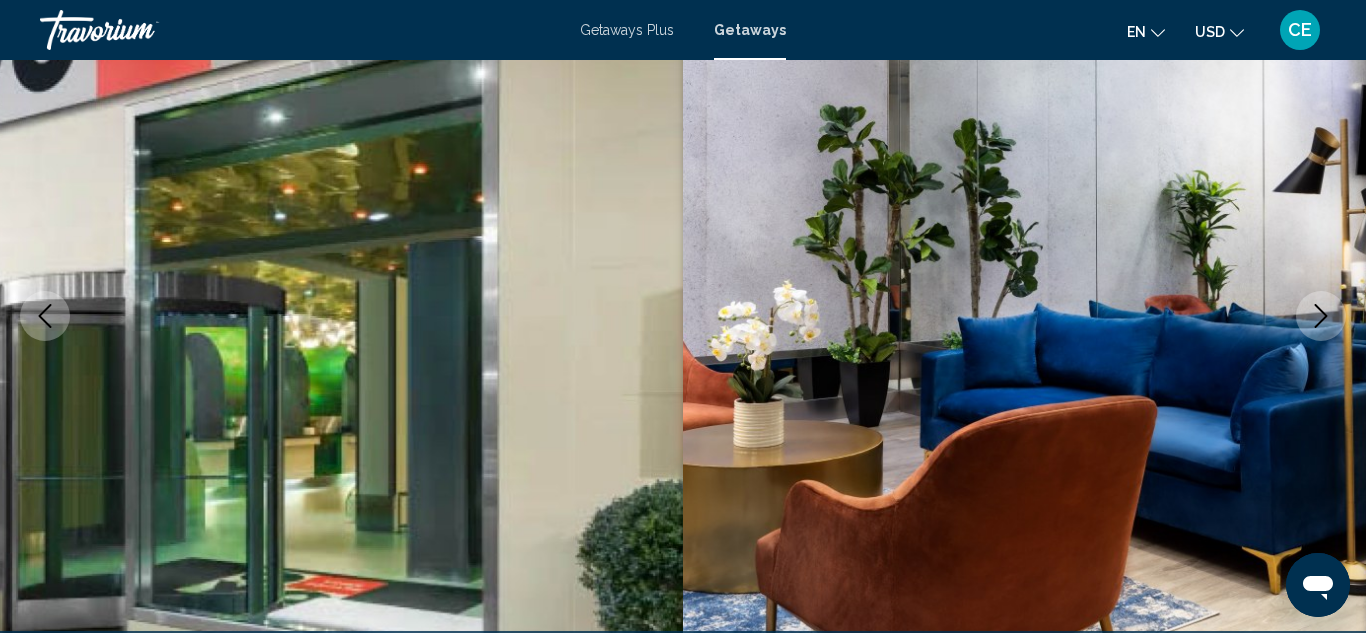 click 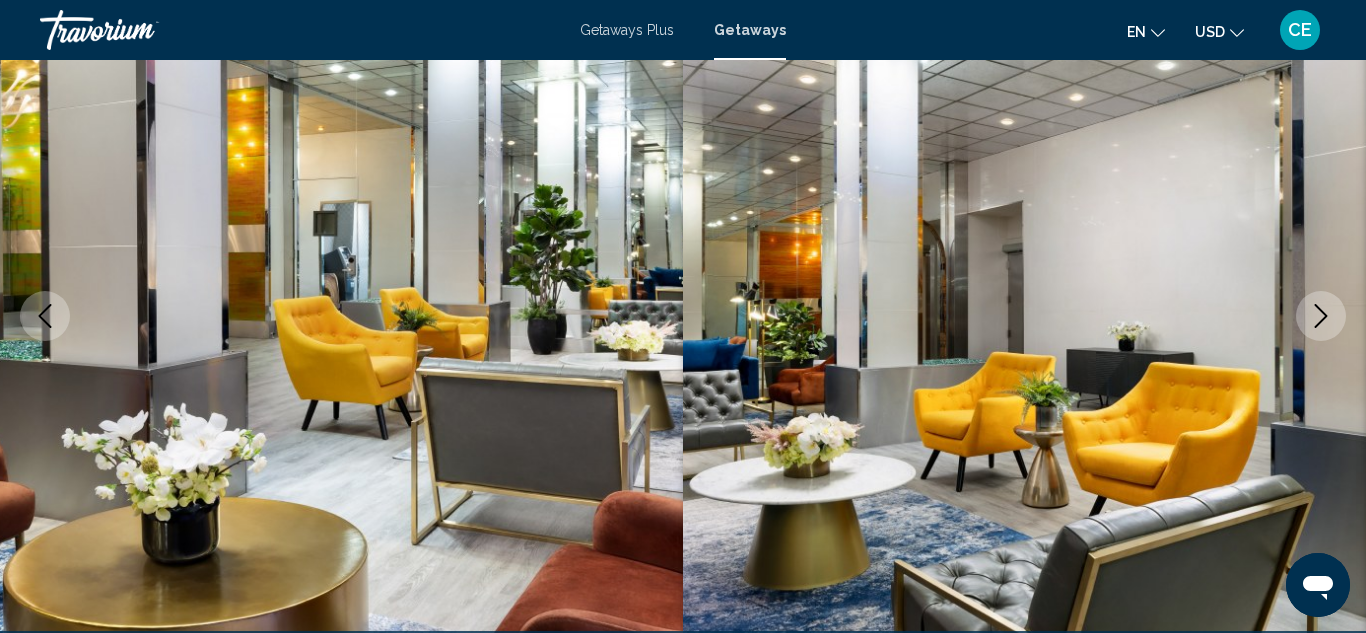 click 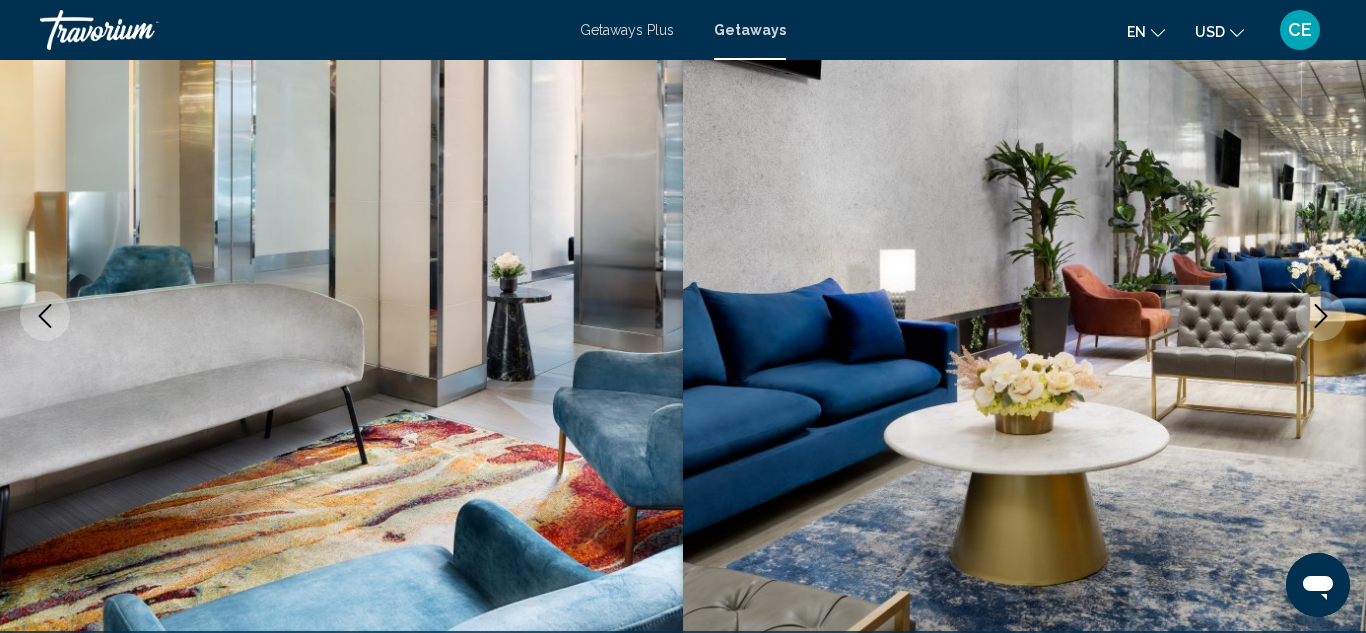 click 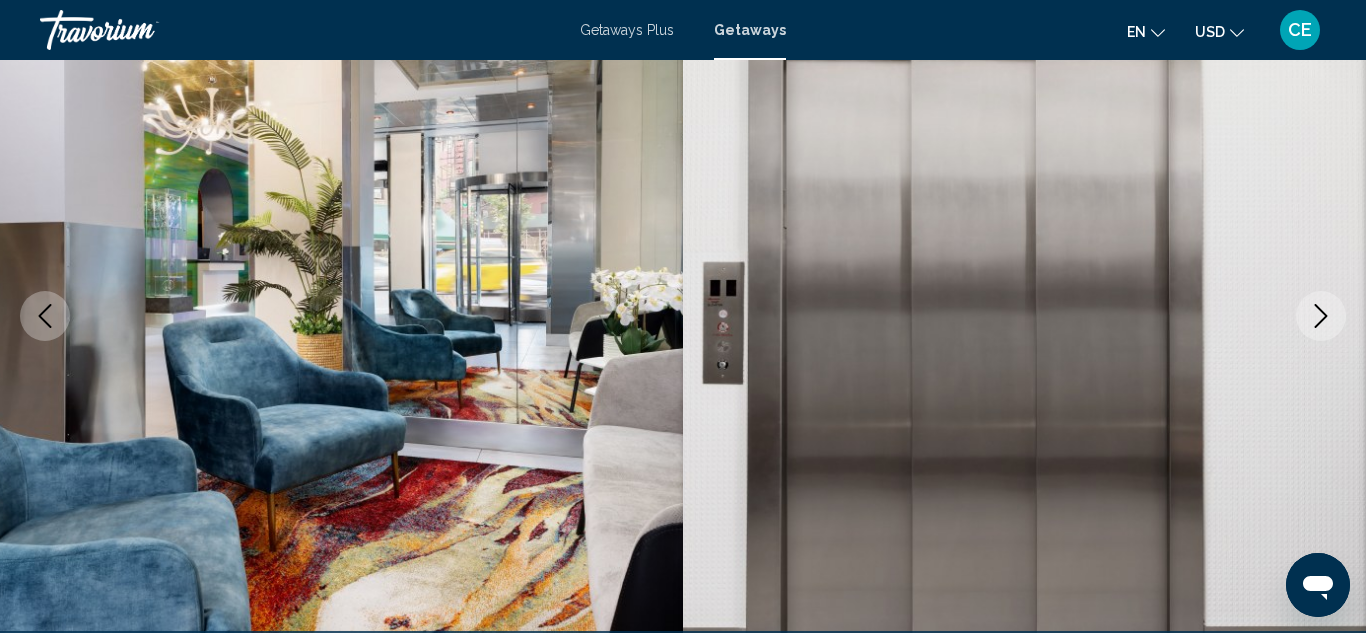 click 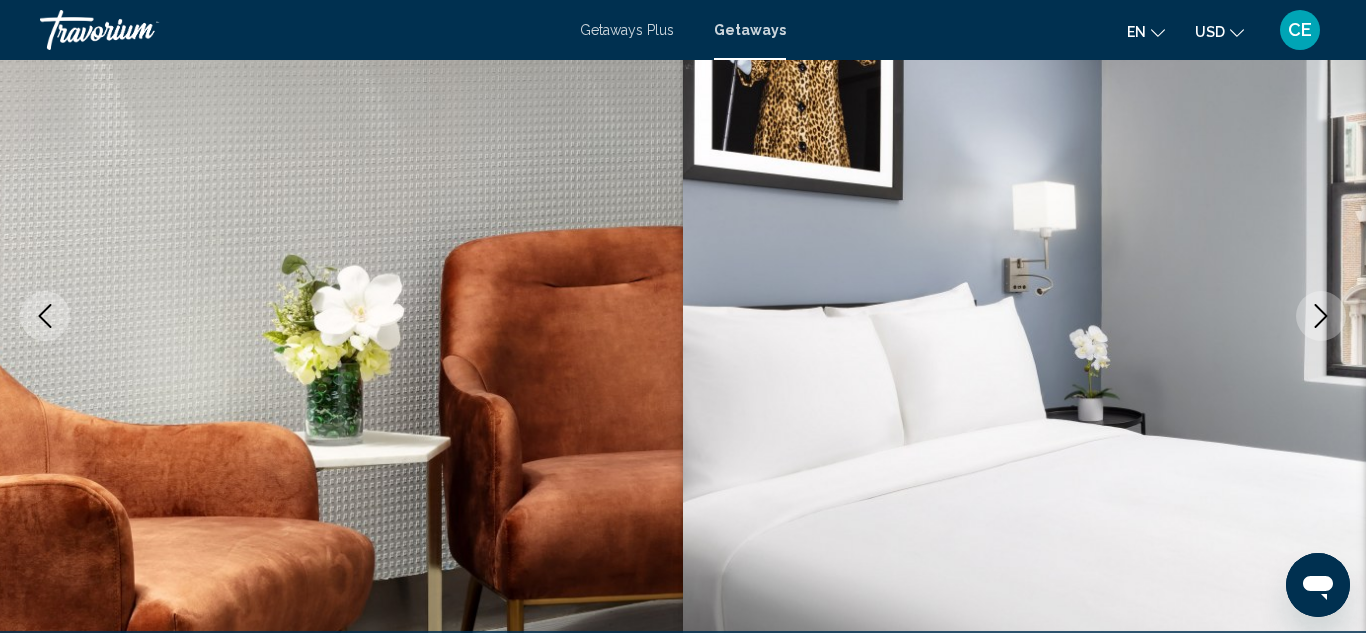 click 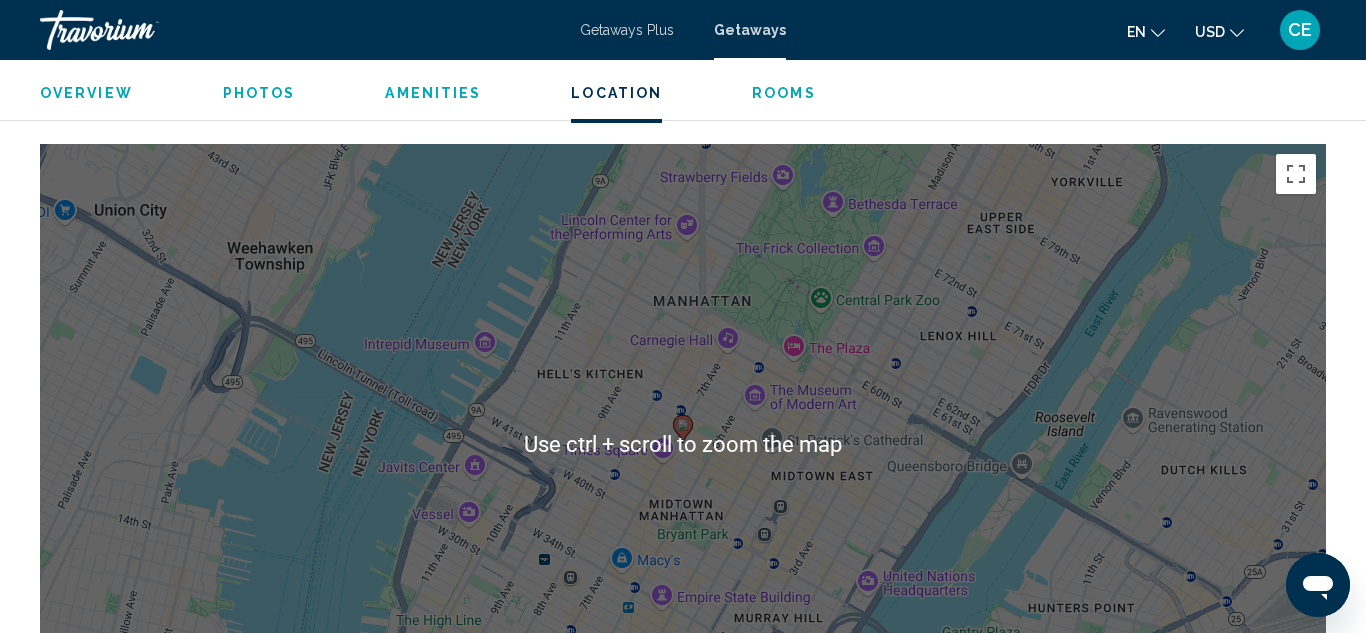 scroll, scrollTop: 2459, scrollLeft: 0, axis: vertical 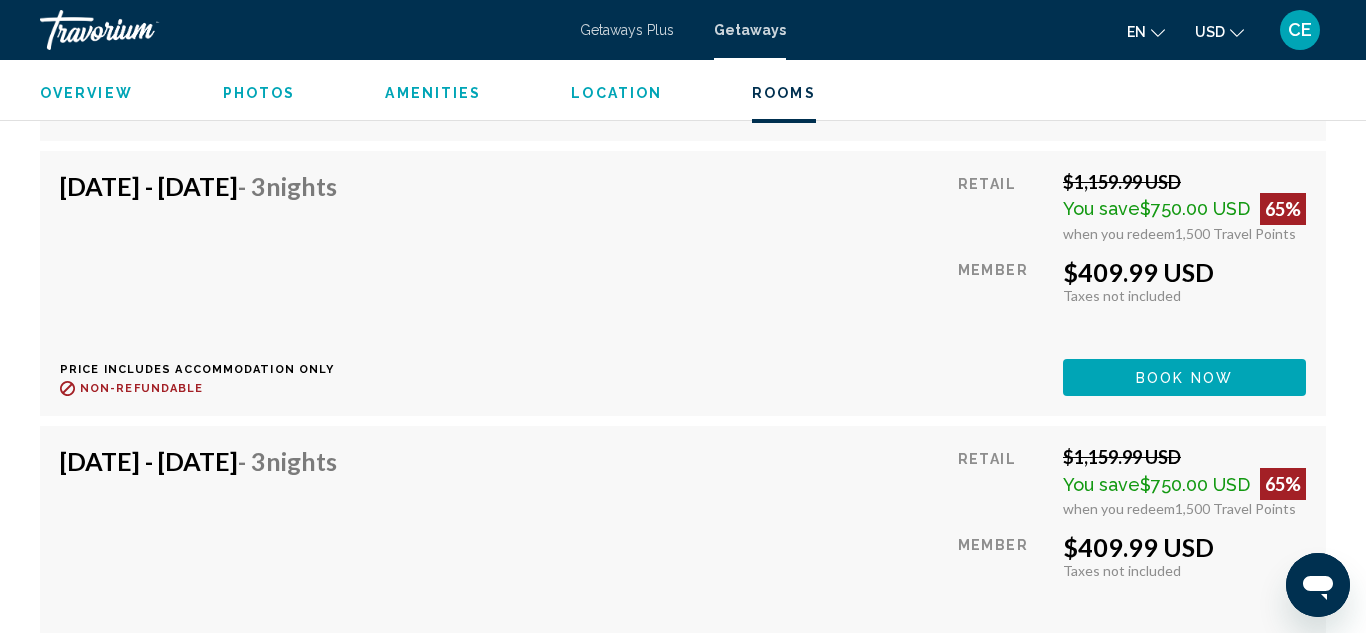click on "[DATE] - [DATE]  - 3  Nights Price includes accommodation only
Refundable until :
Non-refundable Retail  $1,159.99 USD  You save  $750.00 USD   65%  when you redeem  1,500  Travel Points  Member  $409.99 USD  Taxes included Taxes not included You earn  0  Travel Points  Book now This room is no longer available. Price includes accommodation only
Refundable until
Non-refundable Book now This room is no longer available." at bounding box center (683, 283) 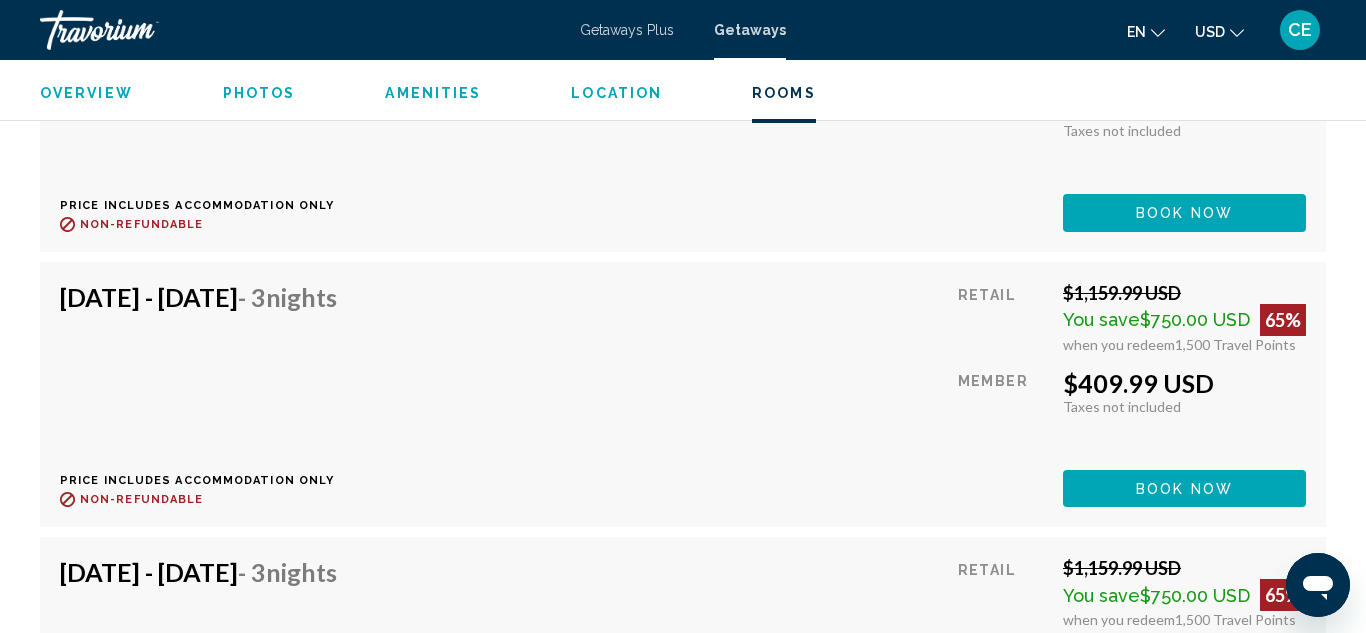 scroll, scrollTop: 9403, scrollLeft: 0, axis: vertical 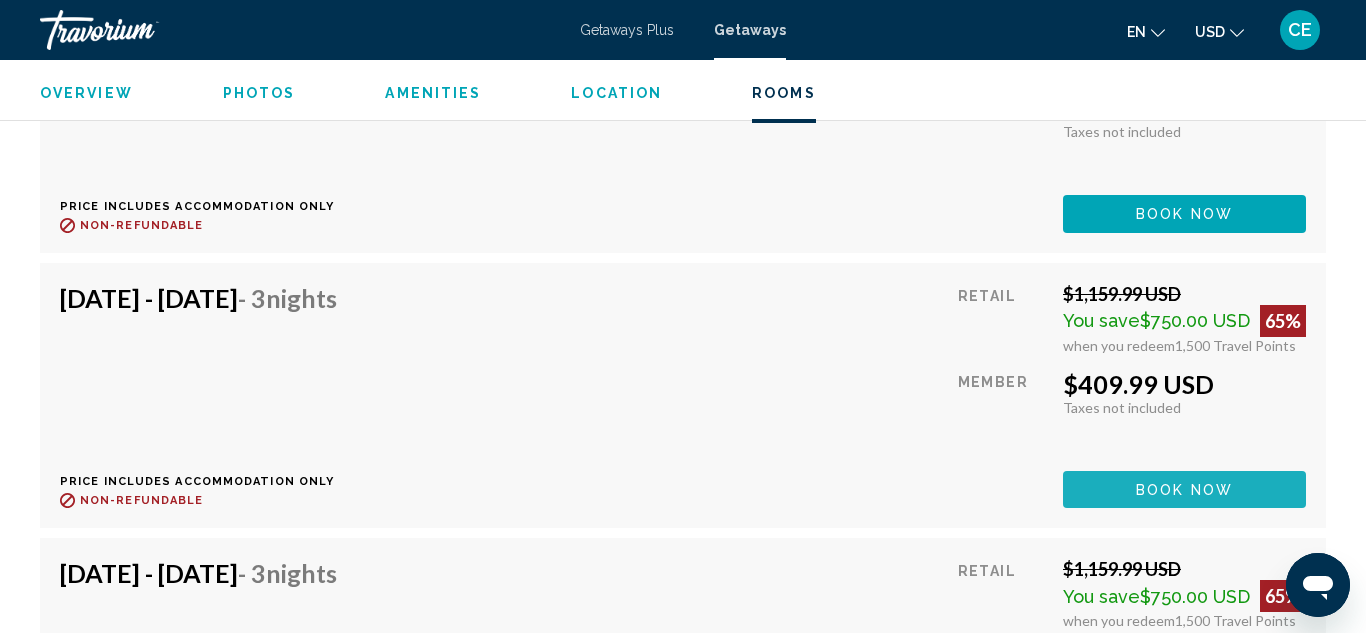 click on "Book now" at bounding box center (1184, 489) 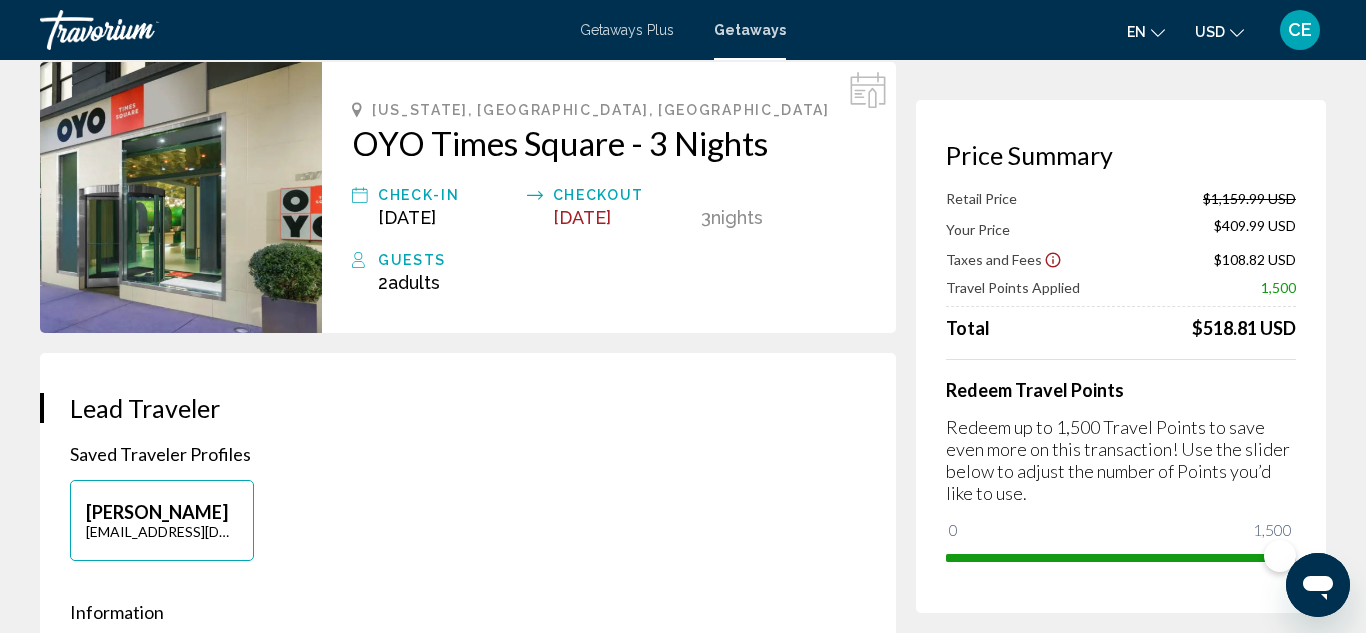scroll, scrollTop: 112, scrollLeft: 0, axis: vertical 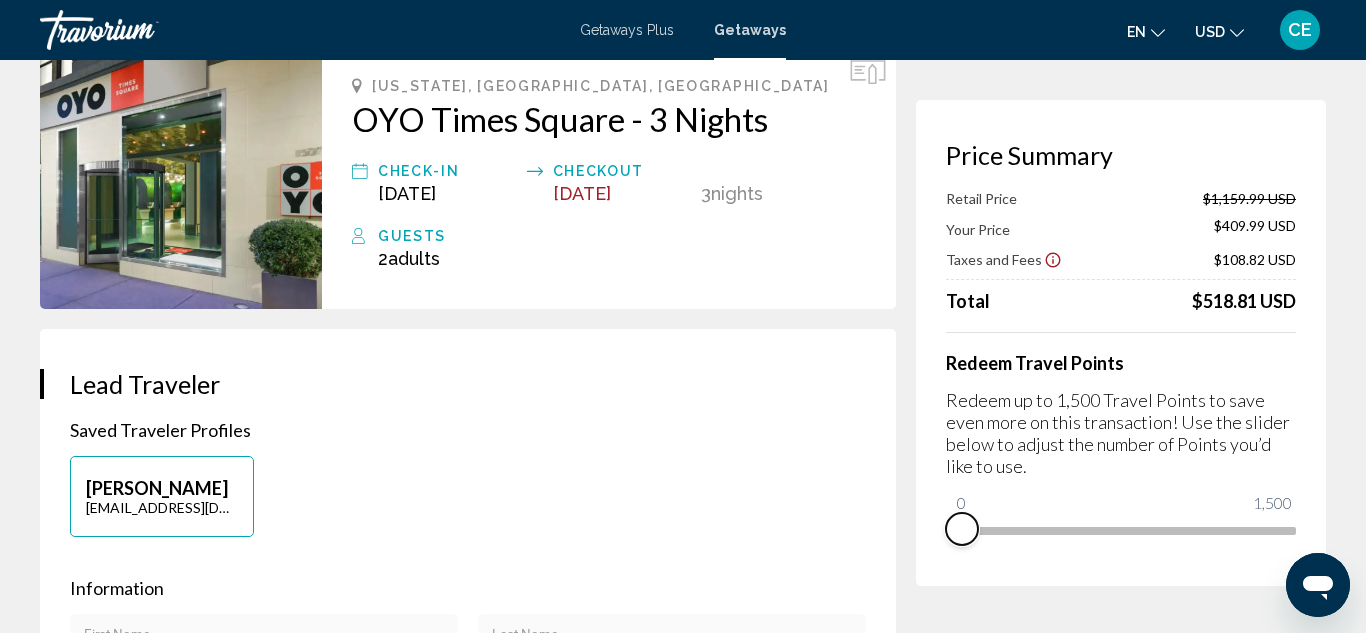 drag, startPoint x: 1275, startPoint y: 555, endPoint x: 942, endPoint y: 596, distance: 335.51453 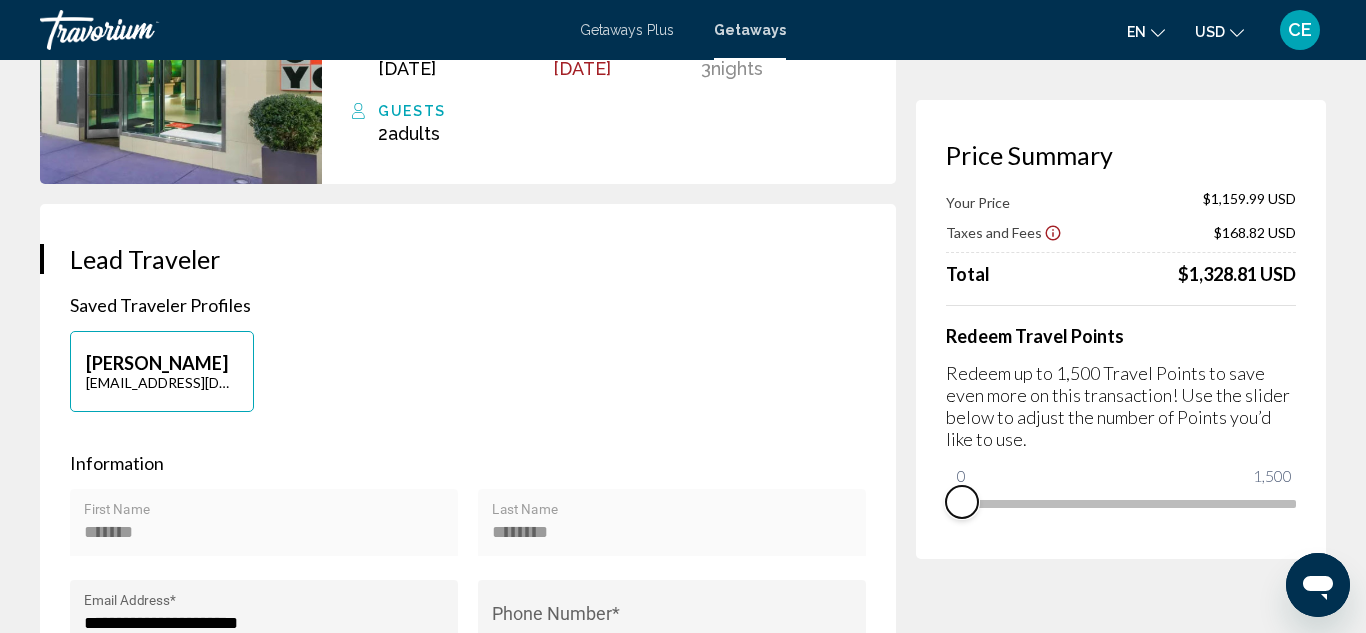 scroll, scrollTop: 0, scrollLeft: 0, axis: both 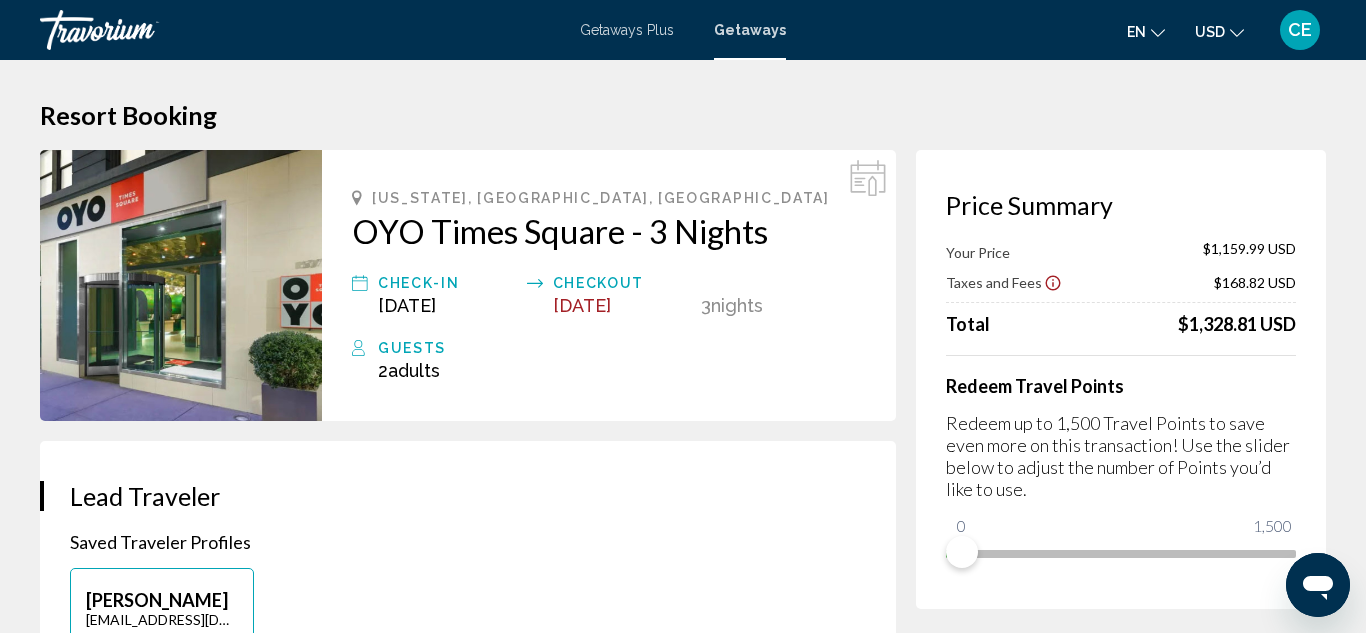 click on "Adults" at bounding box center [414, 370] 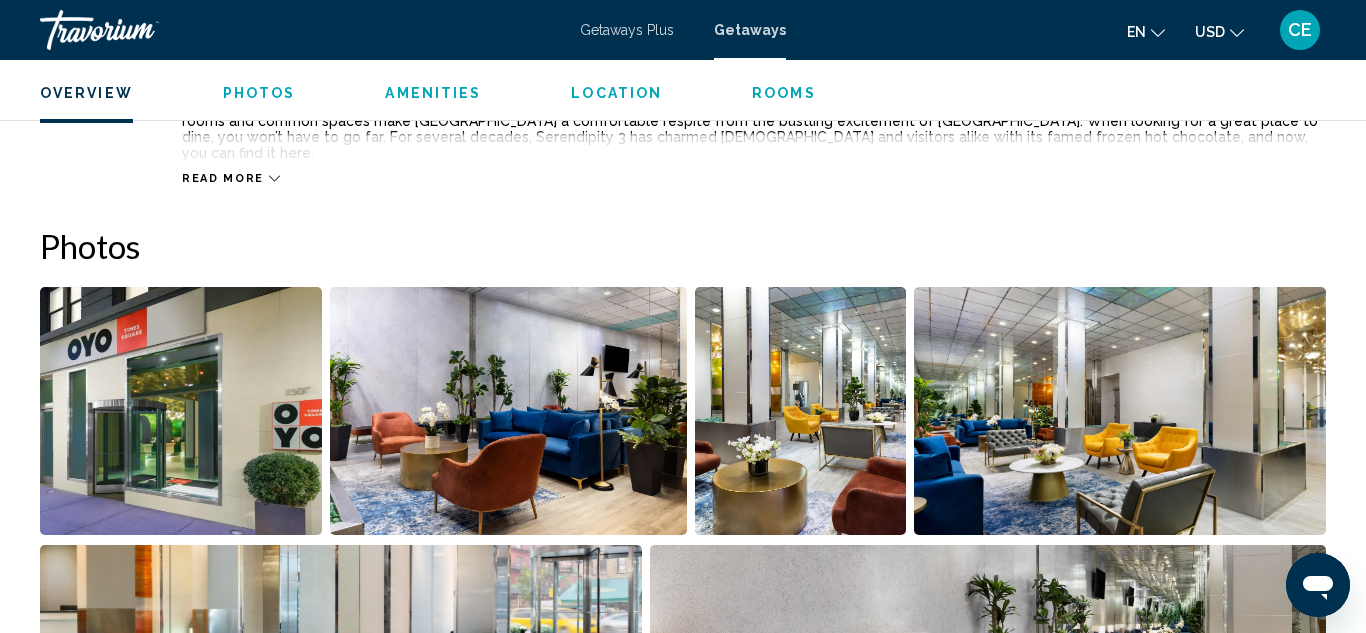 scroll, scrollTop: 1114, scrollLeft: 0, axis: vertical 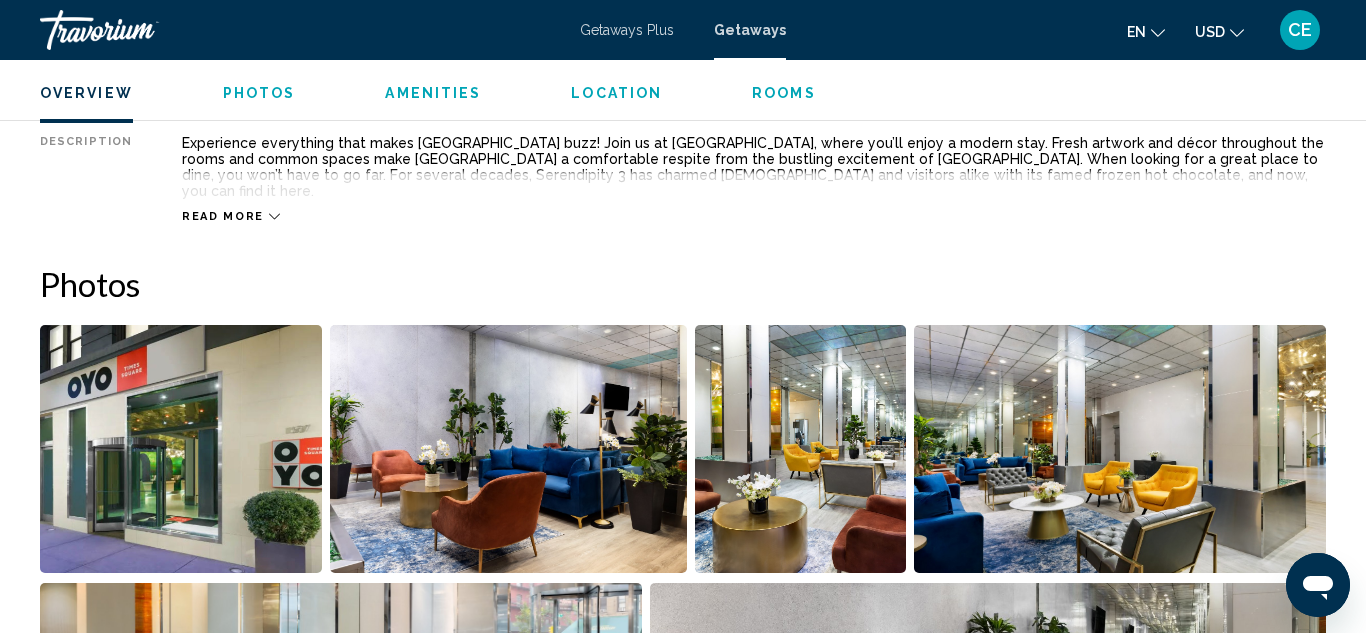 click on "Photos" at bounding box center (259, 93) 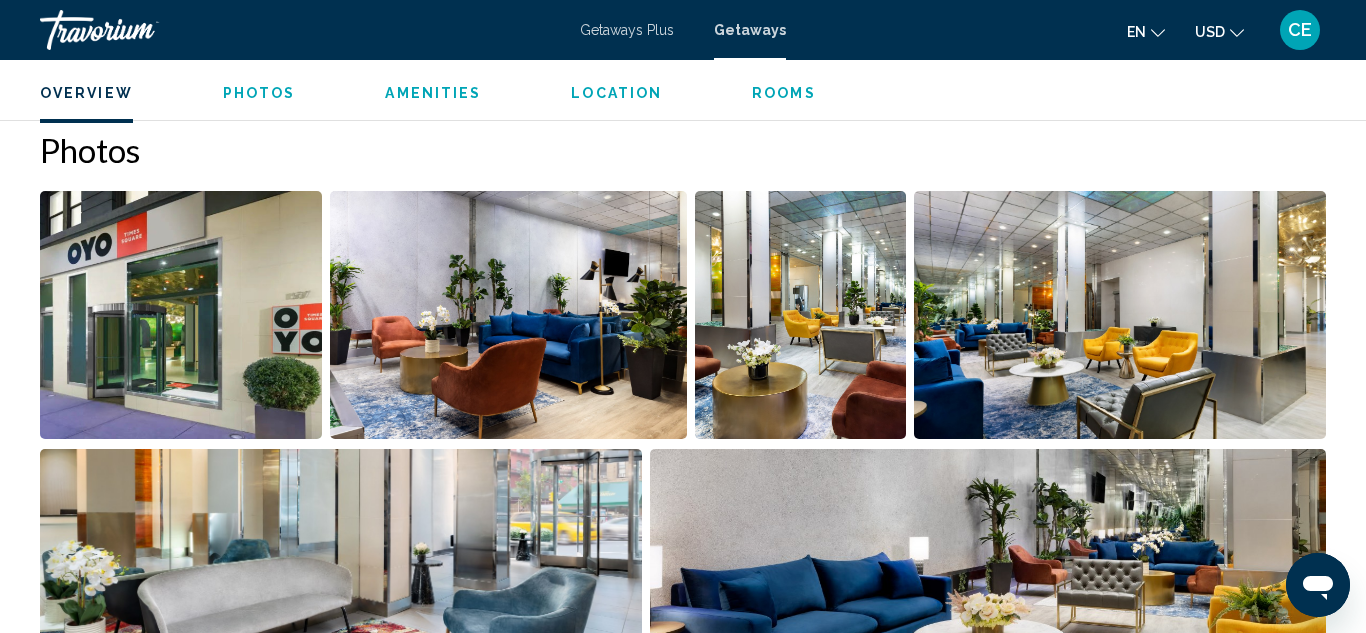 scroll, scrollTop: 1130, scrollLeft: 0, axis: vertical 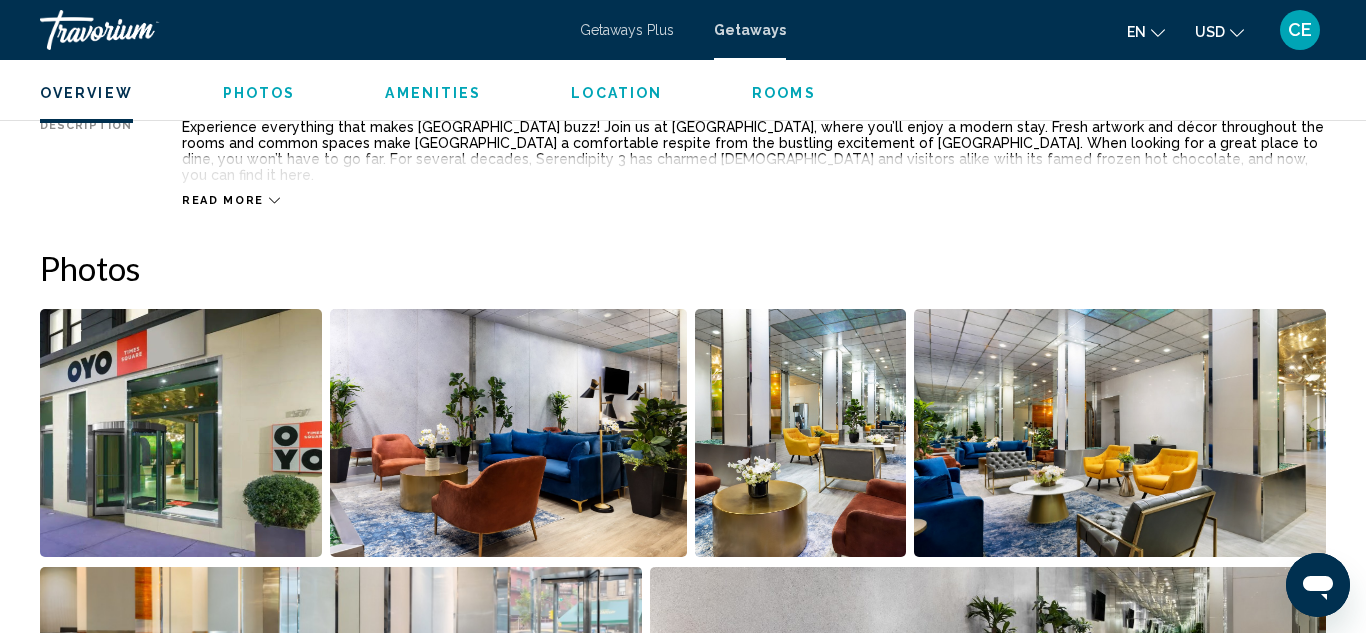 click at bounding box center [181, 433] 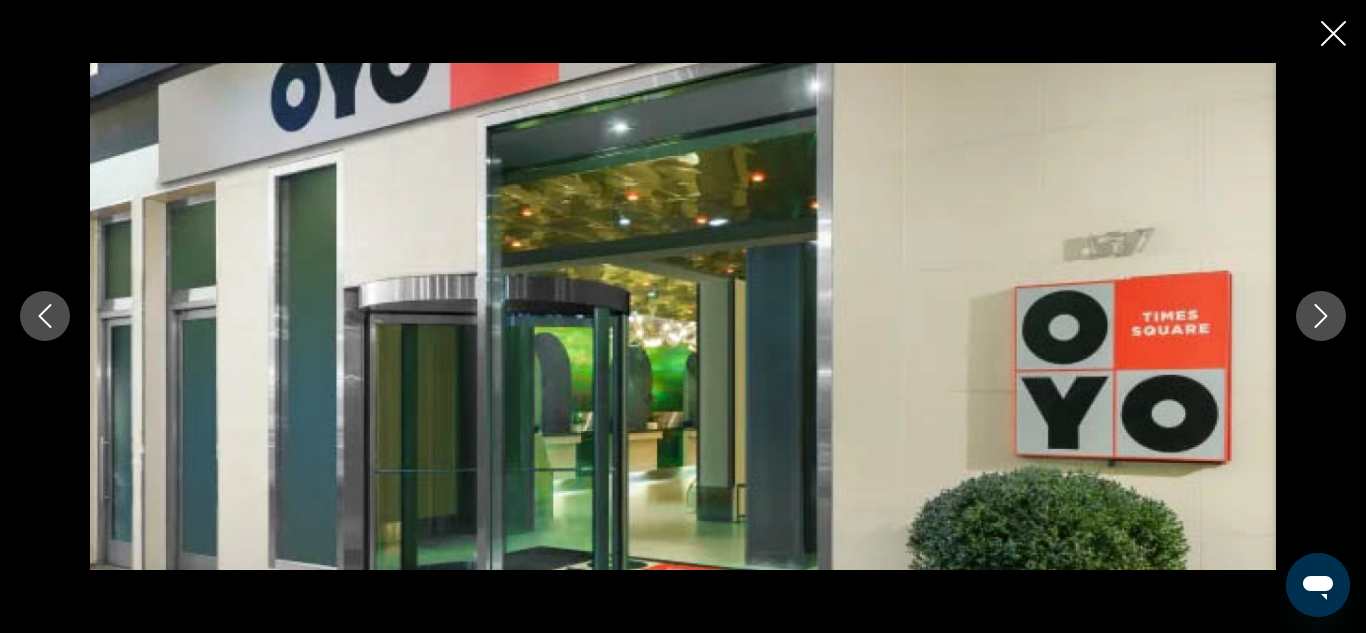 click 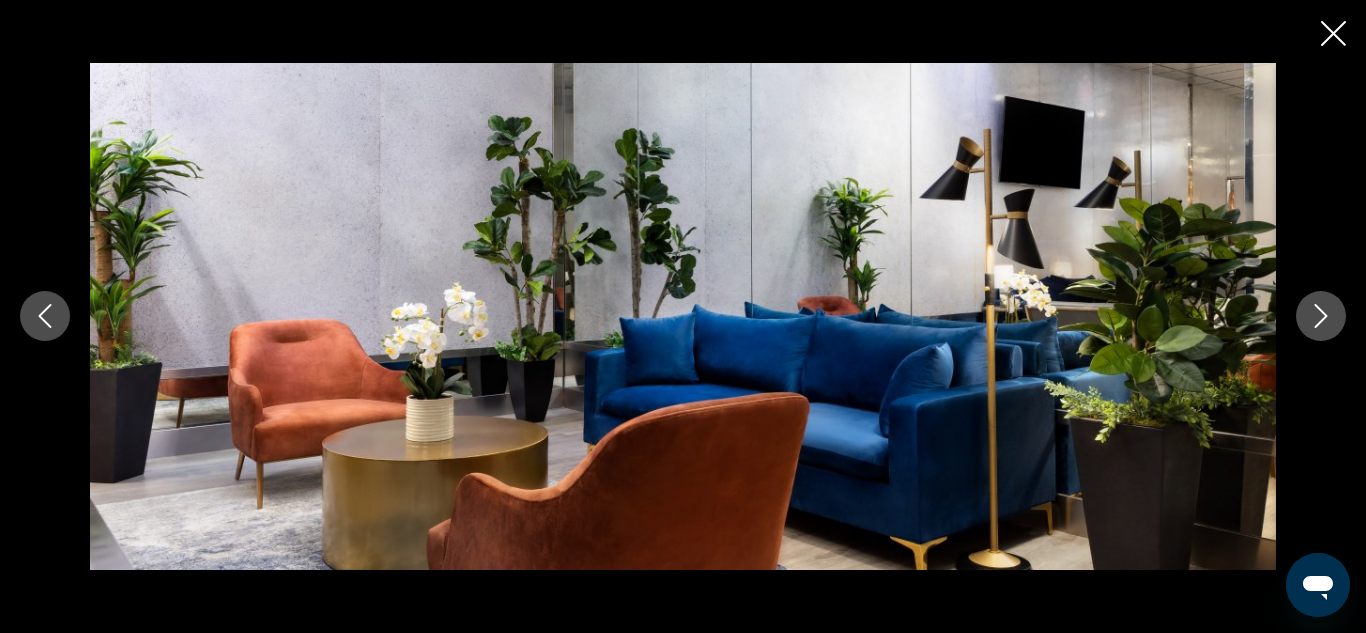click 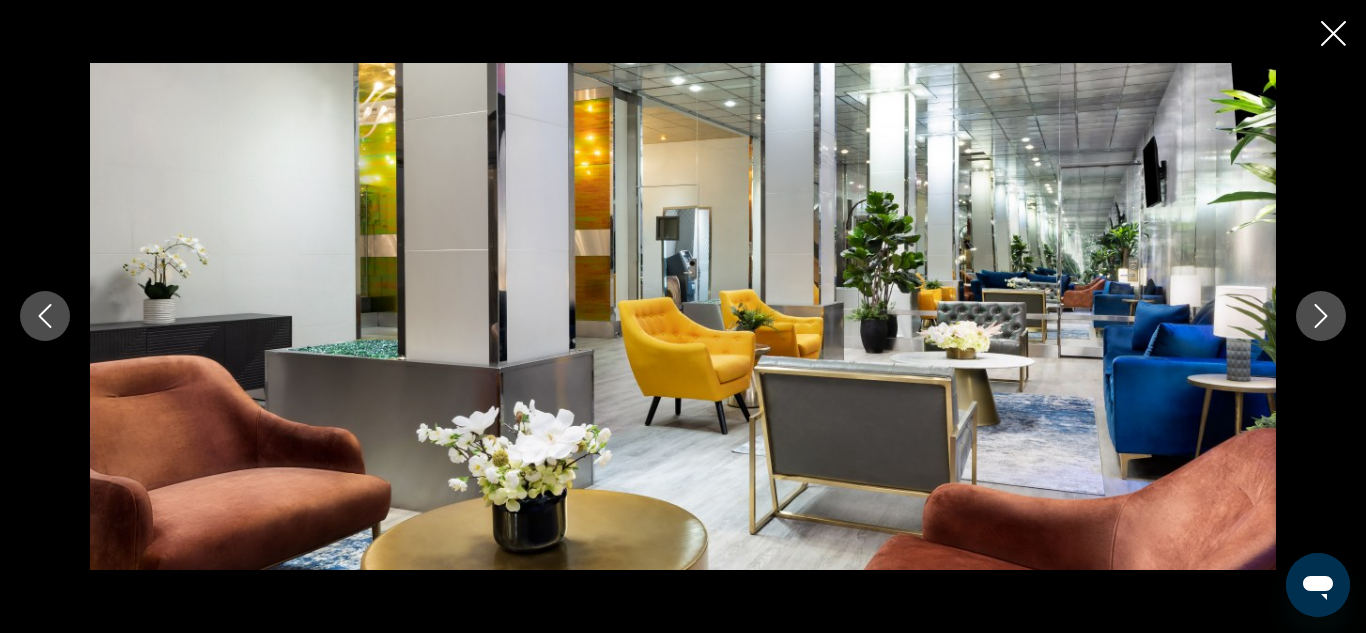 click 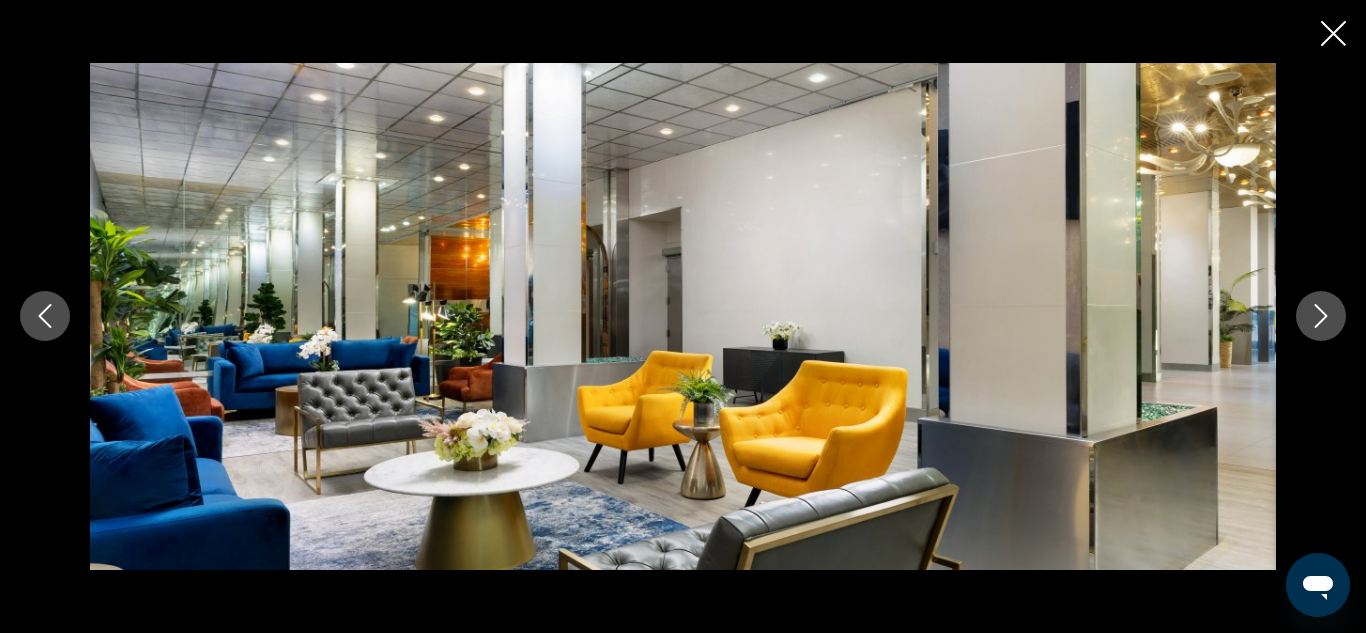 click 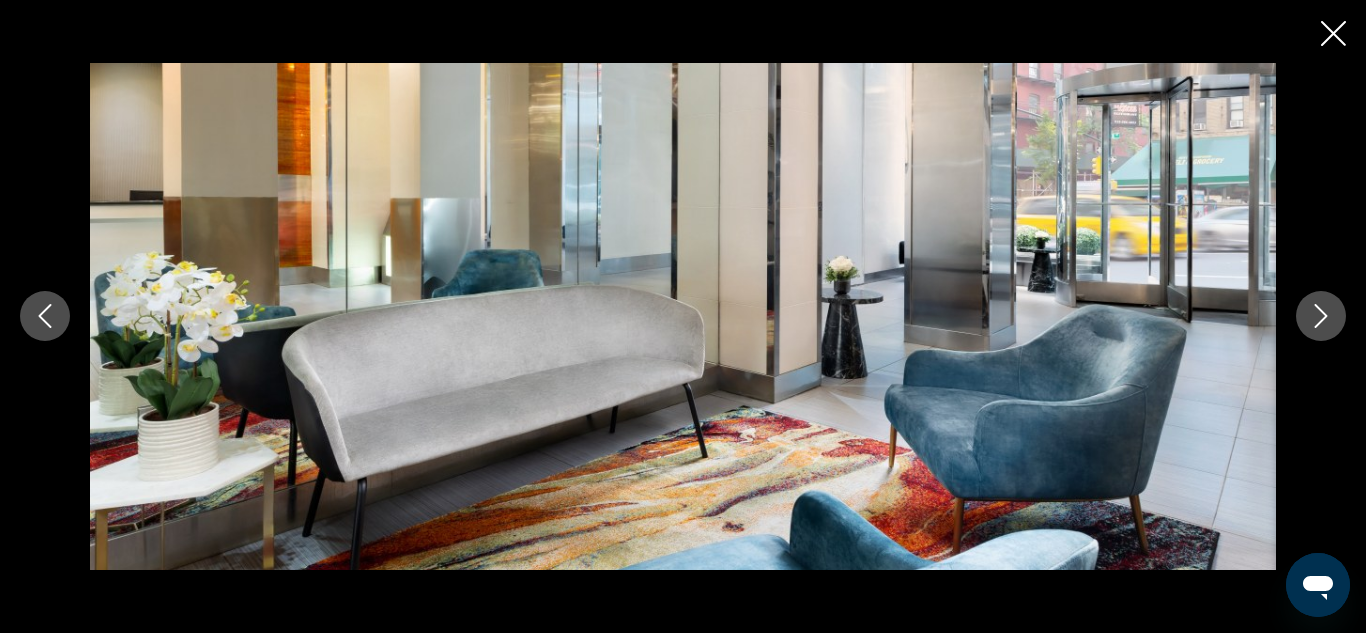 click 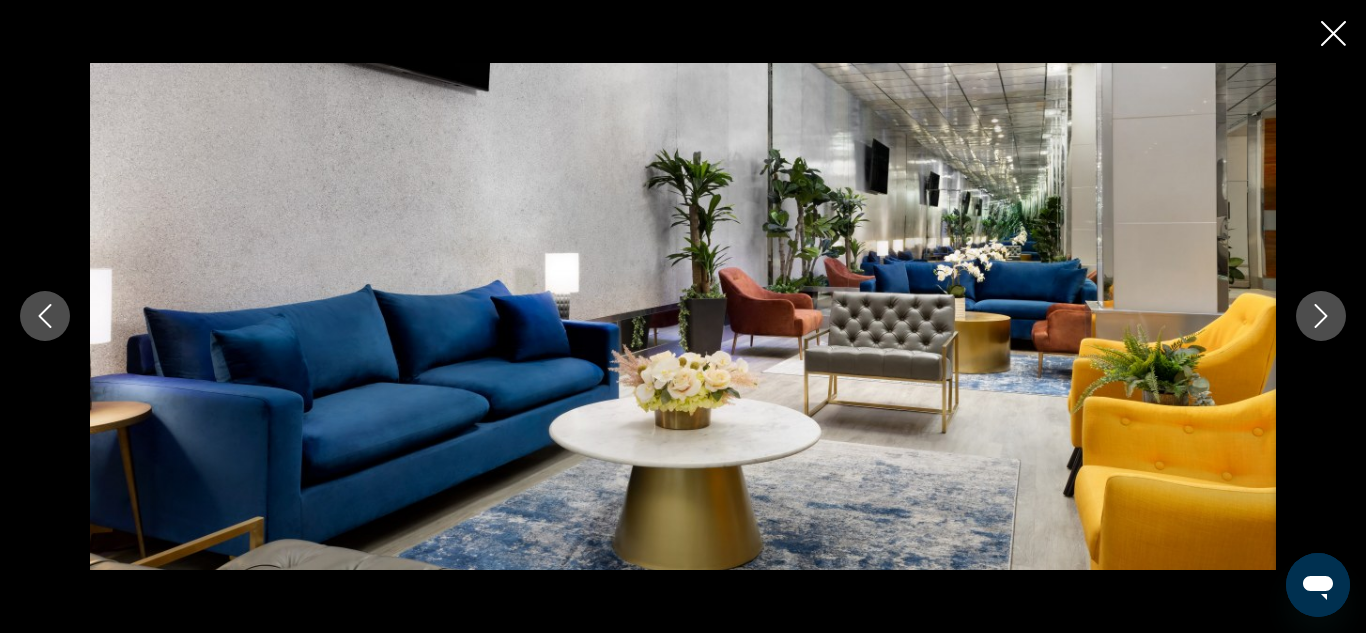 click 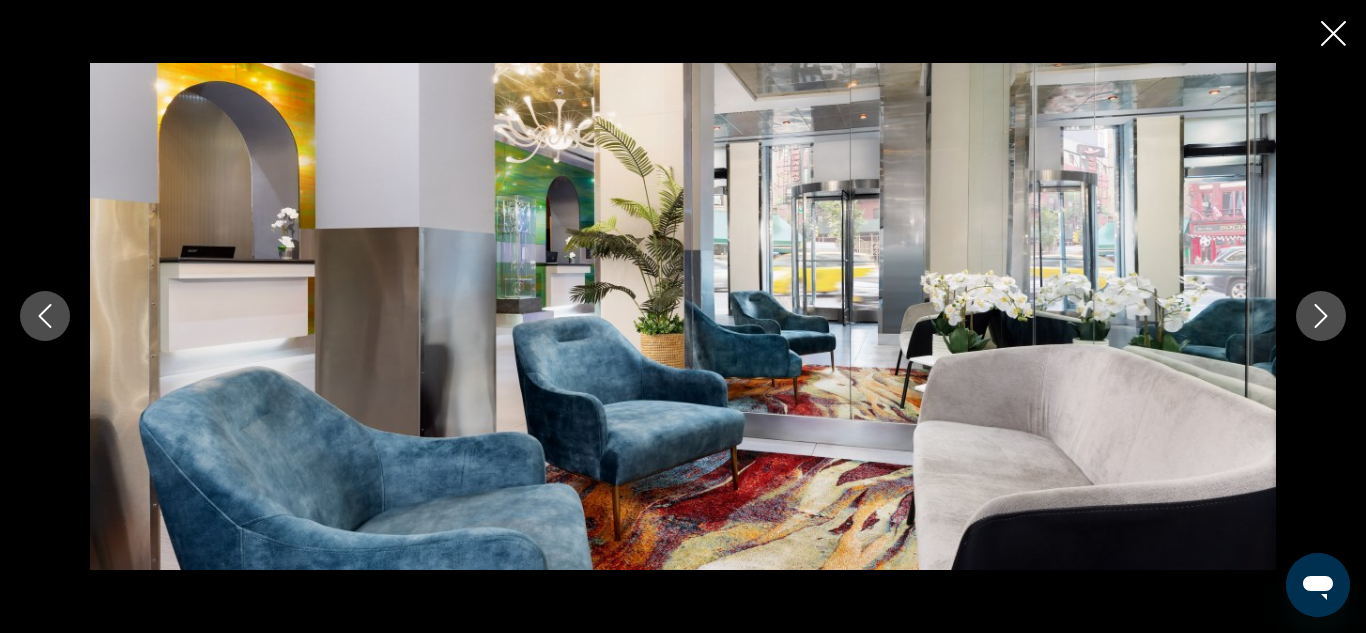 click 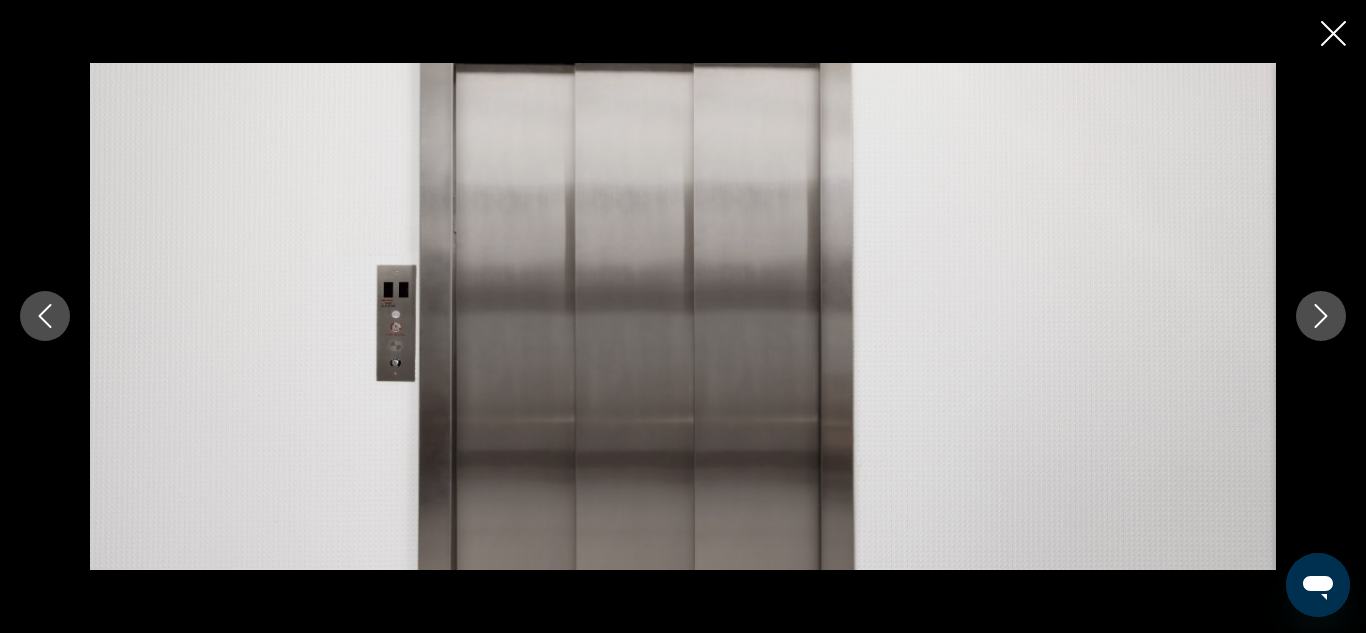click 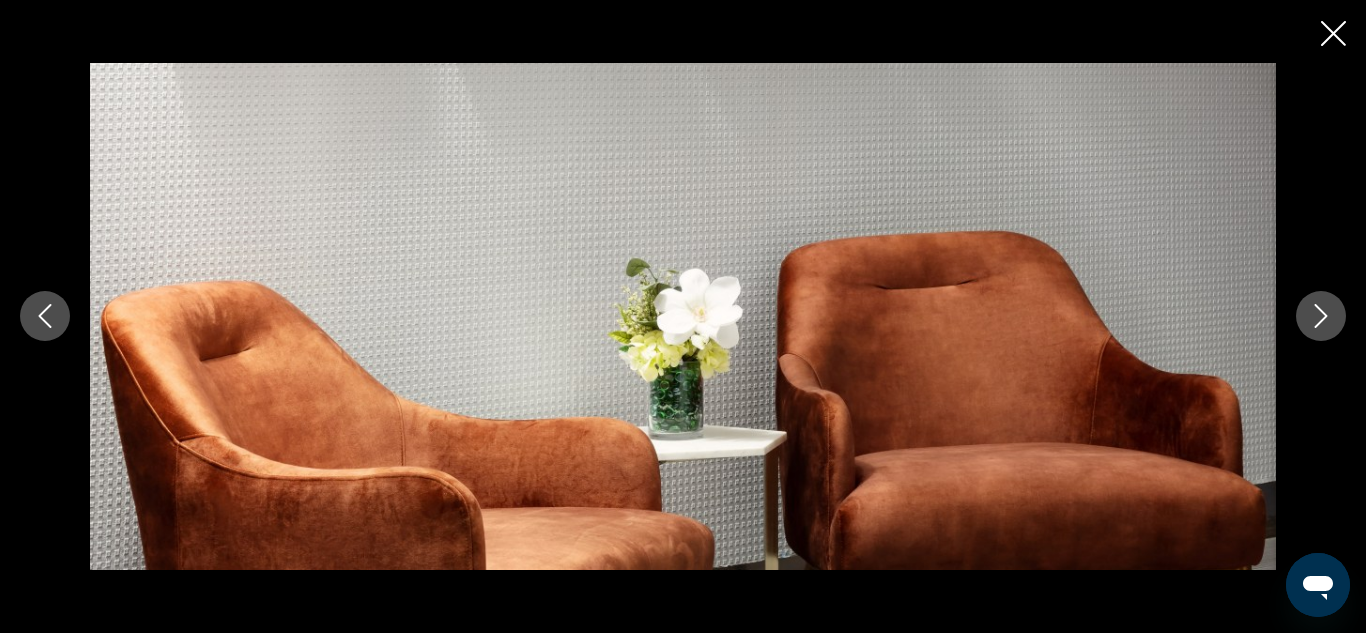 click 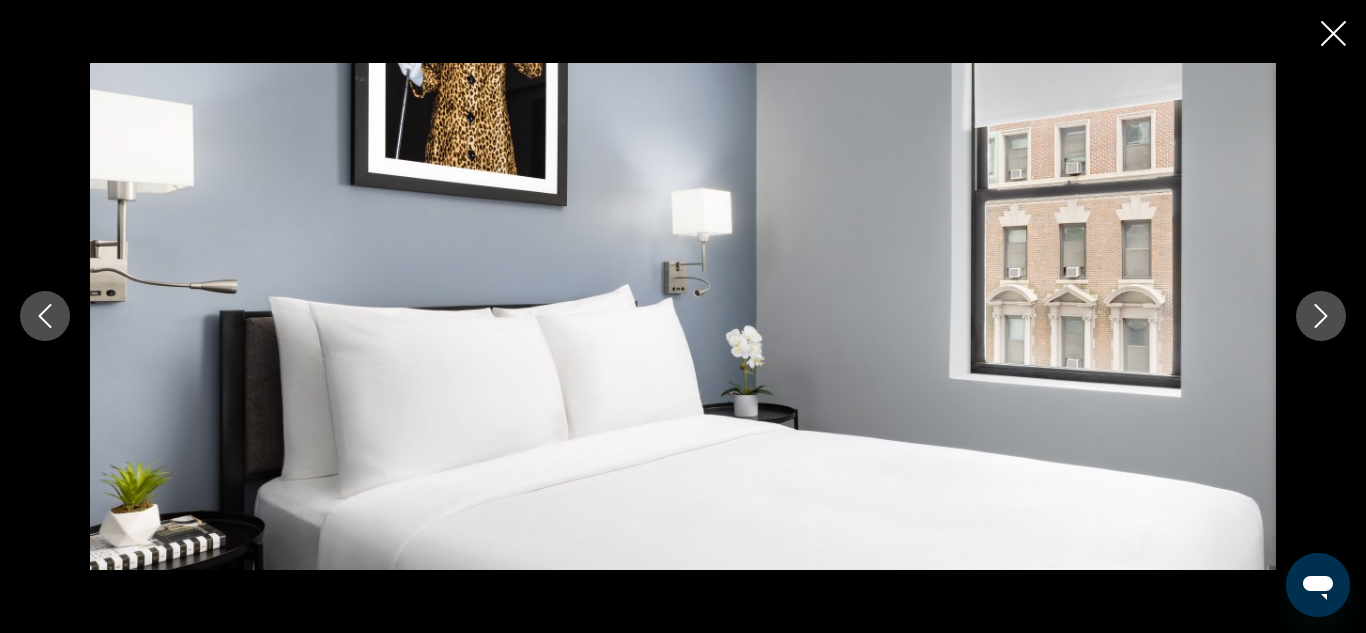 click 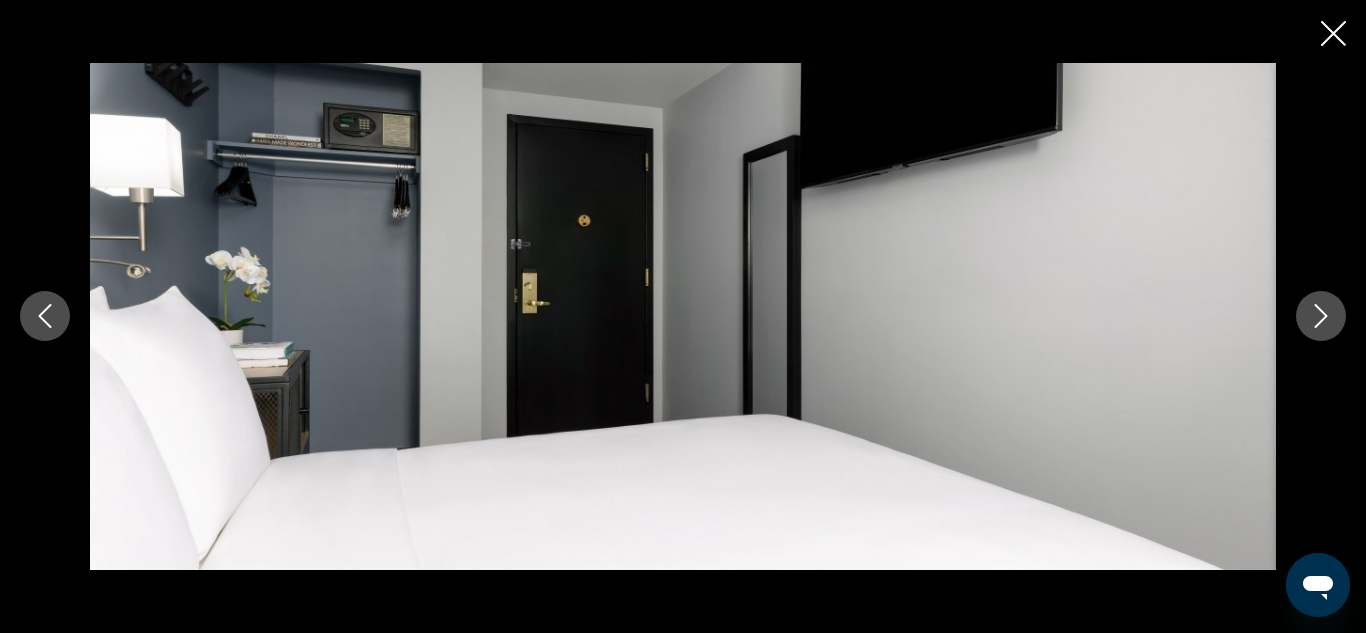 click 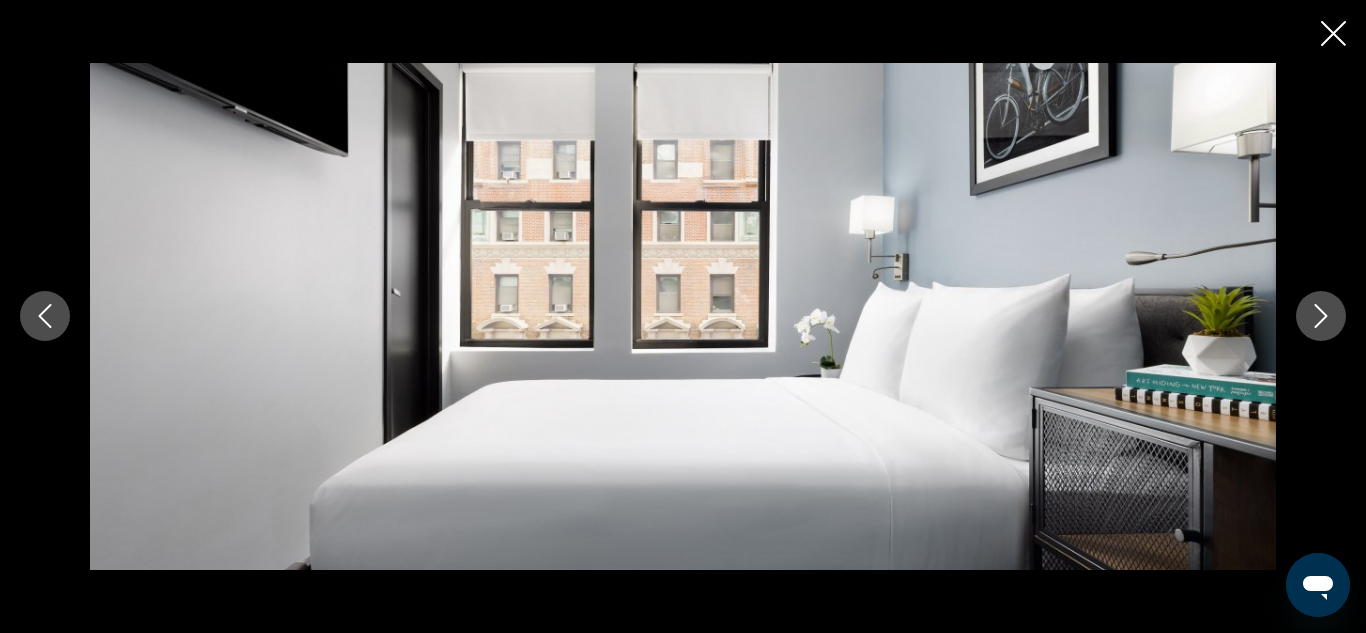 click 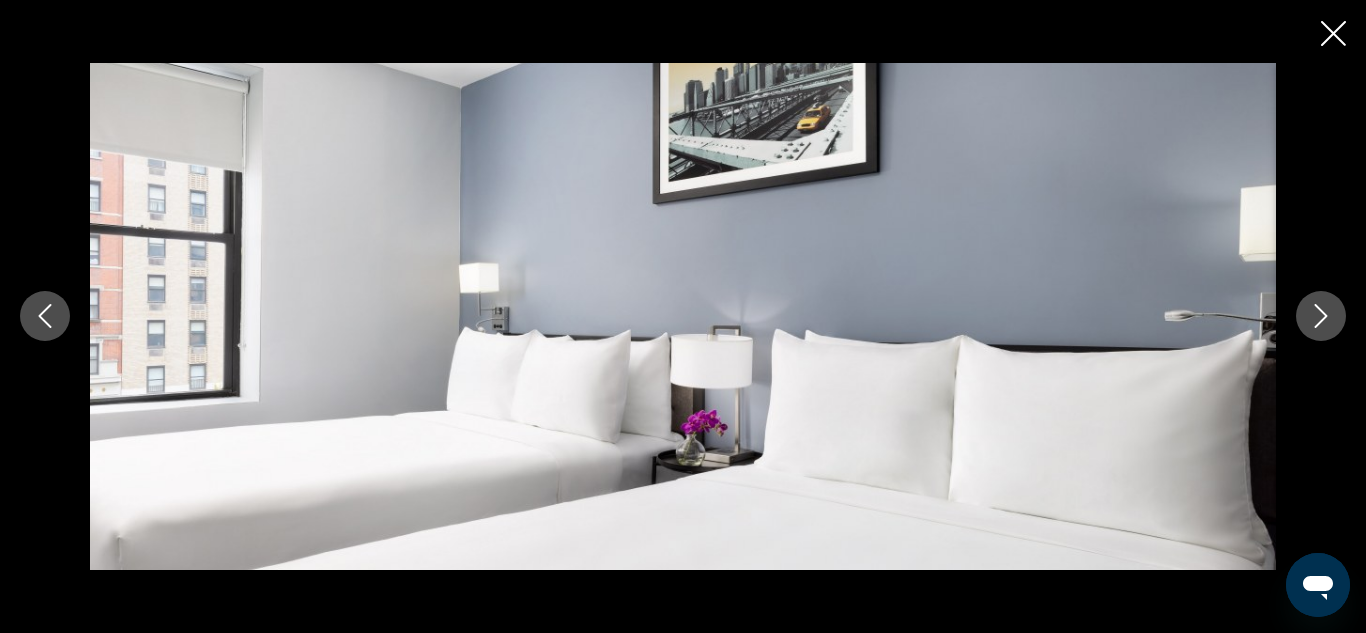 click 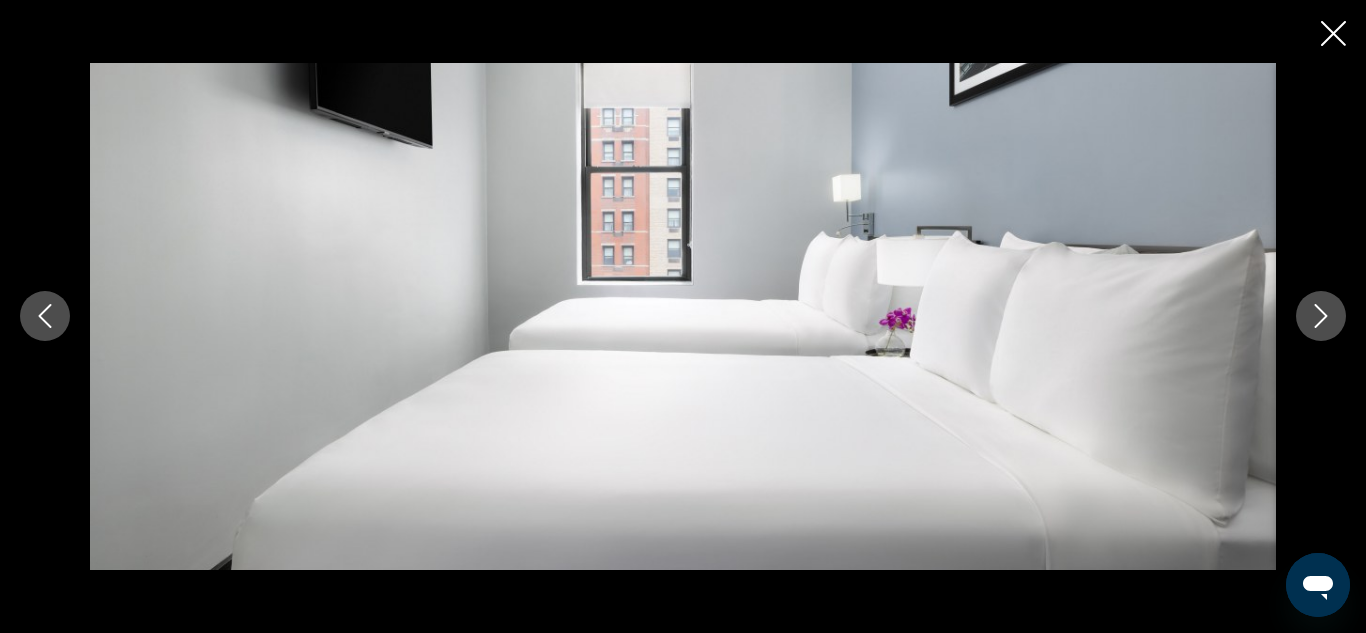 click 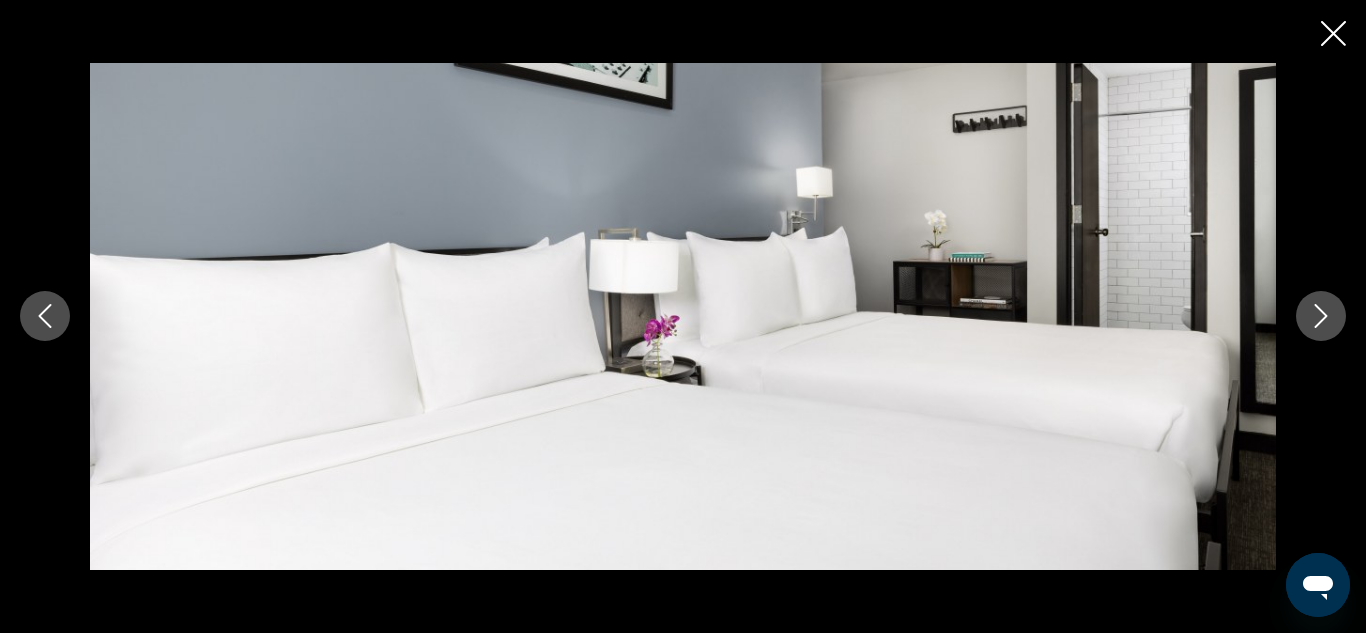 click 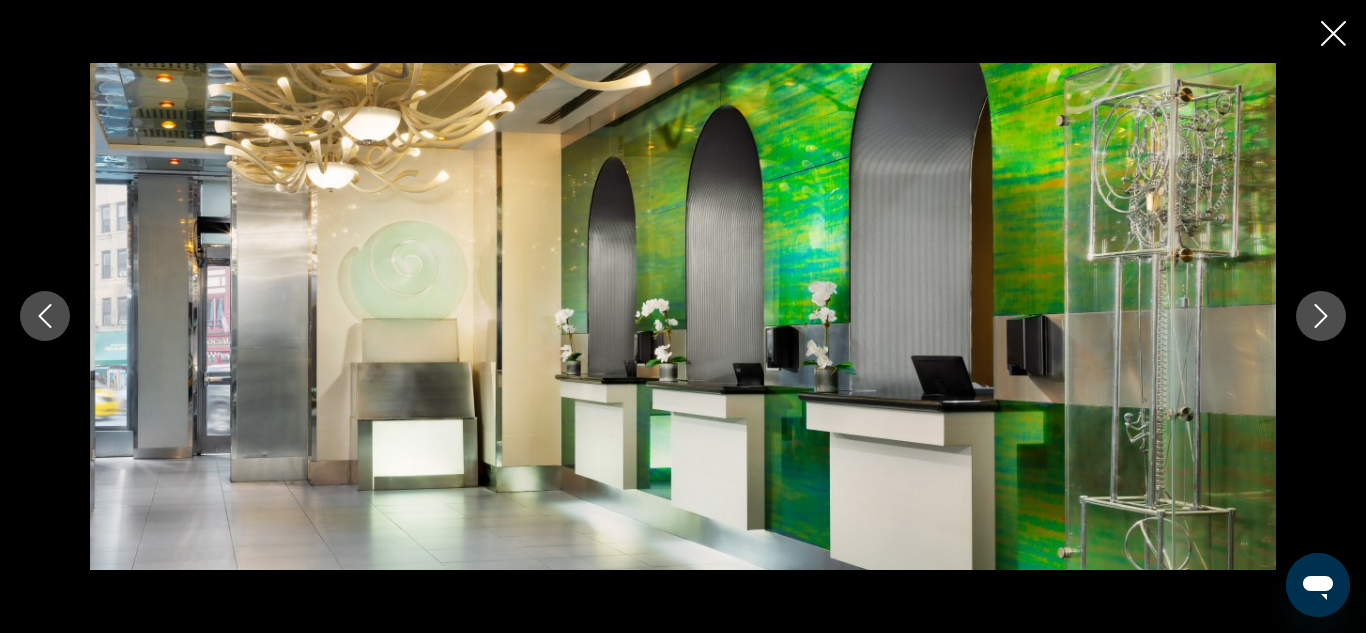 click 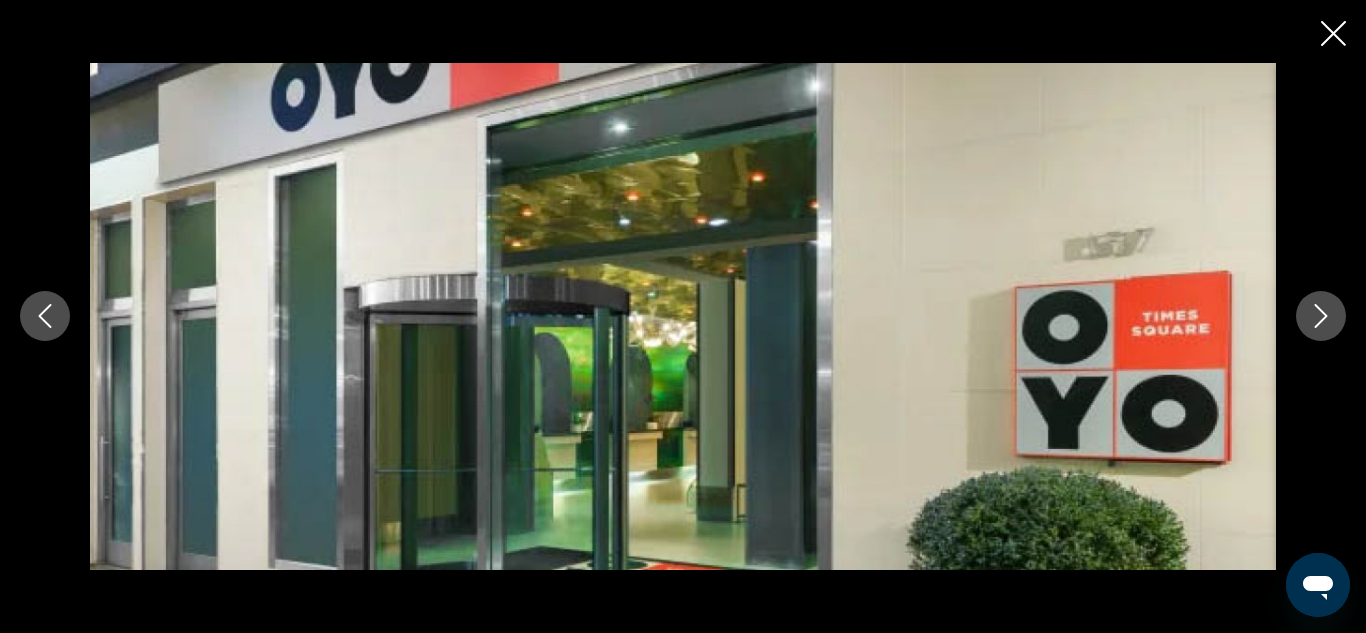 click at bounding box center (1333, 35) 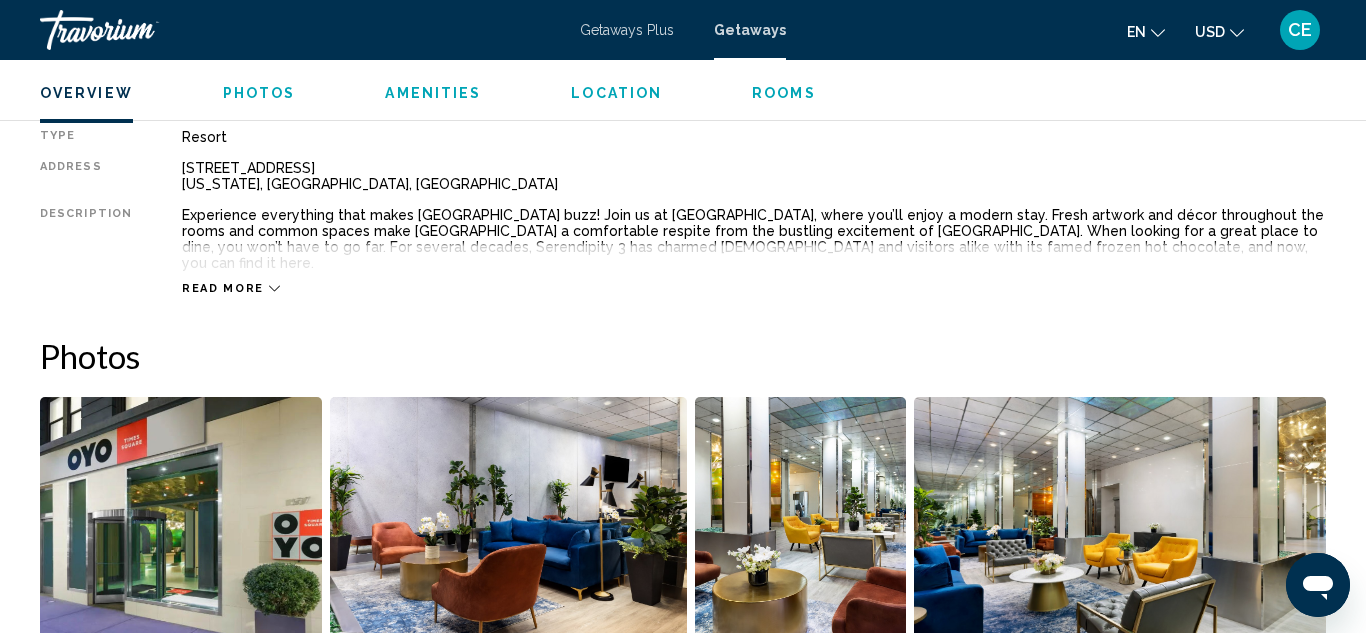 scroll, scrollTop: 1018, scrollLeft: 0, axis: vertical 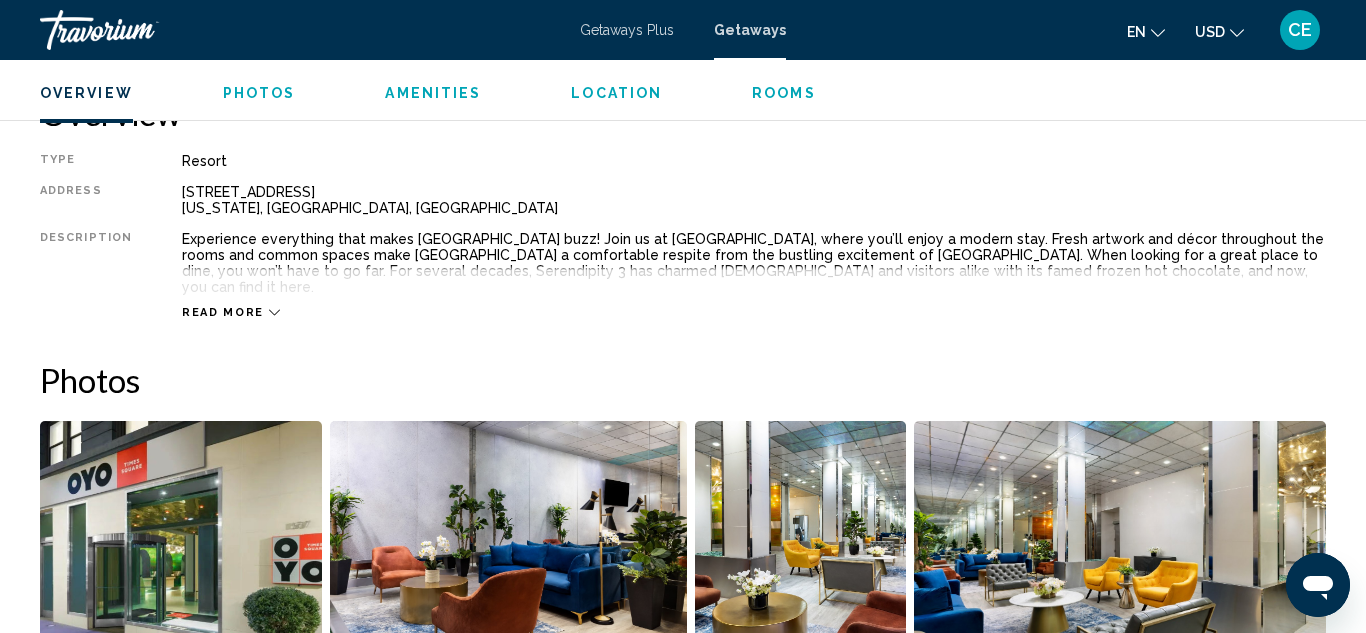 click on "Read more" at bounding box center (223, 312) 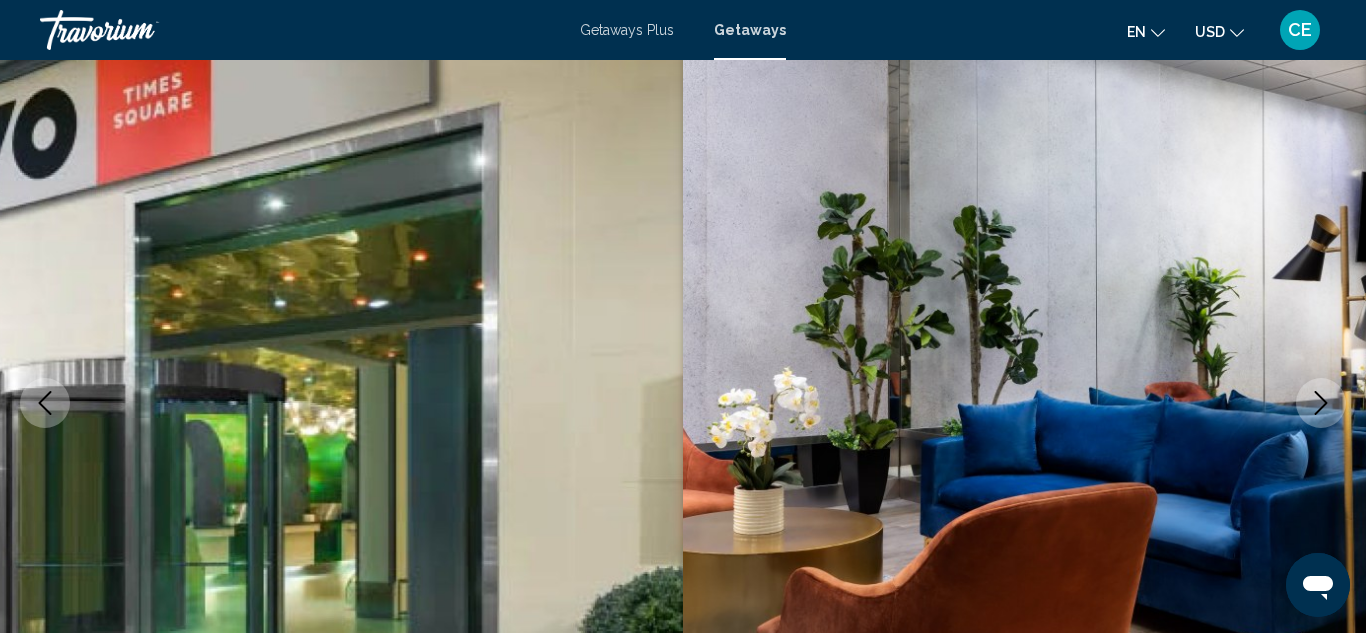 scroll, scrollTop: 0, scrollLeft: 0, axis: both 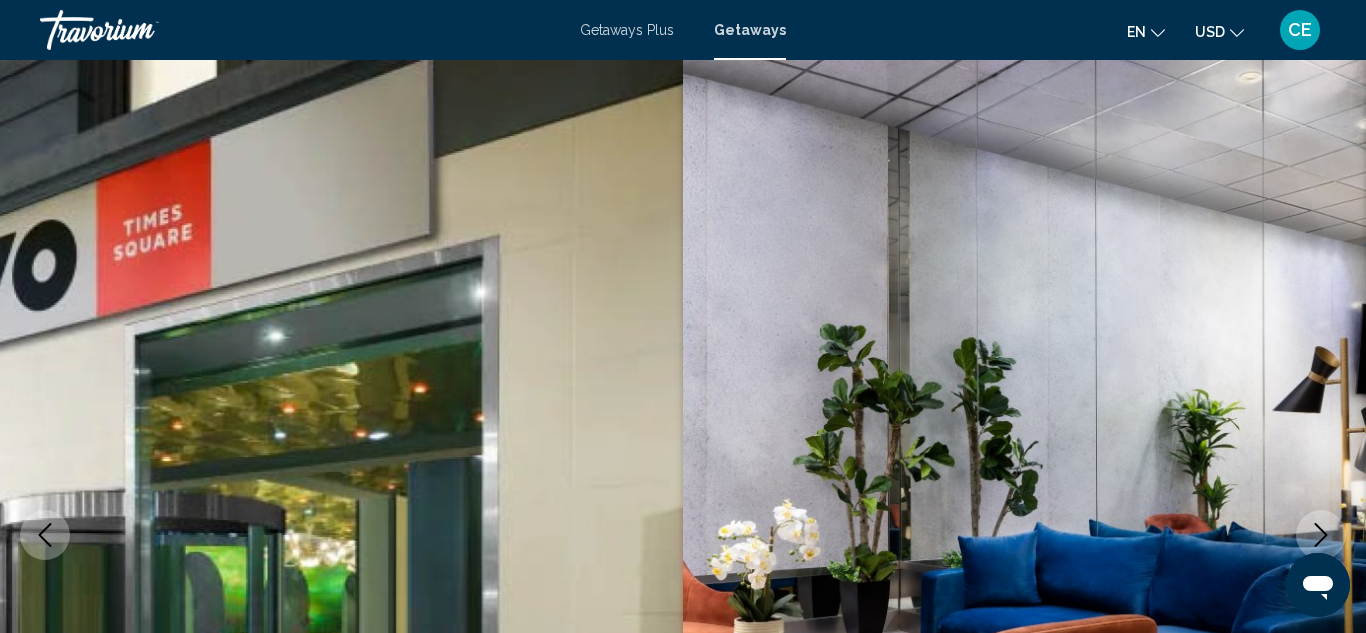 click on "CE" at bounding box center [1300, 30] 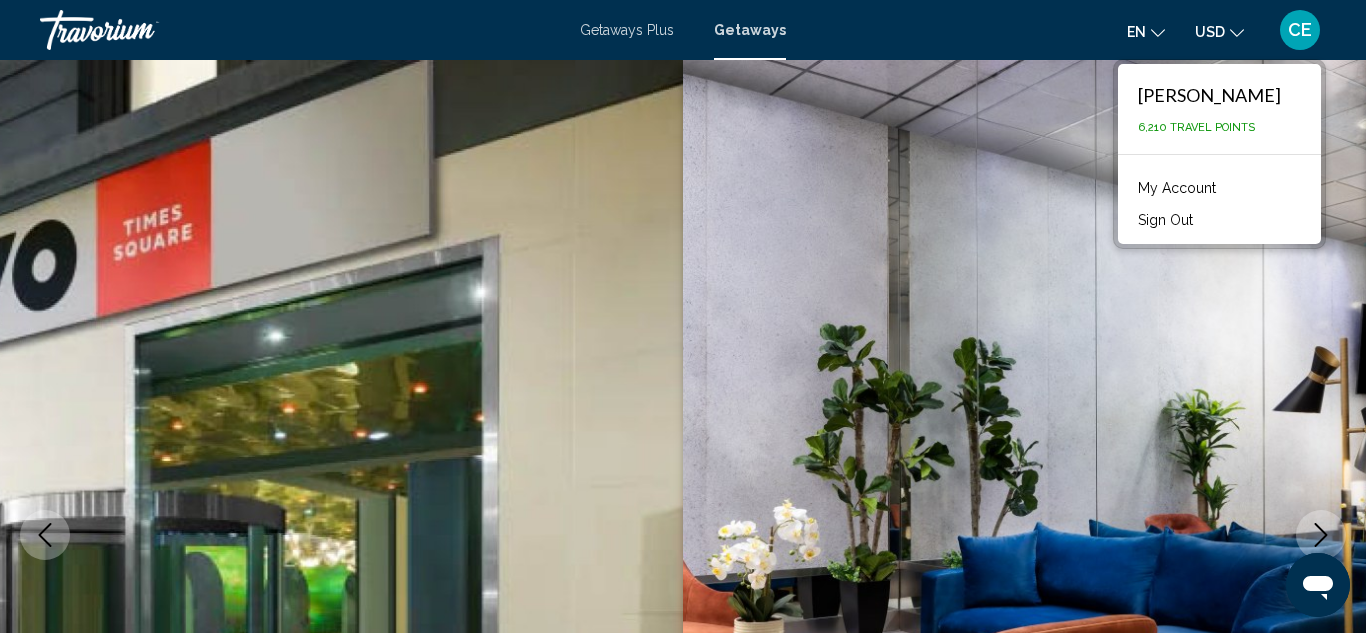 click on "USD" 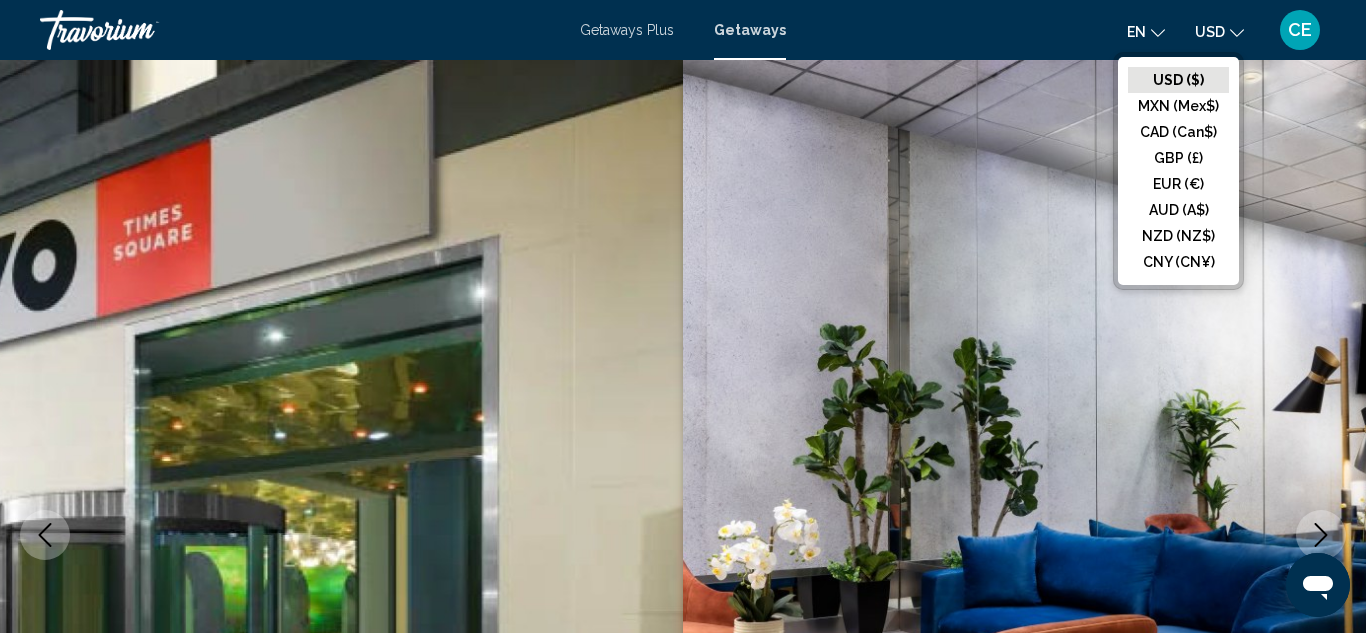 click 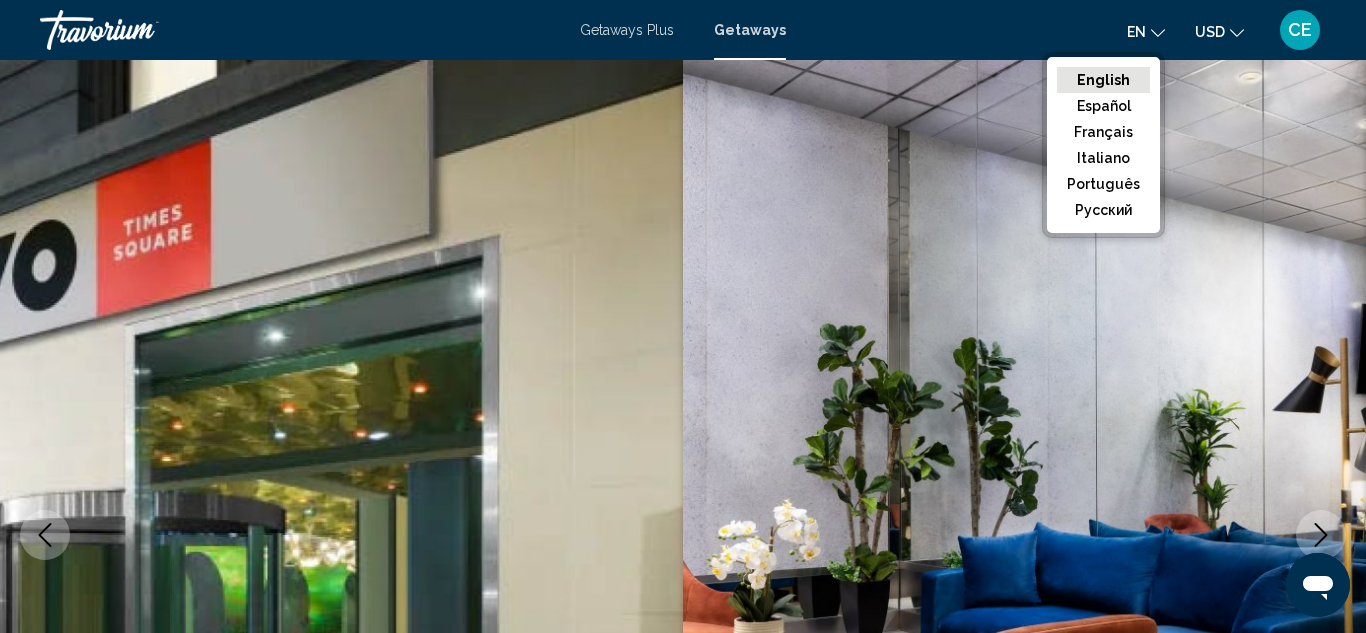 click on "Getaways Plus  Getaways en
English Español Français Italiano Português русский USD
USD ($) MXN (Mex$) CAD (Can$) GBP (£) EUR (€) AUD (A$) NZD (NZ$) CNY (CN¥) CE Login" at bounding box center (683, 30) 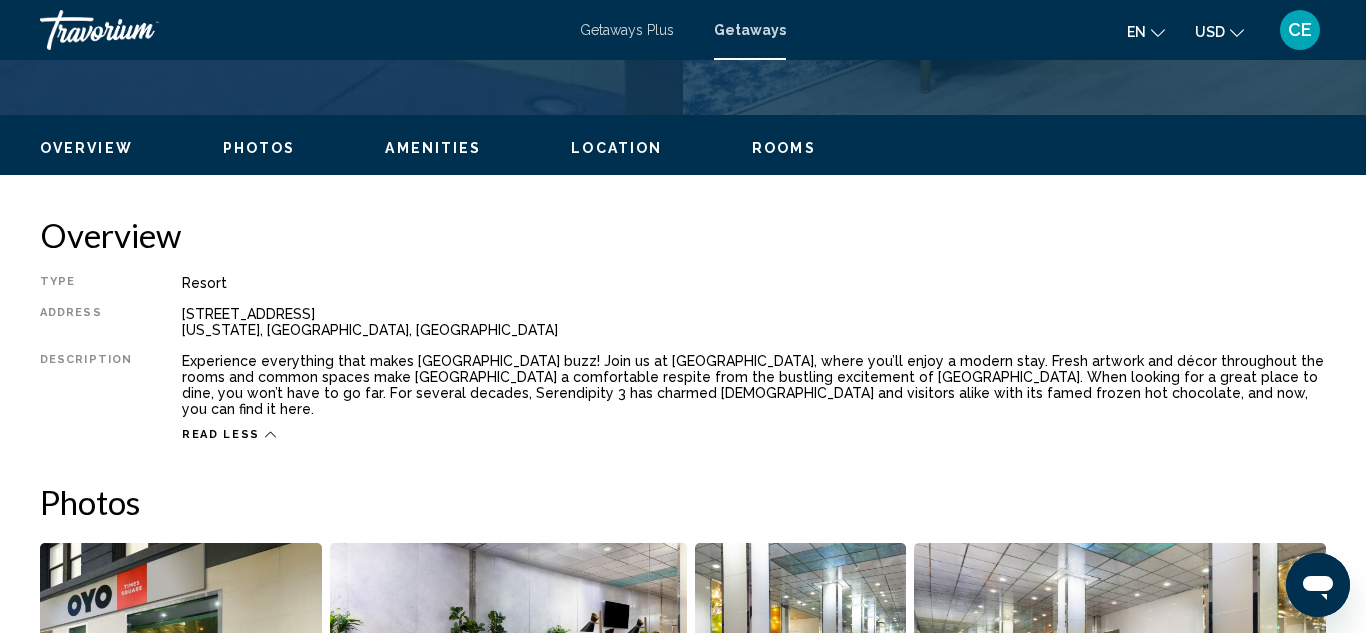 scroll, scrollTop: 896, scrollLeft: 0, axis: vertical 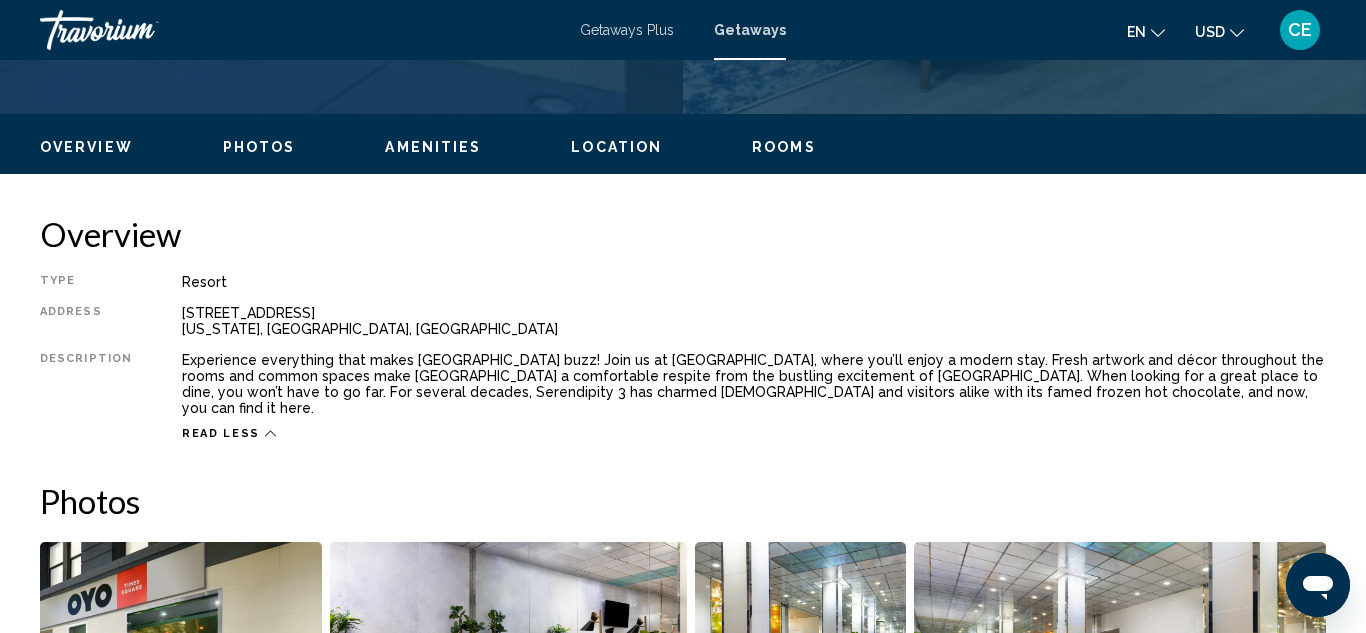 click on "Amenities" at bounding box center [433, 147] 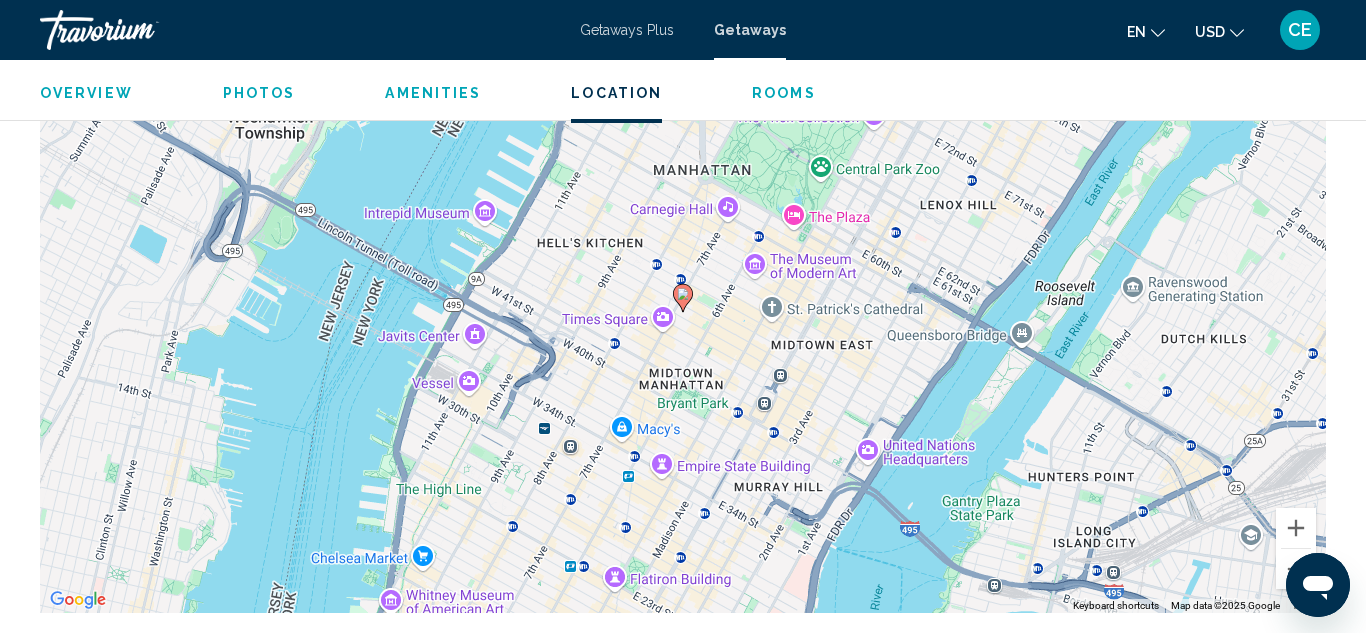 scroll, scrollTop: 2529, scrollLeft: 0, axis: vertical 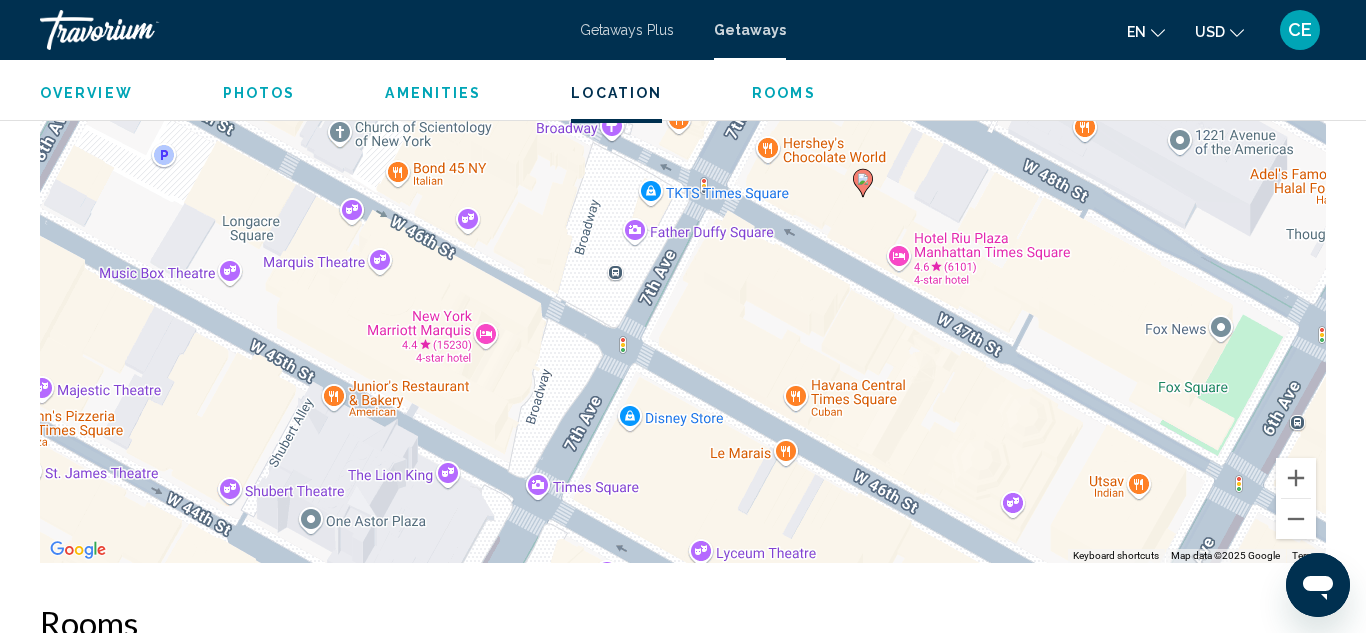 click on "To navigate, press the arrow keys. To activate drag with keyboard, press Alt + Enter. Once in keyboard drag state, use the arrow keys to move the marker. To complete the drag, press the Enter key. To cancel, press Escape." at bounding box center (683, 263) 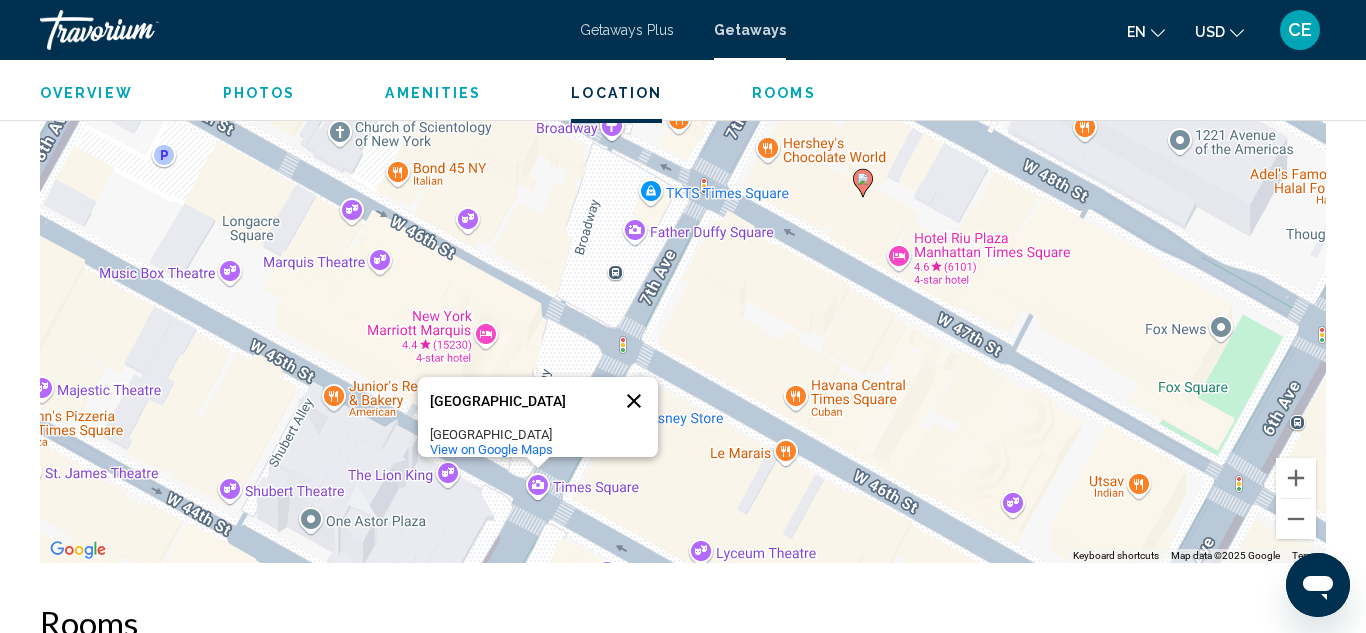 click at bounding box center [634, 401] 